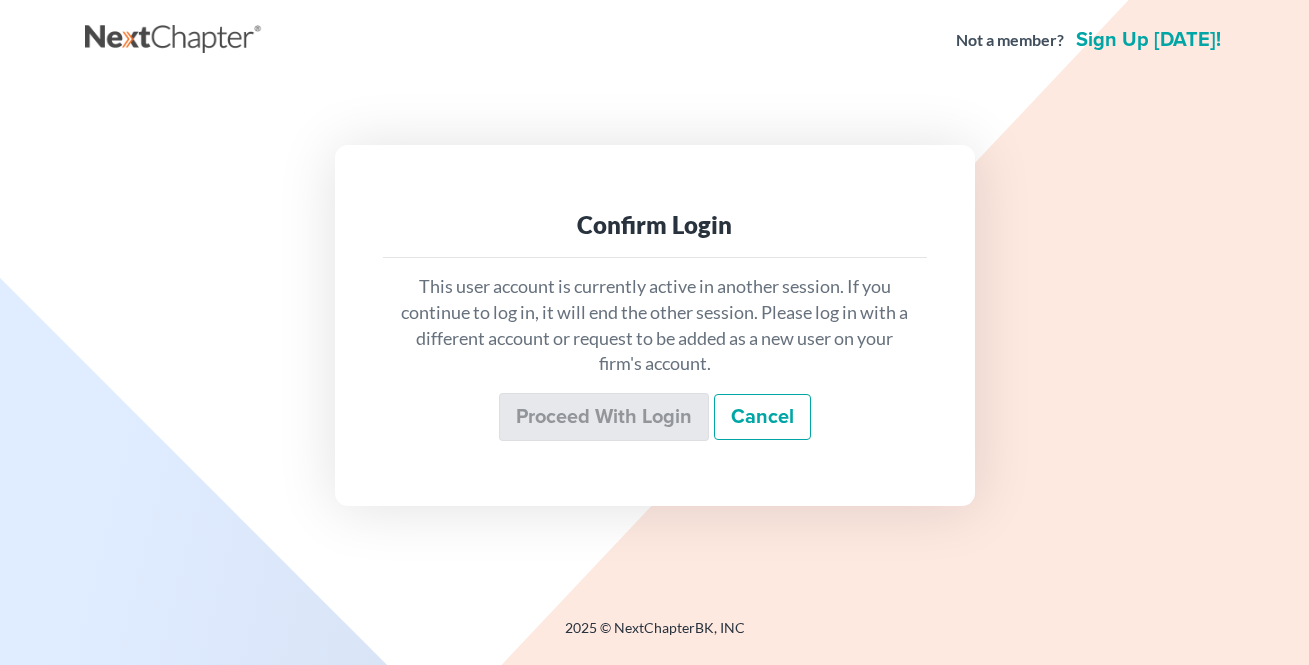 scroll, scrollTop: 0, scrollLeft: 0, axis: both 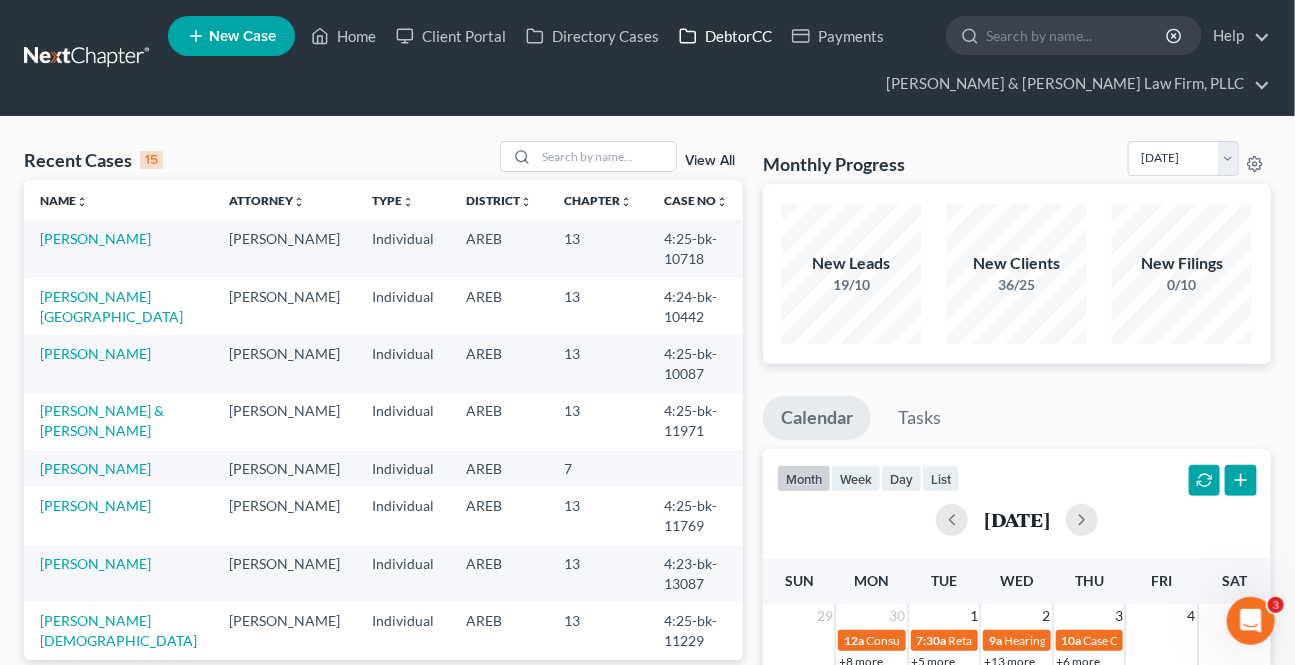 click on "DebtorCC" at bounding box center [725, 36] 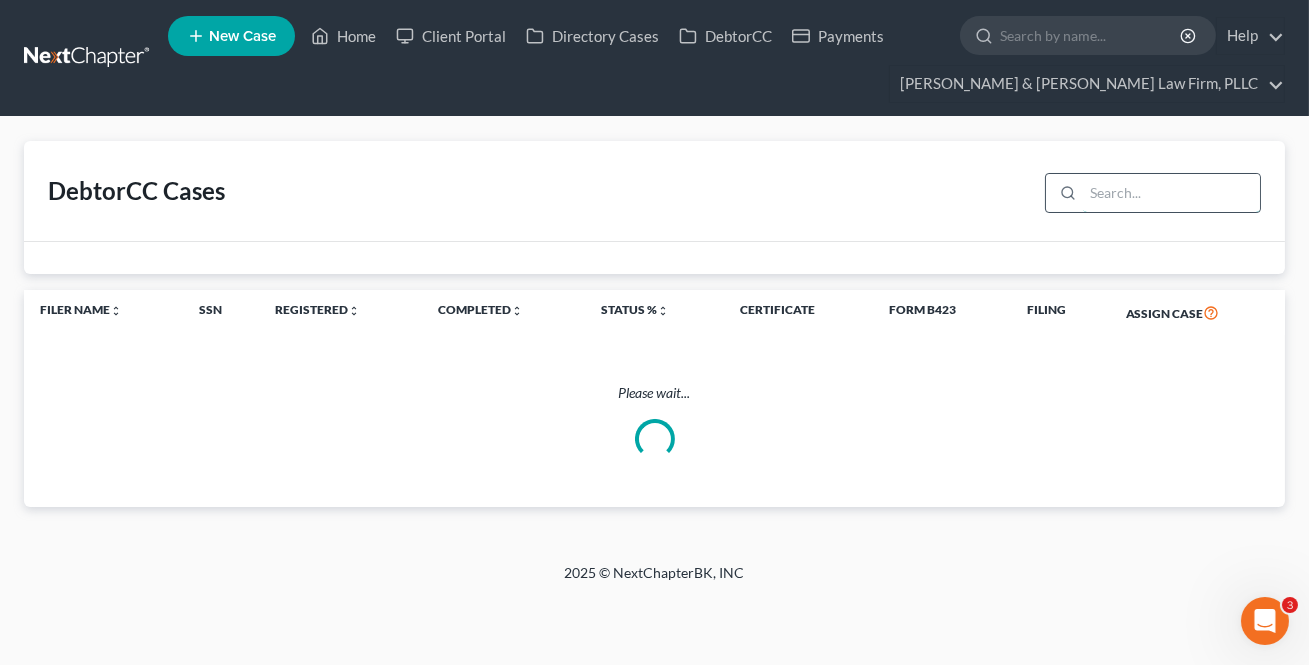 click at bounding box center [1171, 193] 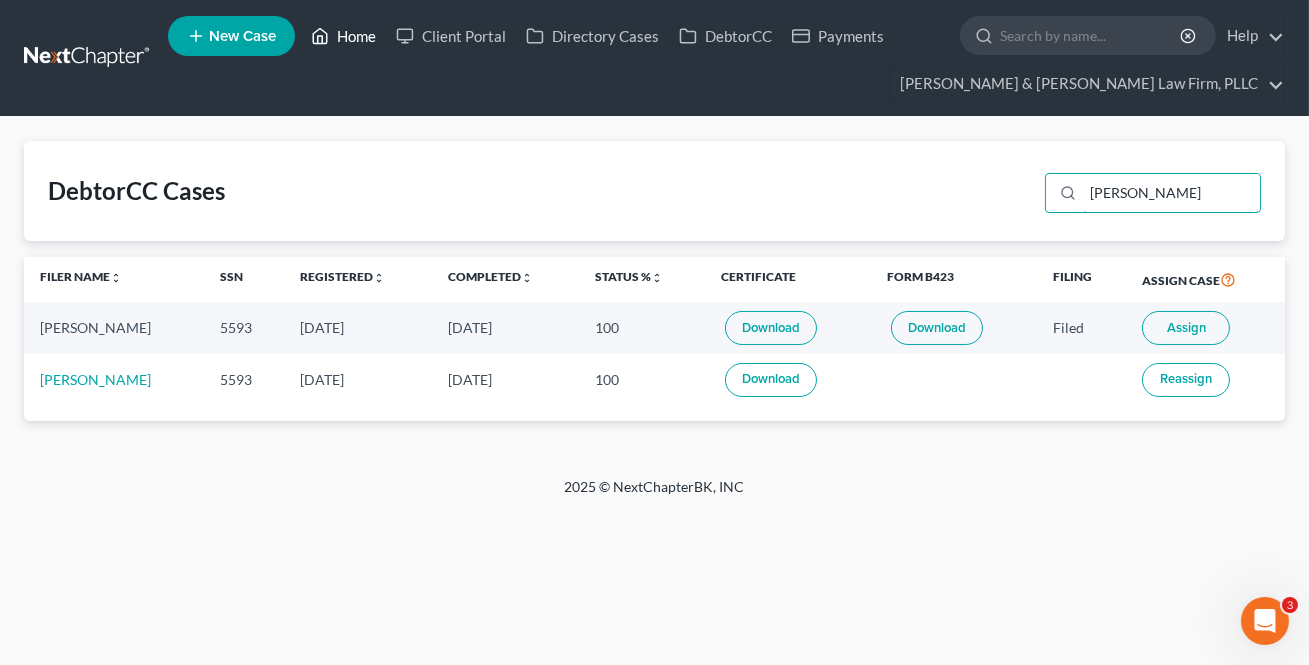 type on "[PERSON_NAME]" 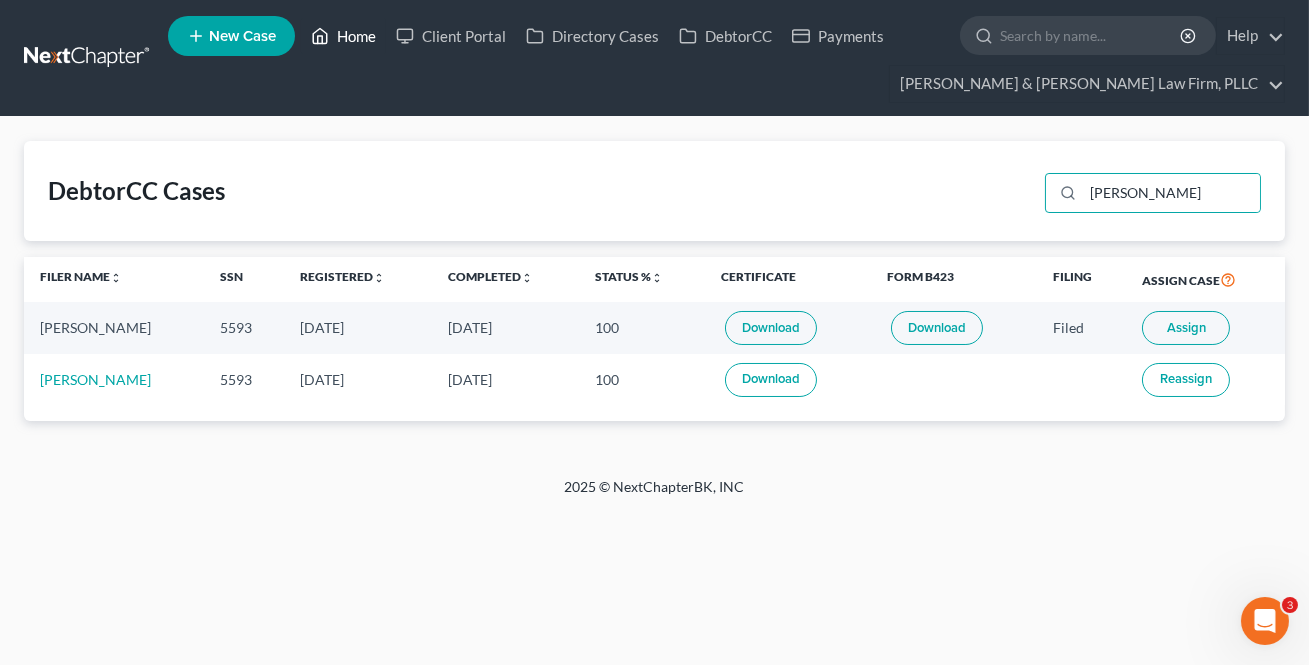 click on "Home" at bounding box center [343, 36] 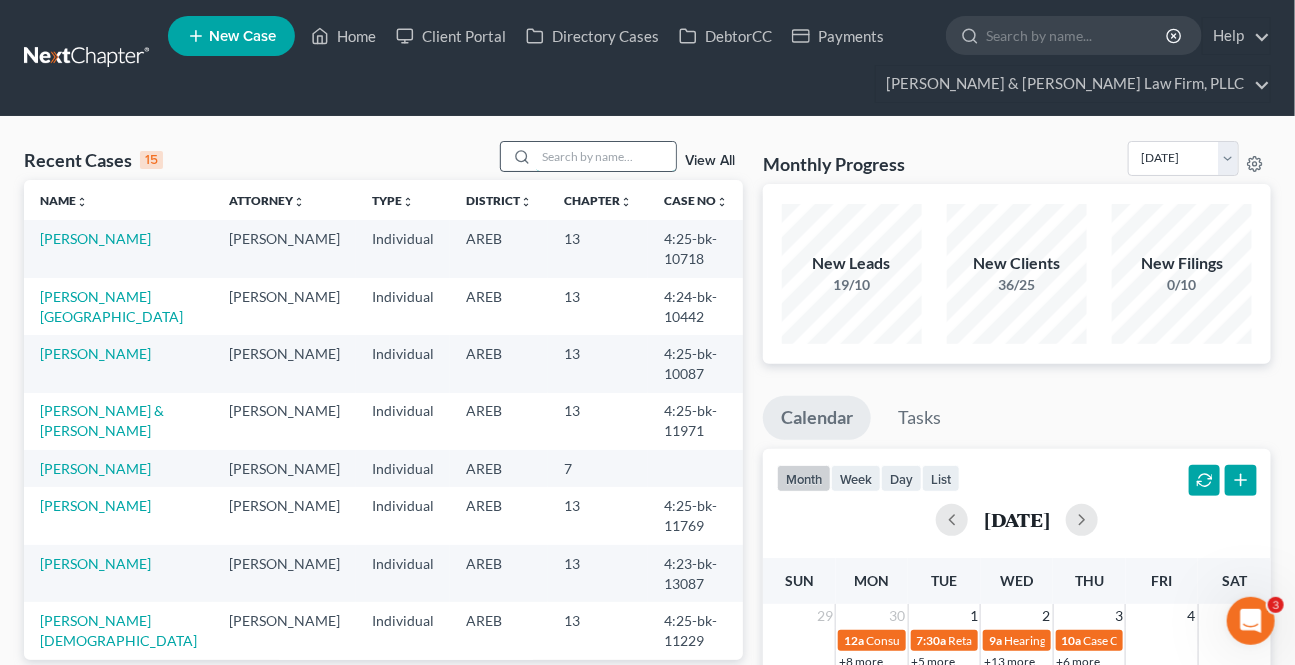 click at bounding box center (606, 156) 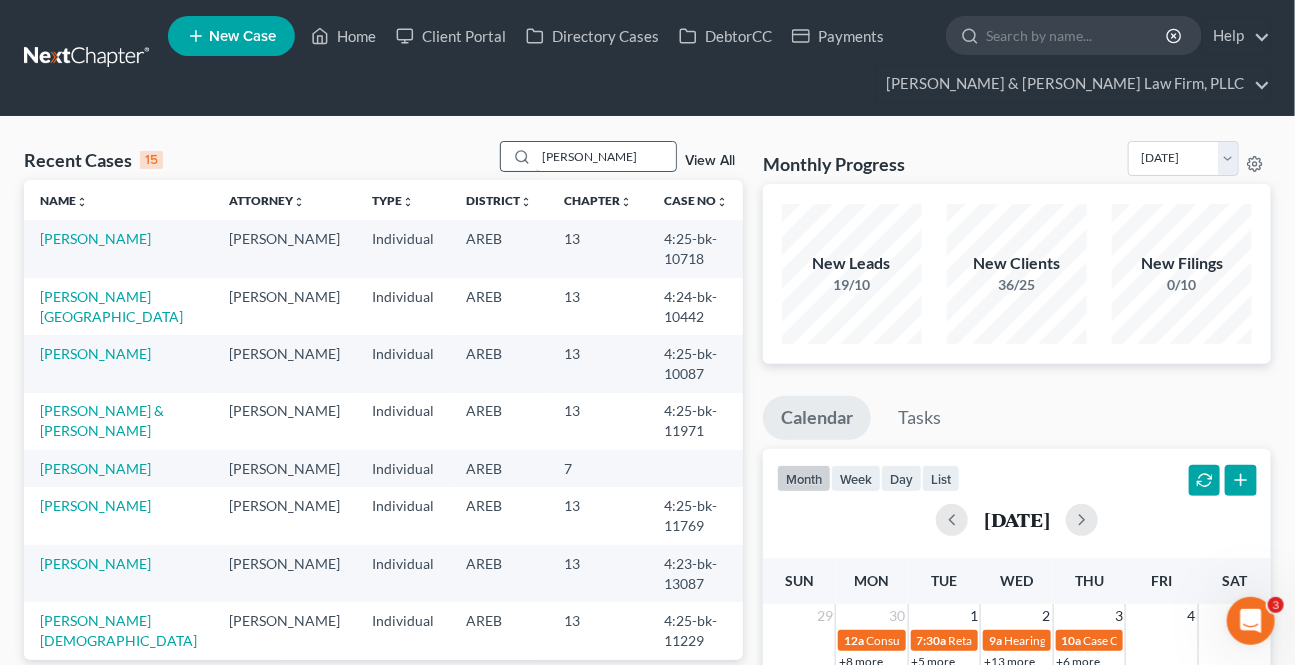 type on "[PERSON_NAME]" 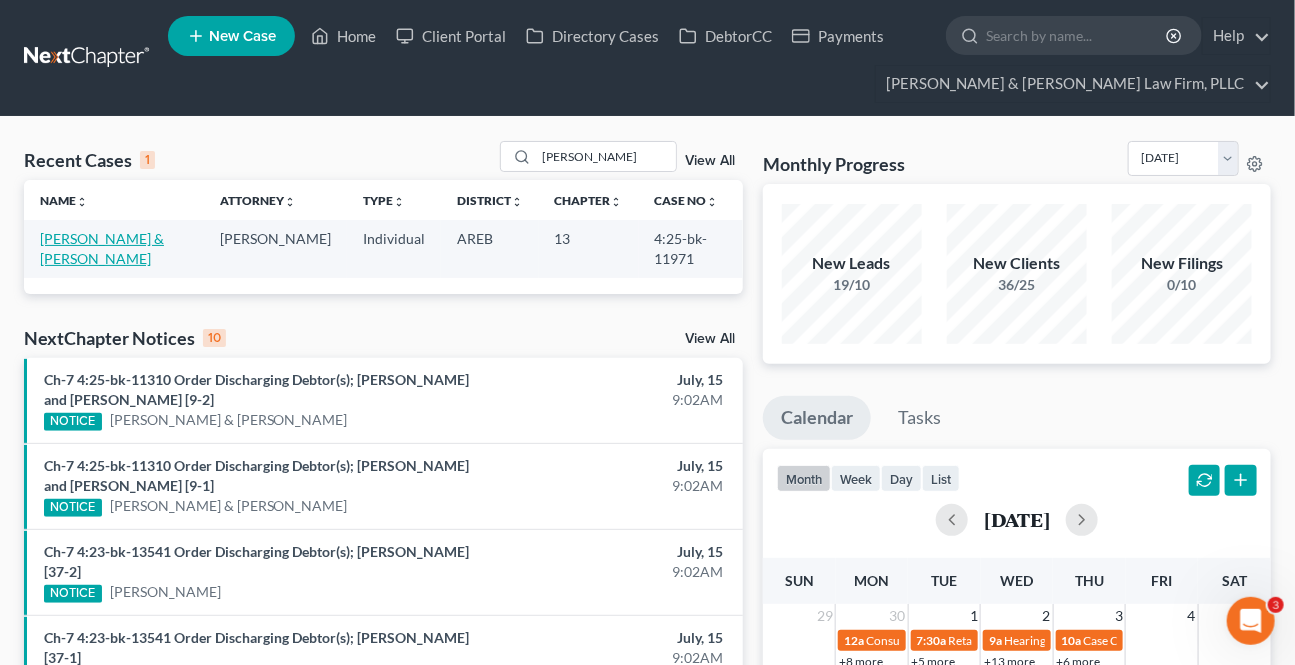 click on "[PERSON_NAME] & [PERSON_NAME]" at bounding box center (102, 248) 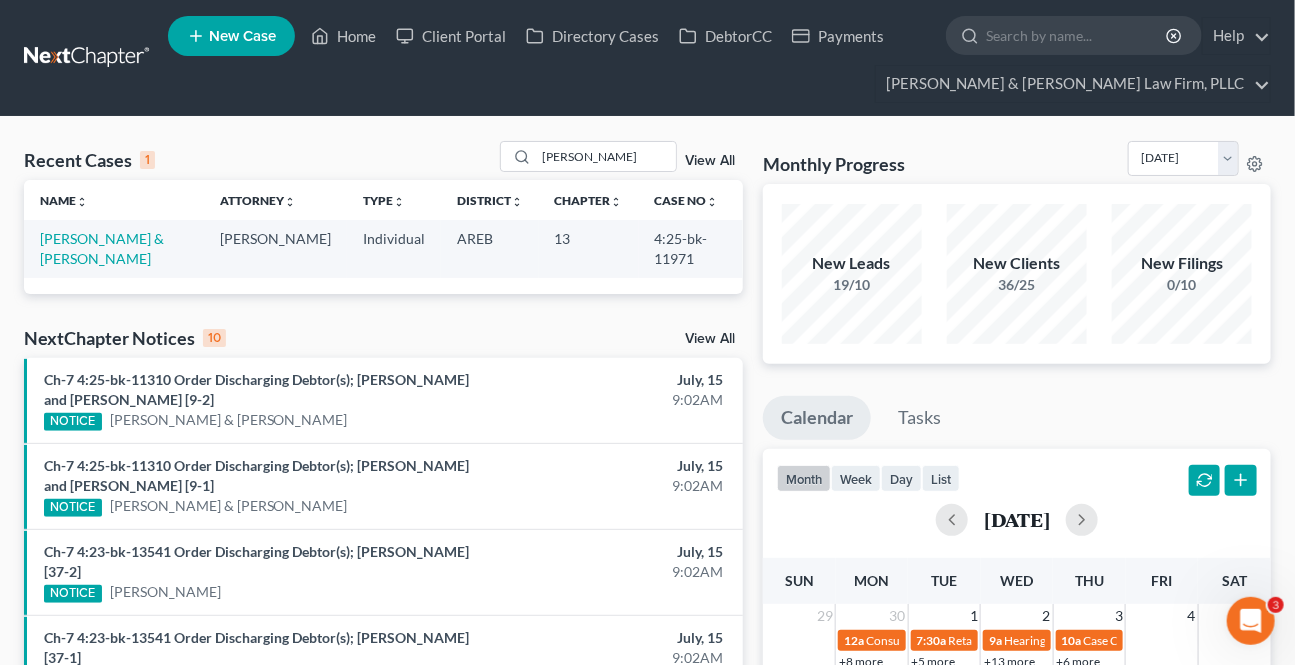 select on "0" 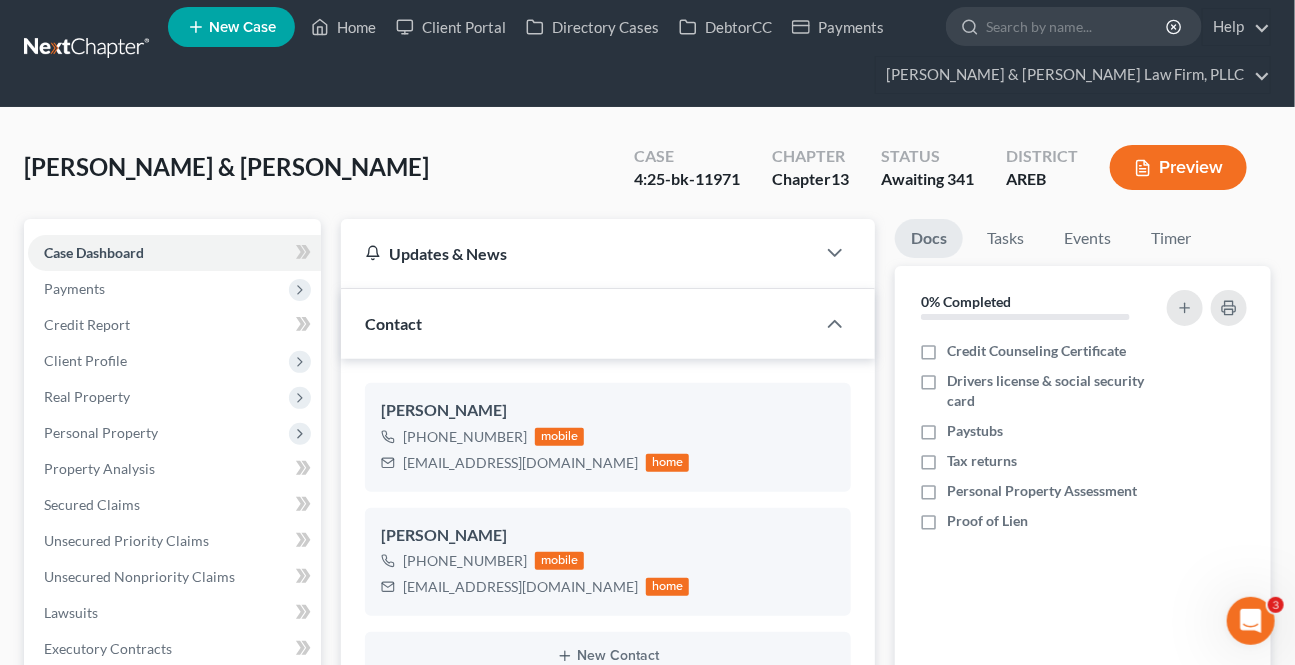 scroll, scrollTop: 0, scrollLeft: 0, axis: both 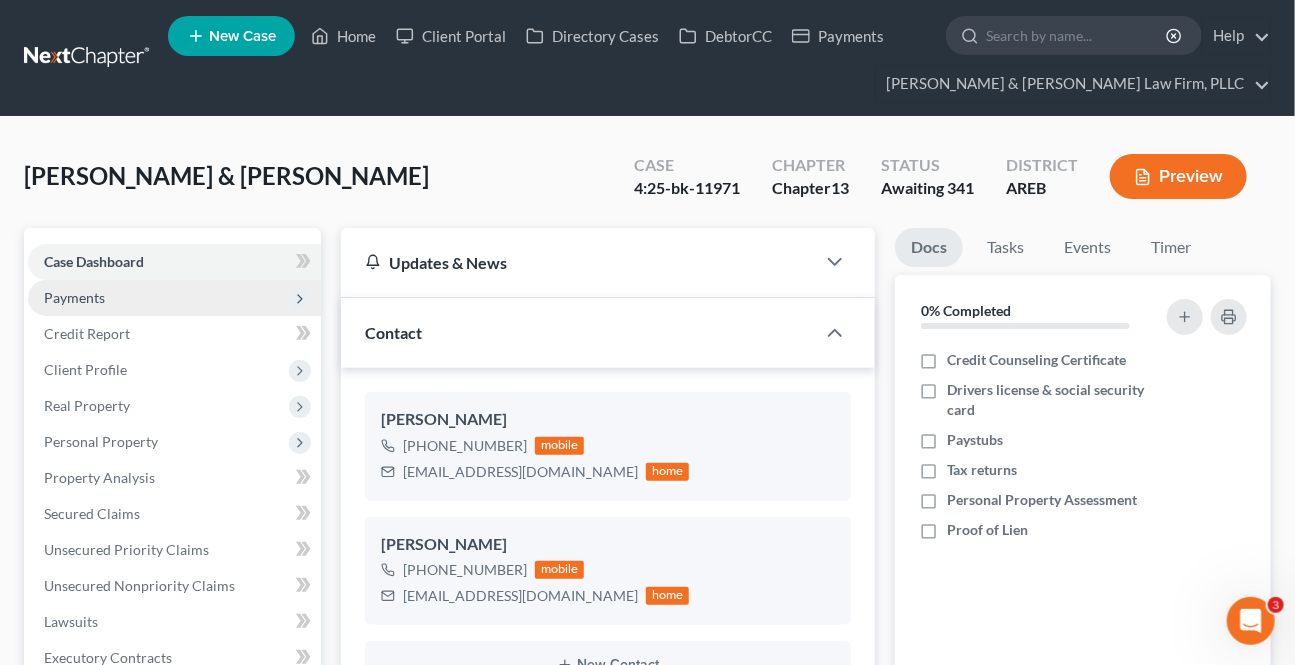 click on "Payments" at bounding box center (74, 297) 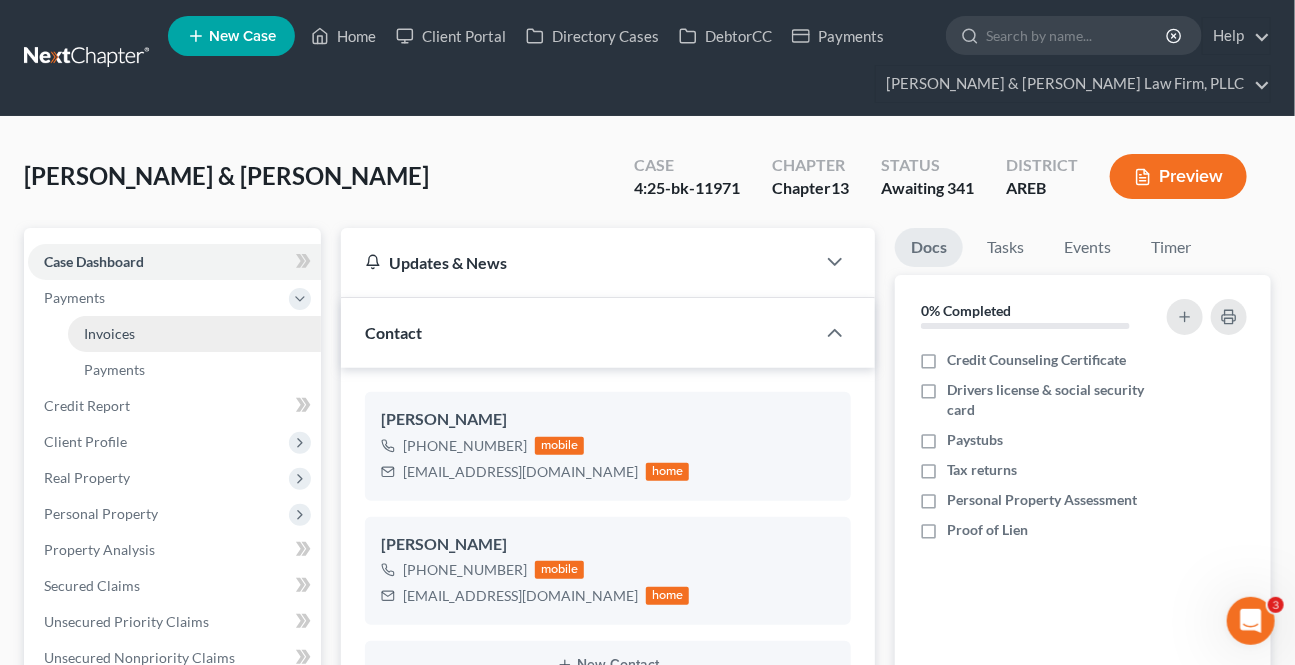 click on "Invoices" at bounding box center [109, 333] 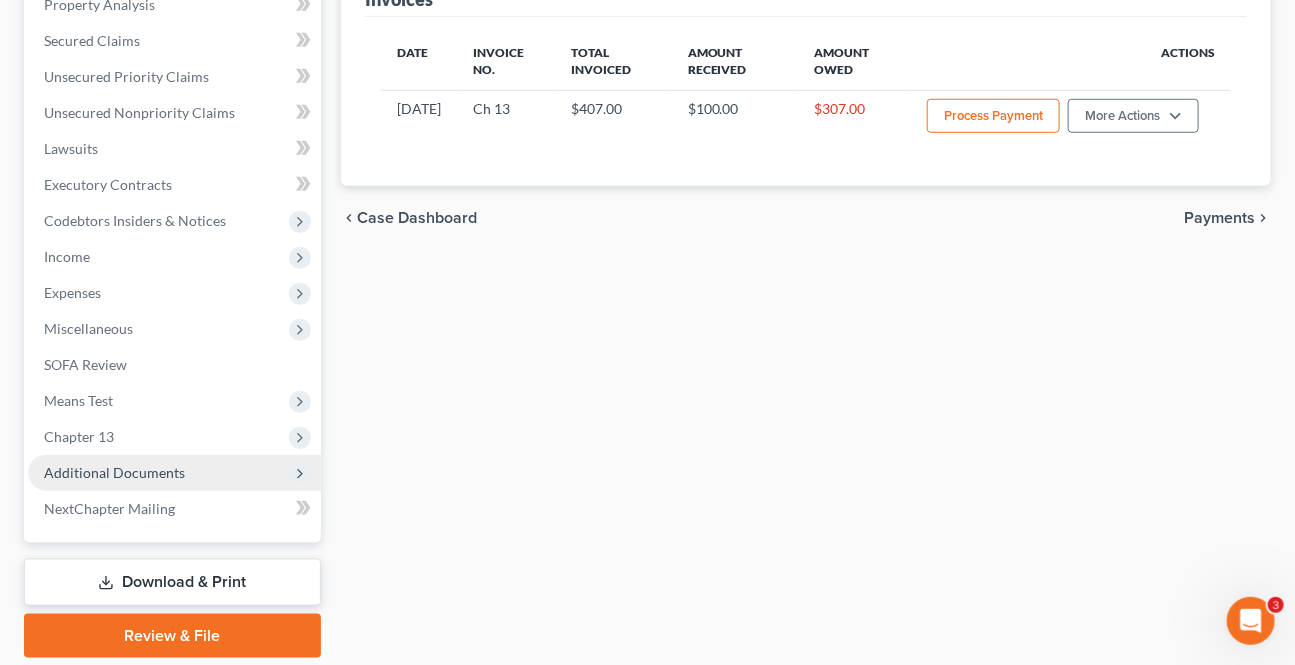 click on "Additional Documents" at bounding box center (174, 473) 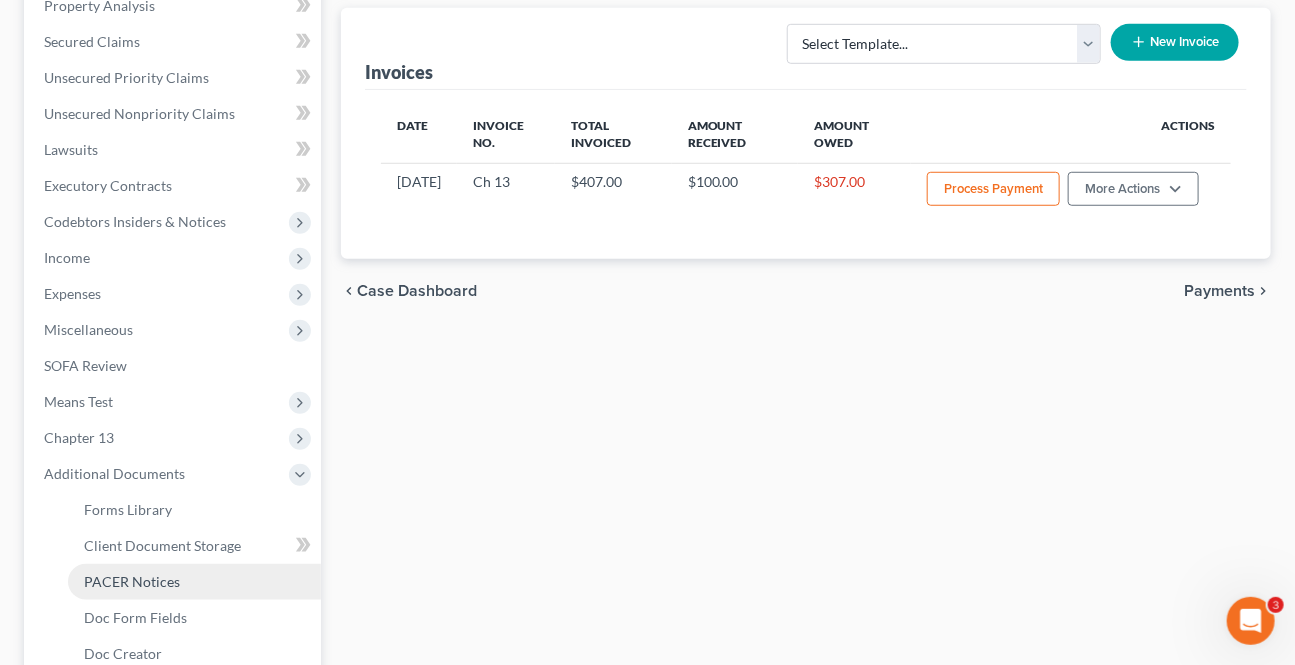 click on "PACER Notices" at bounding box center [194, 582] 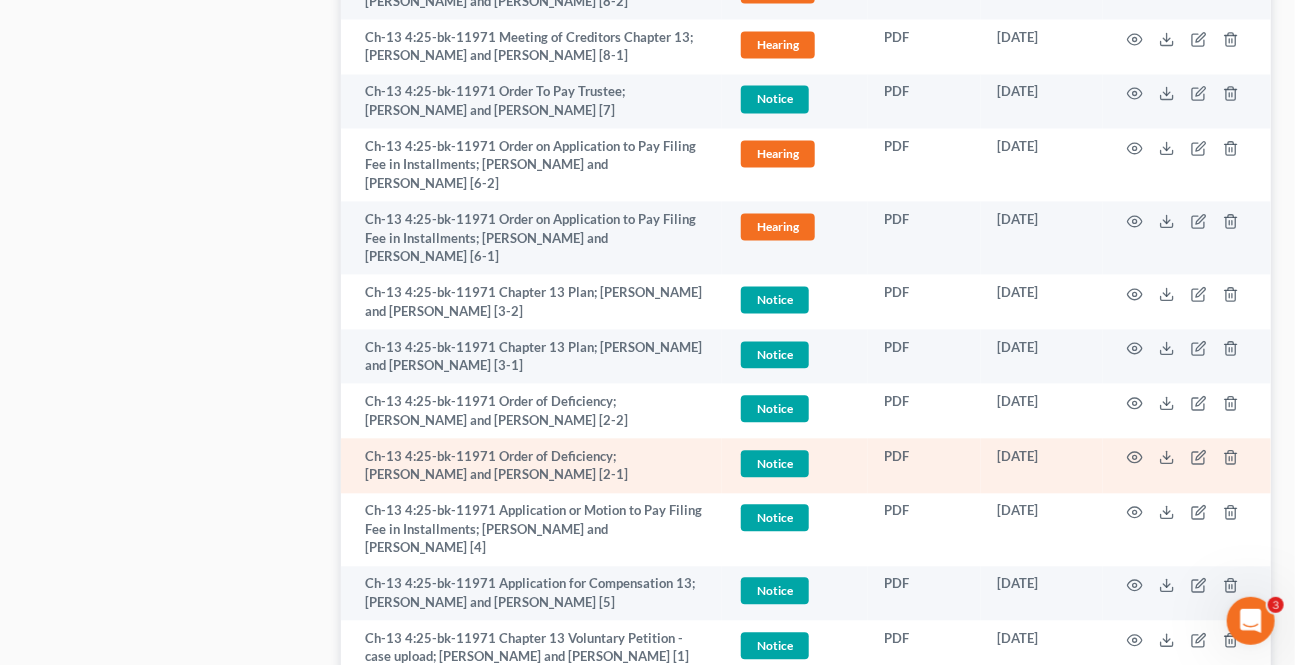scroll, scrollTop: 1454, scrollLeft: 0, axis: vertical 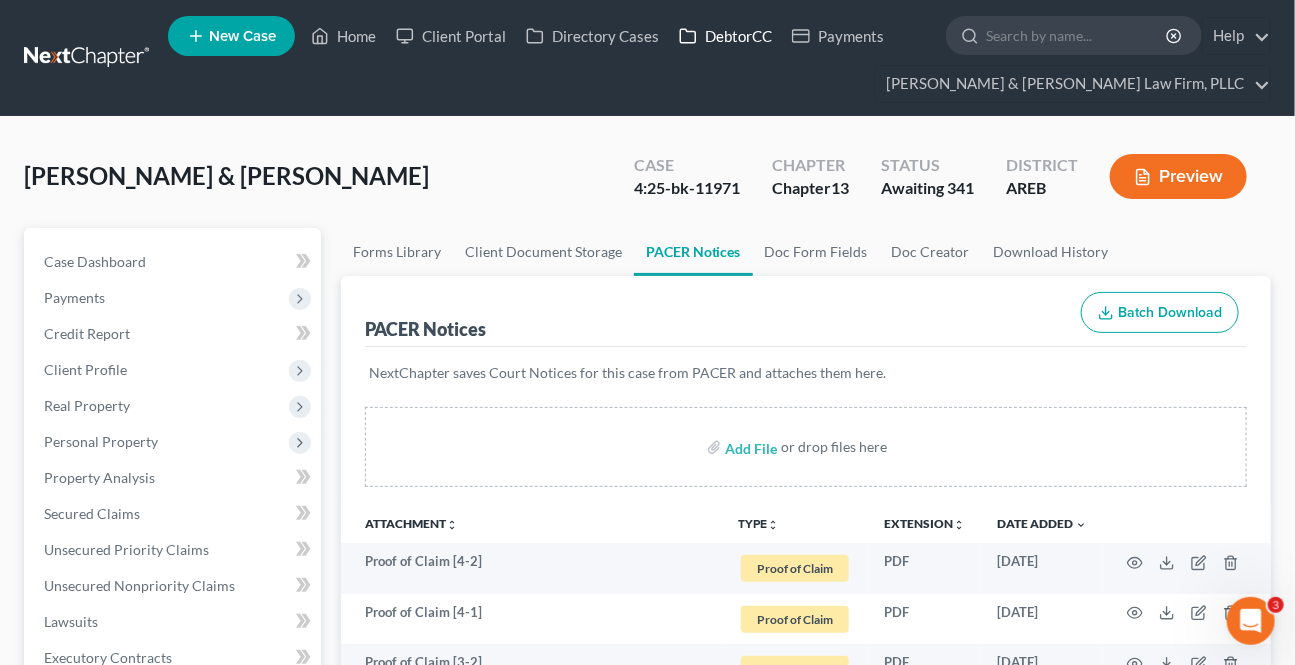 click on "DebtorCC" at bounding box center [725, 36] 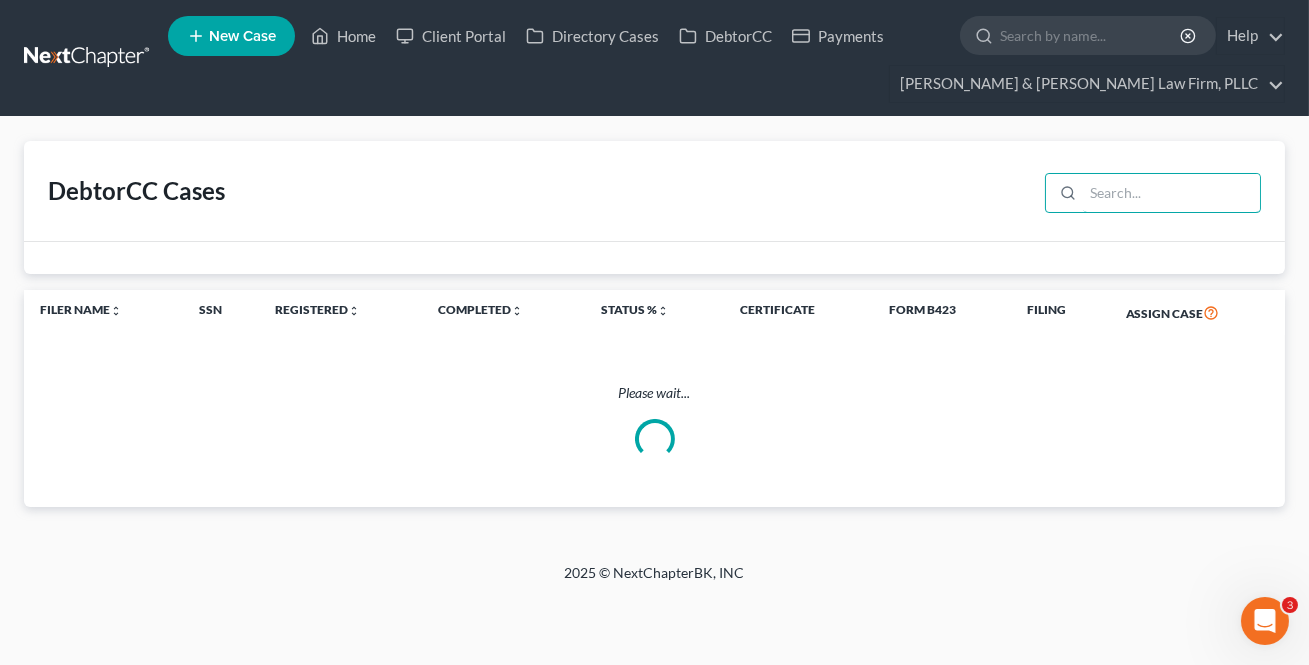 drag, startPoint x: 1133, startPoint y: 205, endPoint x: 1124, endPoint y: 212, distance: 11.401754 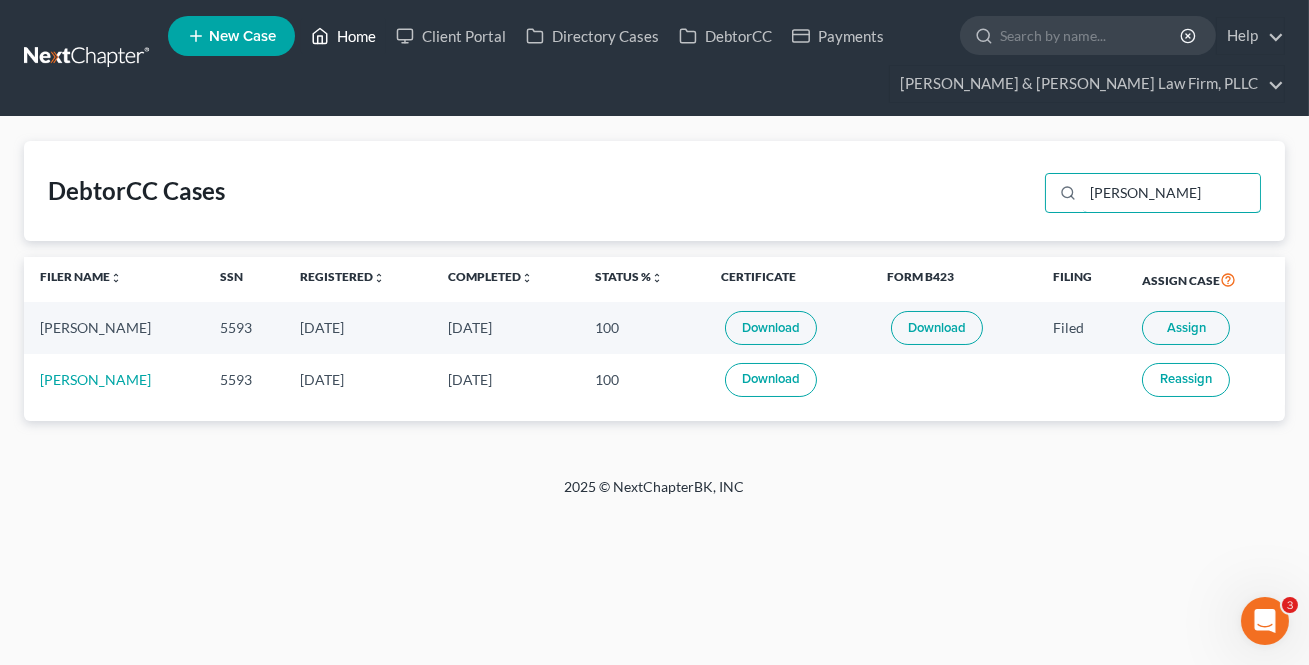 type on "[PERSON_NAME]" 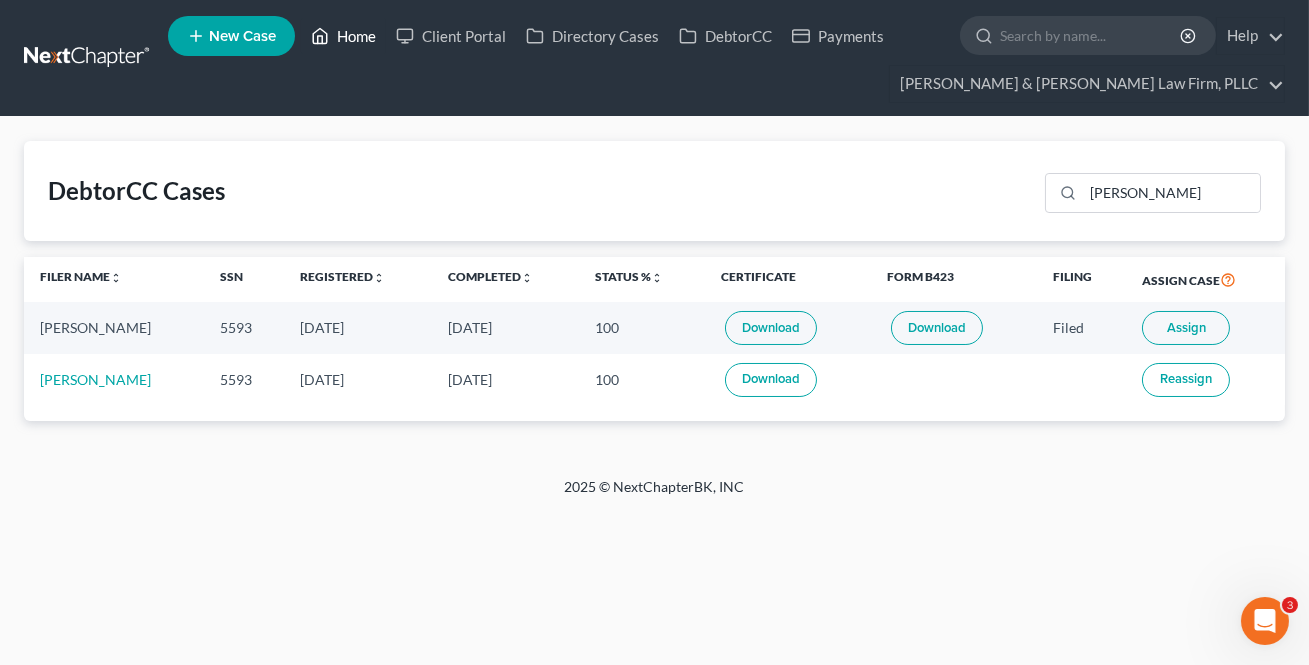 click 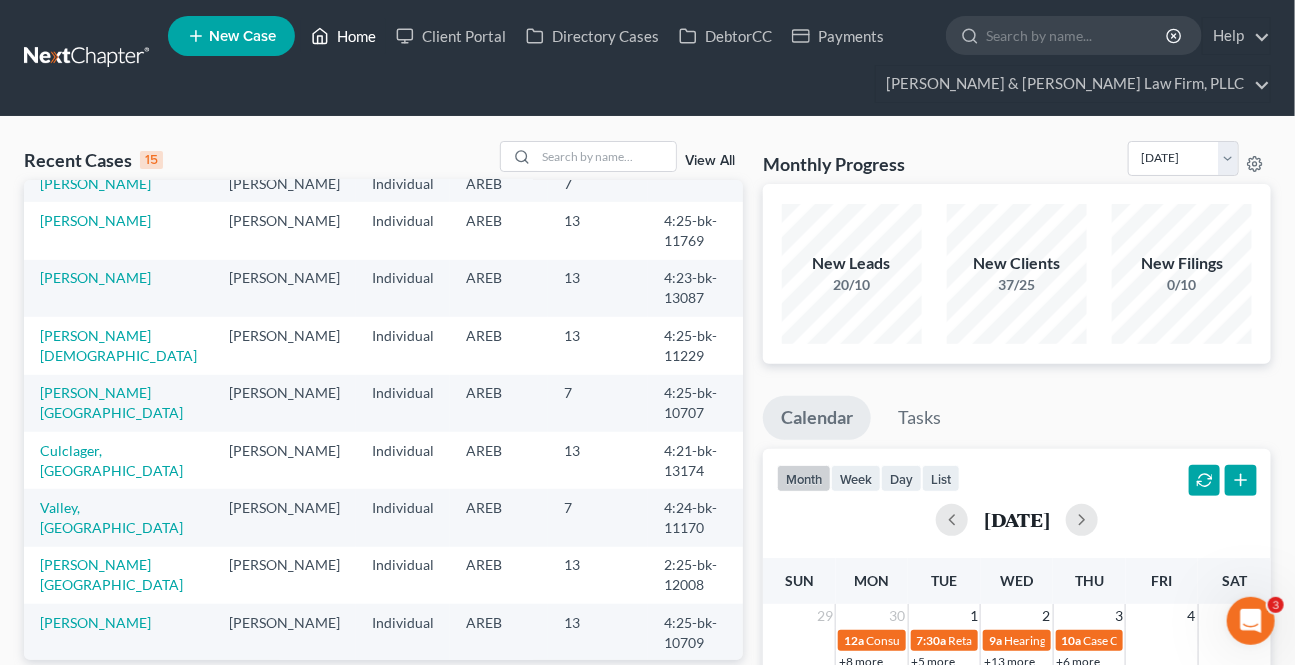 scroll, scrollTop: 417, scrollLeft: 0, axis: vertical 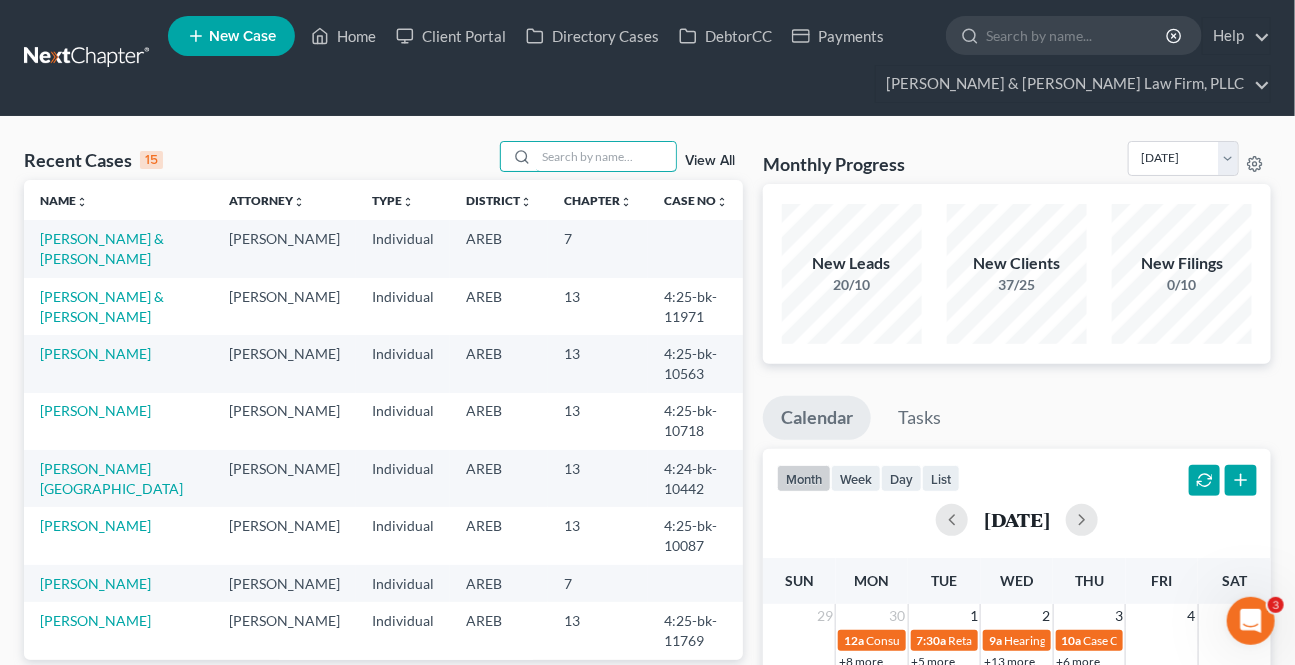 drag, startPoint x: 610, startPoint y: 165, endPoint x: 575, endPoint y: 180, distance: 38.078865 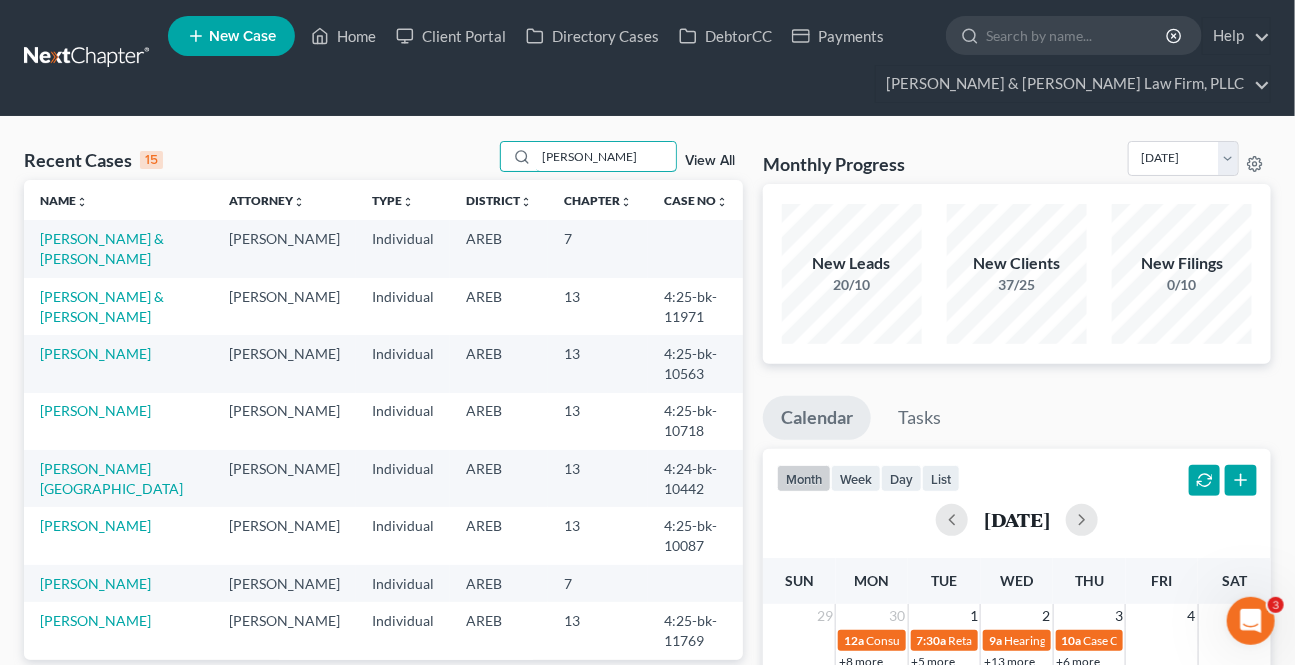 type on "[PERSON_NAME]" 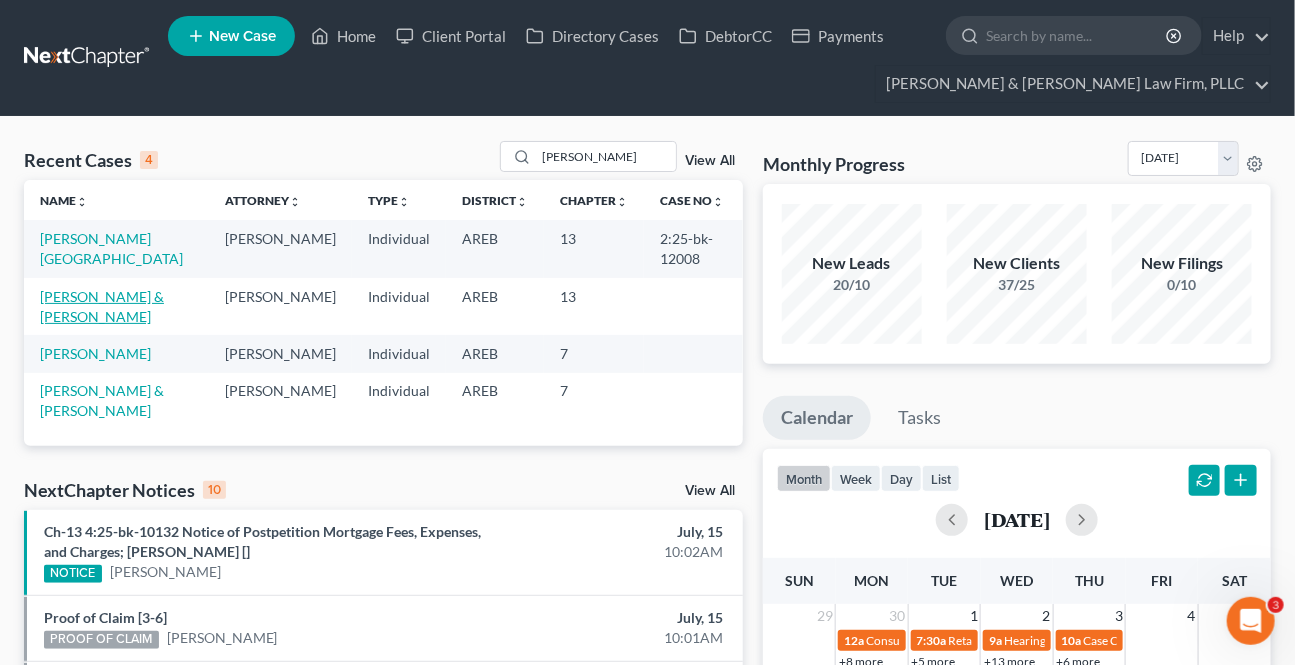 click on "[PERSON_NAME] & [PERSON_NAME]" at bounding box center [102, 306] 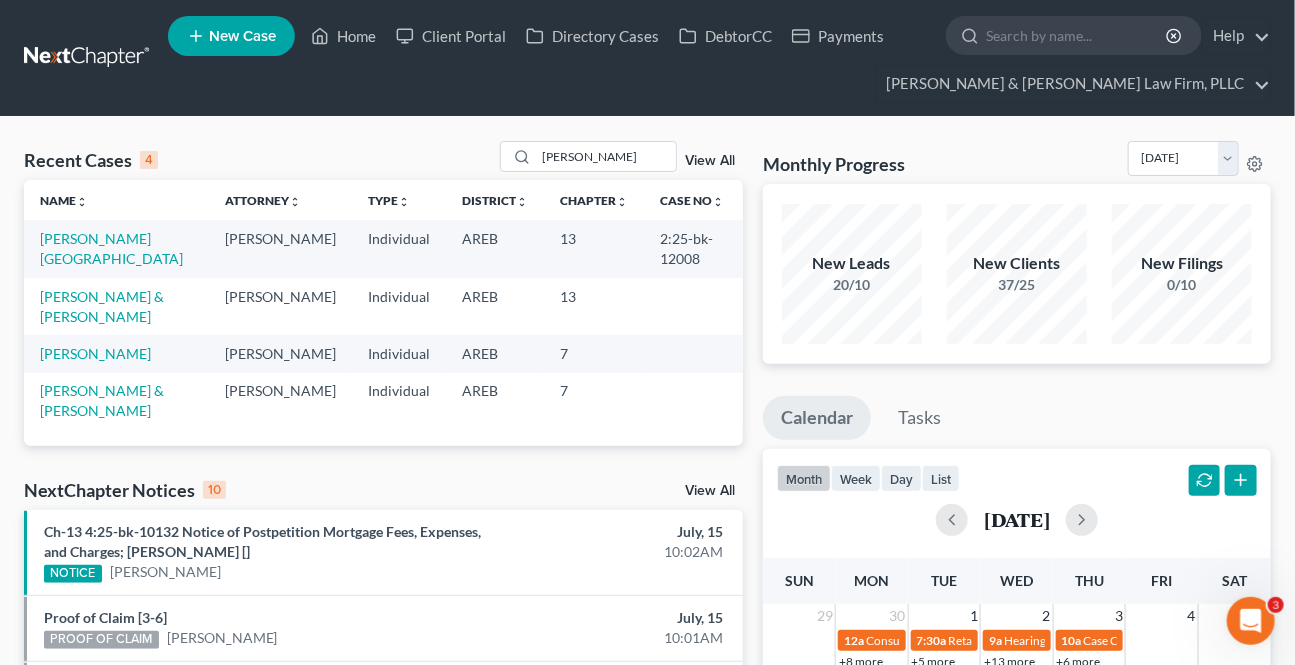 select on "2" 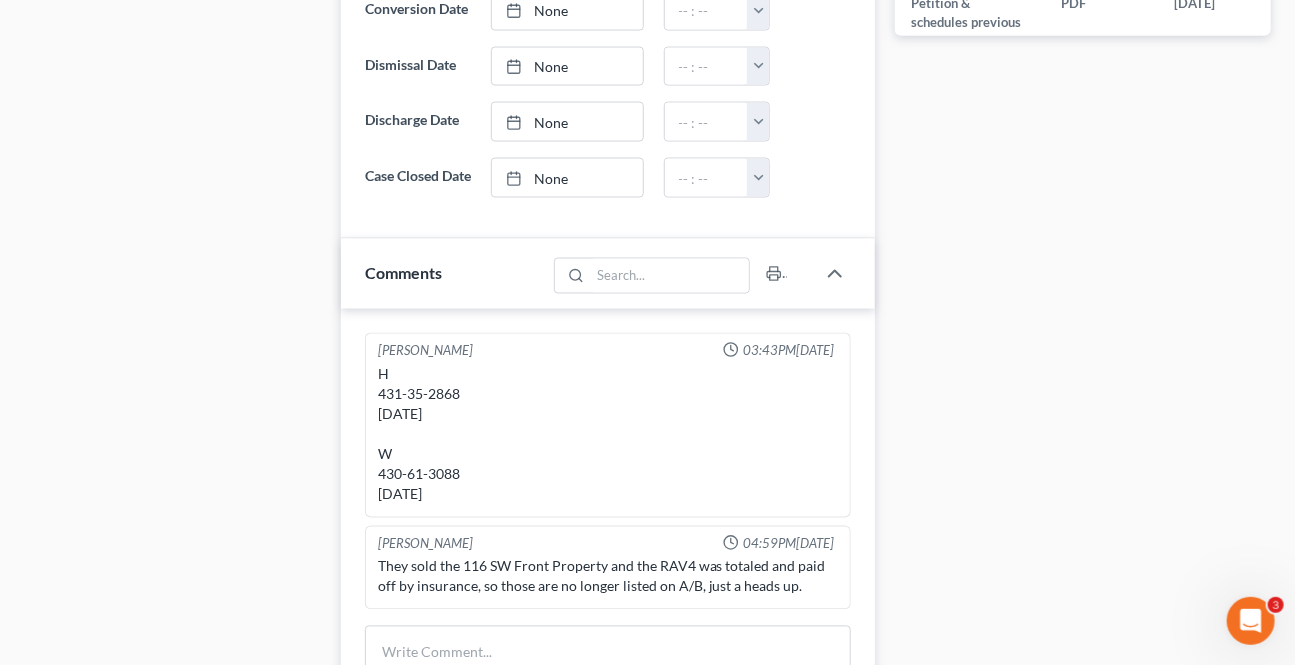 scroll, scrollTop: 1181, scrollLeft: 0, axis: vertical 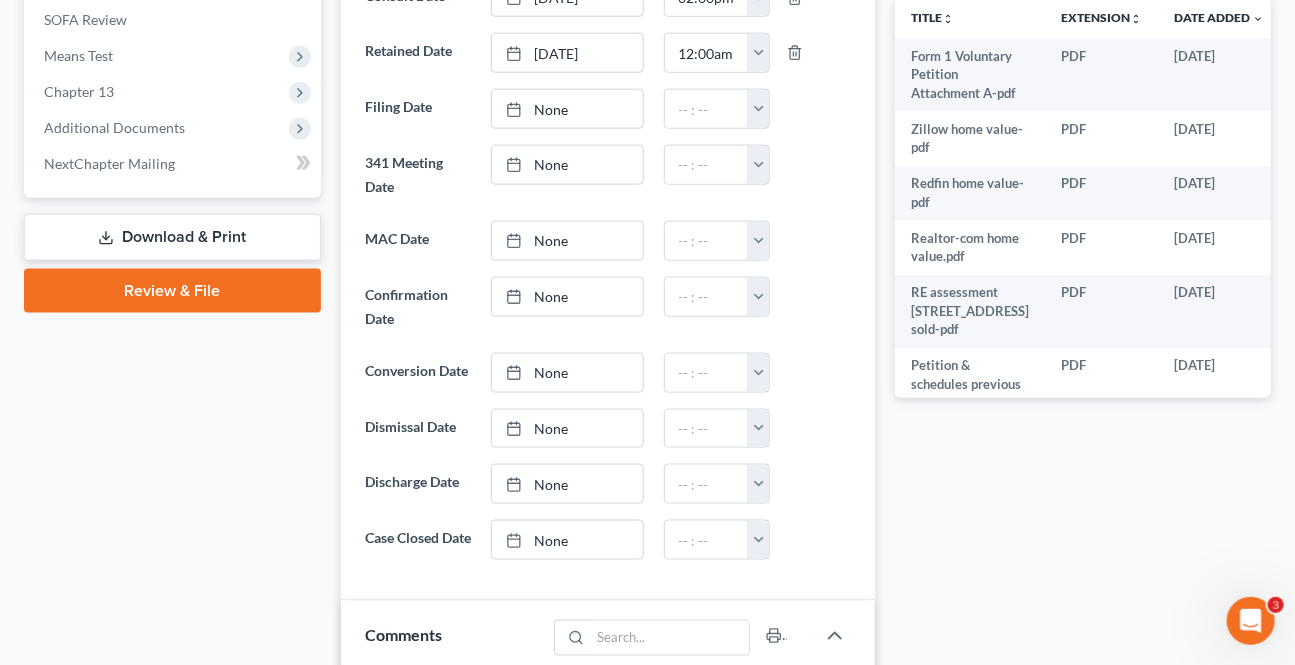 click on "Download & Print" at bounding box center [172, 237] 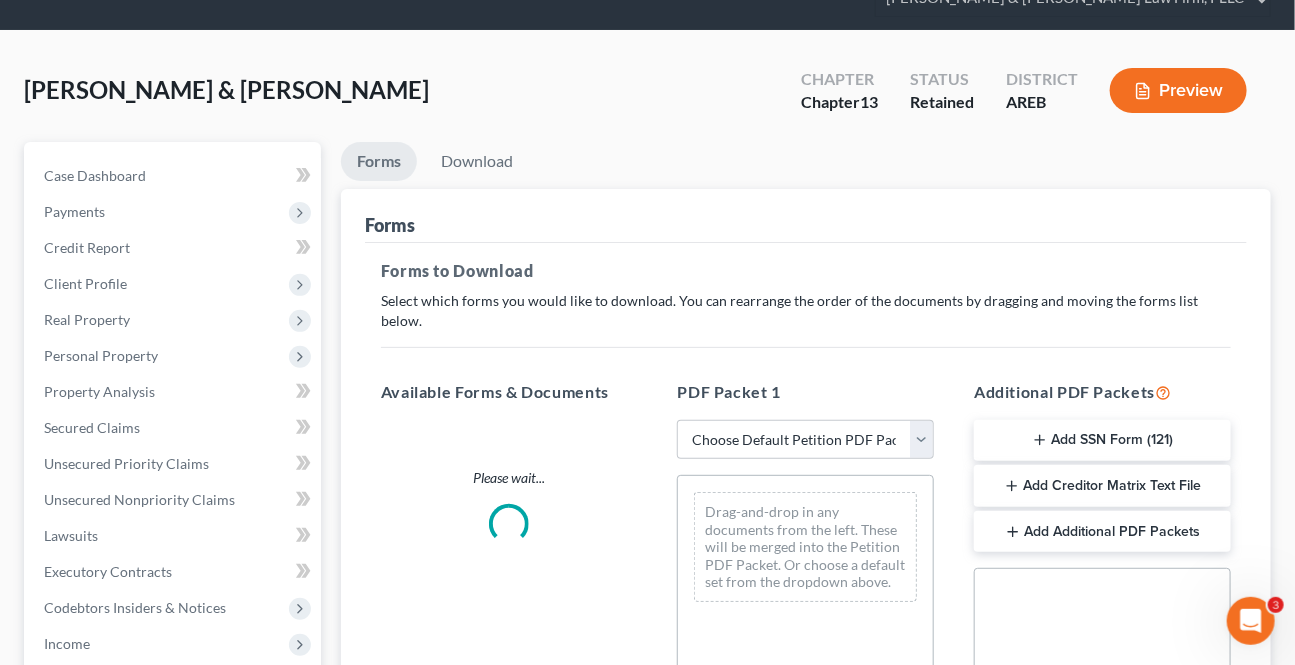 scroll, scrollTop: 0, scrollLeft: 0, axis: both 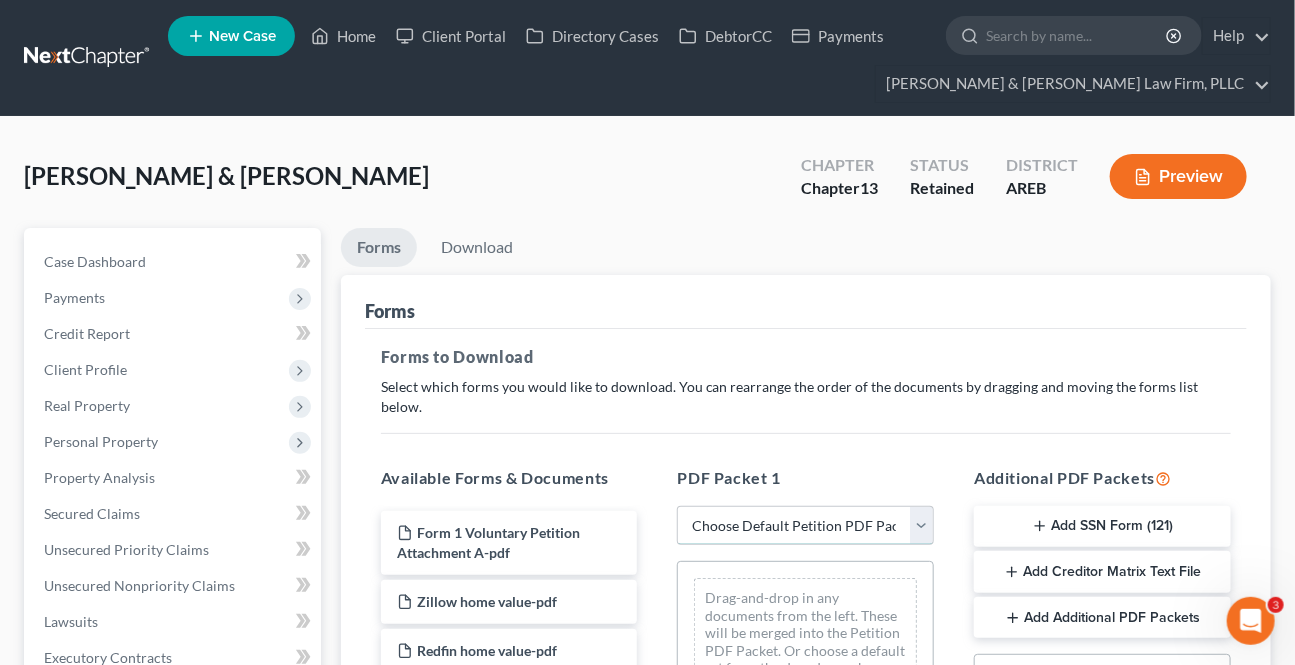 click on "Choose Default Petition PDF Packet Complete Bankruptcy Petition (all forms and schedules) Emergency Filing Forms (Petition and Creditor List Only) Amended Forms Signature Pages Only Supplemental Post Petition (Sch. I & J) Supplemental Post Petition (Sch. I) Supplemental Post Petition (Sch. J)" at bounding box center (805, 526) 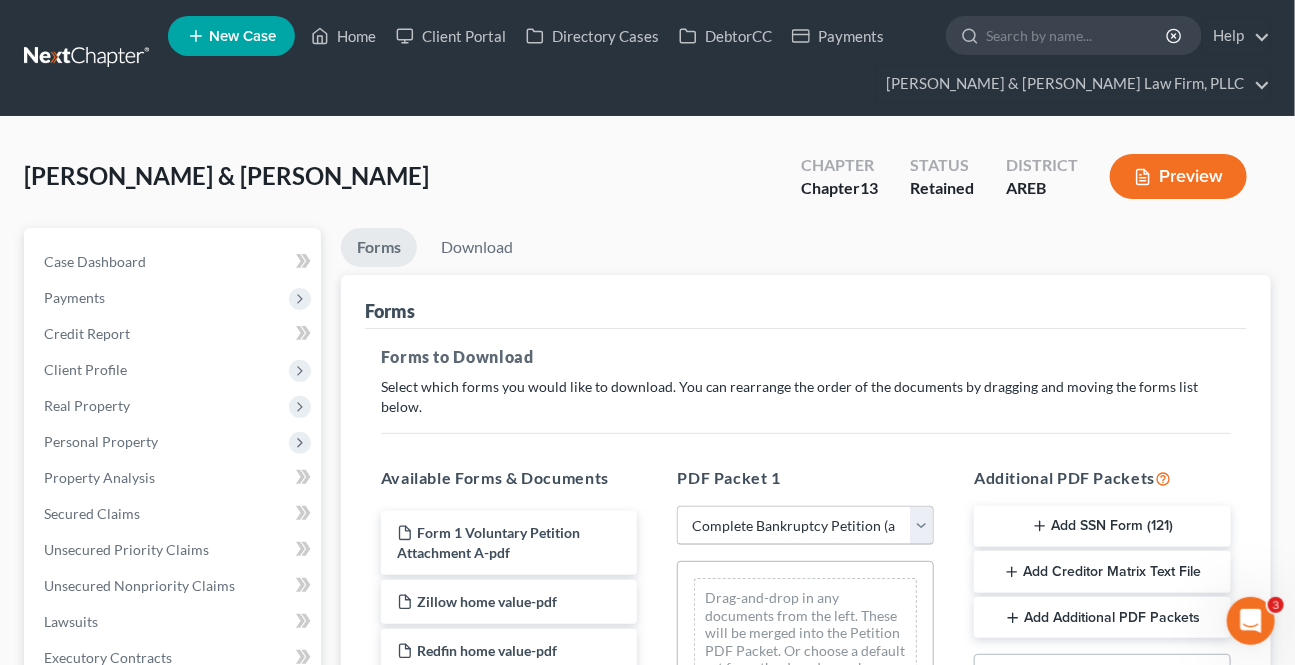 click on "Choose Default Petition PDF Packet Complete Bankruptcy Petition (all forms and schedules) Emergency Filing Forms (Petition and Creditor List Only) Amended Forms Signature Pages Only Supplemental Post Petition (Sch. I & J) Supplemental Post Petition (Sch. I) Supplemental Post Petition (Sch. J)" at bounding box center [805, 526] 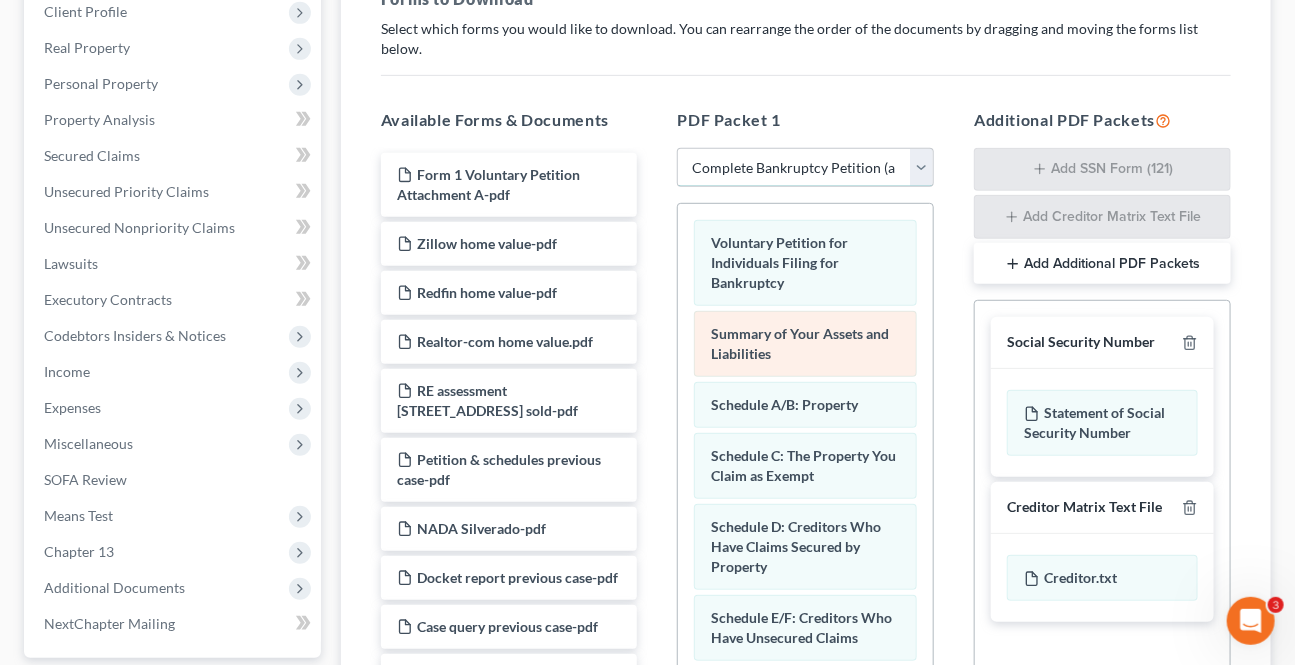 scroll, scrollTop: 363, scrollLeft: 0, axis: vertical 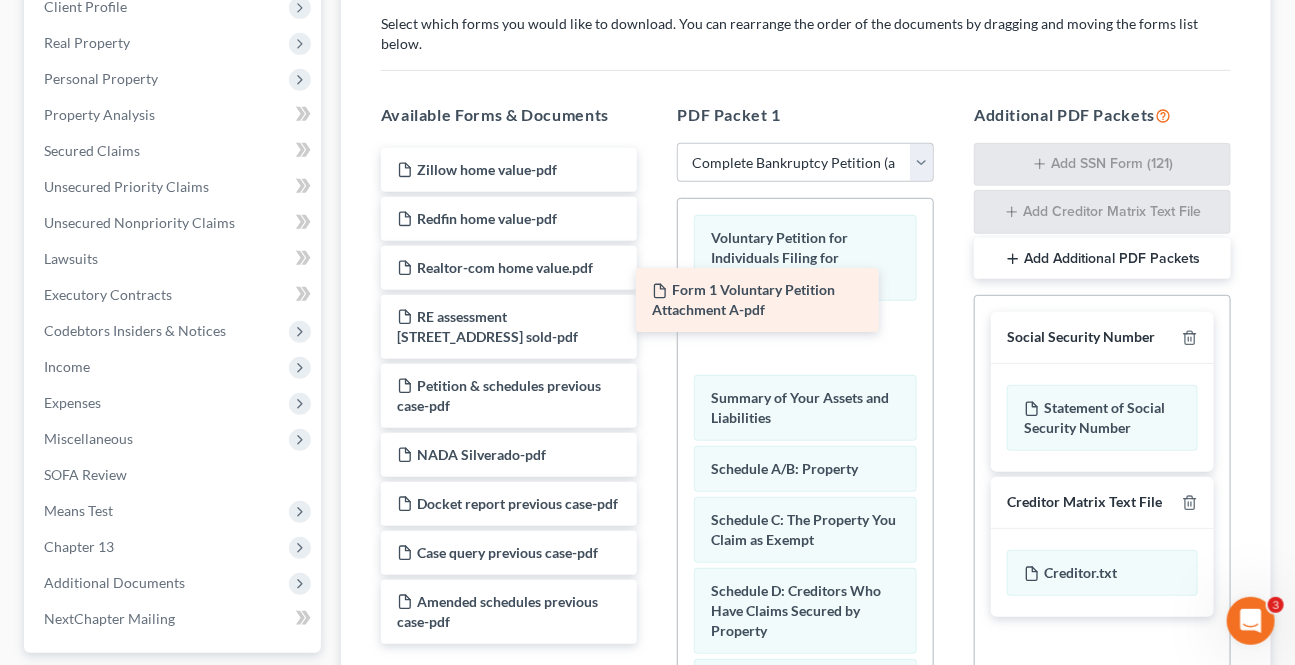 drag, startPoint x: 550, startPoint y: 166, endPoint x: 811, endPoint y: 301, distance: 293.8469 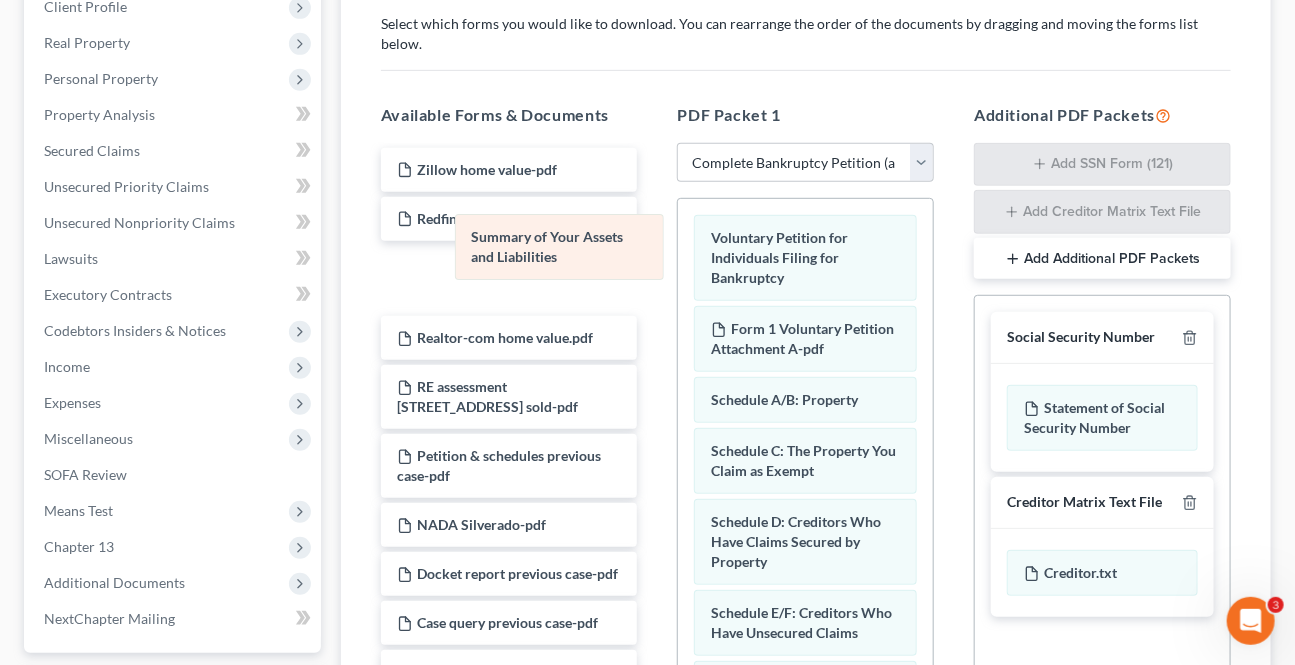 drag, startPoint x: 833, startPoint y: 380, endPoint x: 588, endPoint y: 240, distance: 282.17902 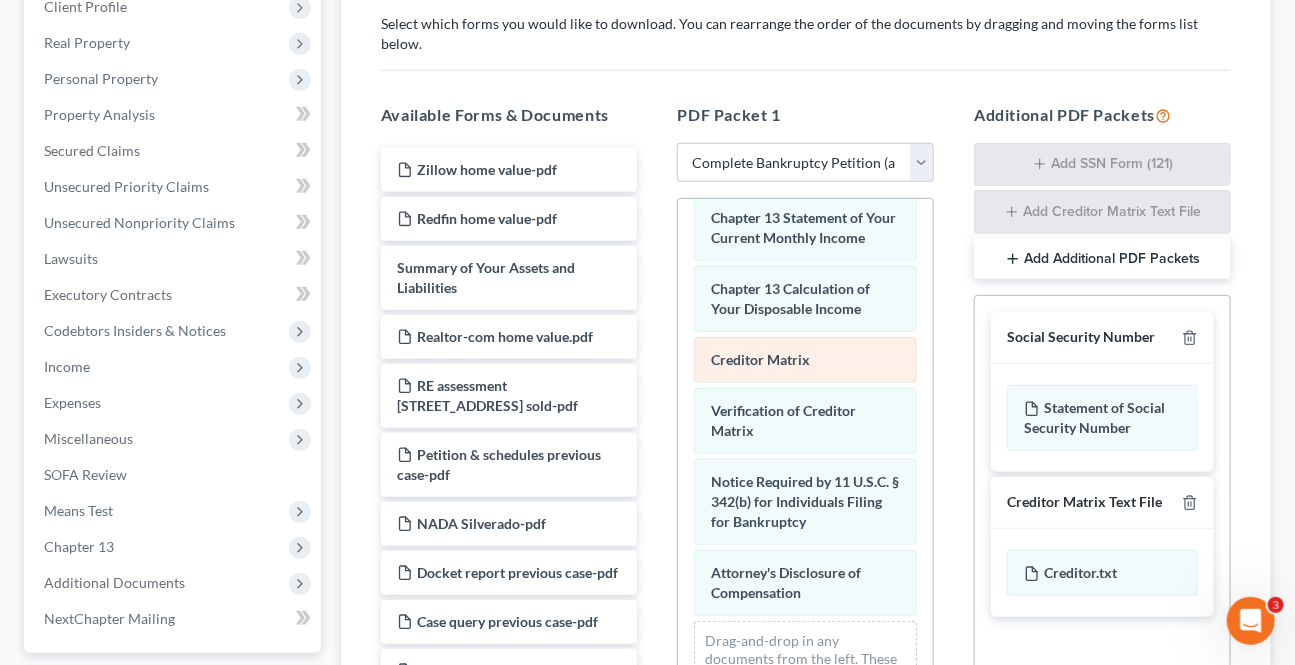 scroll, scrollTop: 964, scrollLeft: 0, axis: vertical 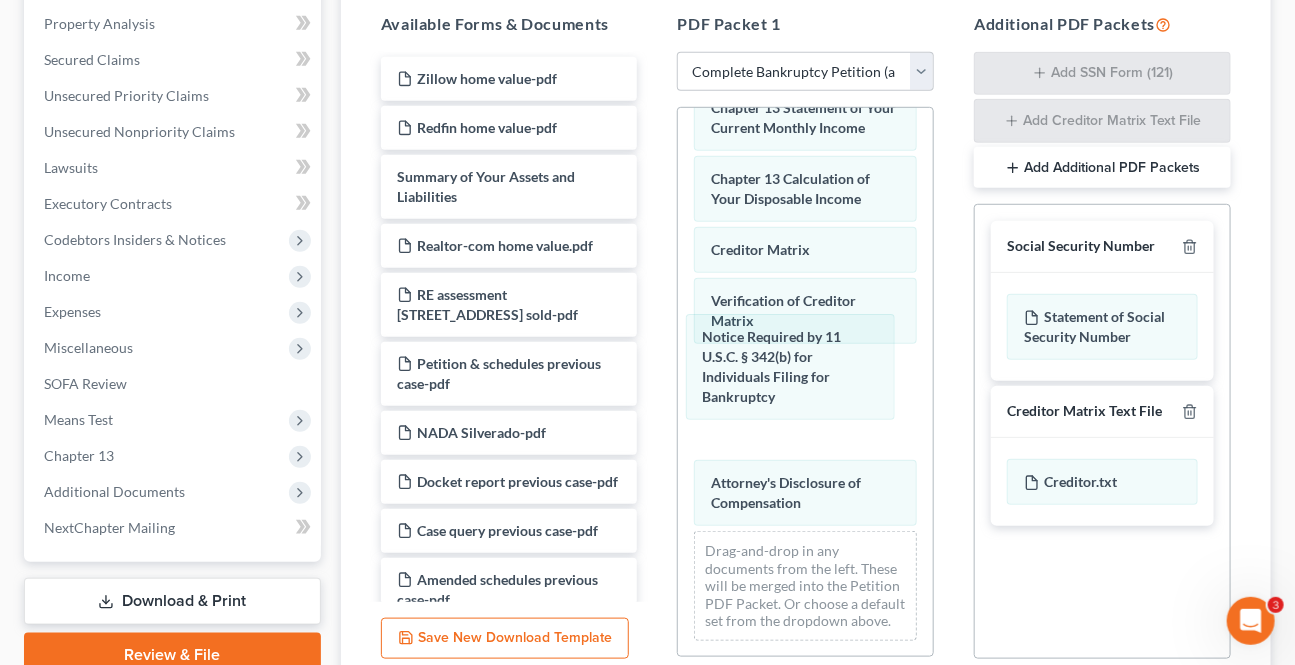 click on "Notice Required by 11 U.S.C. § 342(b) for Individuals Filing for Bankruptcy Voluntary Petition for Individuals Filing for Bankruptcy Form 1 Voluntary Petition Attachment A-pdf Schedule A/B: Property Schedule C: The Property You Claim as Exempt Schedule D: Creditors Who Have Claims Secured by Property Schedule E/F: Creditors Who Have Unsecured Claims Schedule G: Executory Contracts and Unexpired Leases Schedule H: Your Codebtors Schedule I: Your Income Schedule J: Your Expenses Declaration About an Individual Debtor's Schedules Your Statement of Financial Affairs for Individuals Filing for Bankruptcy Chapter 13 Statement of Your Current Monthly Income Chapter 13 Calculation of Your Disposable Income Creditor Matrix Verification of Creditor Matrix Notice Required by 11 U.S.C. § 342(b) for Individuals Filing for Bankruptcy Notice Required by 11 U.S.C. § 342(b) for Individuals Filing for Bankruptcy Attorney's Disclosure of Compensation" at bounding box center (805, -64) 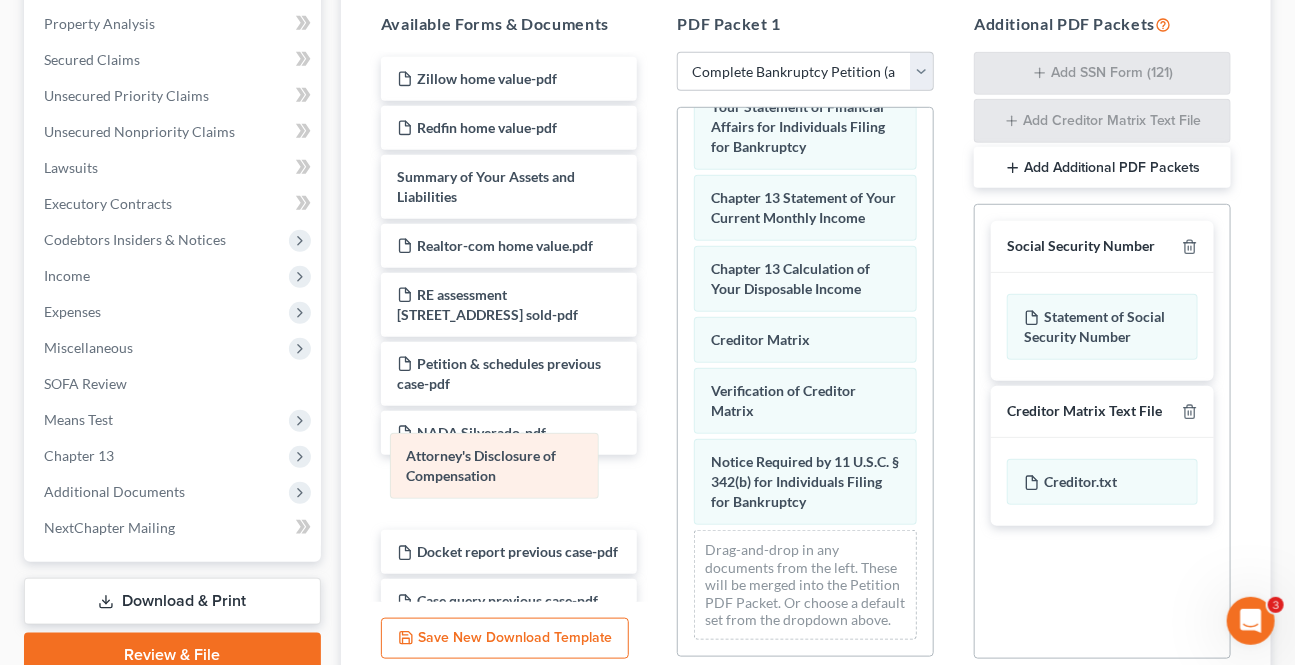 scroll, scrollTop: 894, scrollLeft: 0, axis: vertical 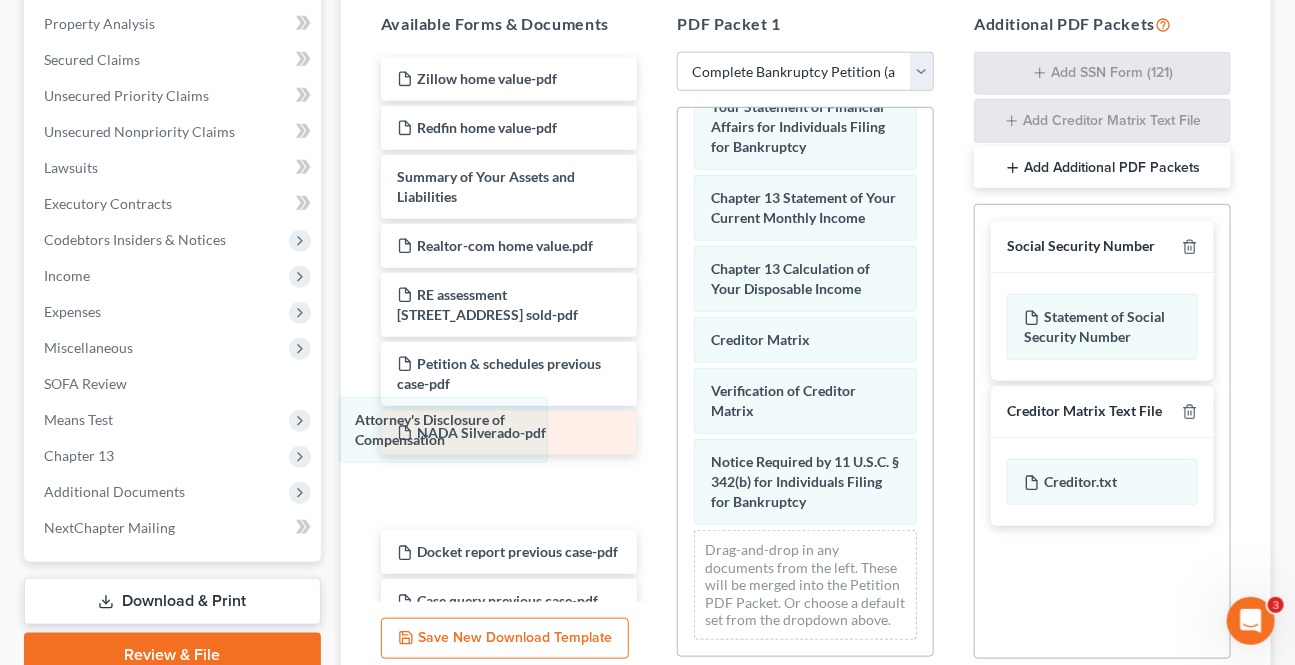drag, startPoint x: 821, startPoint y: 453, endPoint x: 468, endPoint y: 427, distance: 353.9562 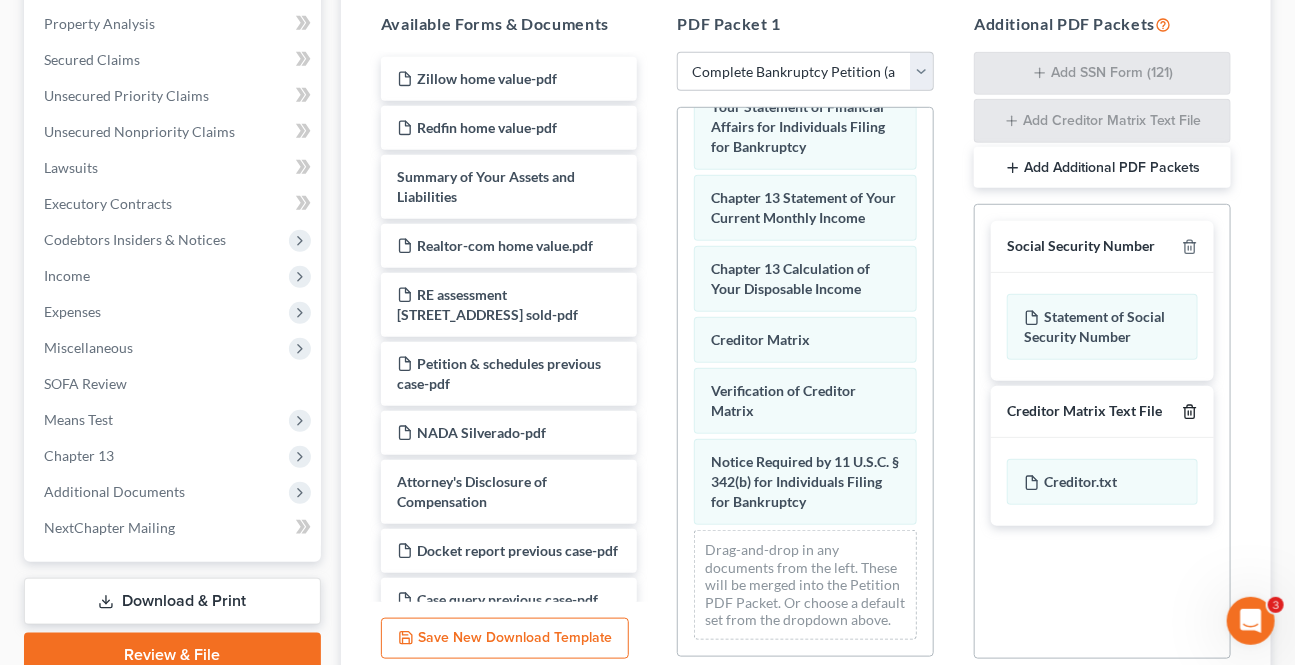 click 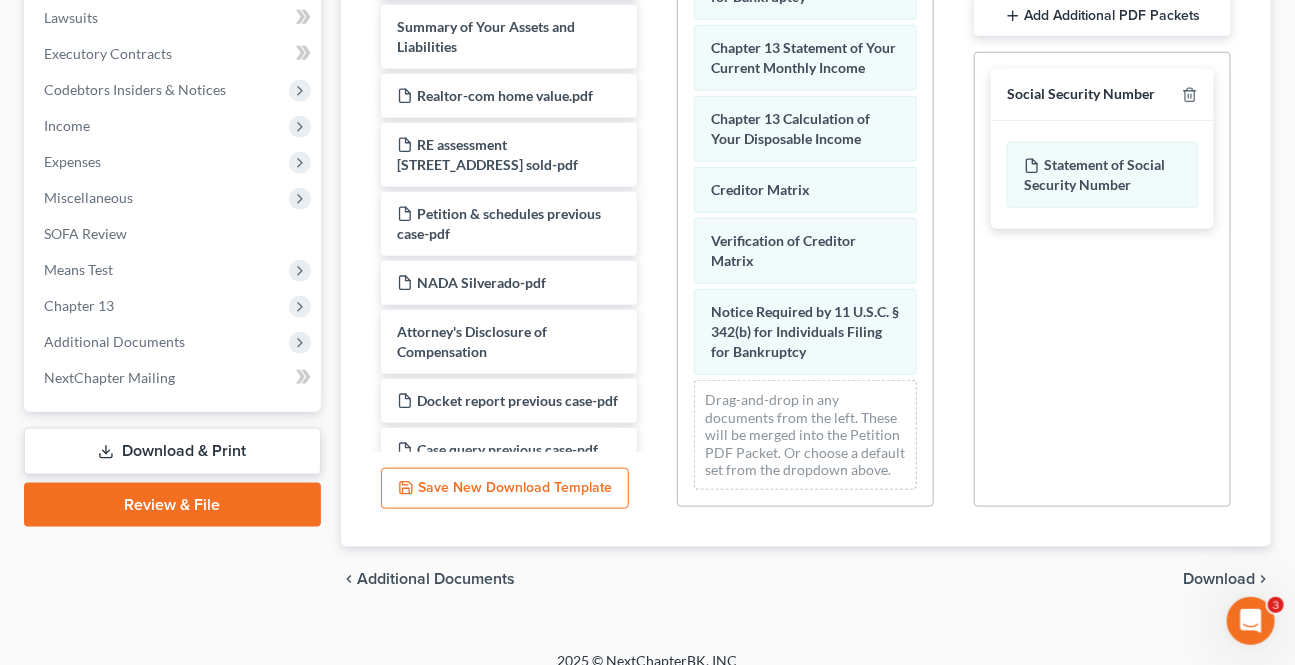 click on "Download" at bounding box center [1219, 579] 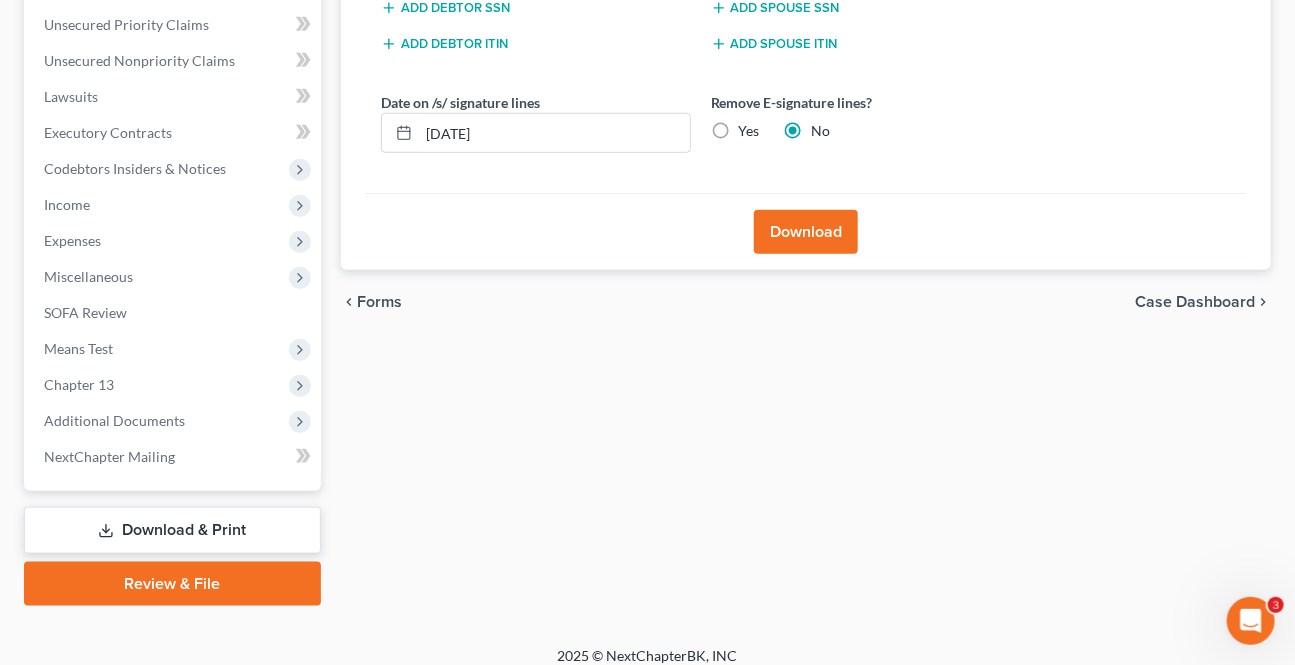 scroll, scrollTop: 176, scrollLeft: 0, axis: vertical 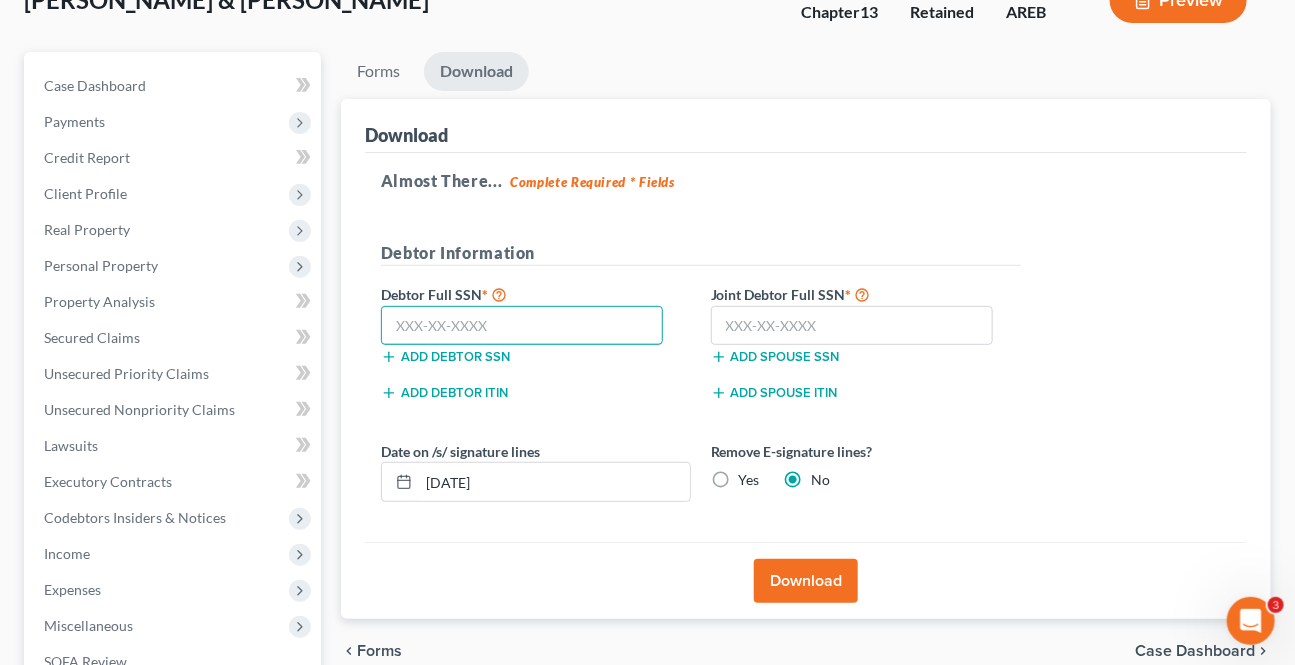 click at bounding box center (522, 326) 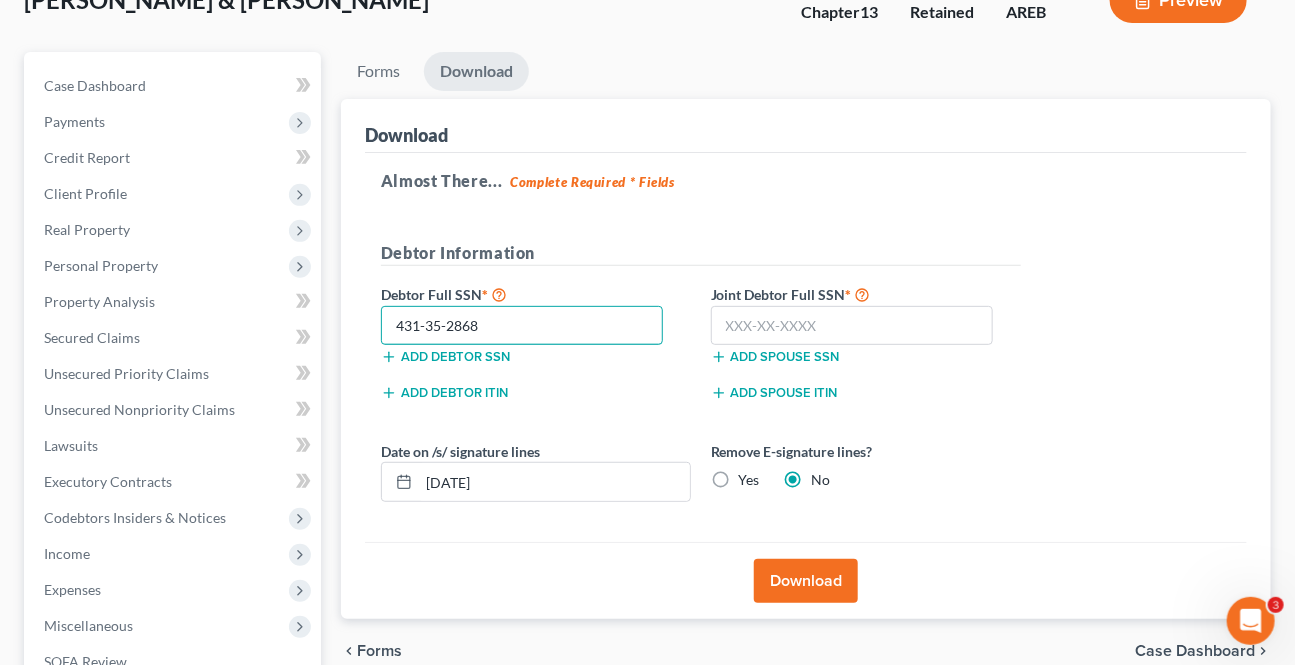 type on "431-35-2868" 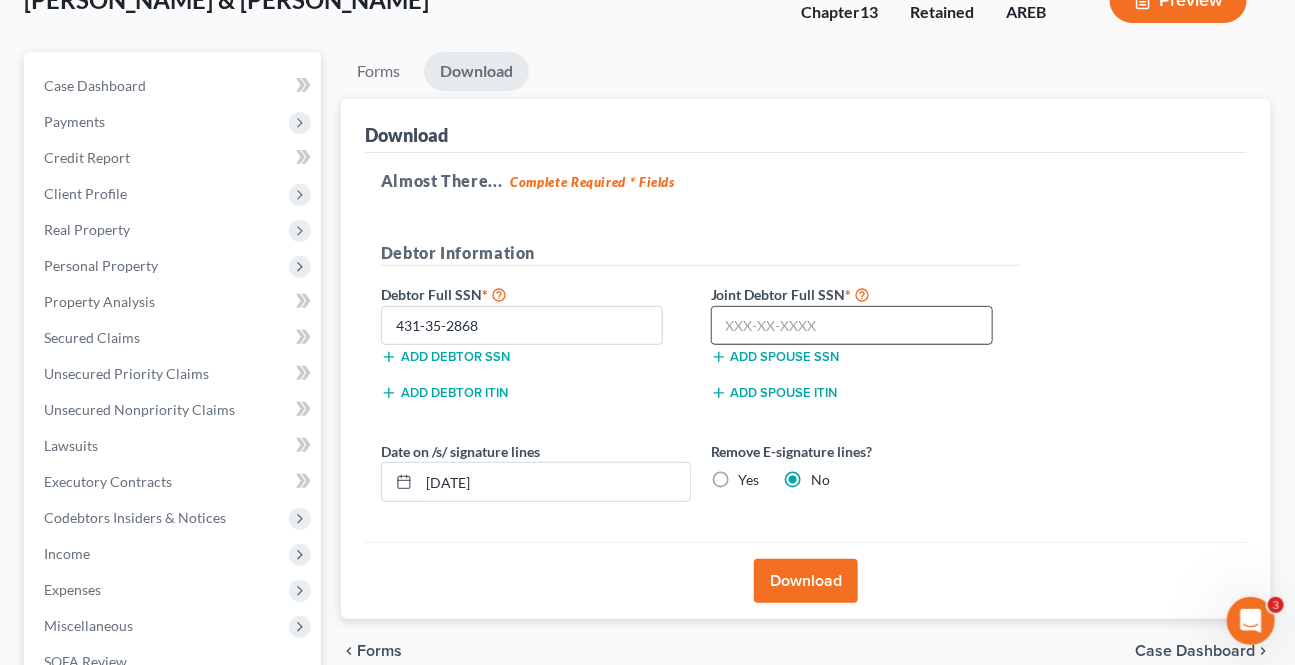 drag, startPoint x: 690, startPoint y: 304, endPoint x: 786, endPoint y: 321, distance: 97.49359 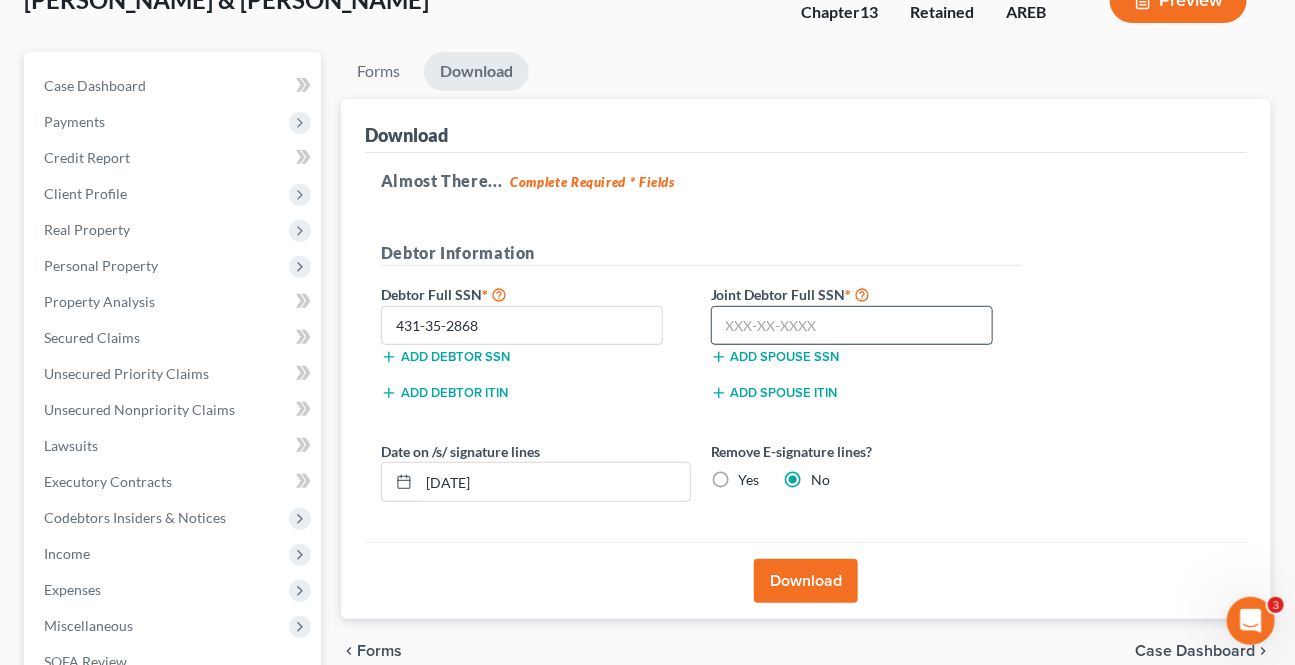 click on "Debtor Full SSN  *   431-35-2868 Add debtor SSN Joint Debtor Full SSN  *   Add spouse SSN" at bounding box center (701, 332) 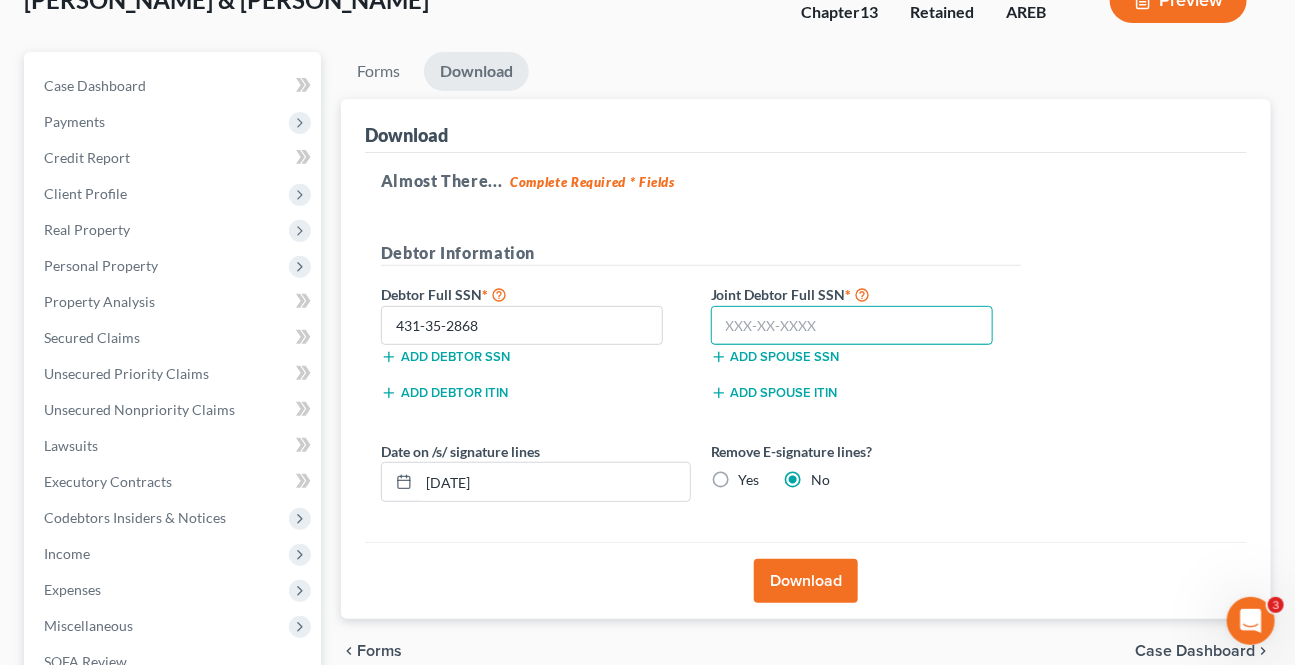 click at bounding box center [852, 326] 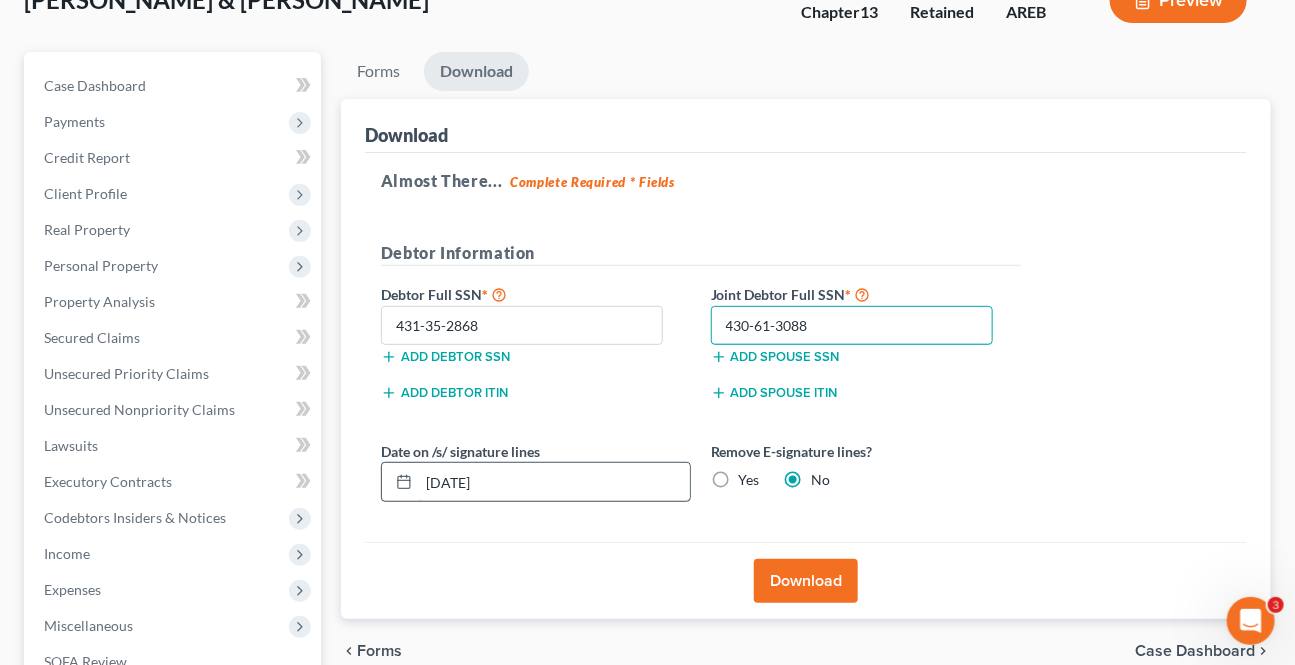 type on "430-61-3088" 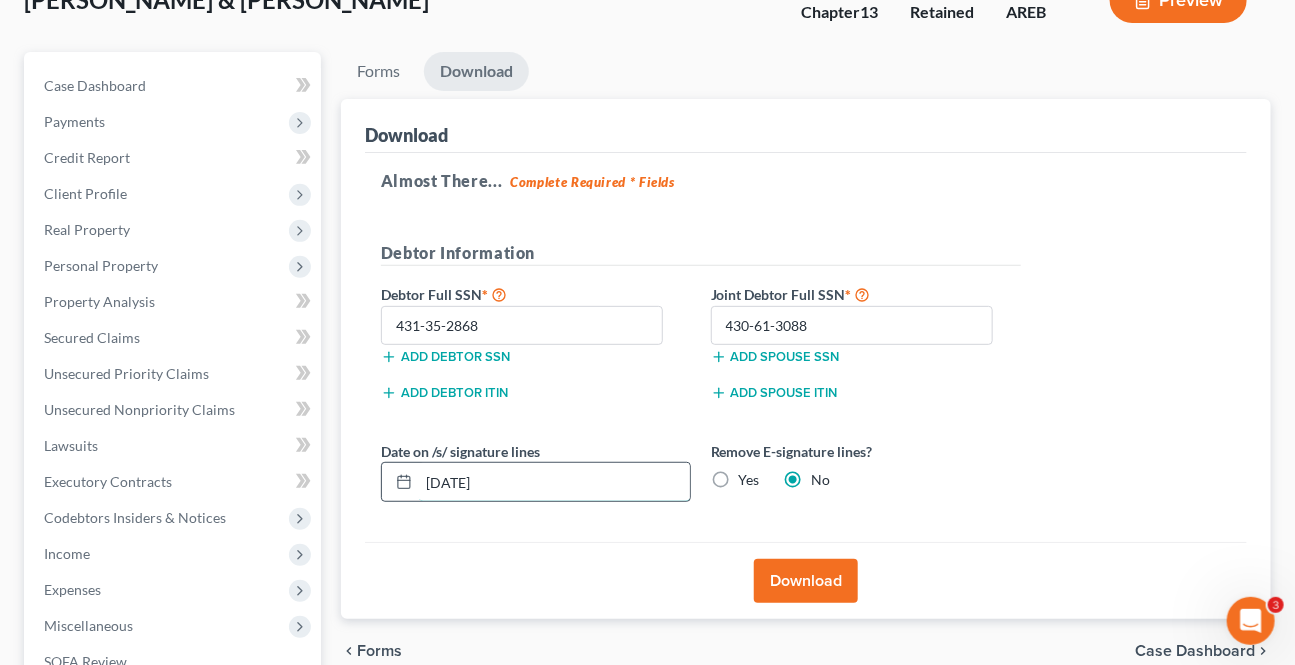 click on "[DATE]" at bounding box center (554, 482) 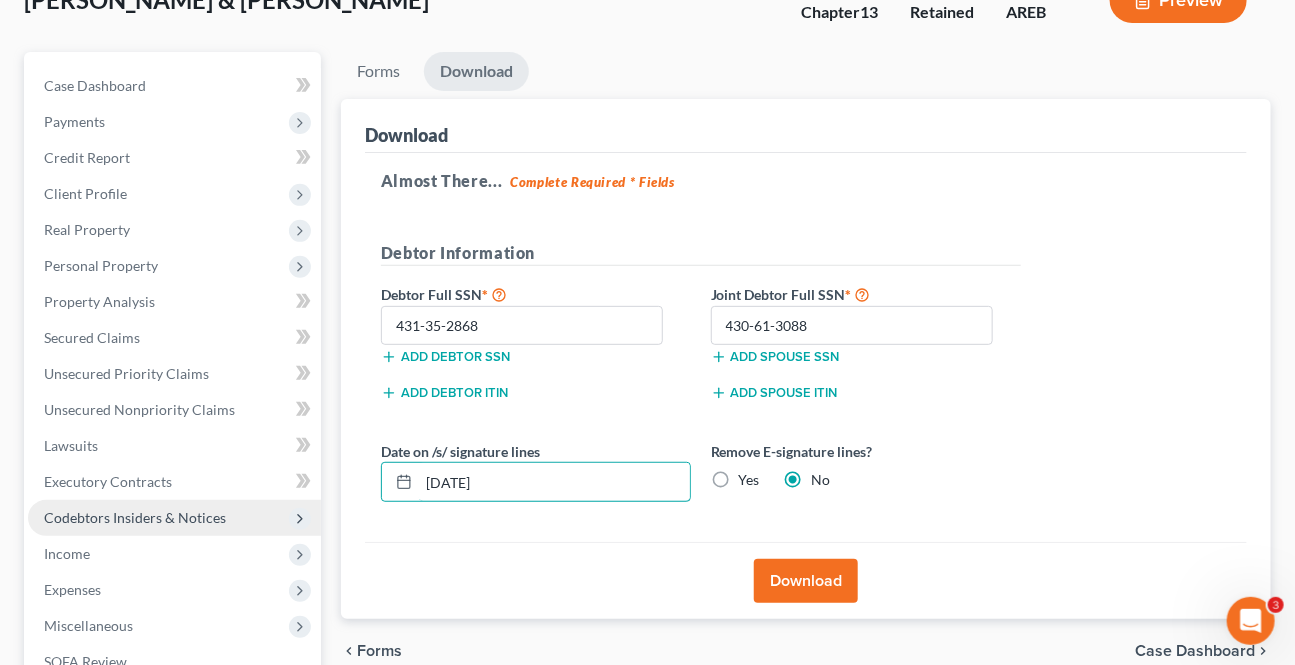 drag, startPoint x: 584, startPoint y: 482, endPoint x: 135, endPoint y: 521, distance: 450.69058 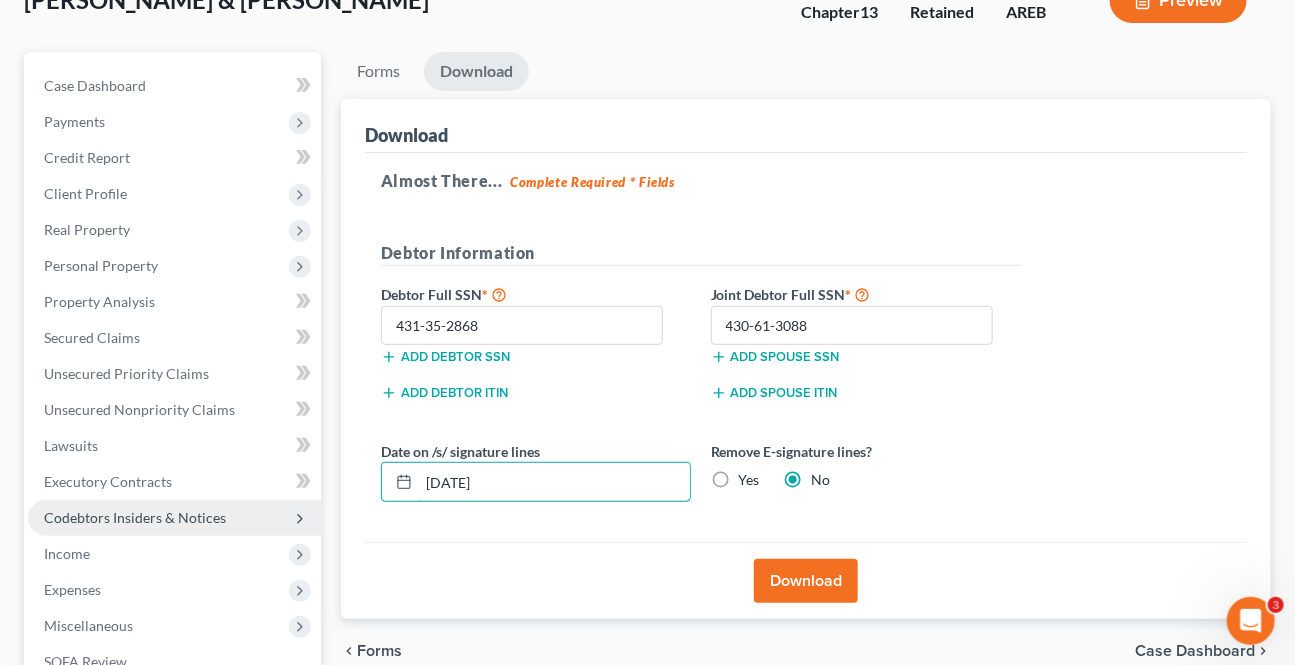 click on "Petition Navigation
Case Dashboard
Payments
Invoices
Payments
Payments
Credit Report
Client Profile" at bounding box center (647, 503) 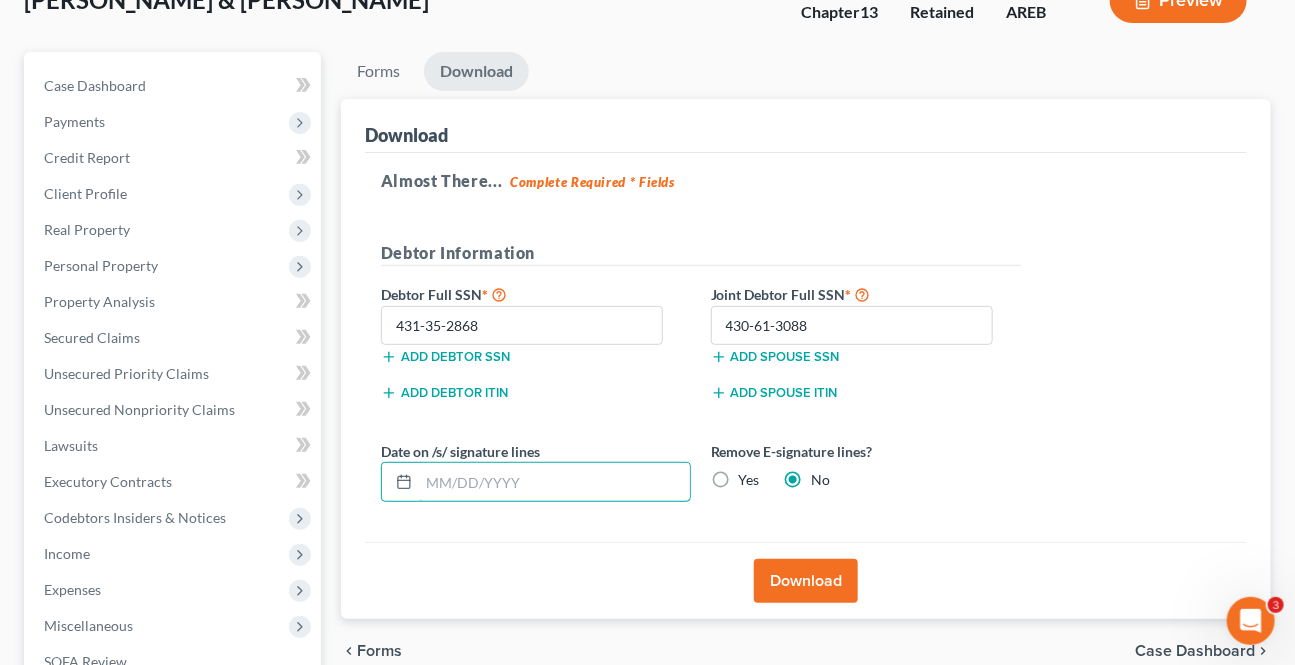 type 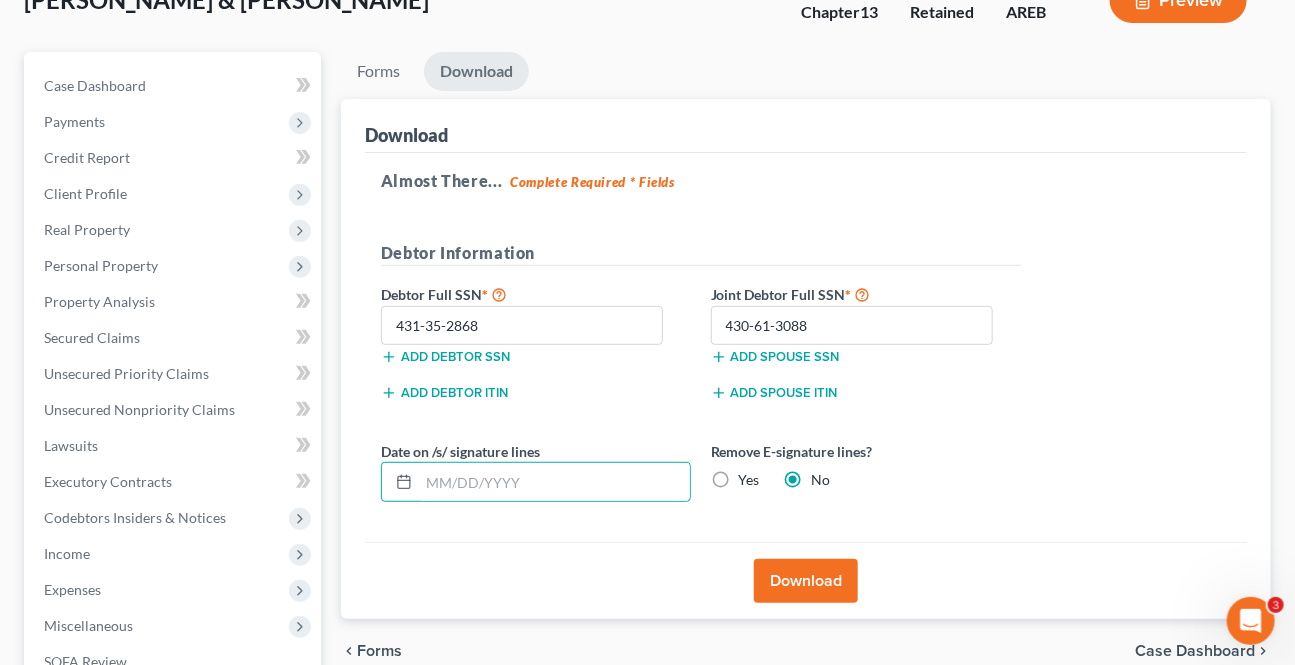 click on "Yes" at bounding box center (749, 480) 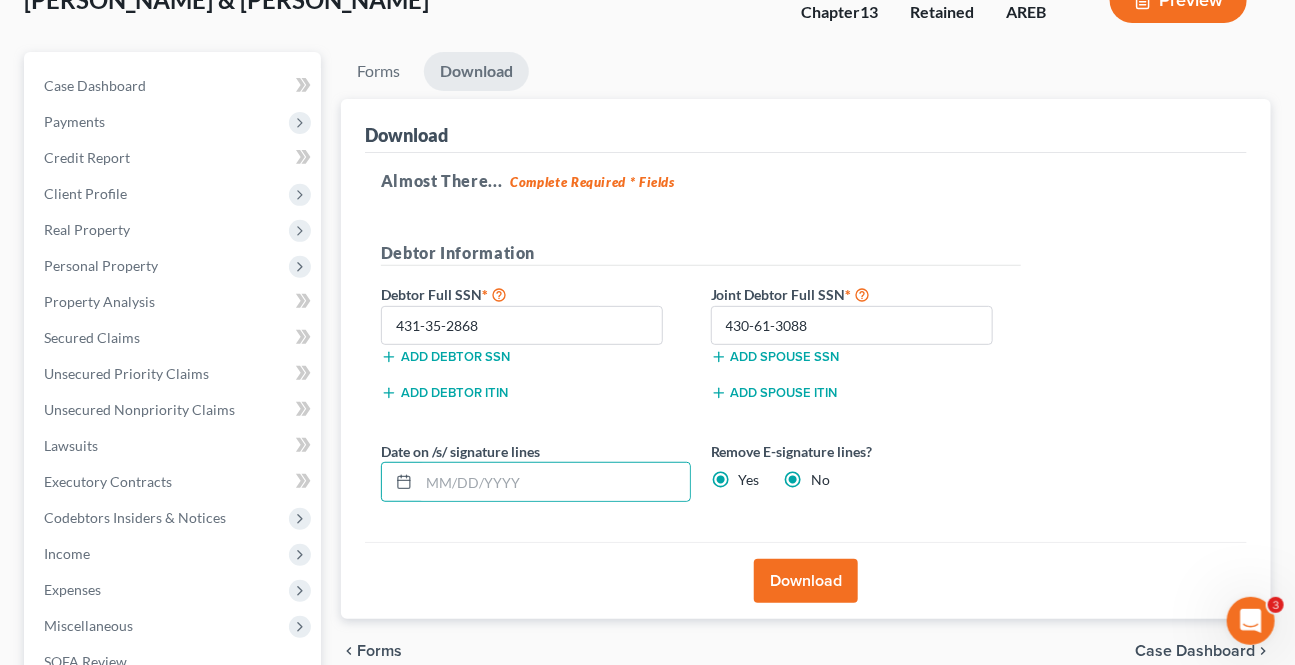 radio on "false" 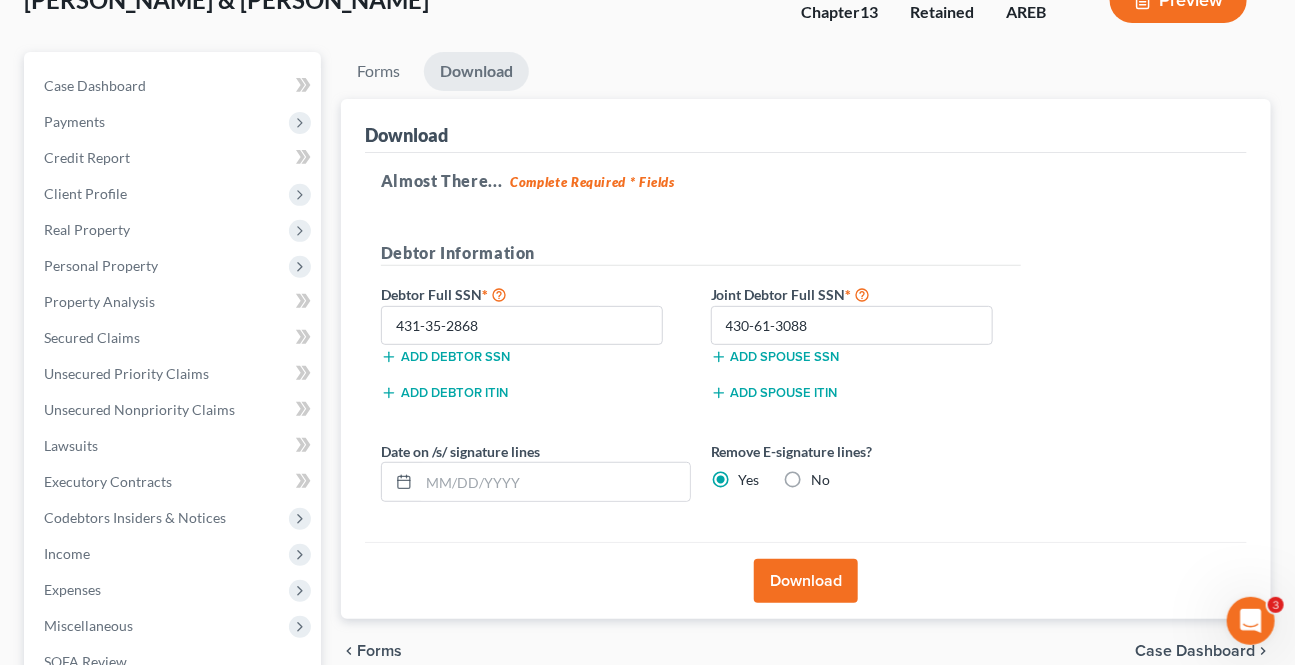 drag, startPoint x: 790, startPoint y: 576, endPoint x: 758, endPoint y: 591, distance: 35.341194 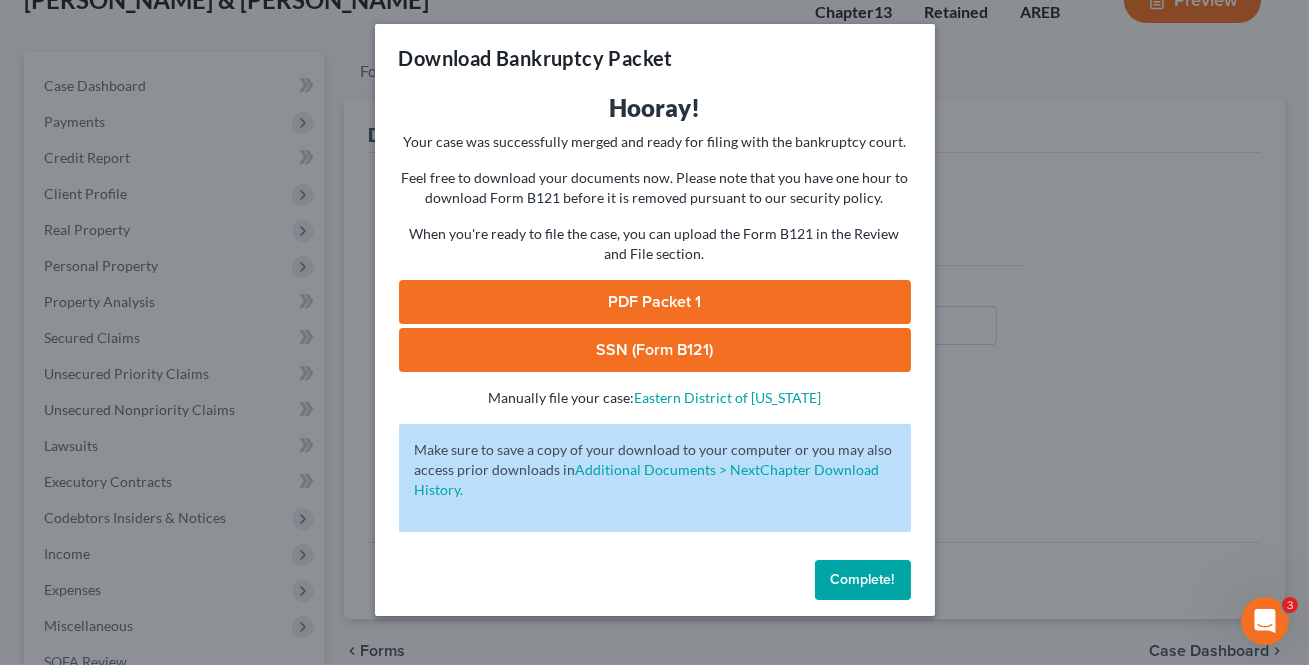 click on "PDF Packet 1" at bounding box center [655, 302] 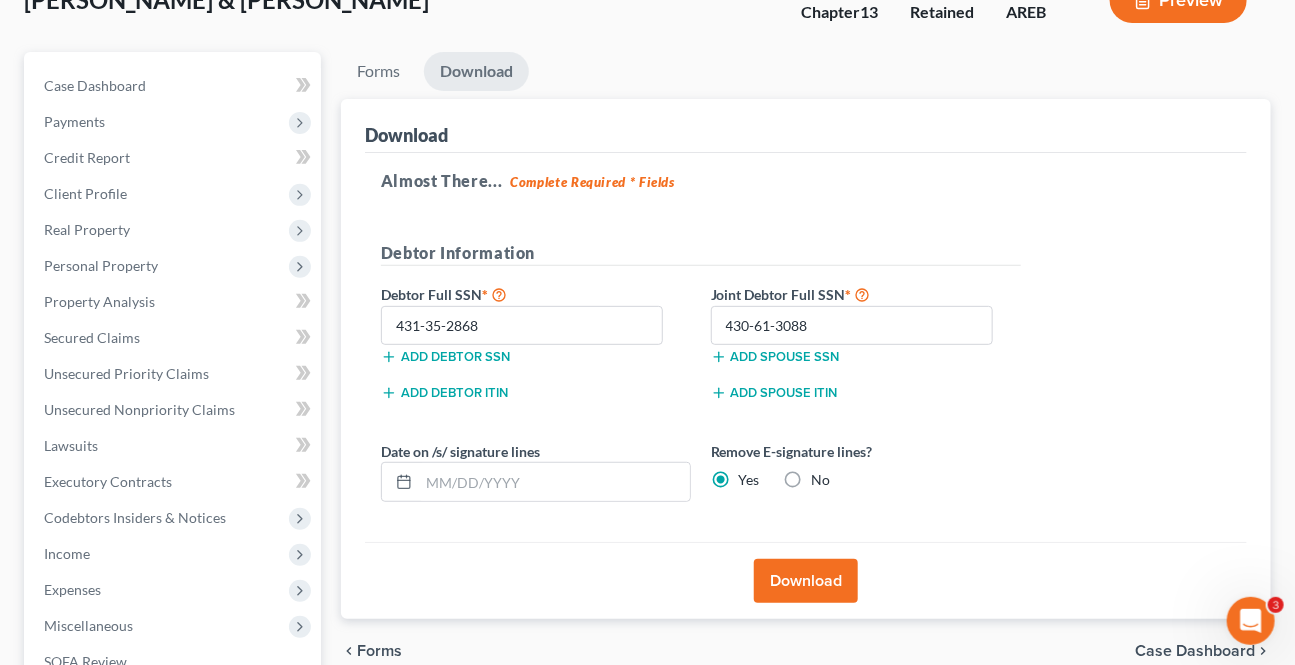 scroll, scrollTop: 0, scrollLeft: 0, axis: both 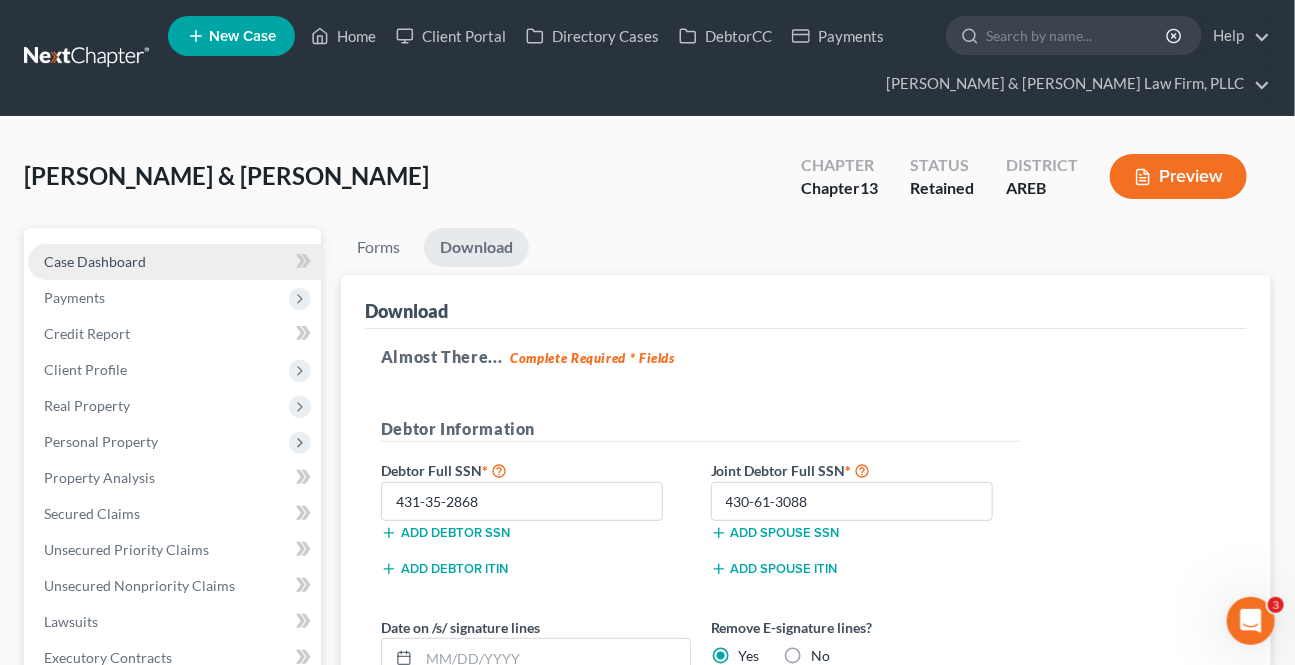 click on "Case Dashboard" at bounding box center (95, 261) 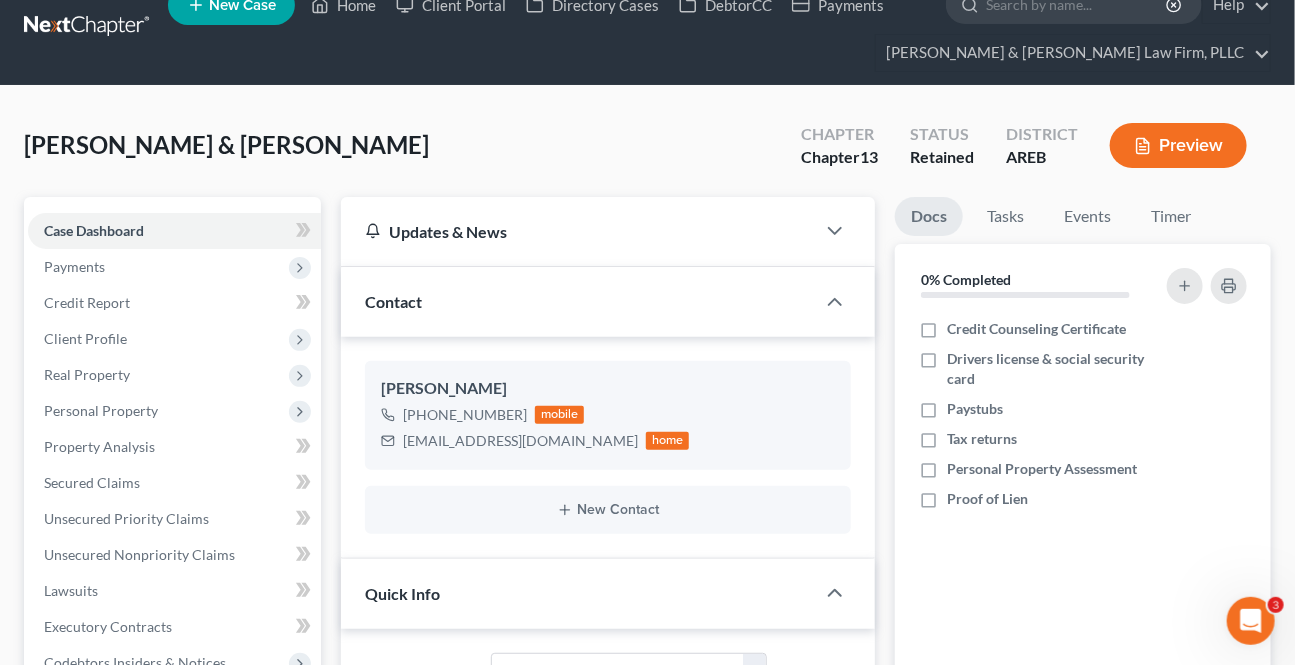 scroll, scrollTop: 0, scrollLeft: 0, axis: both 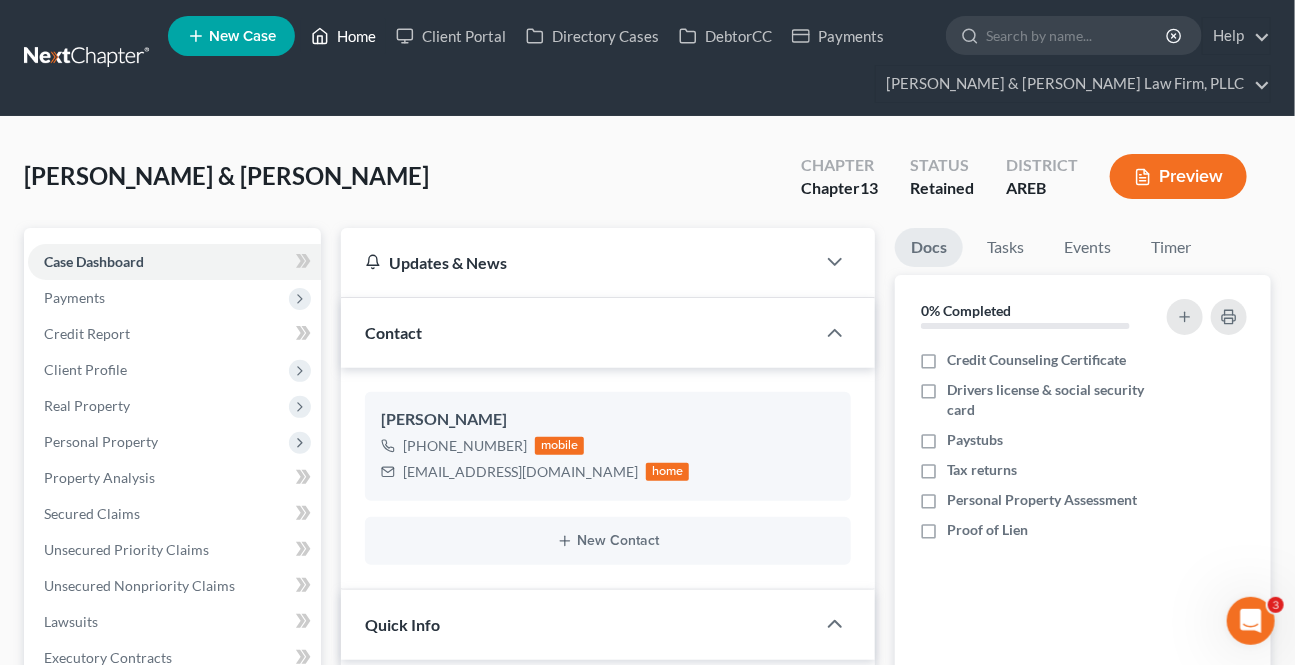 click on "Home" at bounding box center [343, 36] 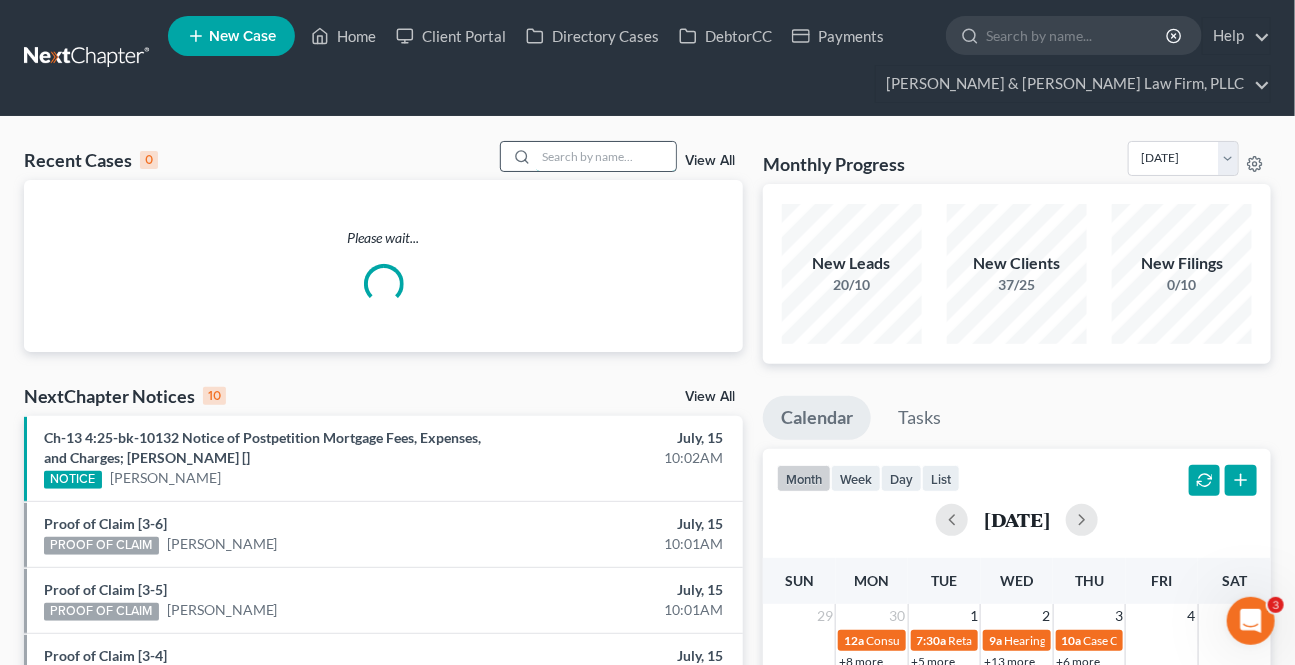 click at bounding box center (606, 156) 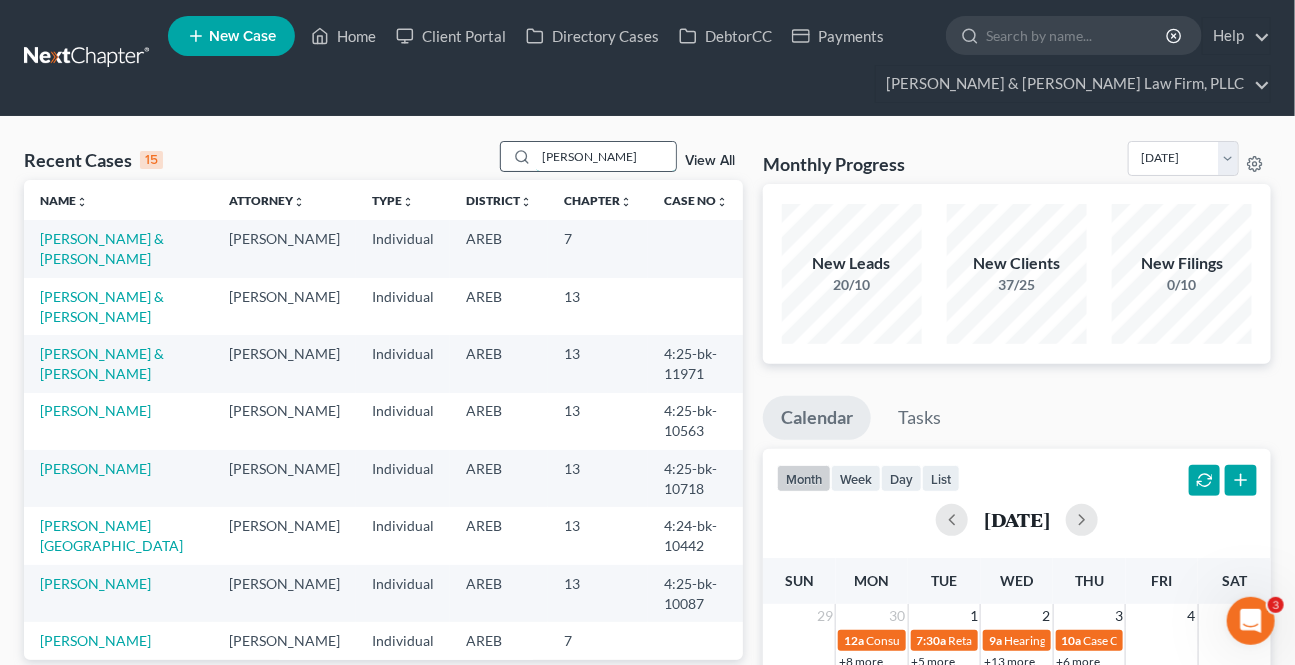 type on "[PERSON_NAME]" 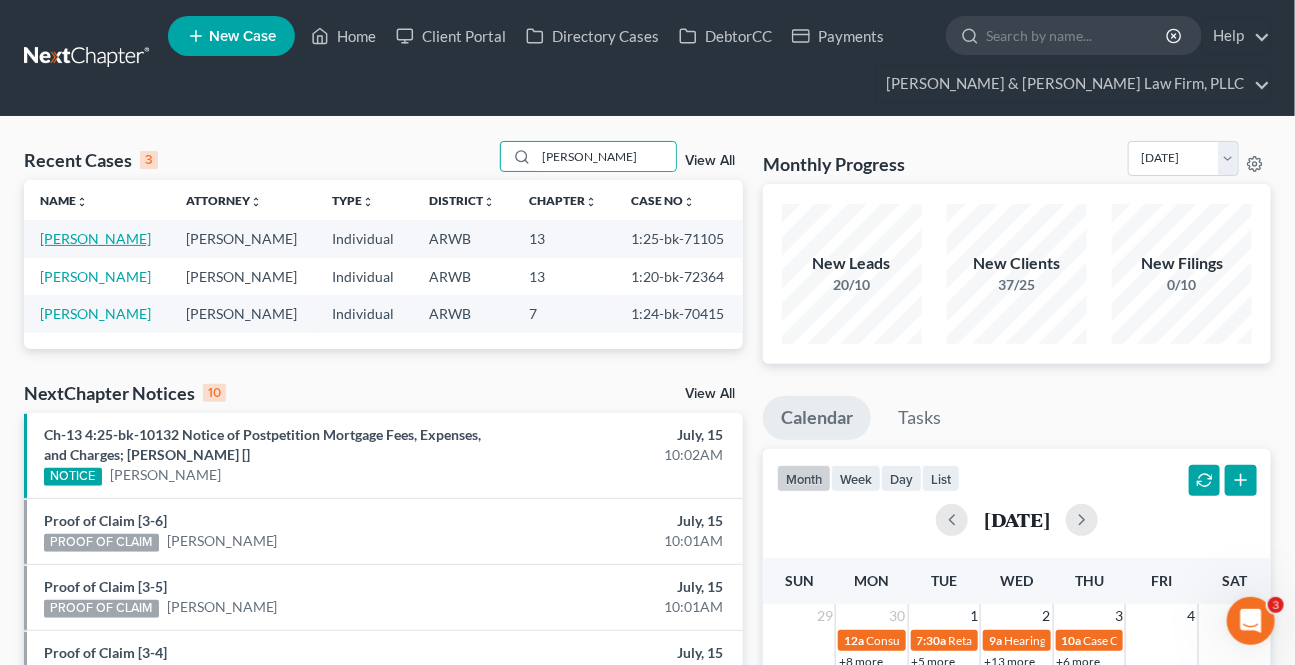 click on "[PERSON_NAME]" at bounding box center (95, 238) 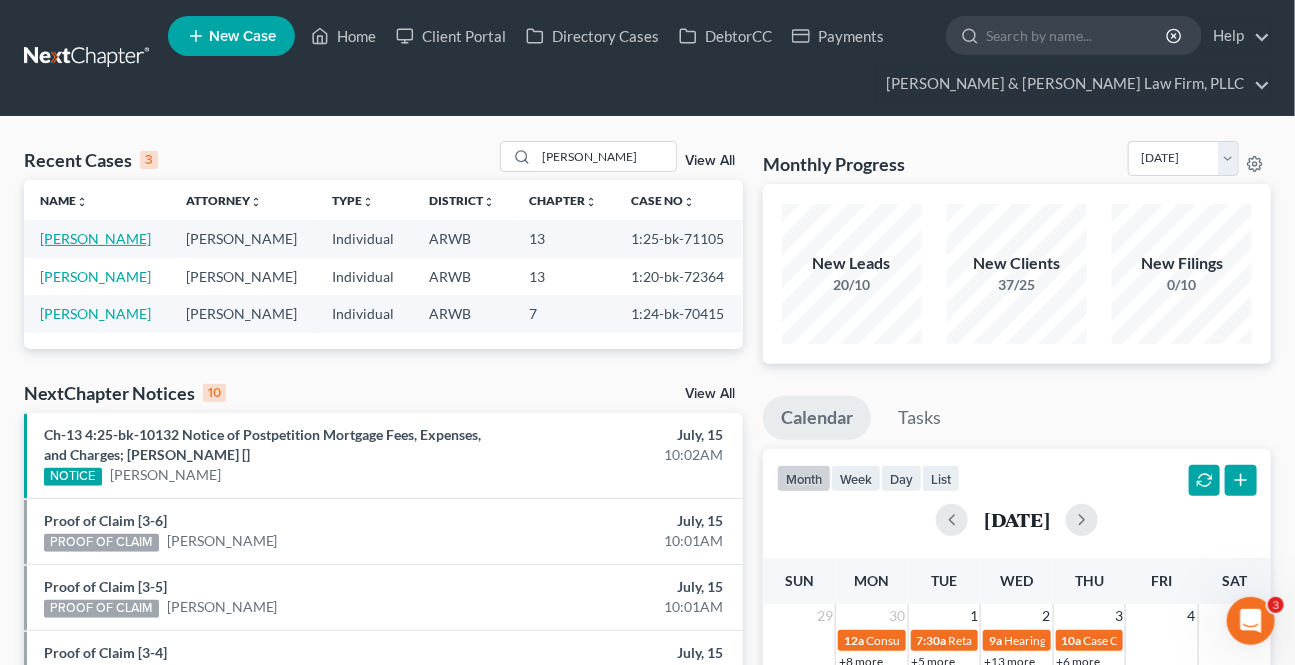 select on "6" 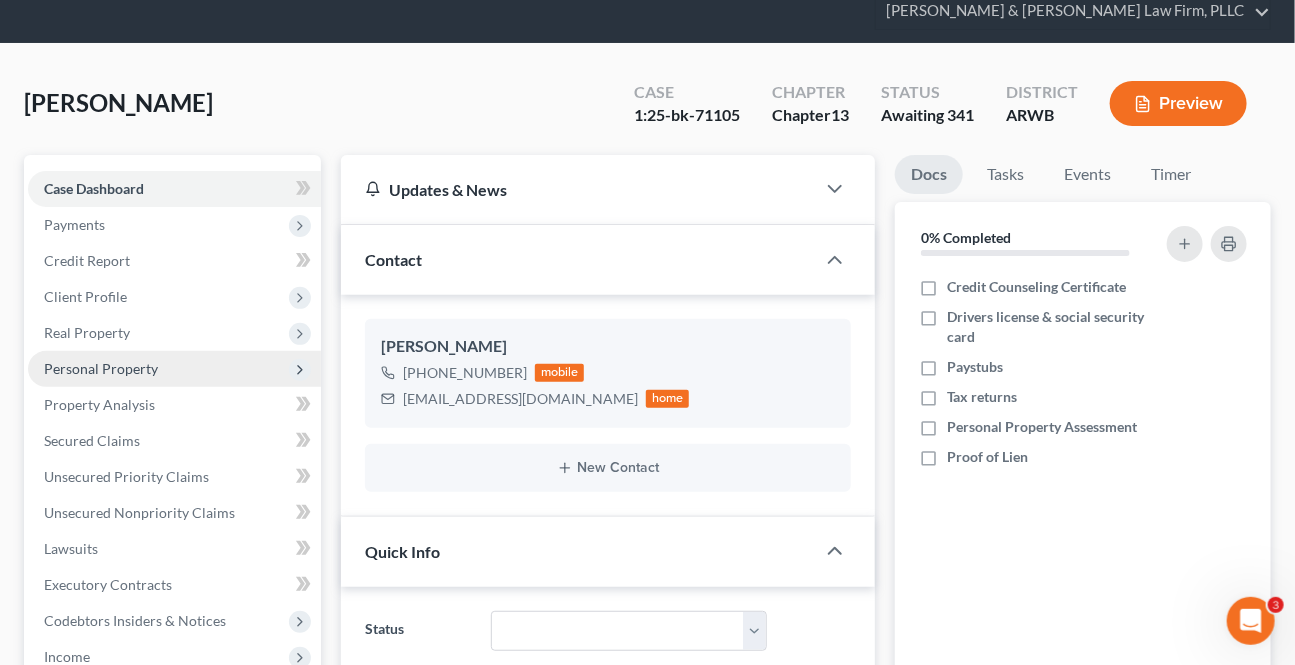 scroll, scrollTop: 90, scrollLeft: 0, axis: vertical 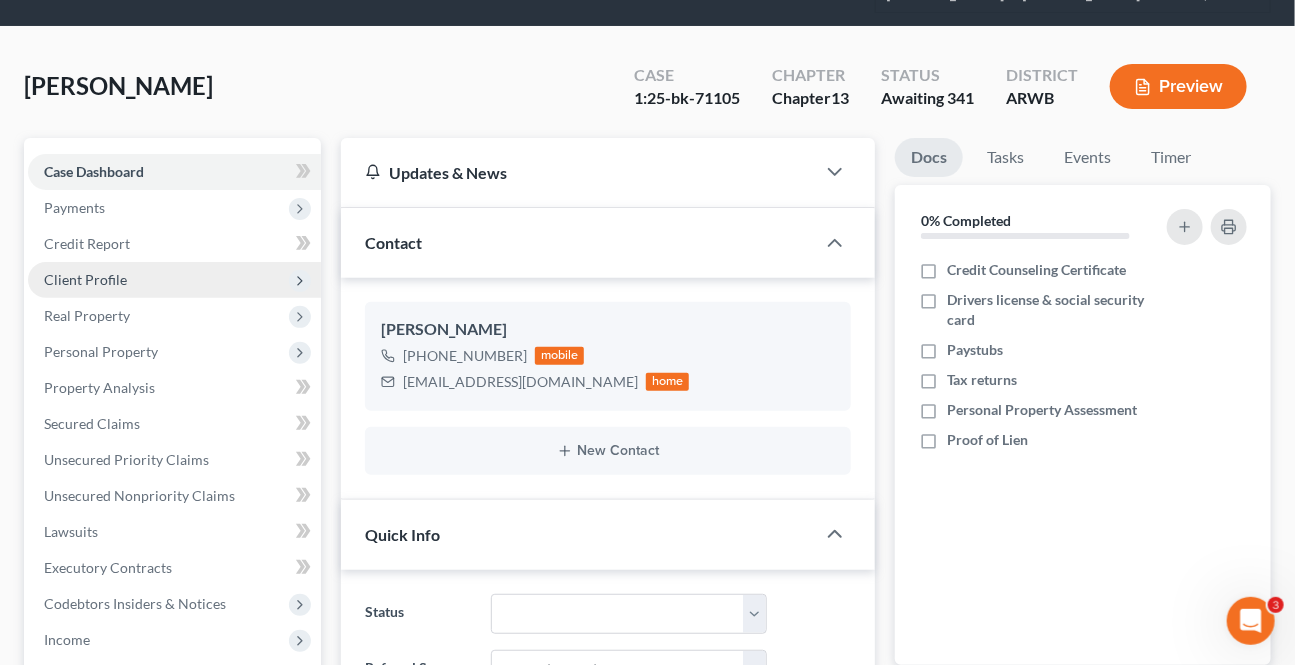 click on "Client Profile" at bounding box center [85, 279] 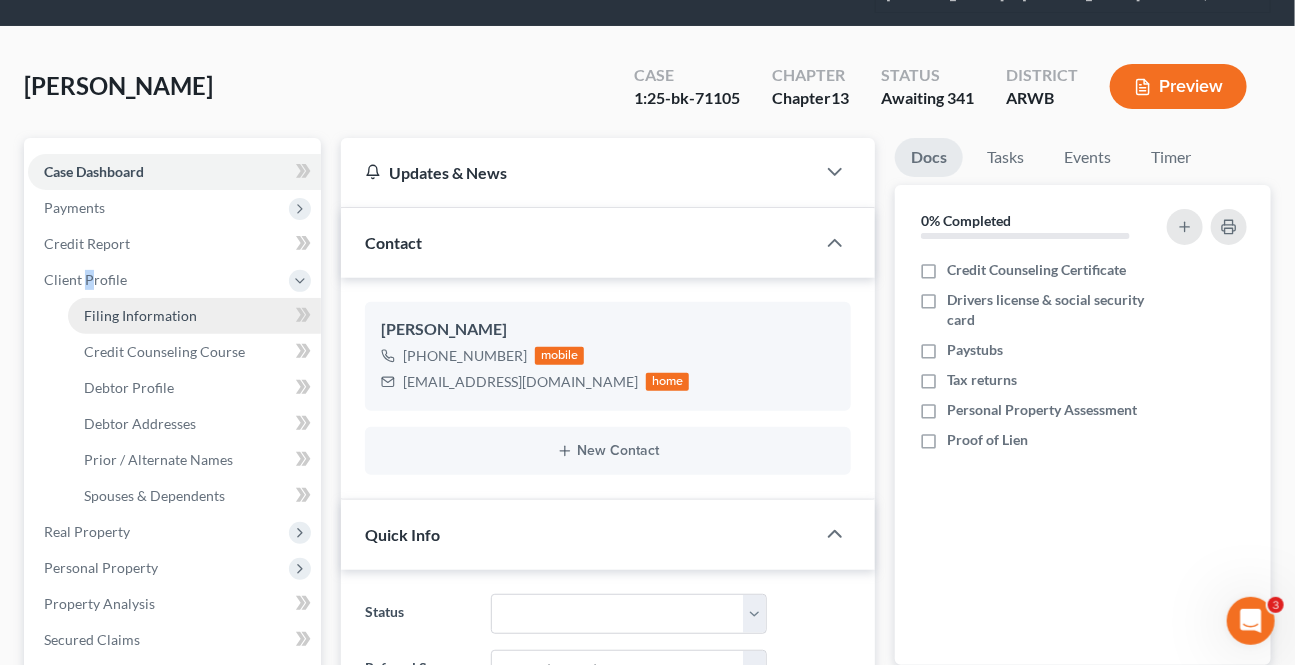 click on "Filing Information" at bounding box center [194, 316] 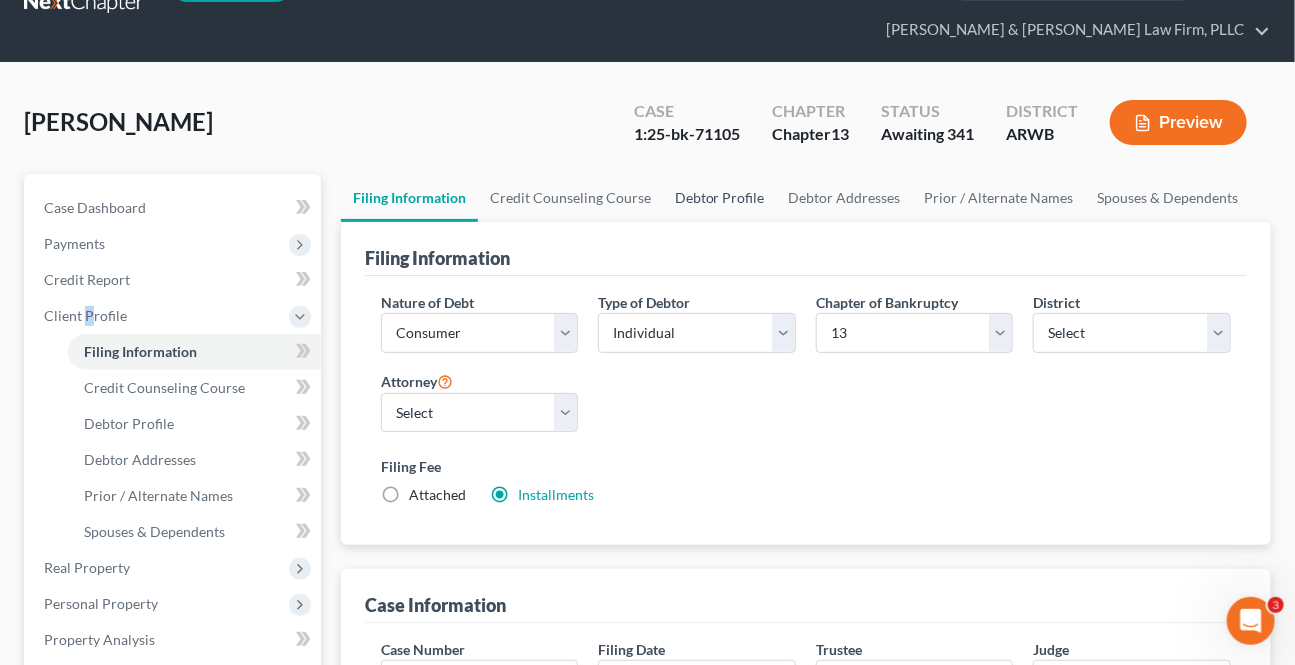 scroll, scrollTop: 0, scrollLeft: 0, axis: both 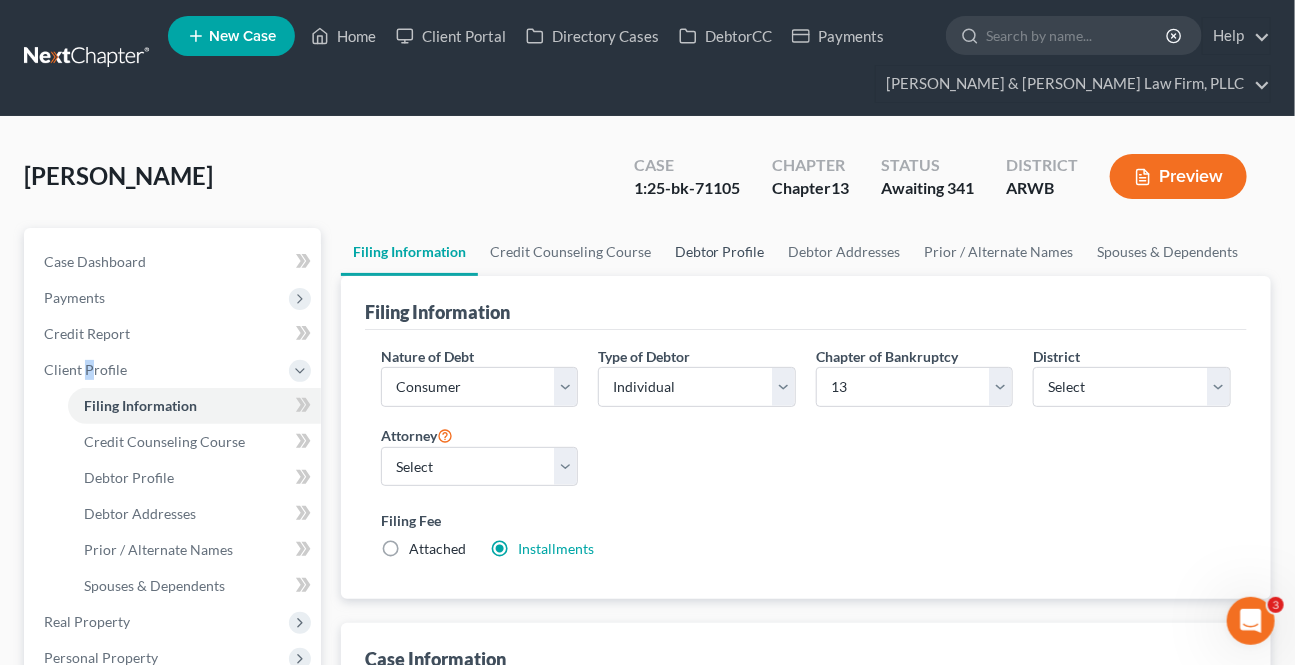 click on "Debtor Profile" at bounding box center [720, 252] 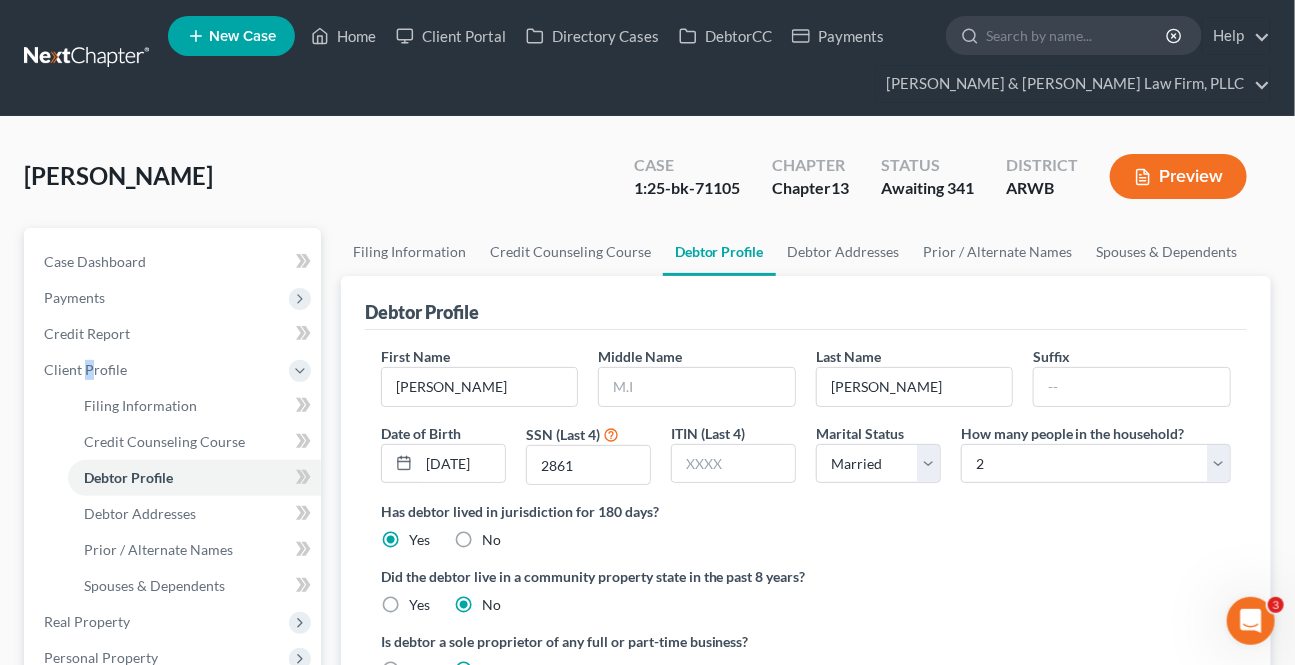 scroll, scrollTop: 90, scrollLeft: 0, axis: vertical 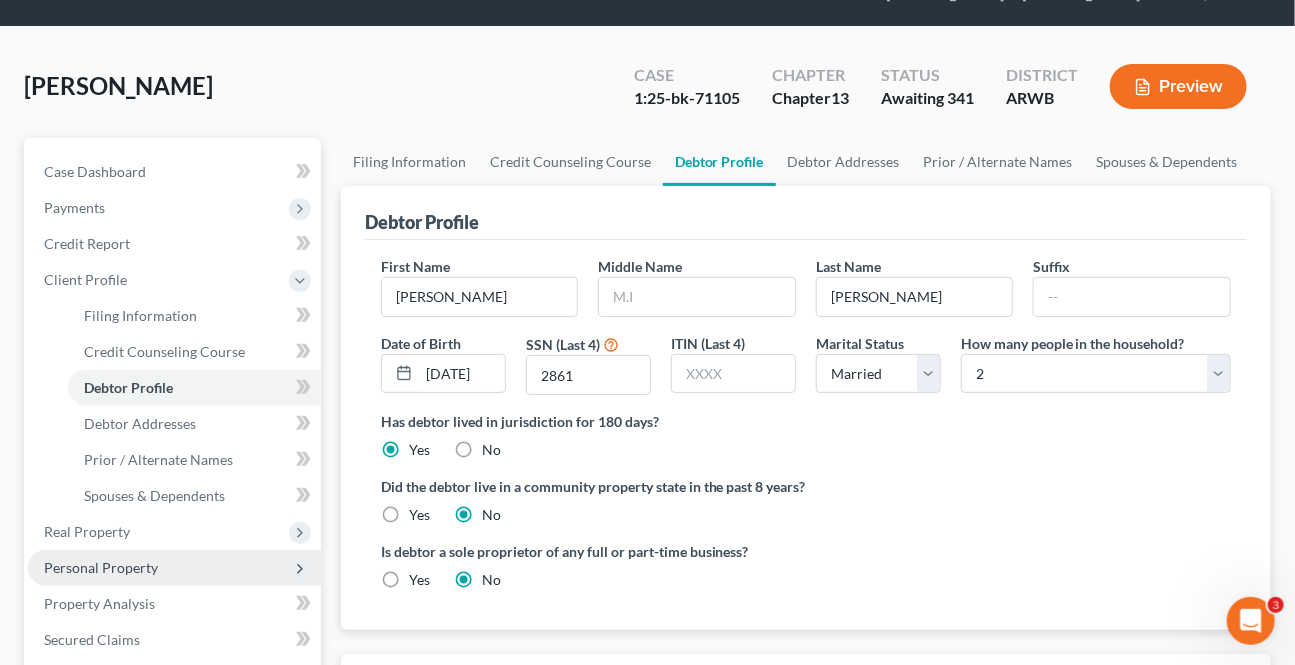click on "Personal Property" at bounding box center [174, 568] 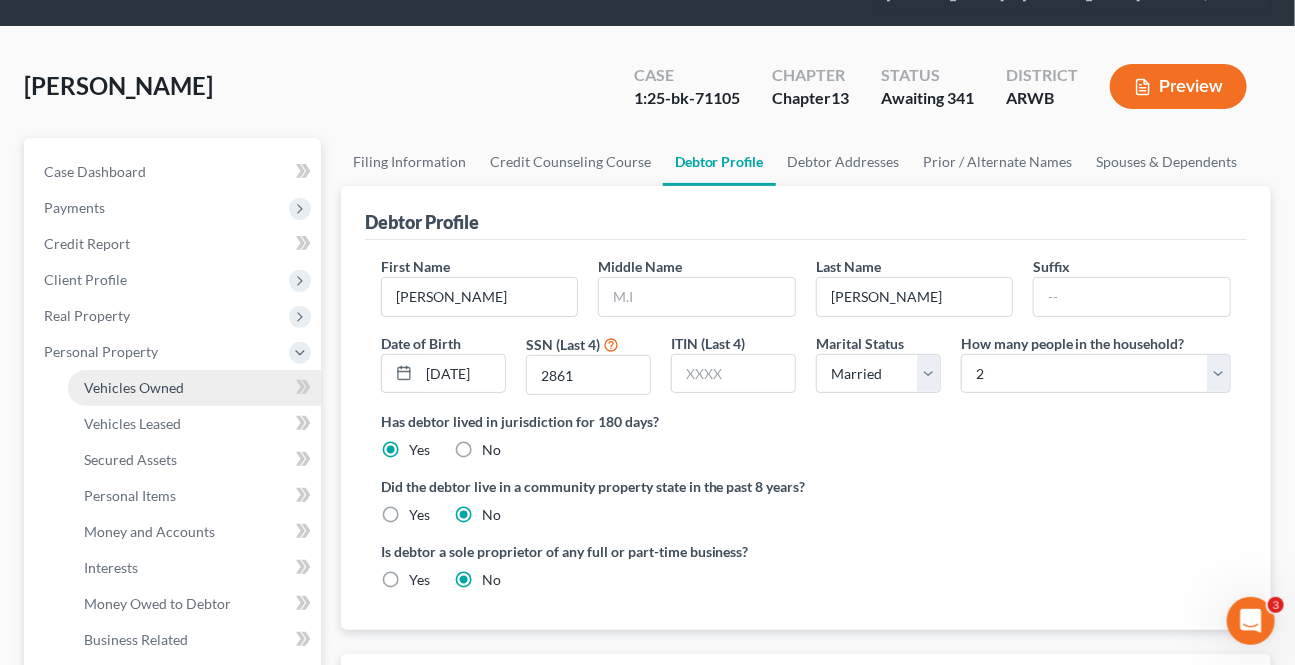 click on "Vehicles Owned" at bounding box center [194, 388] 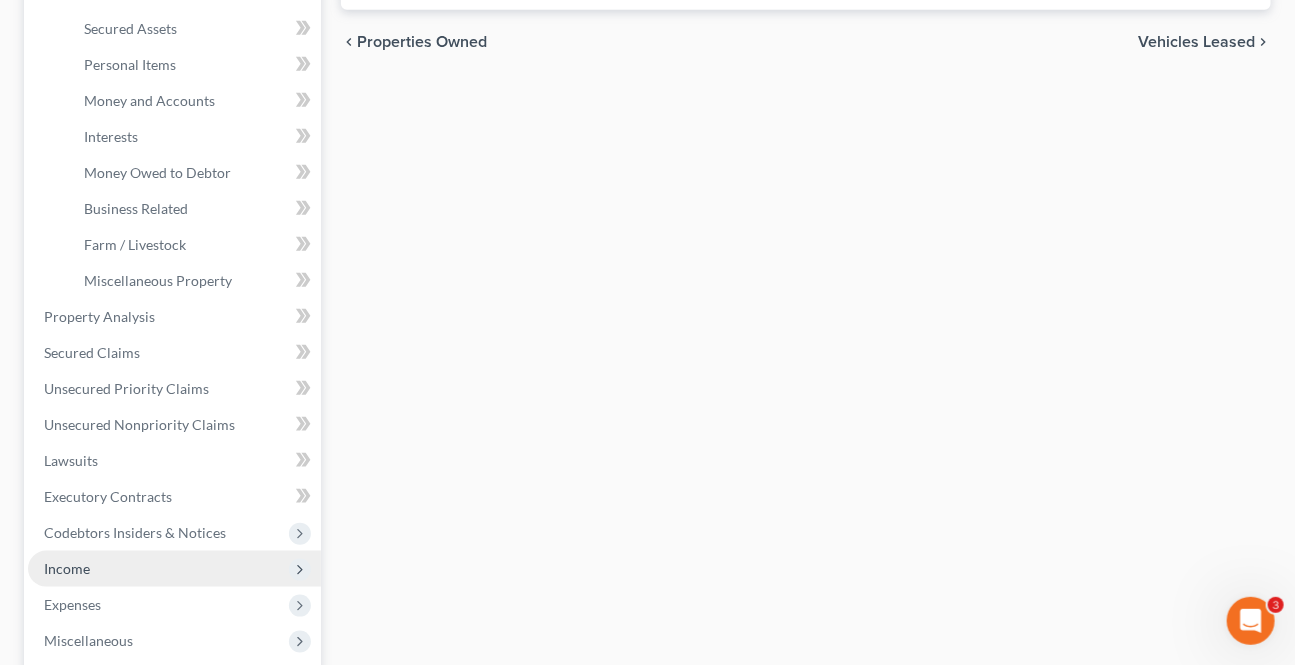 scroll, scrollTop: 636, scrollLeft: 0, axis: vertical 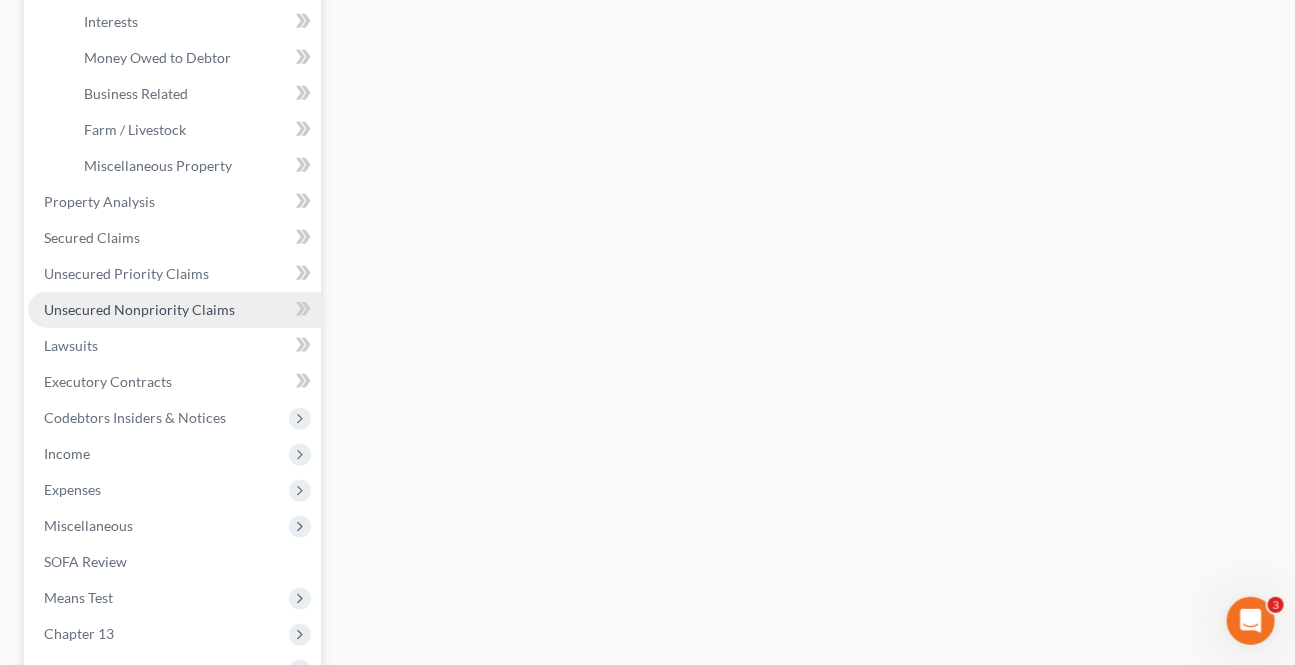 click on "Unsecured Nonpriority Claims" at bounding box center (139, 309) 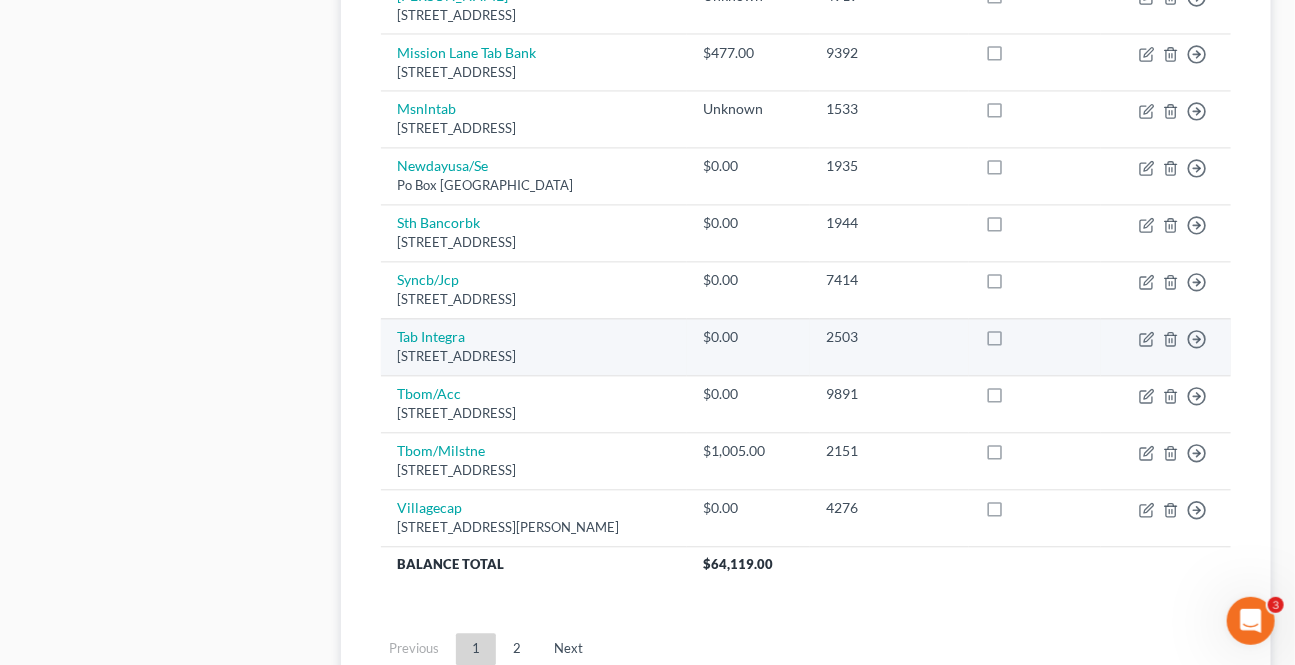 scroll, scrollTop: 1681, scrollLeft: 0, axis: vertical 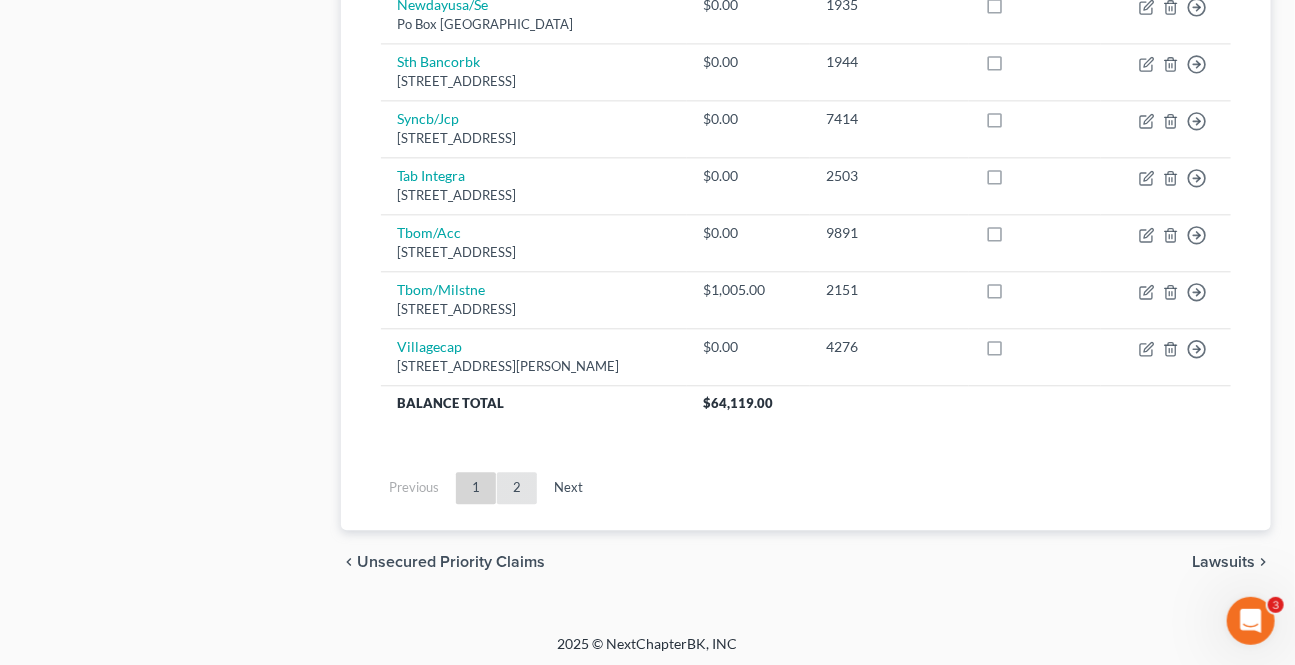 click on "2" at bounding box center (517, 488) 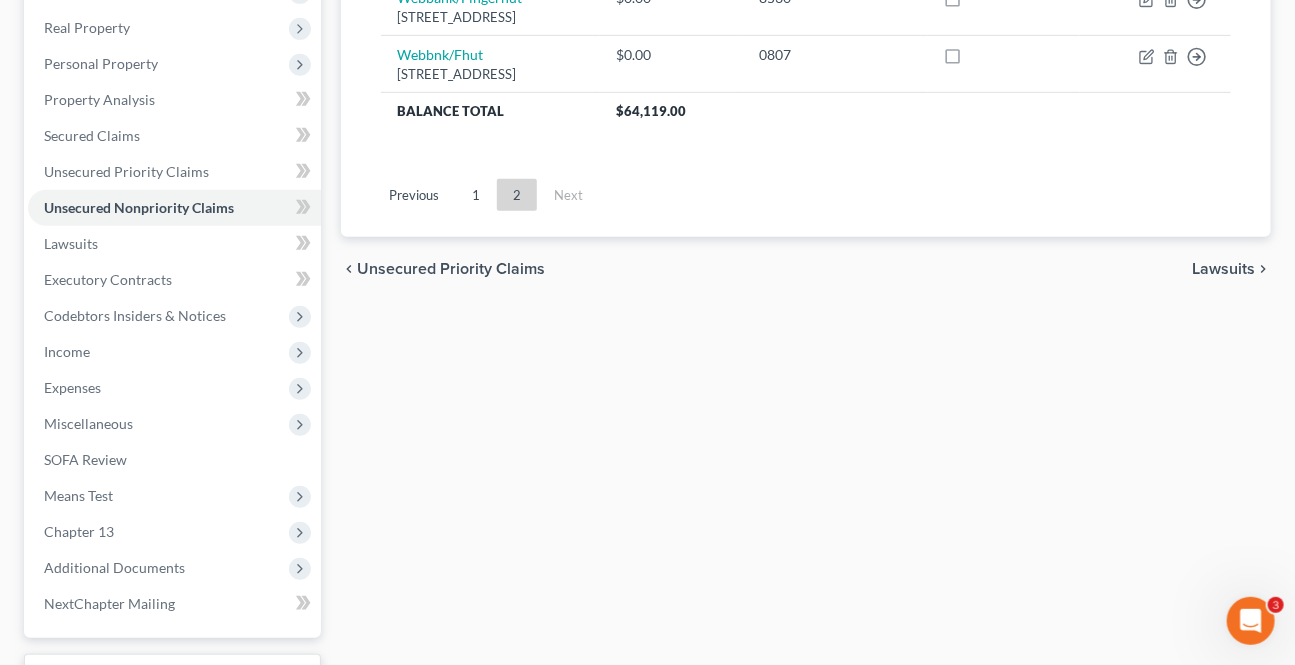 scroll, scrollTop: 85, scrollLeft: 0, axis: vertical 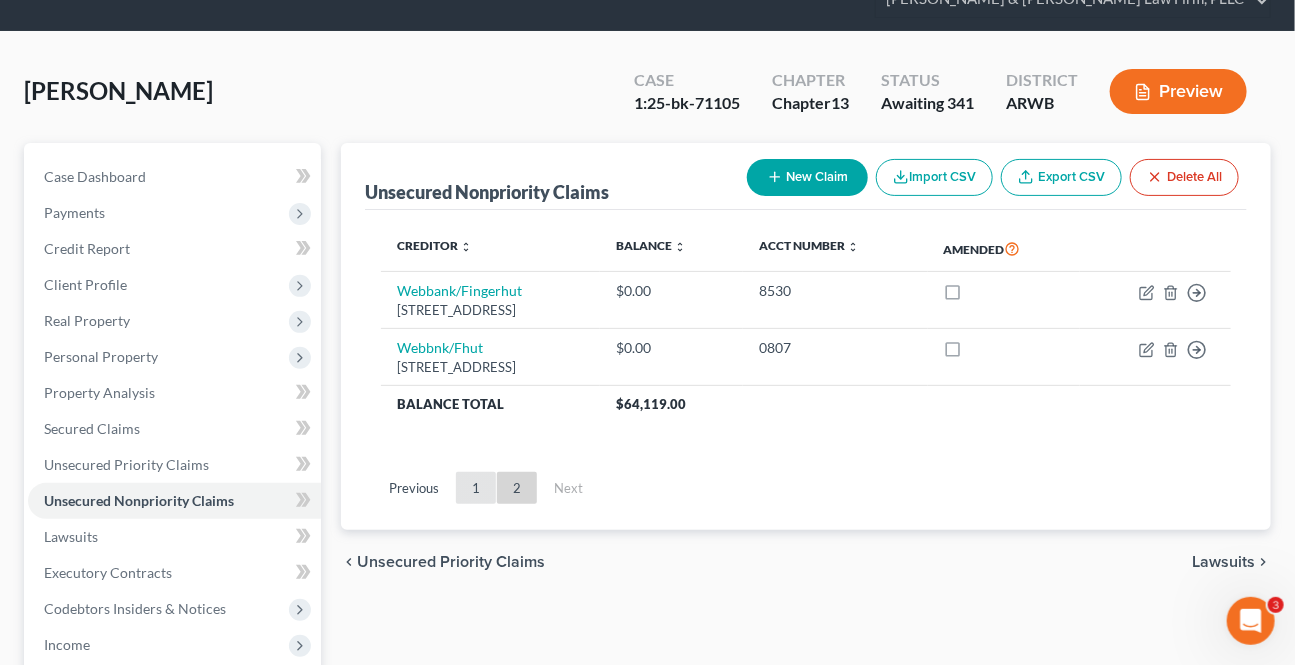 click on "1" at bounding box center [476, 488] 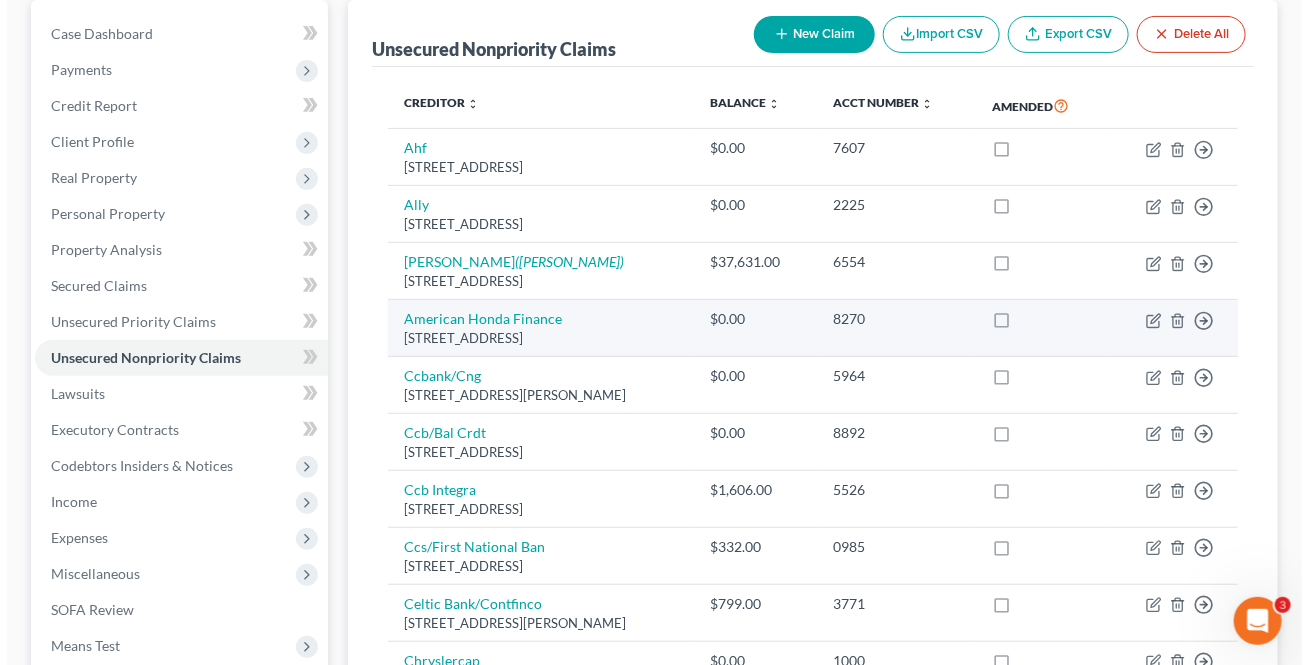 scroll, scrollTop: 272, scrollLeft: 0, axis: vertical 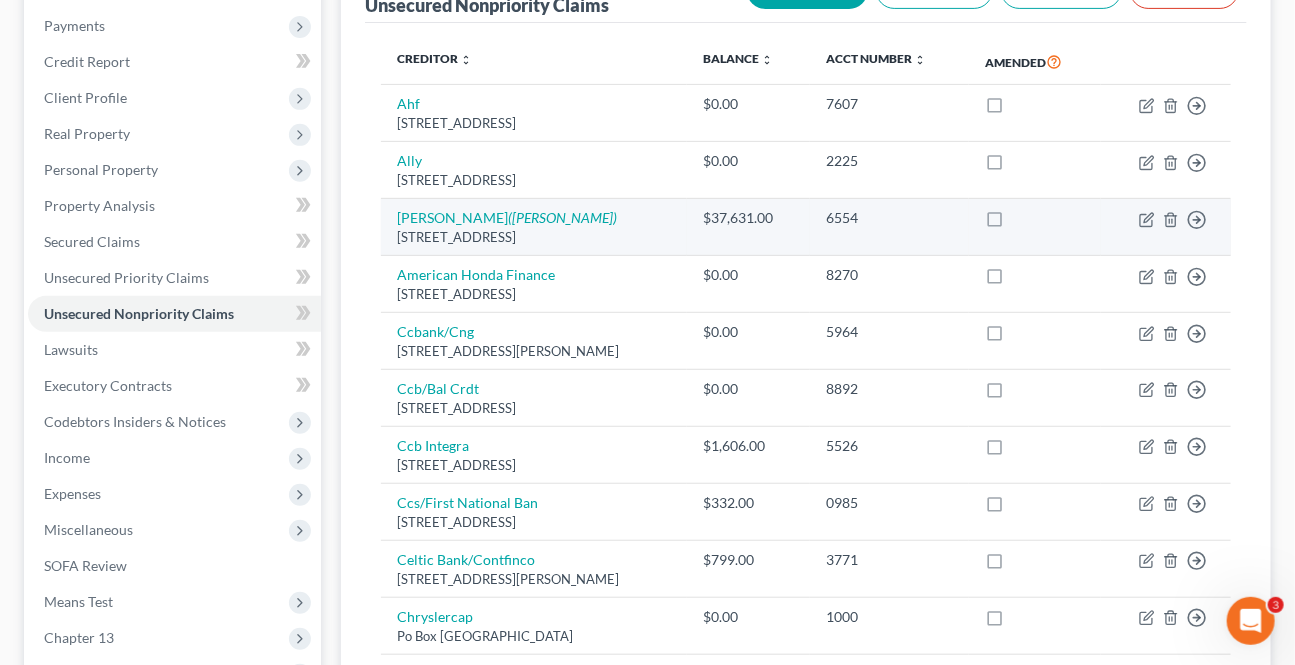 click on "Move to D Move to E Move to G Move to Notice Only" at bounding box center (1166, 227) 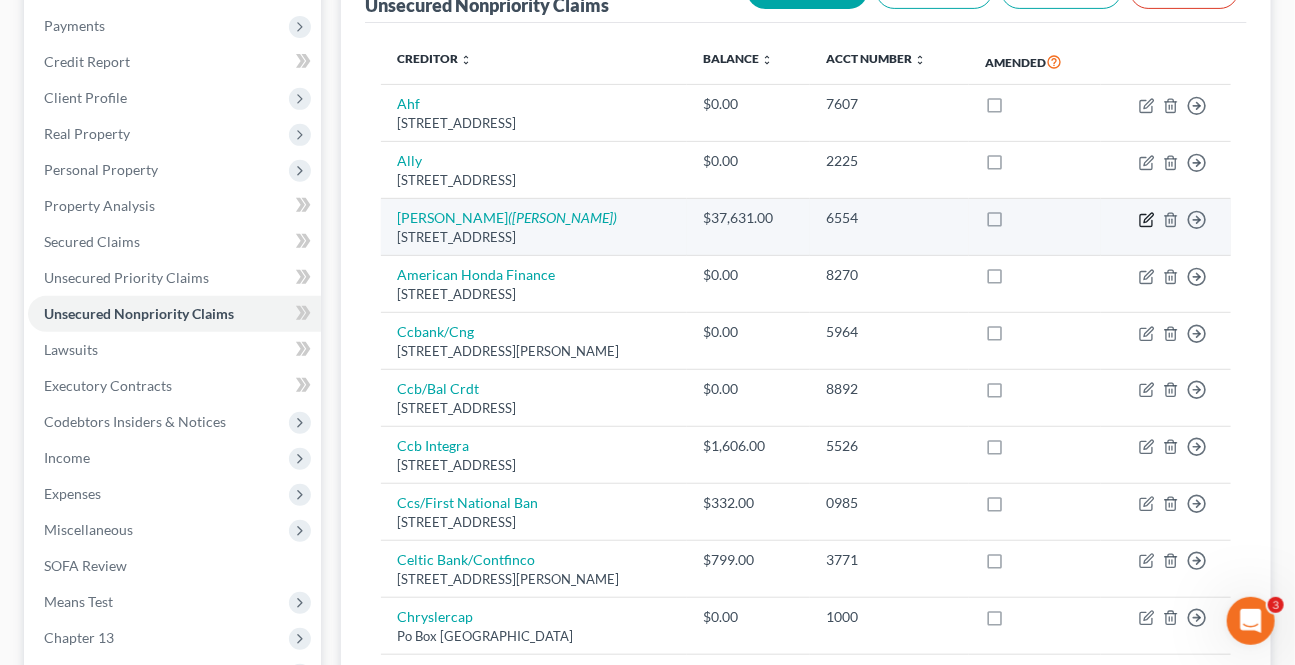 click 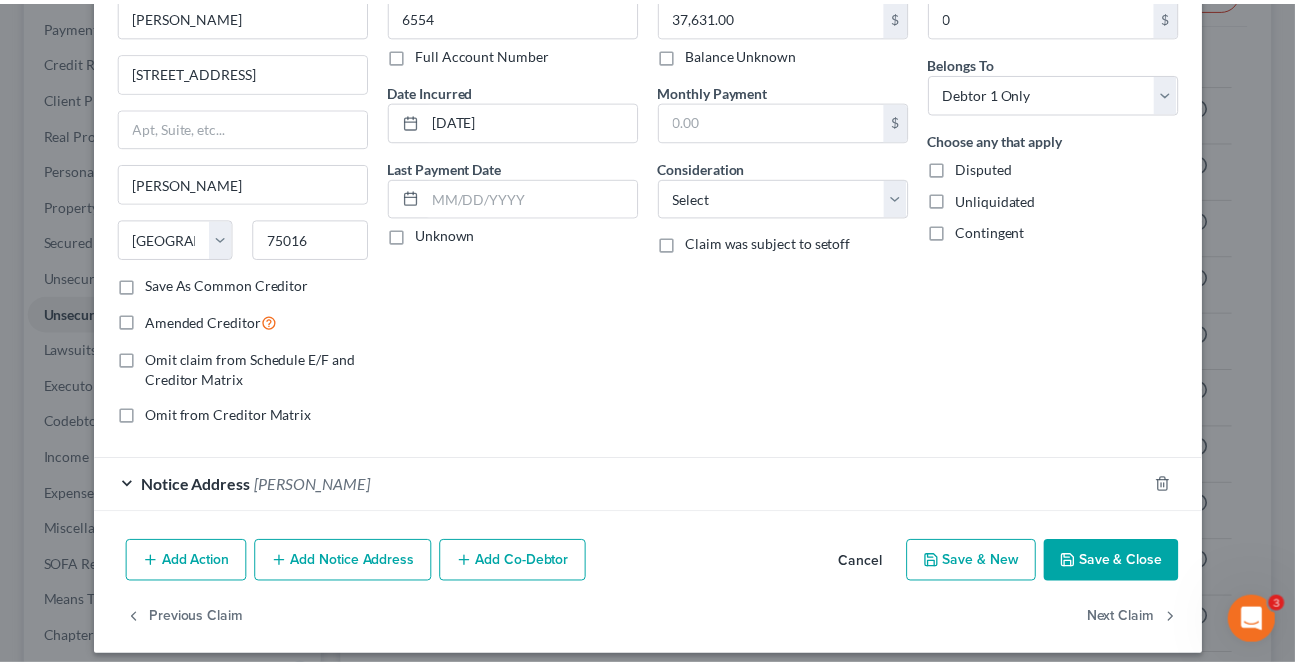 scroll, scrollTop: 131, scrollLeft: 0, axis: vertical 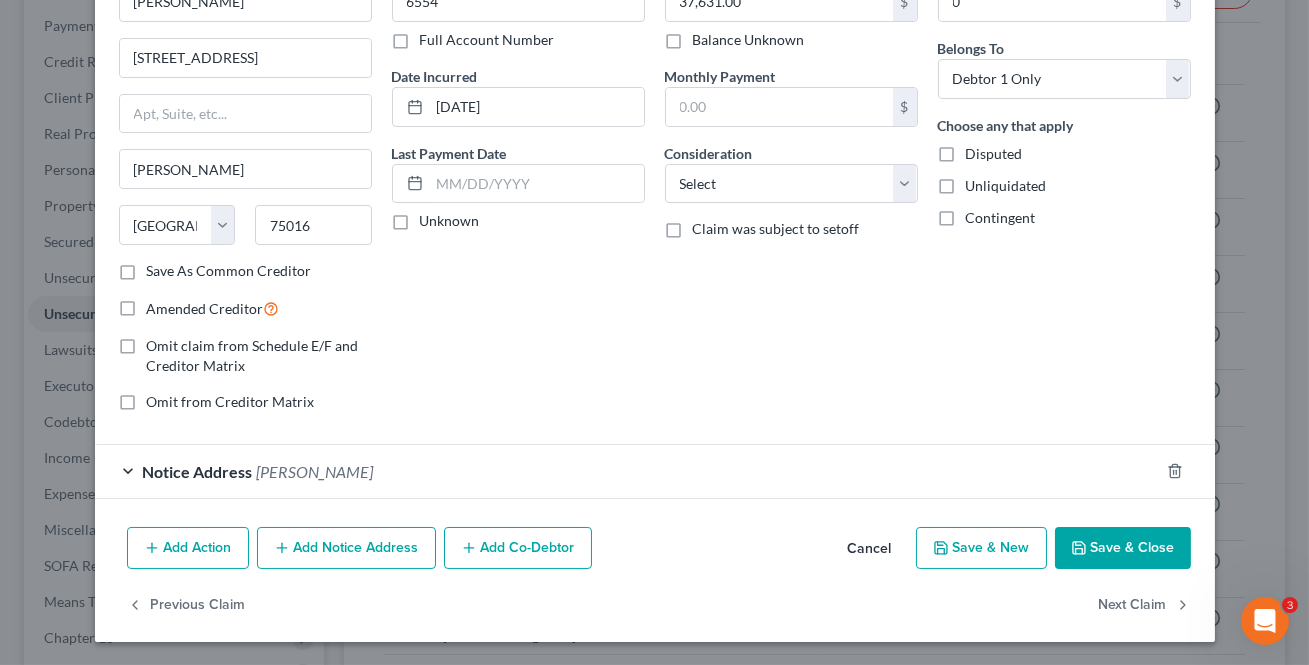 click on "Cancel" at bounding box center [870, 549] 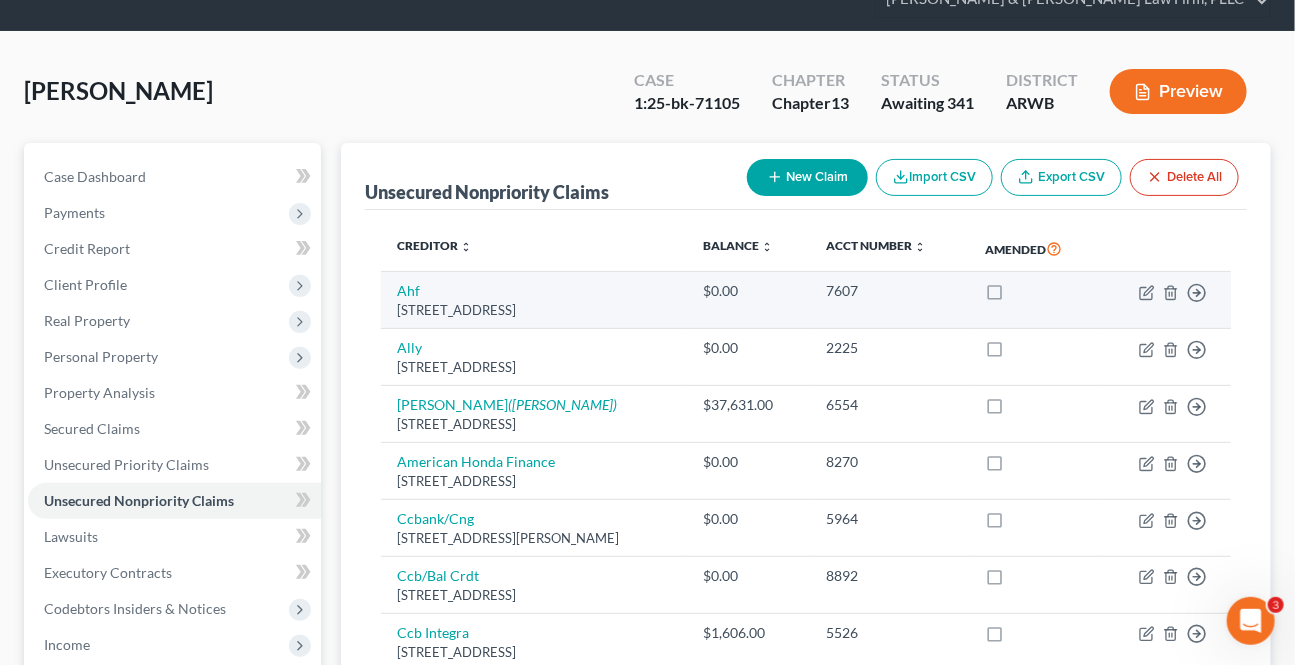 scroll, scrollTop: 0, scrollLeft: 0, axis: both 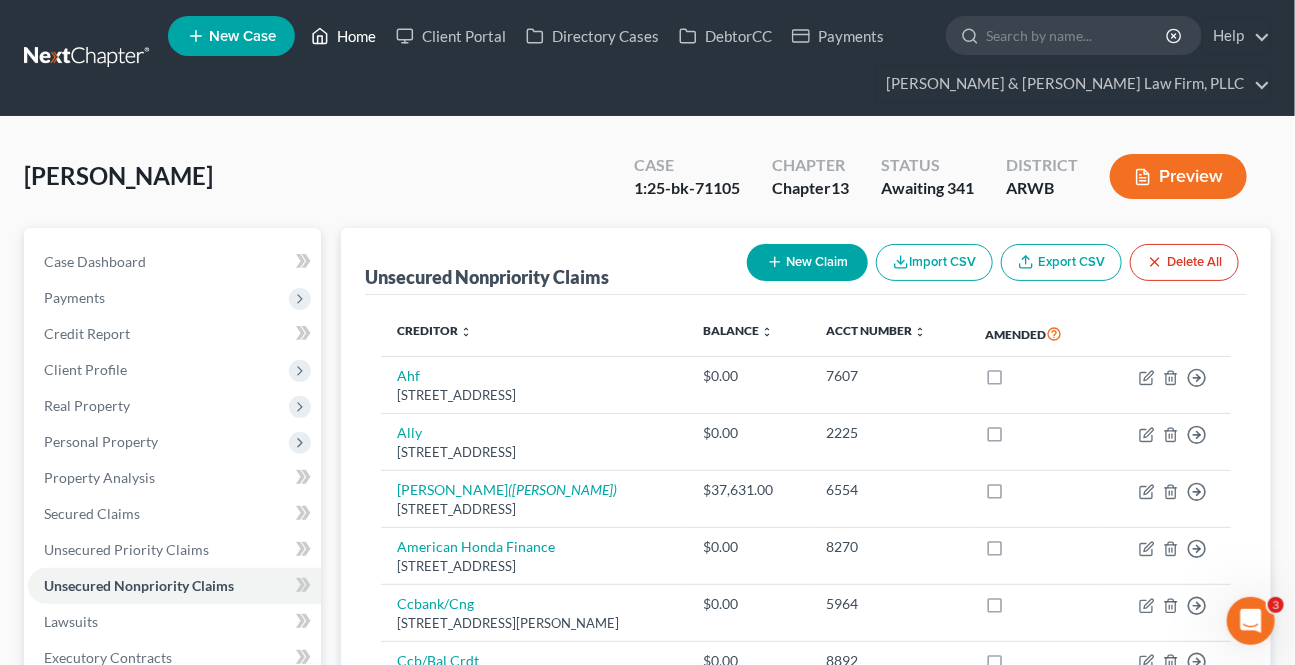 click on "Home" at bounding box center (343, 36) 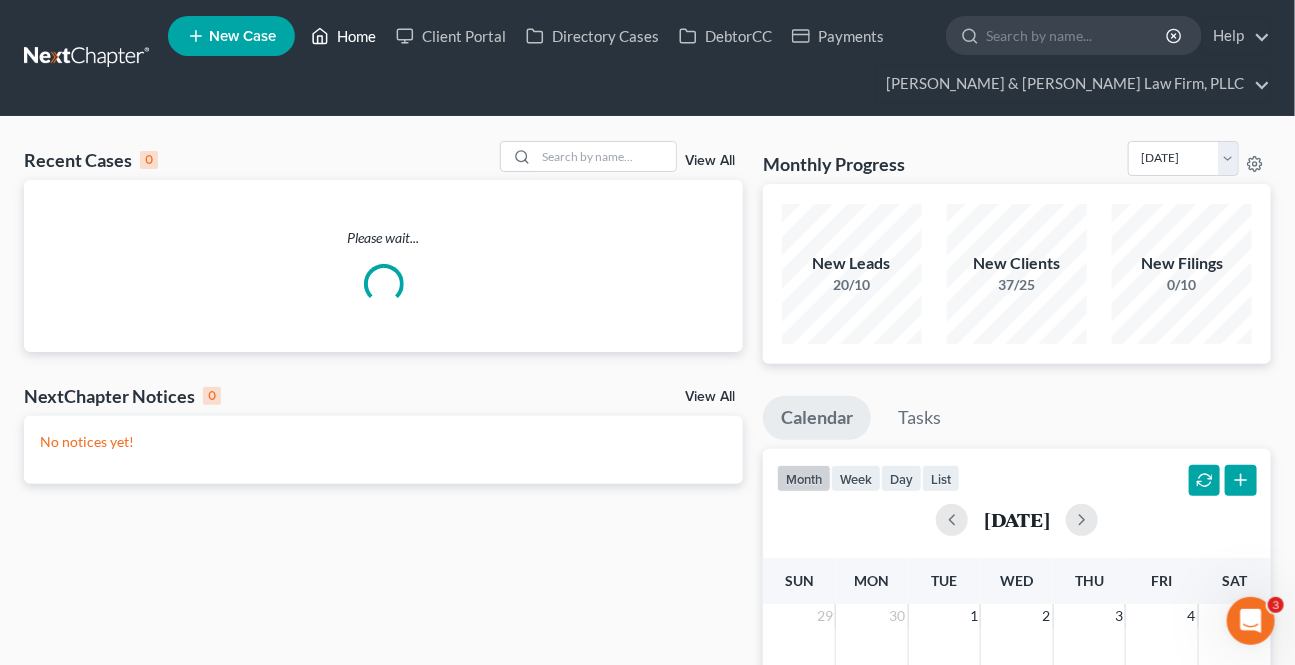 click on "Home" at bounding box center [343, 36] 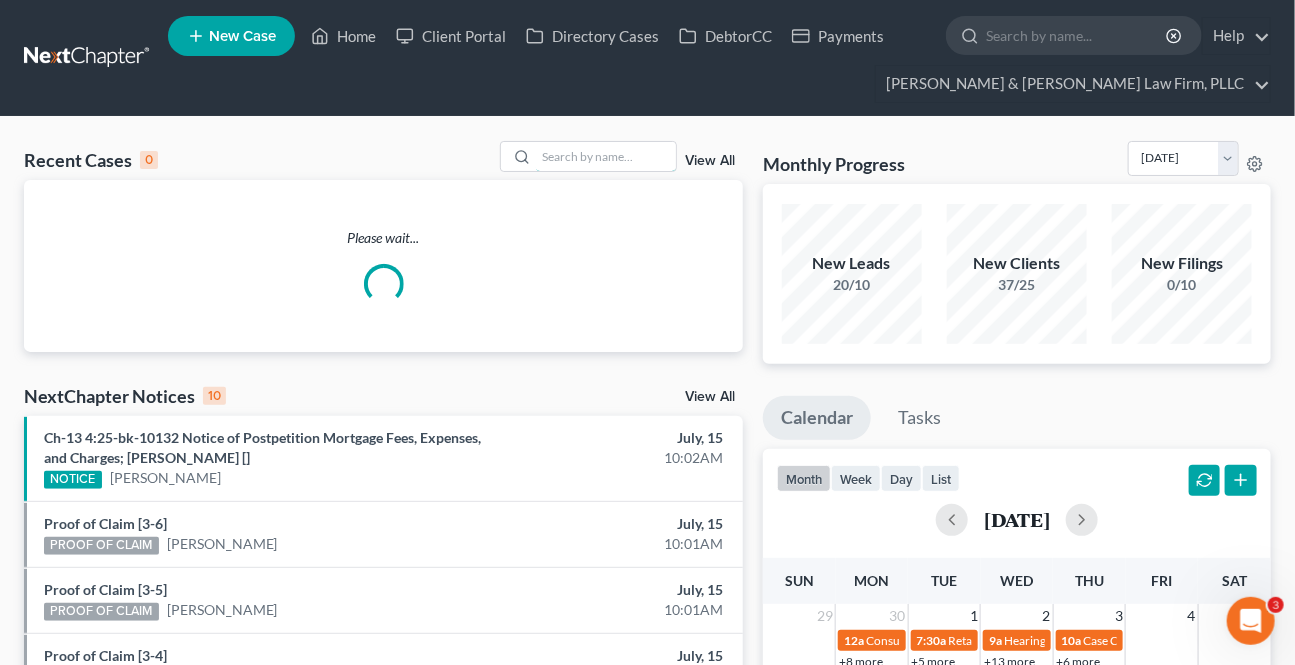 drag, startPoint x: 566, startPoint y: 150, endPoint x: 590, endPoint y: 104, distance: 51.884487 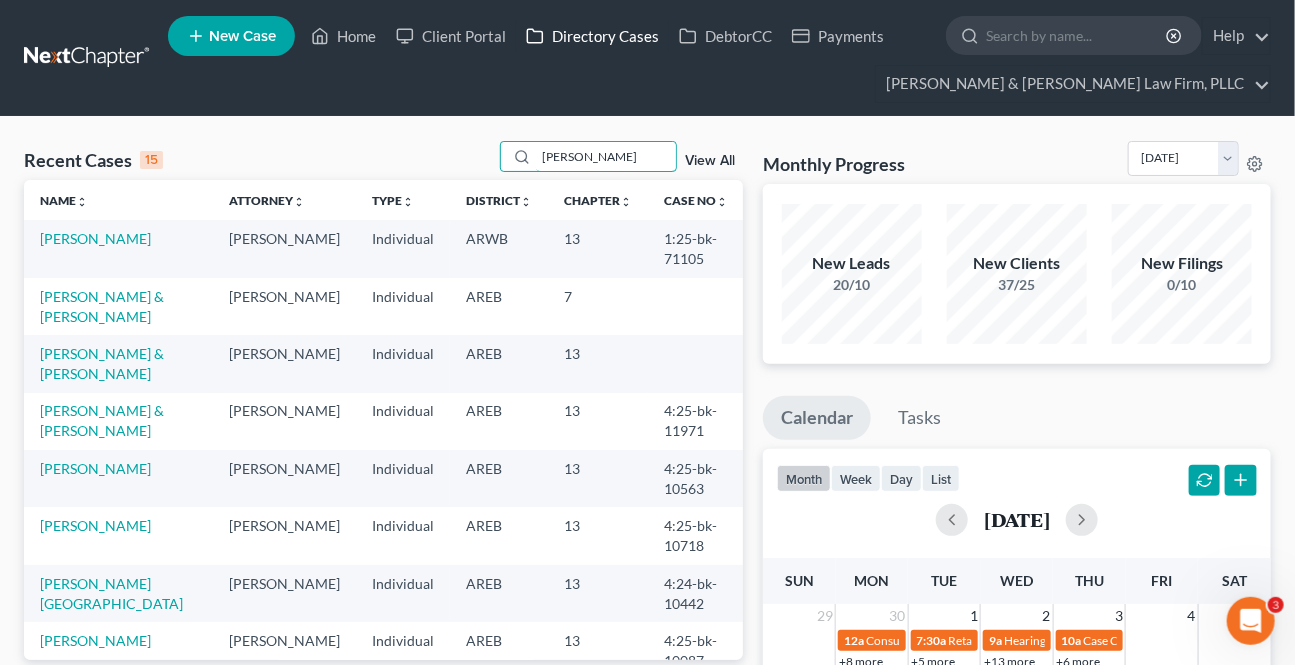 type on "[PERSON_NAME]" 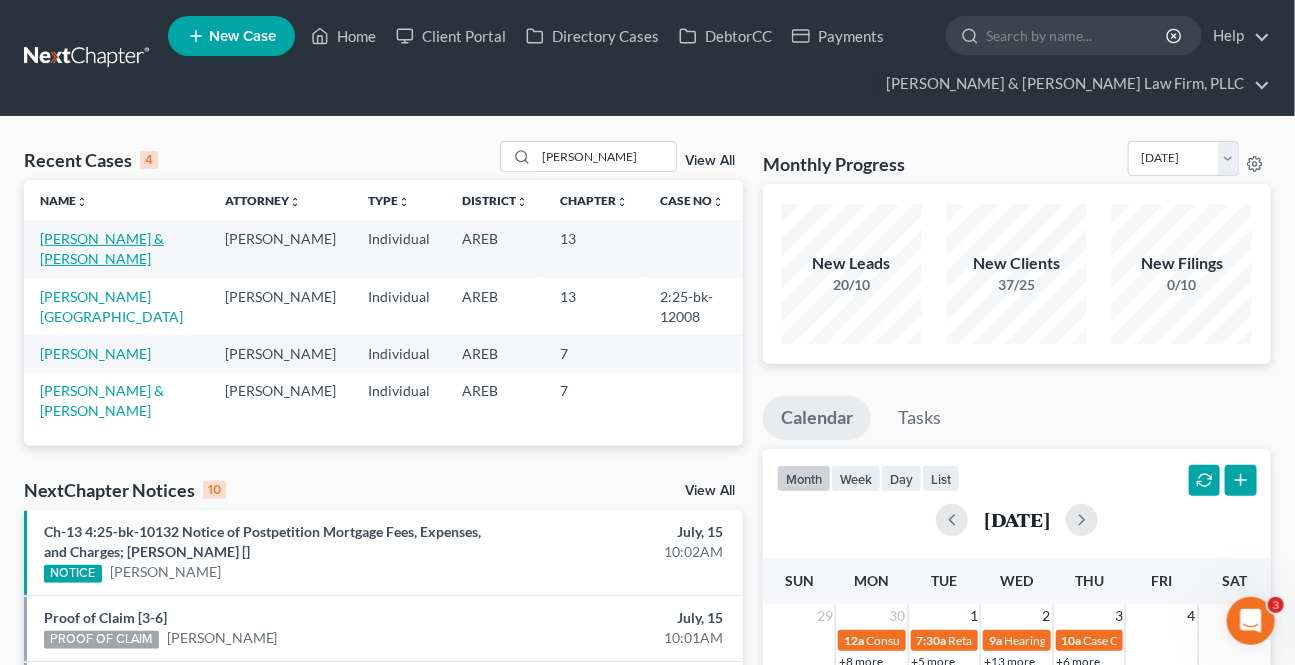 click on "[PERSON_NAME] & [PERSON_NAME]" at bounding box center [102, 248] 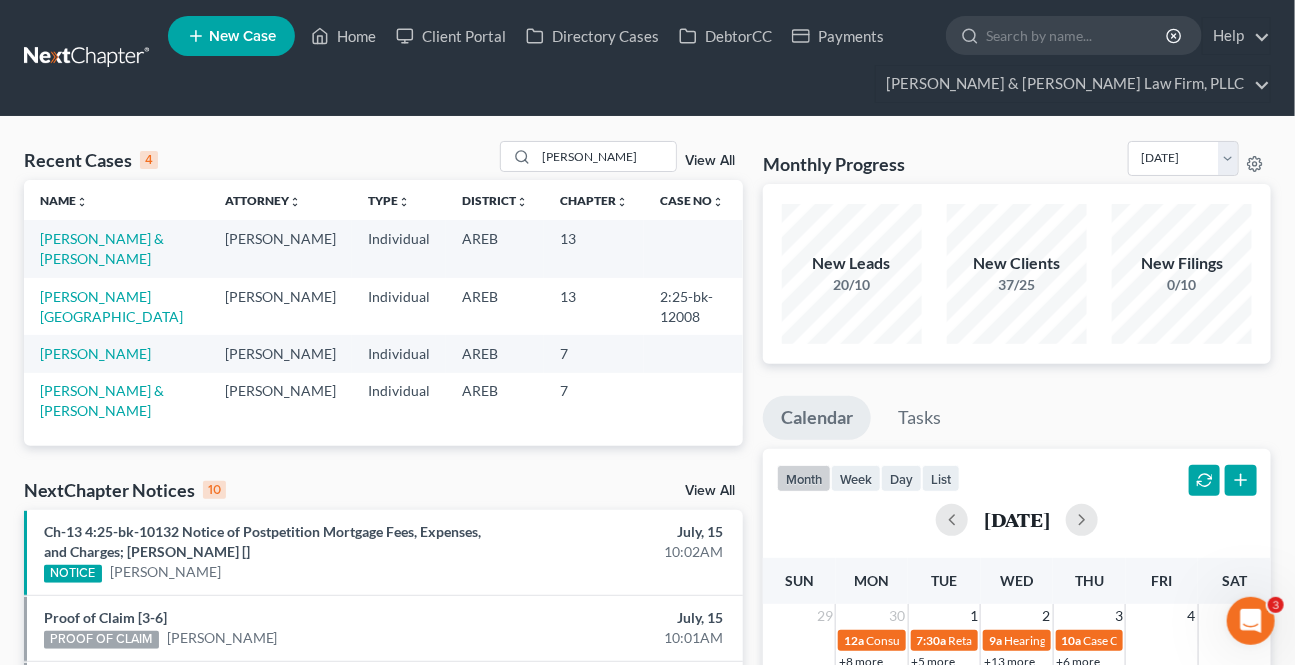 select on "2" 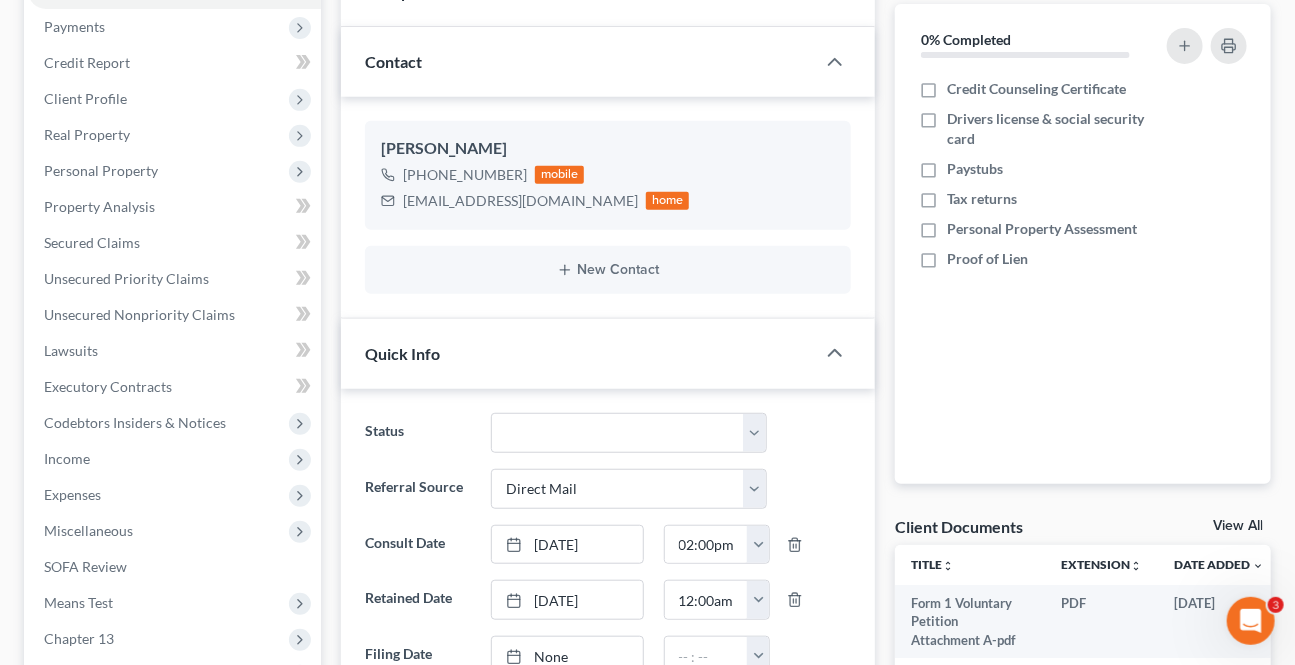 scroll, scrollTop: 272, scrollLeft: 0, axis: vertical 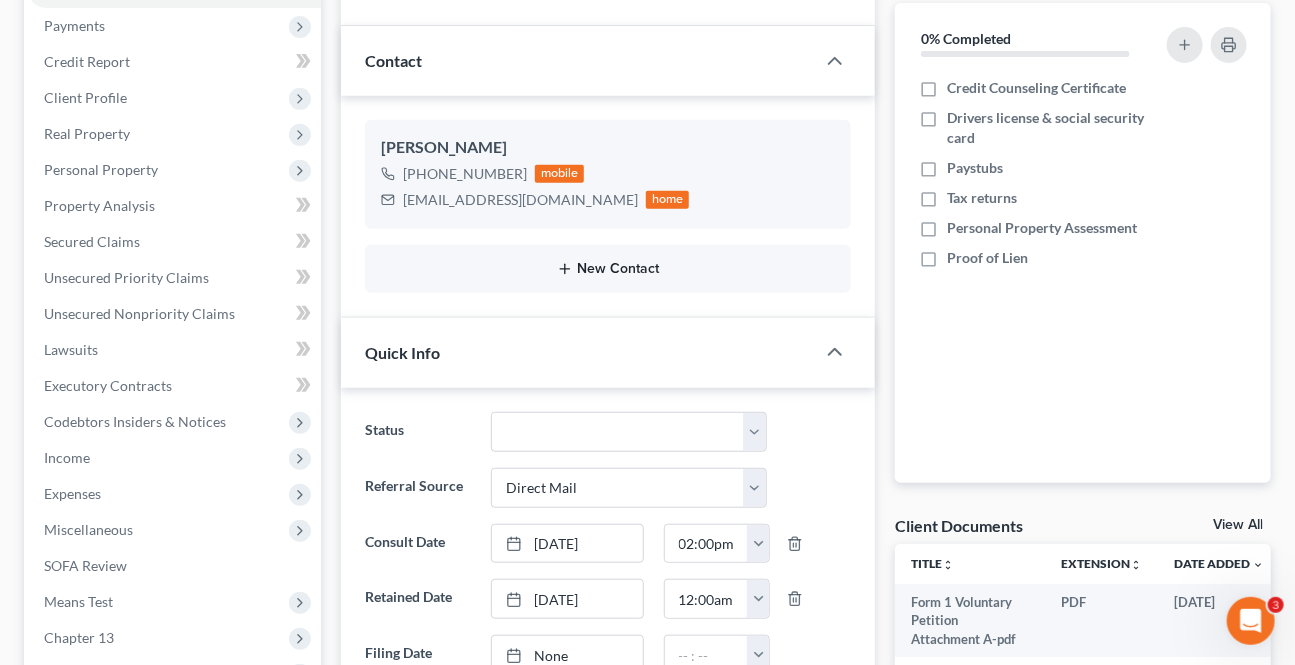 click on "New Contact" at bounding box center [608, 269] 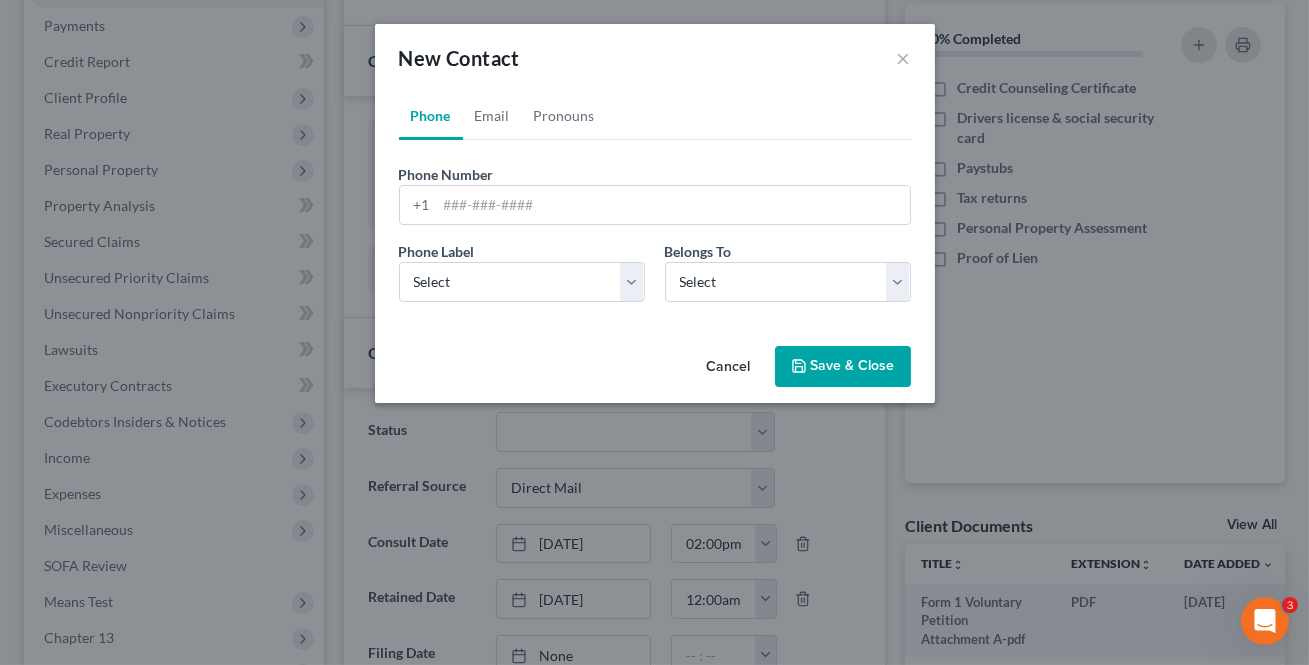 click on "Cancel" at bounding box center (729, 368) 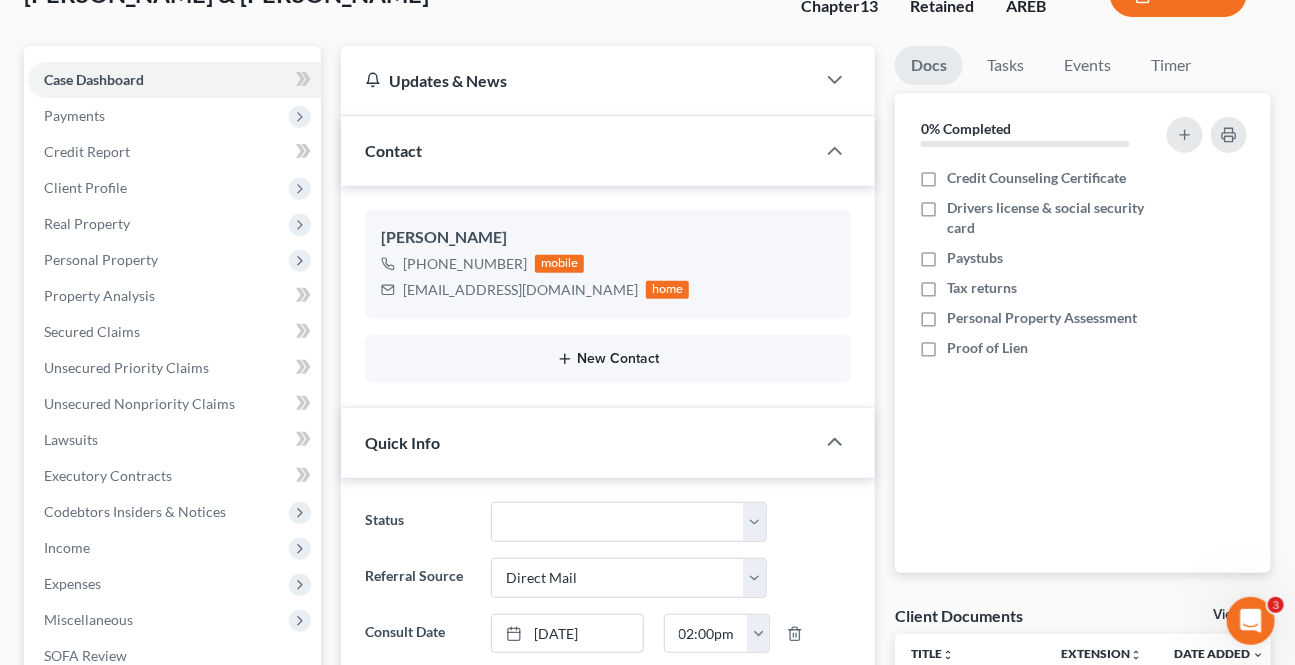 scroll, scrollTop: 181, scrollLeft: 0, axis: vertical 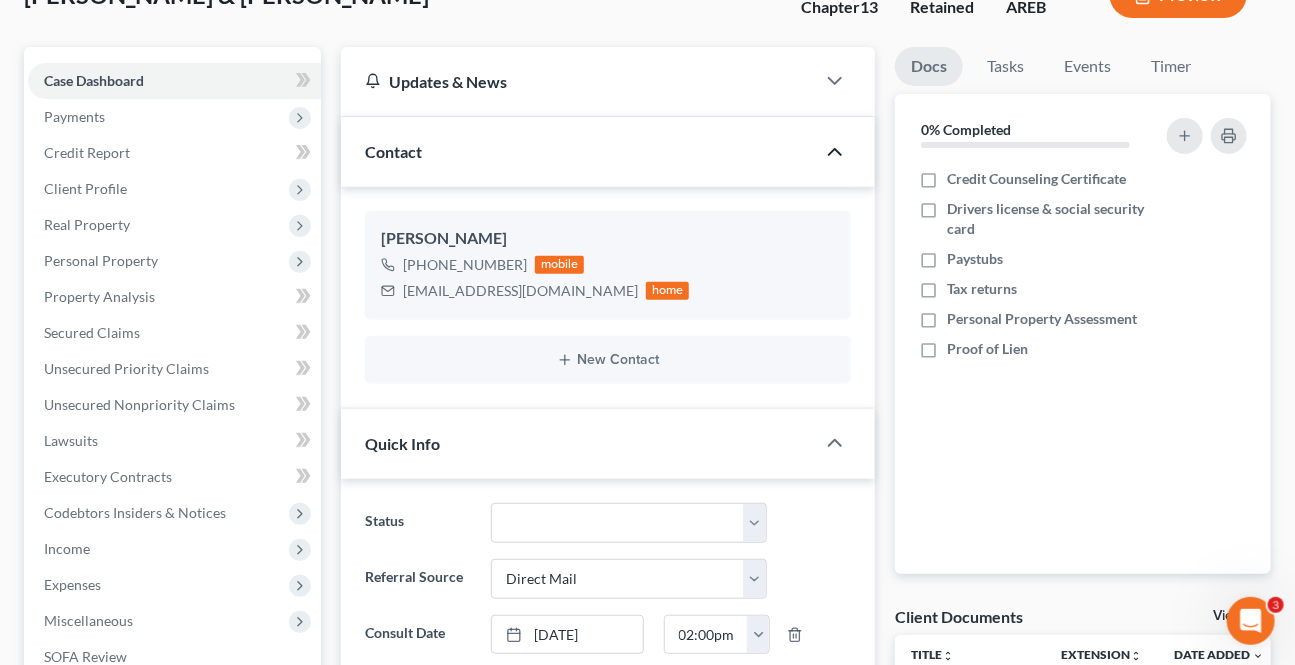 click 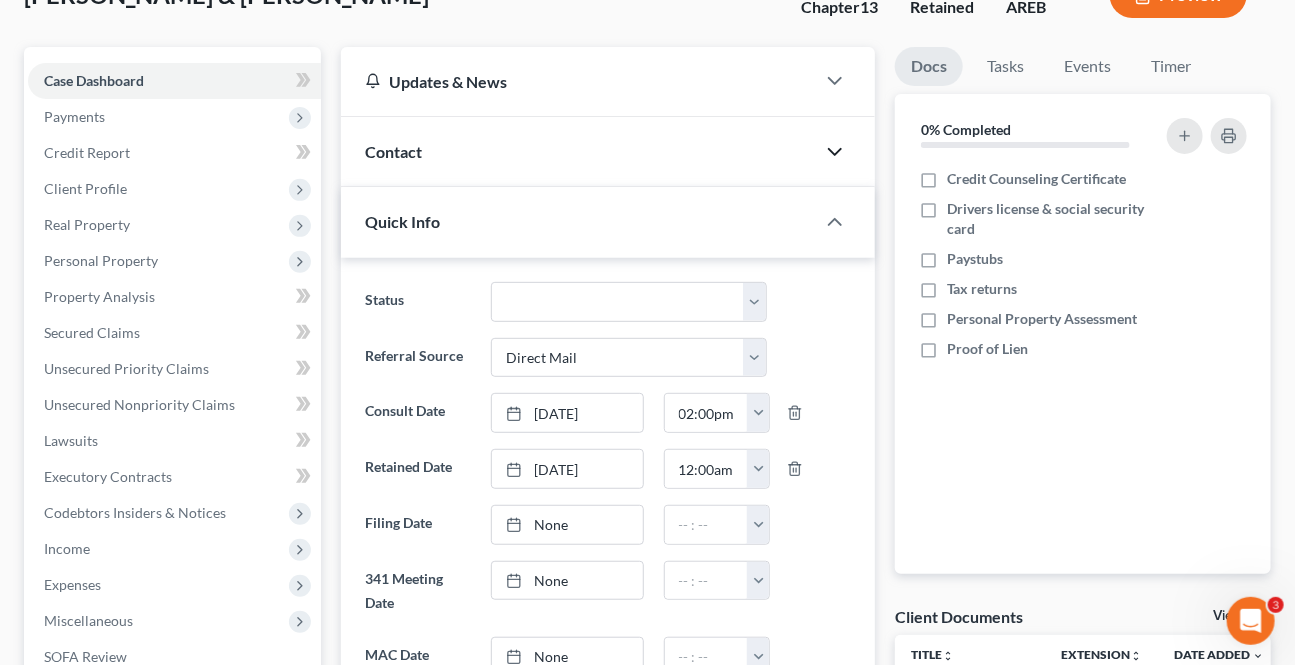 click 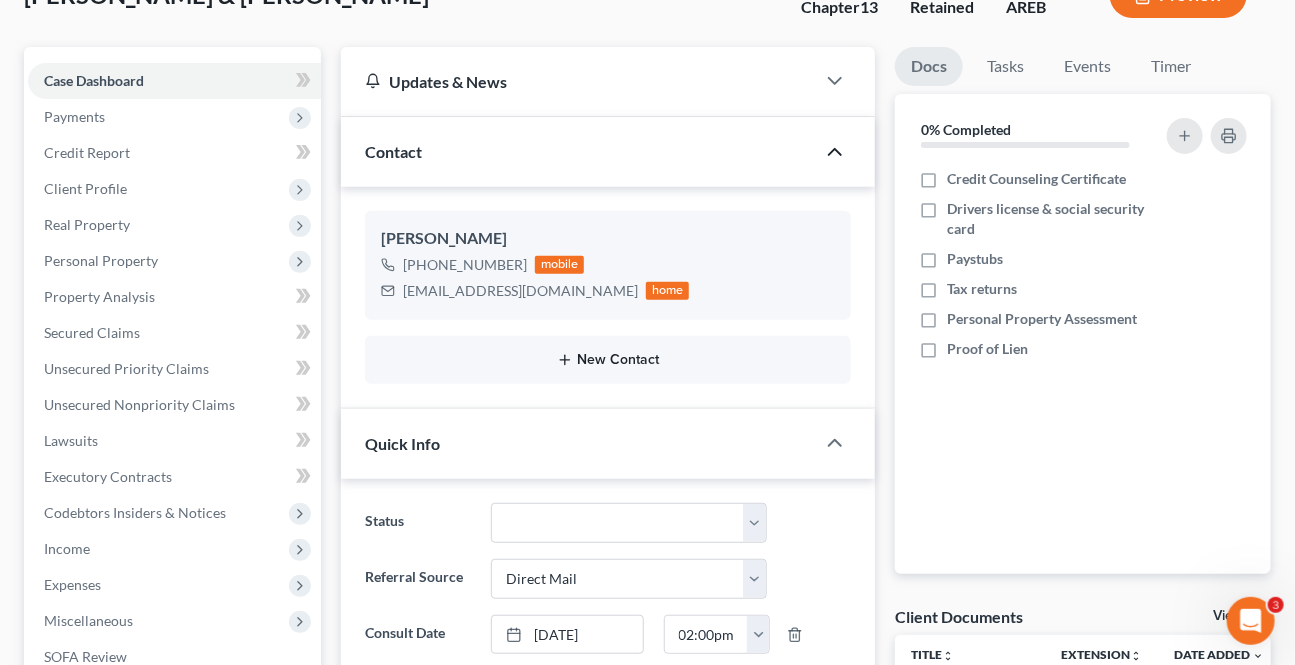 click on "New Contact" at bounding box center [608, 360] 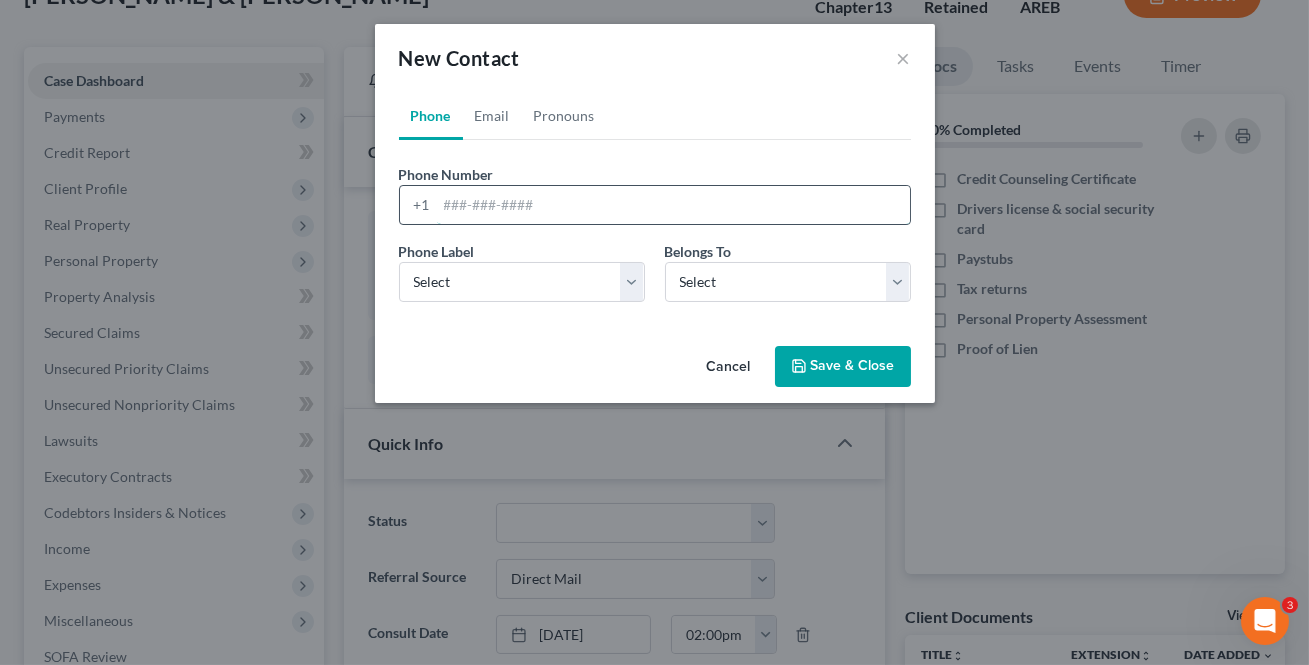 click at bounding box center (673, 205) 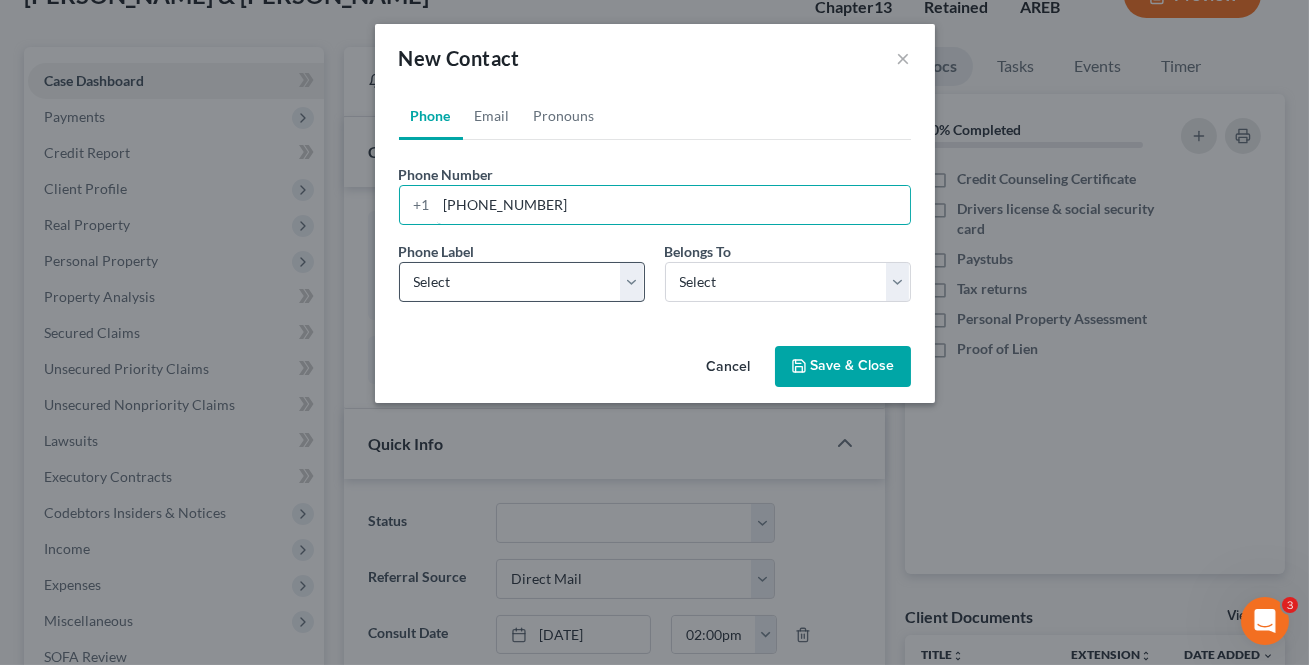 type on "[PHONE_NUMBER]" 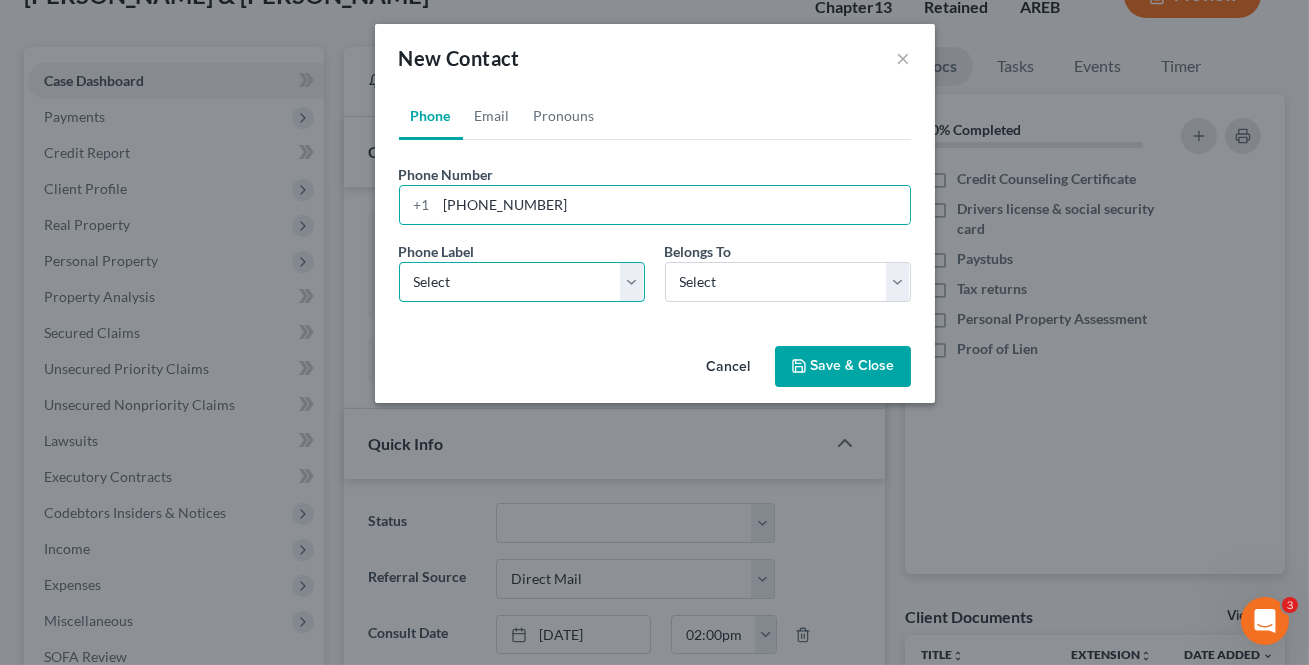 drag, startPoint x: 590, startPoint y: 294, endPoint x: 578, endPoint y: 287, distance: 13.892444 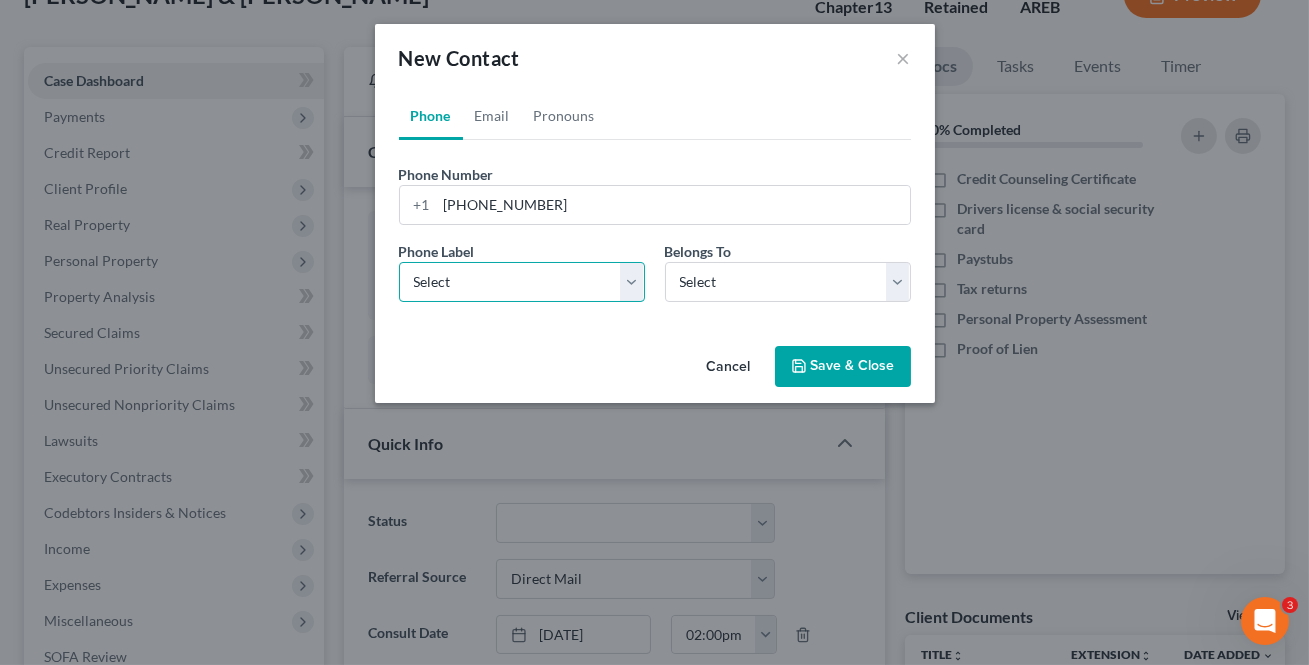 select on "0" 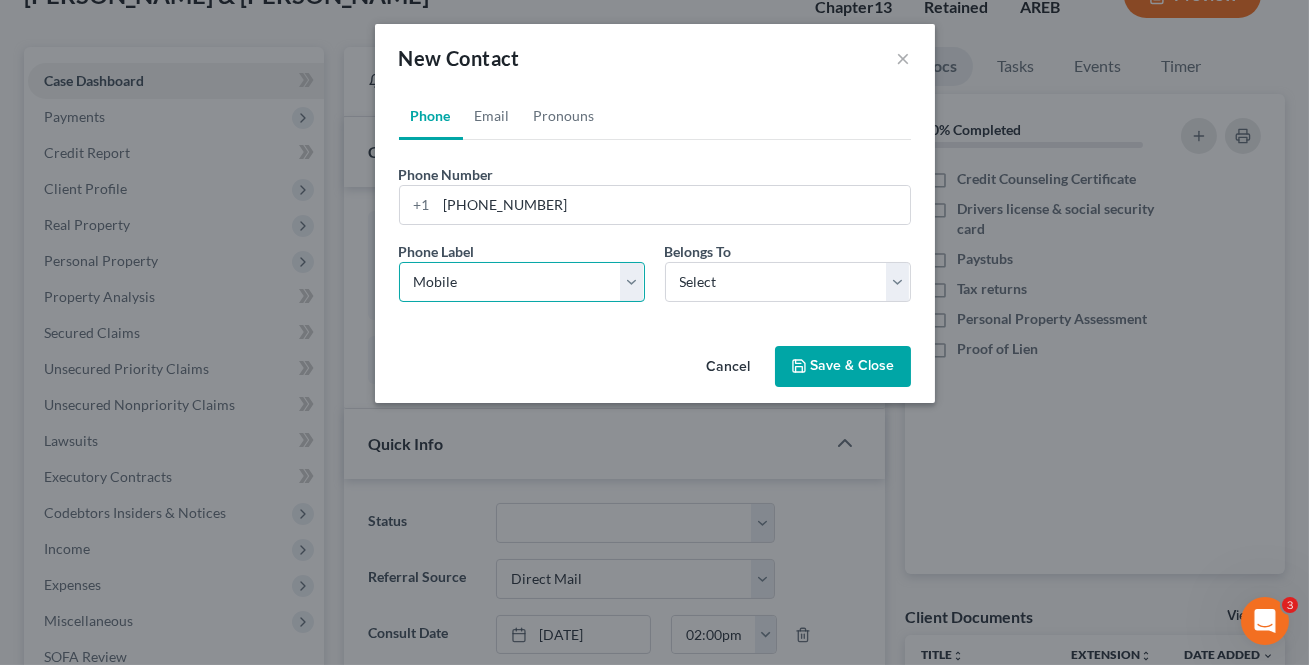 click on "Select Mobile Home Work Other" at bounding box center [522, 282] 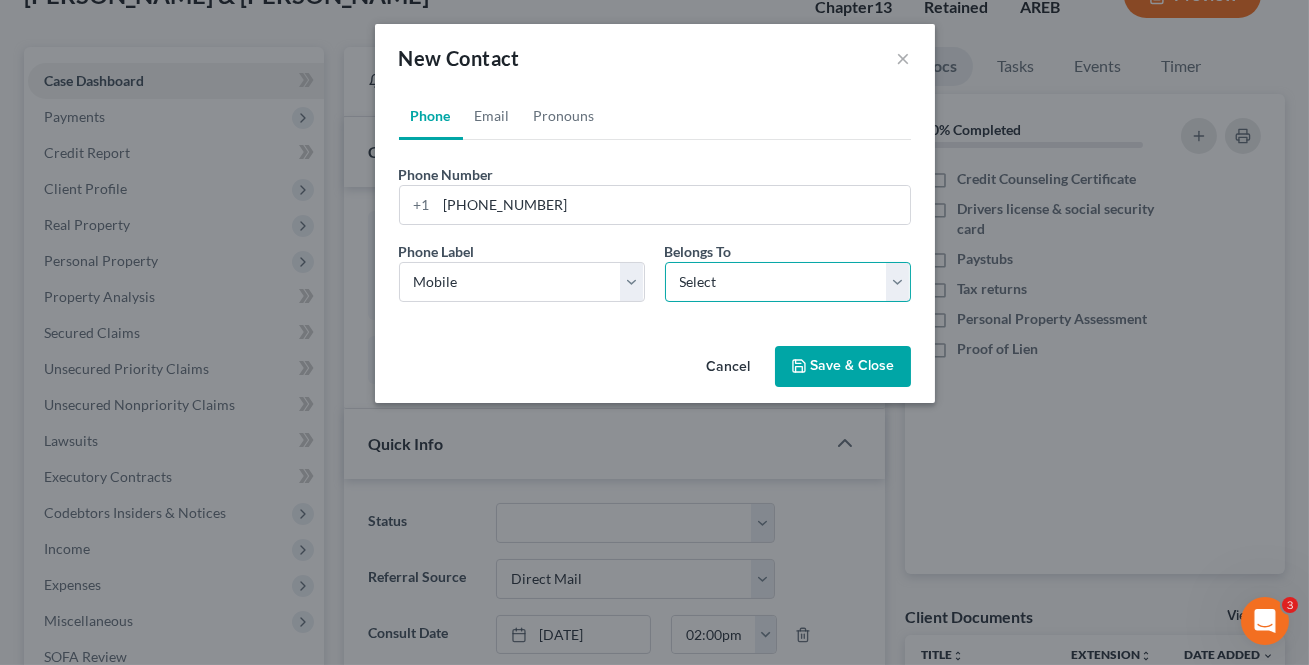 click on "Select Client Spouse Other" at bounding box center [788, 282] 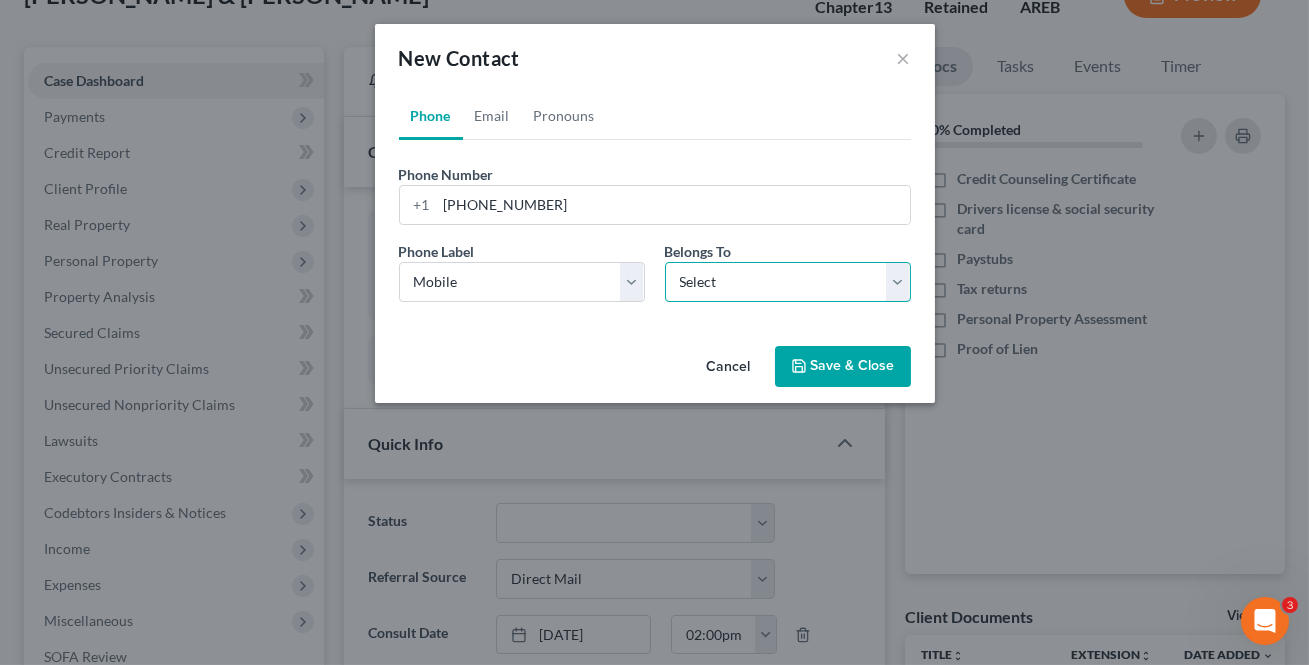 select on "1" 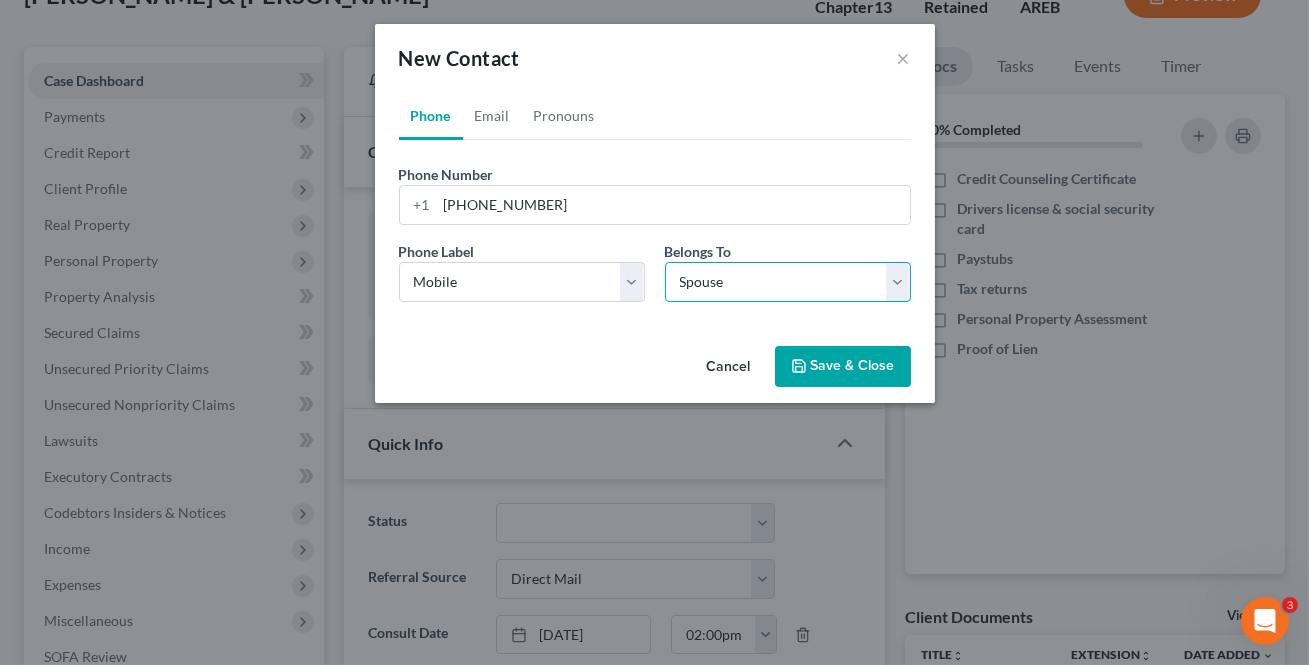 click on "Select Client Spouse Other" at bounding box center (788, 282) 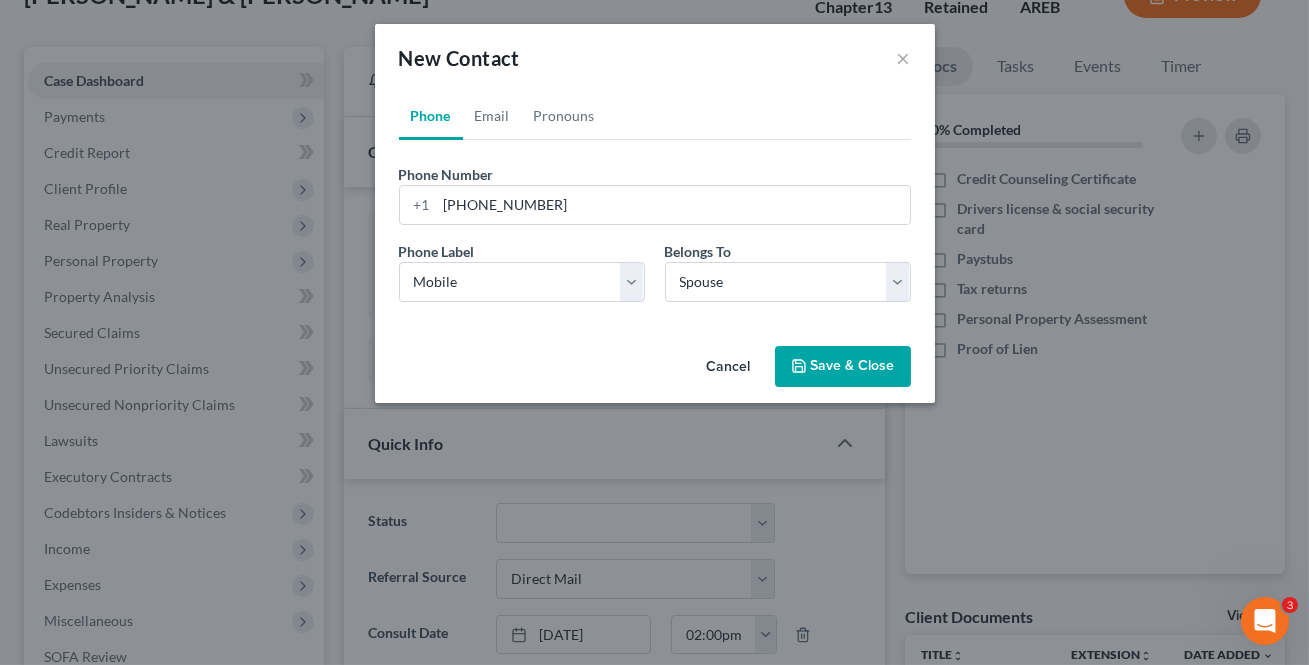 click on "New Contact × Phone Email Pronouns
Phone Number
*
[PHONE_NUMBER] Ext.
Phone Label
*
Select Mobile Home Work Other
Belongs To
*
Select Client Spouse Other Email Address         Email Label Select Home Work Other
Belongs To
*
Select Client Spouse Other
Gender
*
Select [DEMOGRAPHIC_DATA] [DEMOGRAPHIC_DATA] [DEMOGRAPHIC_DATA] More Than One Person
Subject Pronoun
*
Select He She They They
Object Pronoun
*
Select Him Her Them Them
Possessive Pronoun
*
Select His Hers Theirs Theirs
Possessive Adjective
*
Select His Her Their Their
Reflexive Pronoun
*
Select Himself Herself Themselves Themselves Cancel Save & Close" at bounding box center (655, 213) 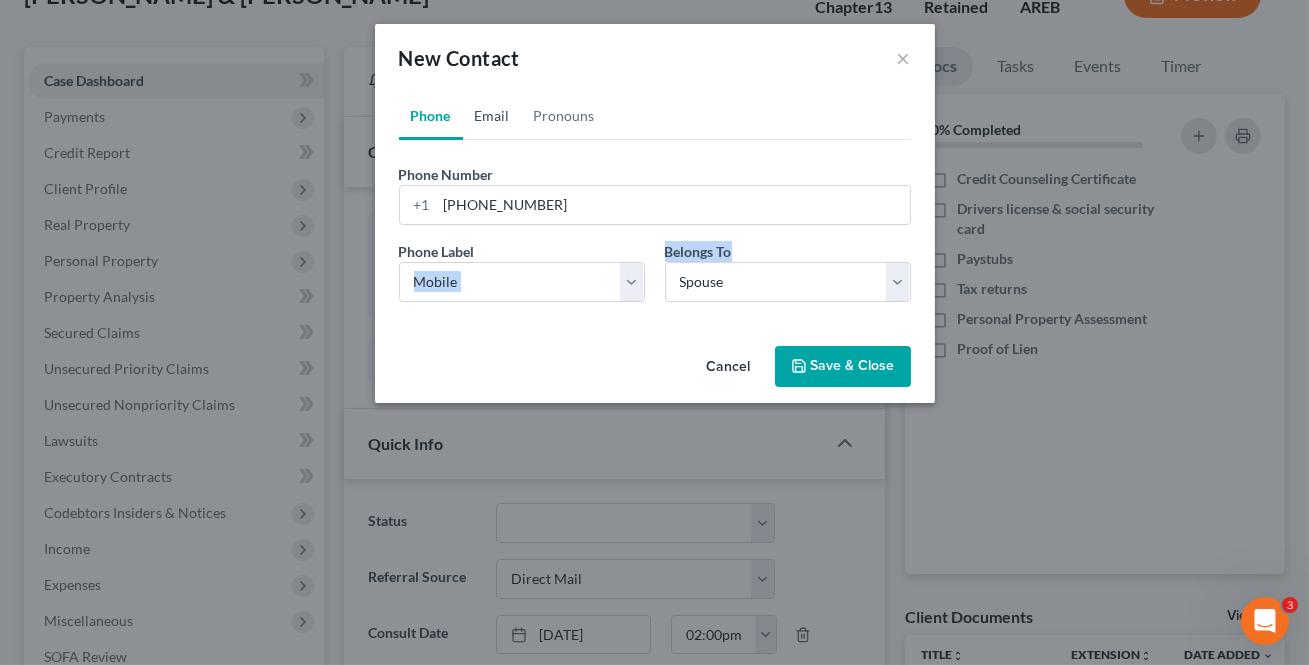 click on "Email" at bounding box center (492, 116) 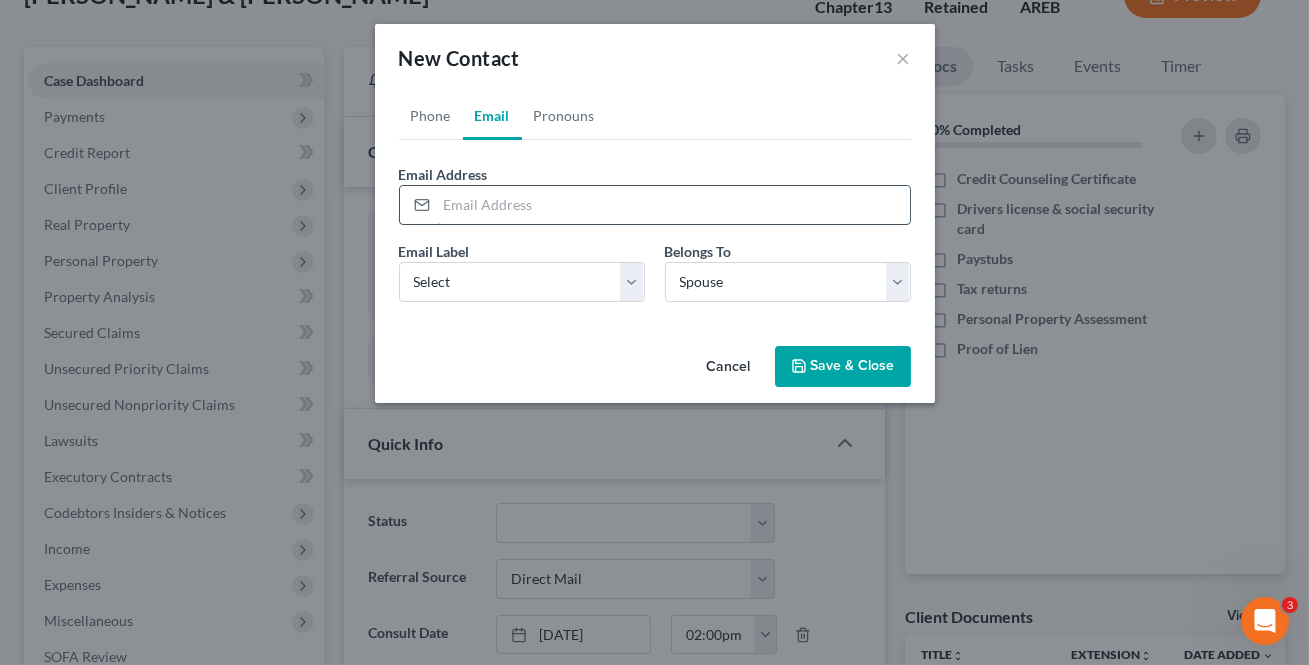 click at bounding box center (673, 205) 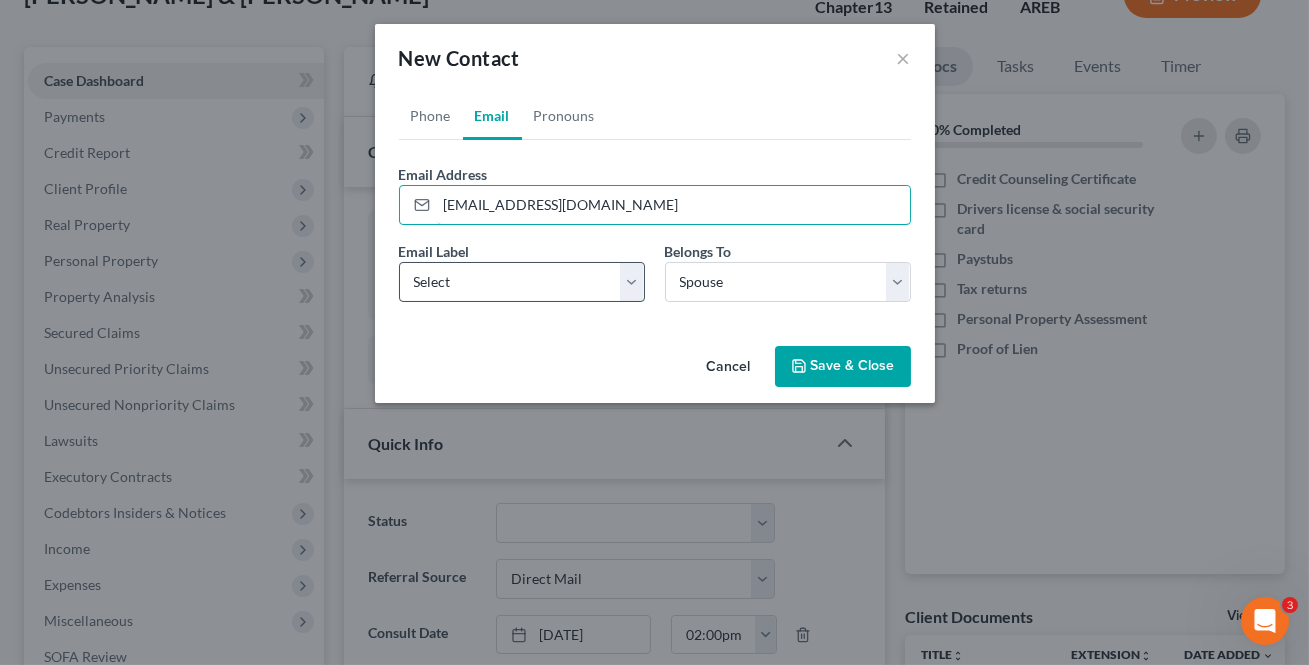 type on "[EMAIL_ADDRESS][DOMAIN_NAME]" 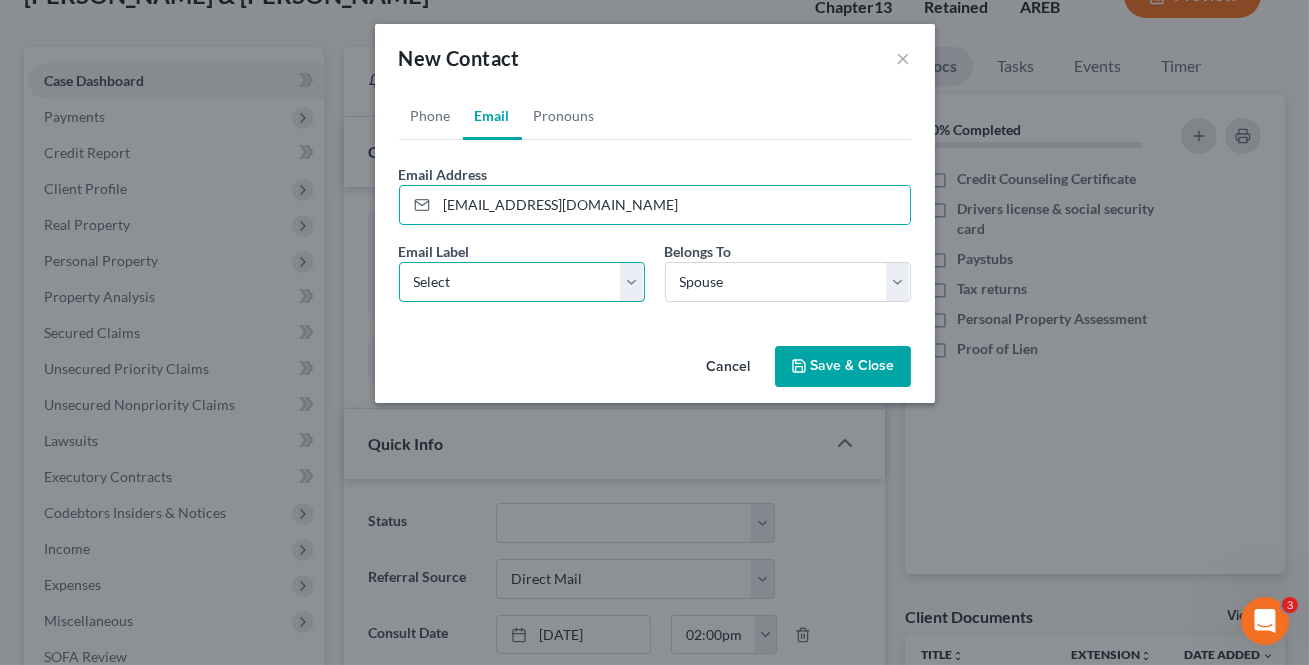 click on "Select Home Work Other" at bounding box center (522, 282) 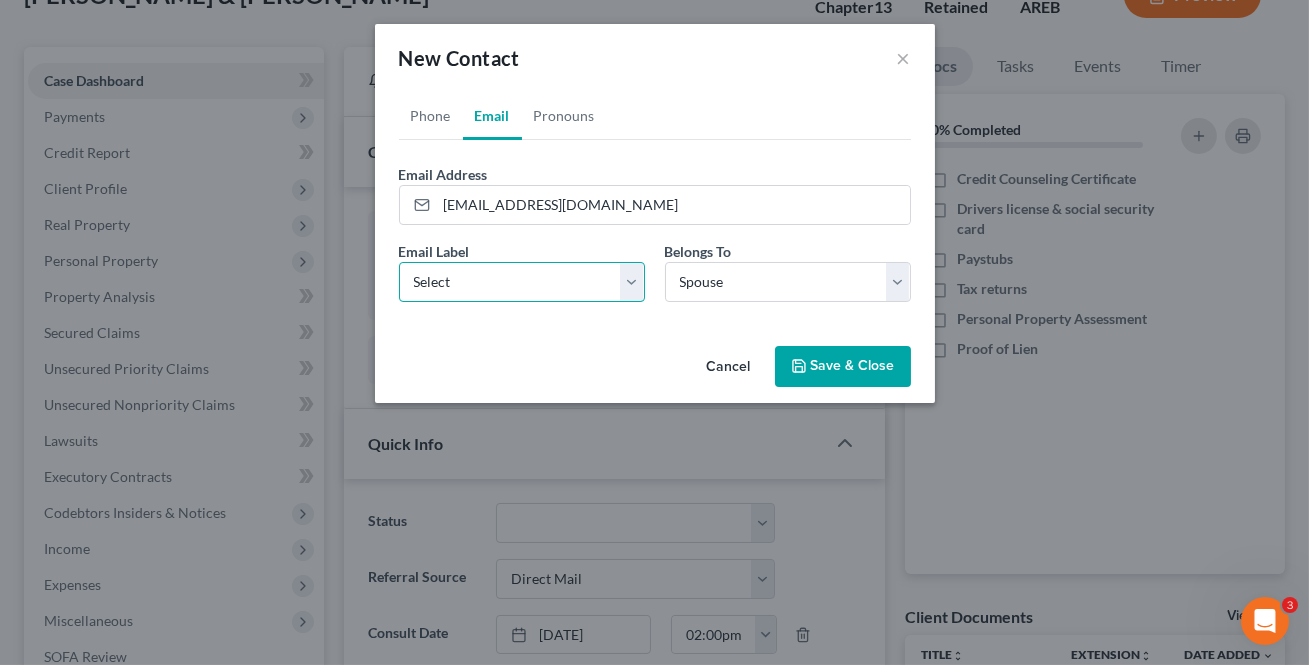 select on "0" 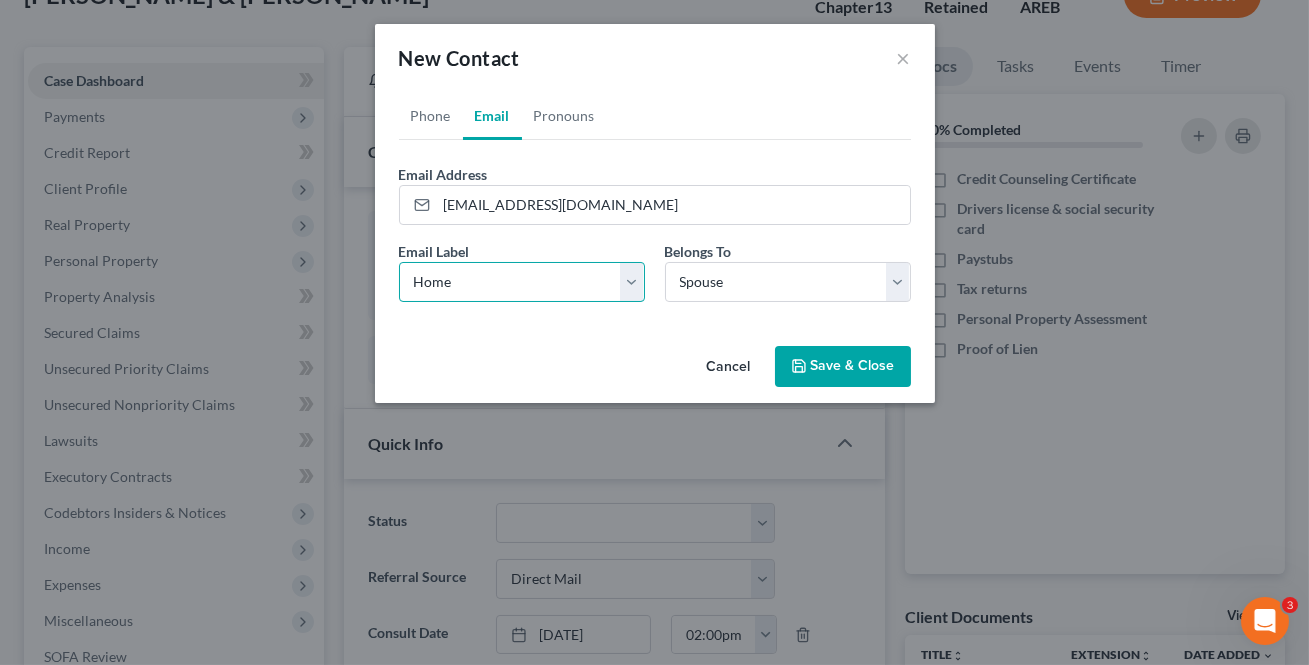 click on "Select Home Work Other" at bounding box center [522, 282] 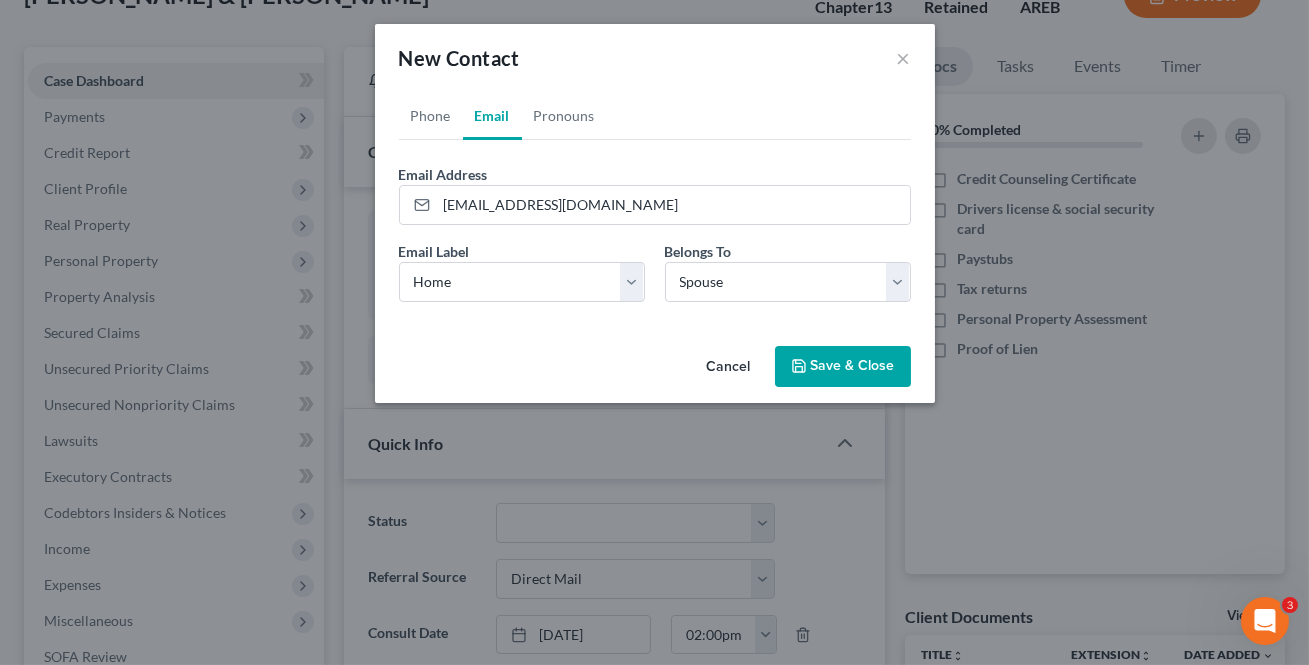 click on "Phone Email Pronouns
Phone Number
*
[PHONE_NUMBER] Ext.
Phone Label
*
Select Mobile Home Work Other
Belongs To
*
Select Client Spouse Other Email Address         [EMAIL_ADDRESS][DOMAIN_NAME] Email Label Select Home Work Other
Belongs To
*
Select Client Spouse Other
Gender
*
Select [DEMOGRAPHIC_DATA] [DEMOGRAPHIC_DATA] [DEMOGRAPHIC_DATA] More Than One Person
Subject Pronoun
*
Select He She They They
Object Pronoun
*
Select Him Her Them Them
Possessive Pronoun
*
Select His Hers Theirs Theirs
Possessive Adjective
*
Select His Her Their Their
Reflexive Pronoun
*
Select Himself Herself Themselves Themselves" at bounding box center (655, 215) 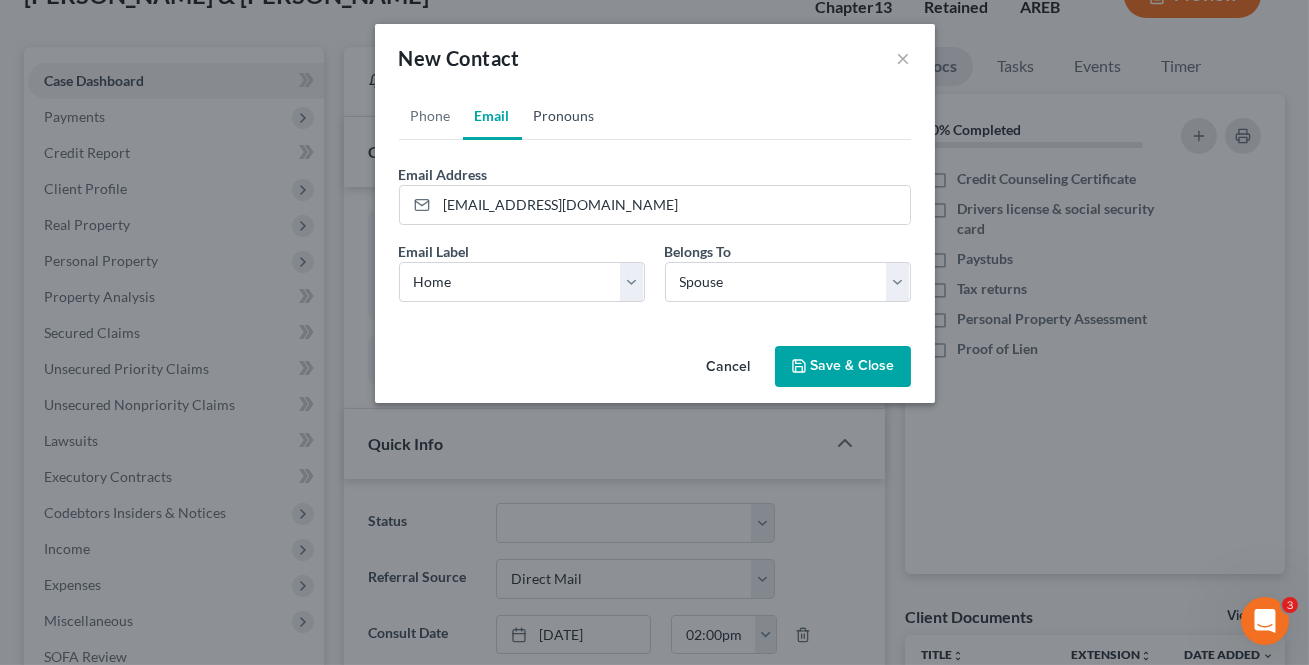 click on "Pronouns" at bounding box center (564, 116) 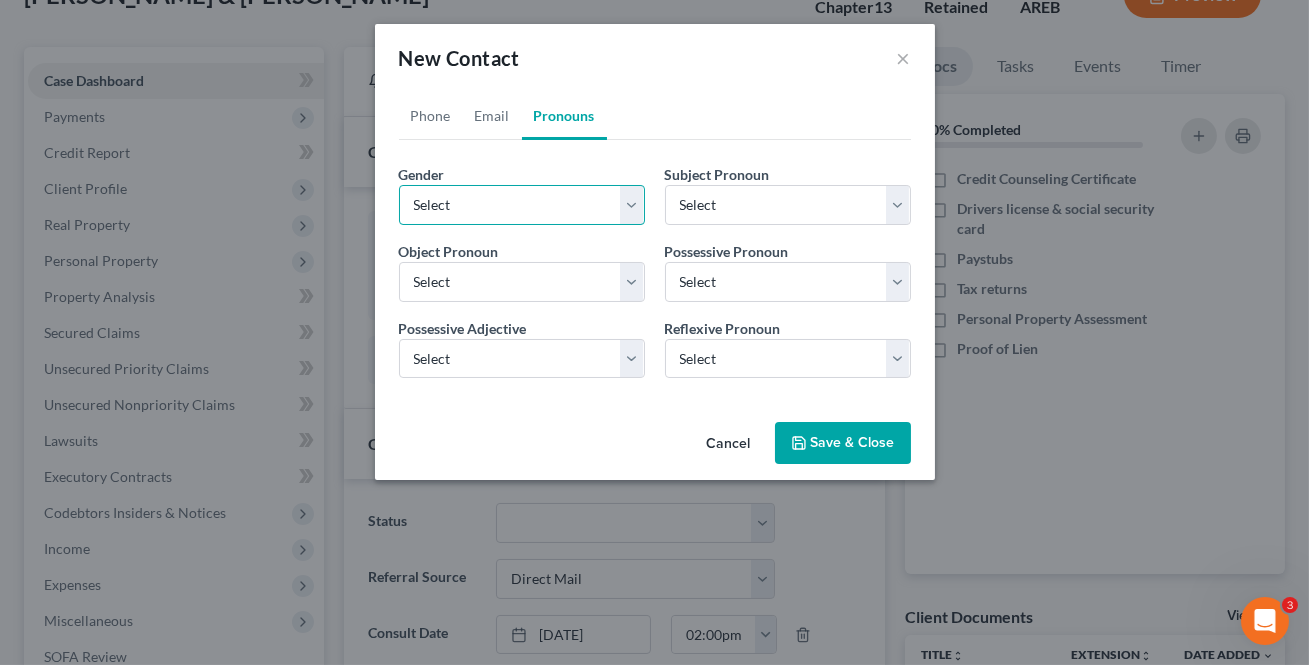click on "Select [DEMOGRAPHIC_DATA] [DEMOGRAPHIC_DATA] [DEMOGRAPHIC_DATA] More Than One Person" at bounding box center [522, 205] 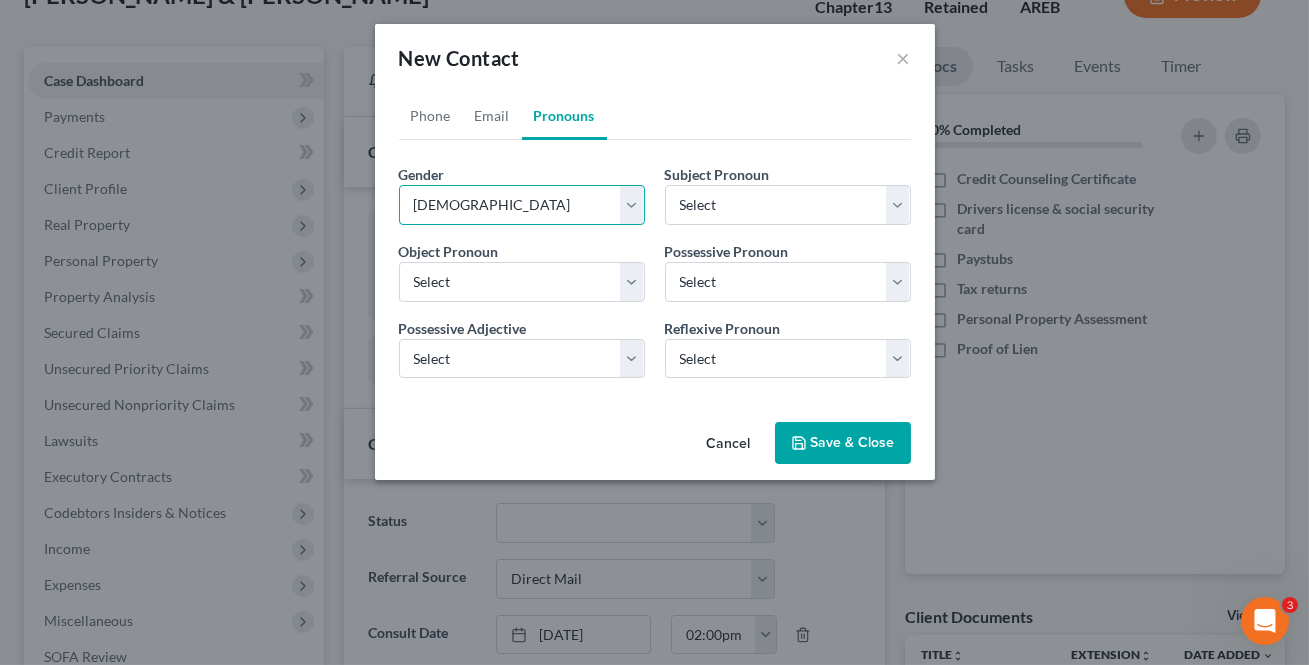 click on "Select [DEMOGRAPHIC_DATA] [DEMOGRAPHIC_DATA] [DEMOGRAPHIC_DATA] More Than One Person" at bounding box center [522, 205] 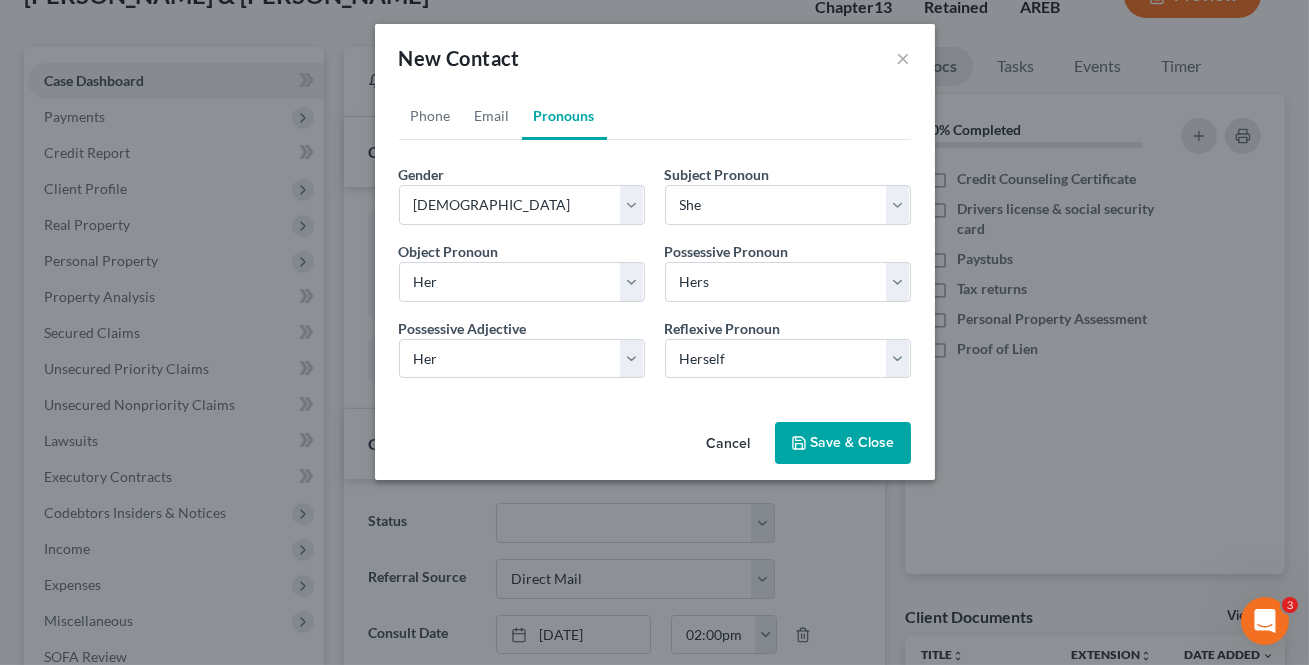 click on "Cancel Save & Close" at bounding box center (655, 447) 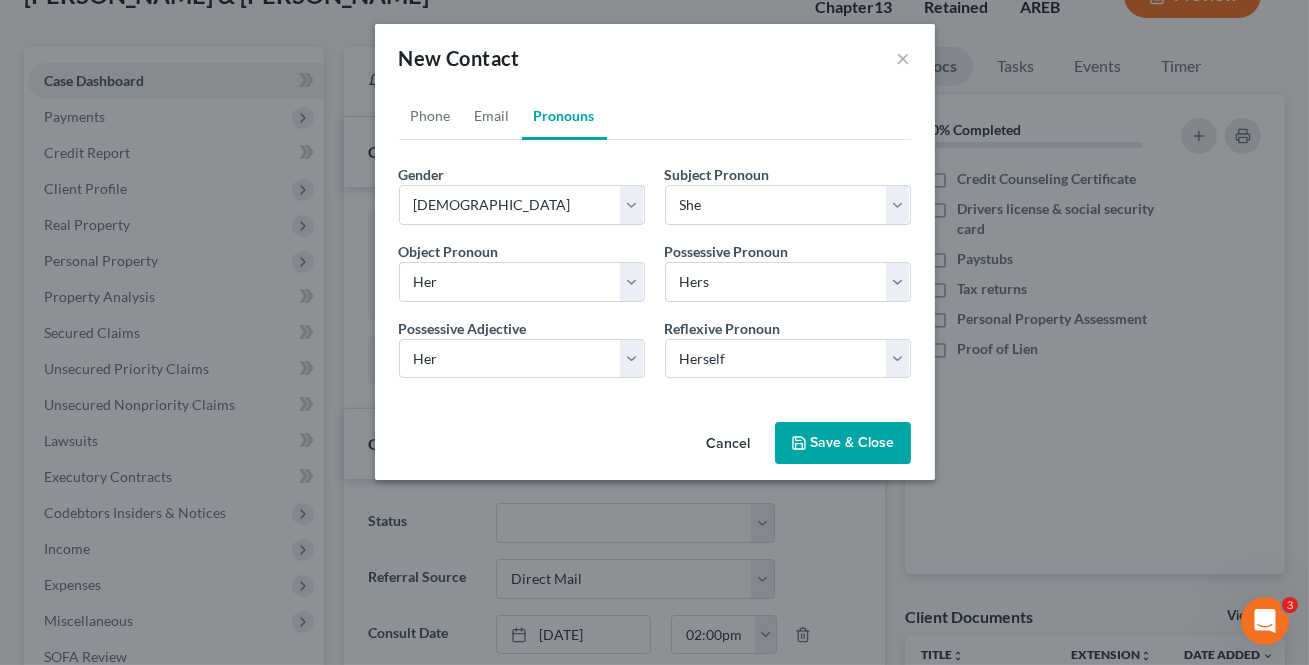 click 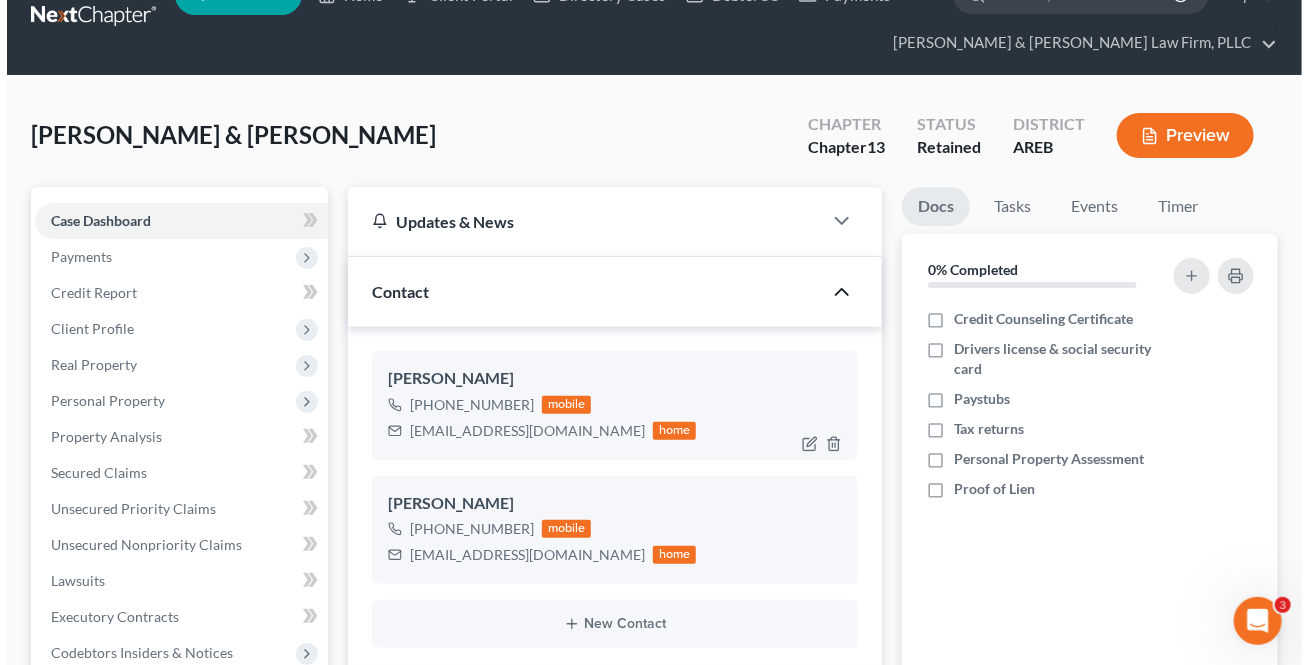 scroll, scrollTop: 0, scrollLeft: 0, axis: both 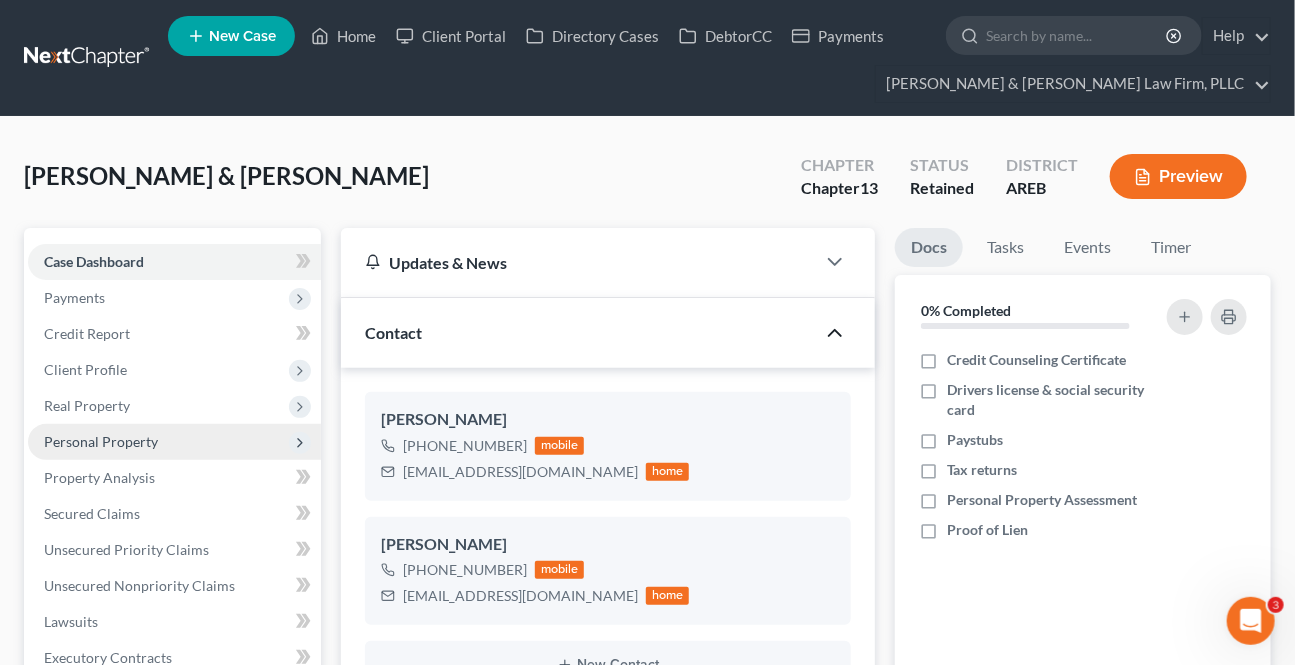 click on "Personal Property" at bounding box center (101, 441) 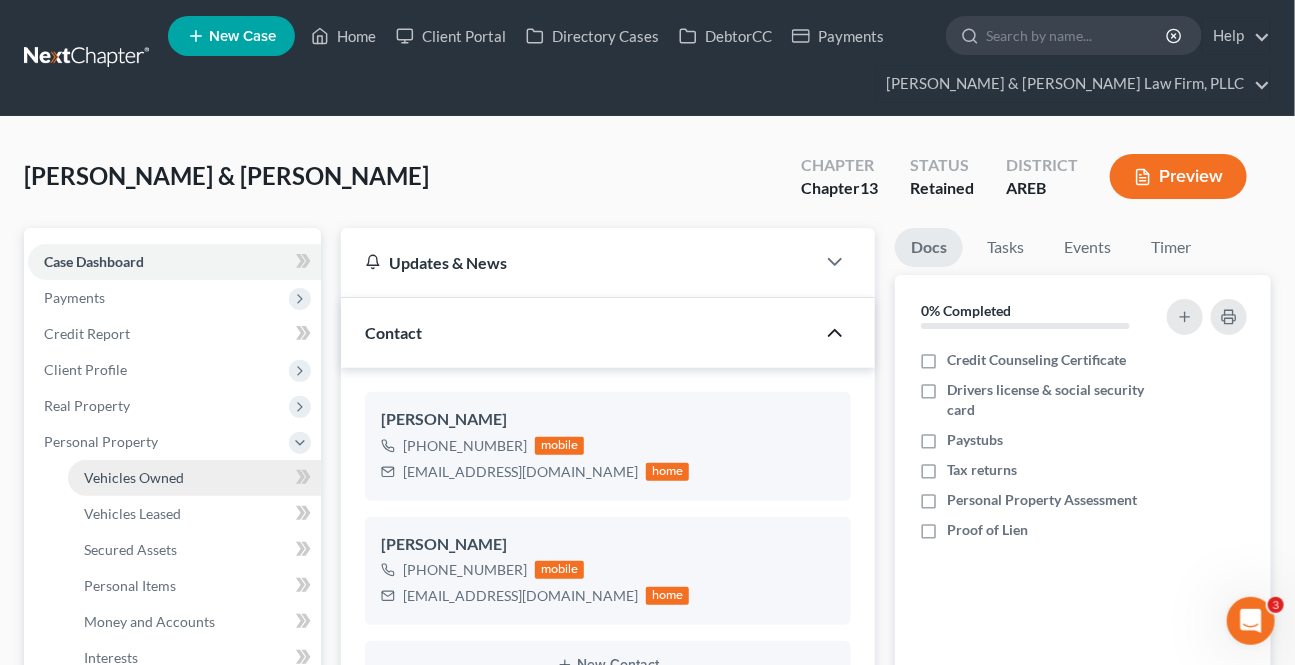 click on "Vehicles Owned" at bounding box center [134, 477] 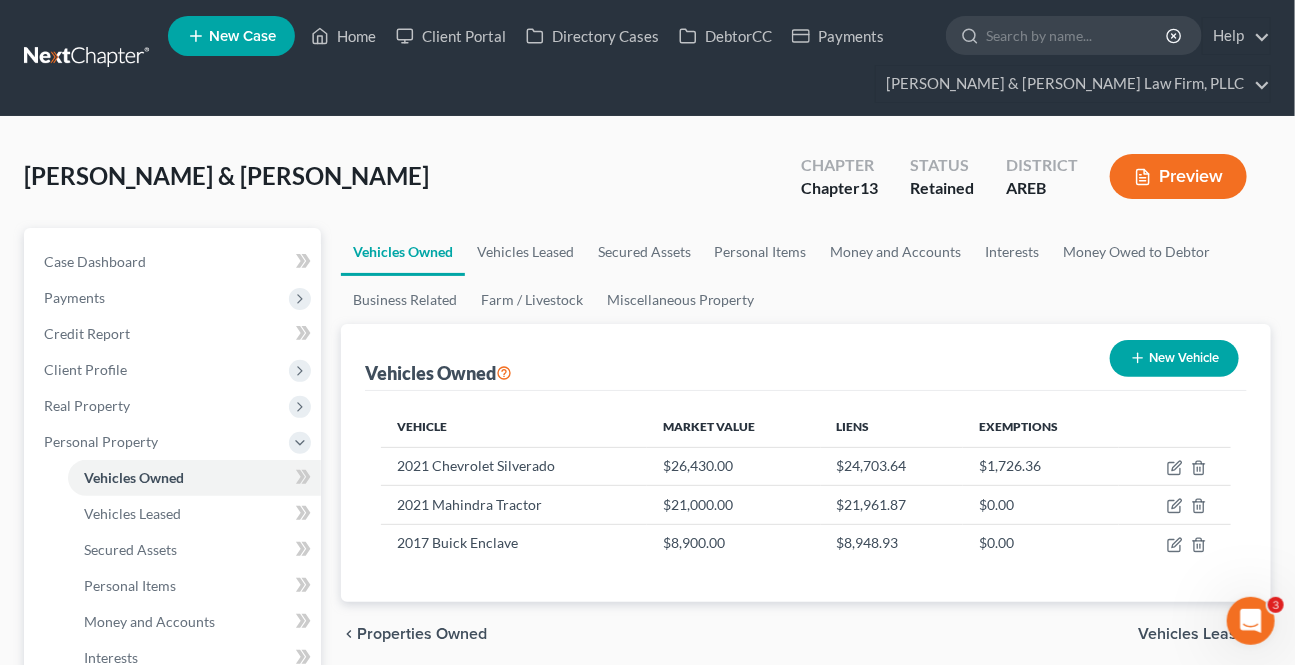 click on "New Vehicle" at bounding box center (1174, 358) 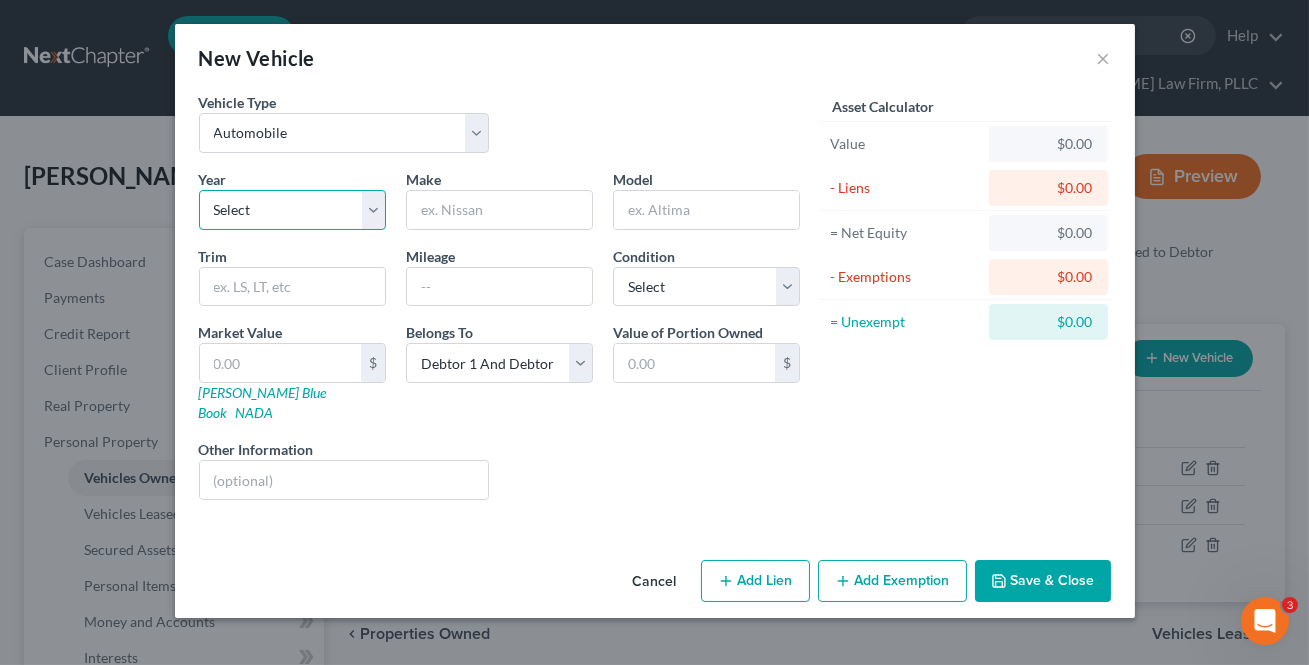 click on "Select 2026 2025 2024 2023 2022 2021 2020 2019 2018 2017 2016 2015 2014 2013 2012 2011 2010 2009 2008 2007 2006 2005 2004 2003 2002 2001 2000 1999 1998 1997 1996 1995 1994 1993 1992 1991 1990 1989 1988 1987 1986 1985 1984 1983 1982 1981 1980 1979 1978 1977 1976 1975 1974 1973 1972 1971 1970 1969 1968 1967 1966 1965 1964 1963 1962 1961 1960 1959 1958 1957 1956 1955 1954 1953 1952 1951 1950 1949 1948 1947 1946 1945 1944 1943 1942 1941 1940 1939 1938 1937 1936 1935 1934 1933 1932 1931 1930 1929 1928 1927 1926 1925 1924 1923 1922 1921 1920 1919 1918 1917 1916 1915 1914 1913 1912 1911 1910 1909 1908 1907 1906 1905 1904 1903 1902 1901" at bounding box center (292, 210) 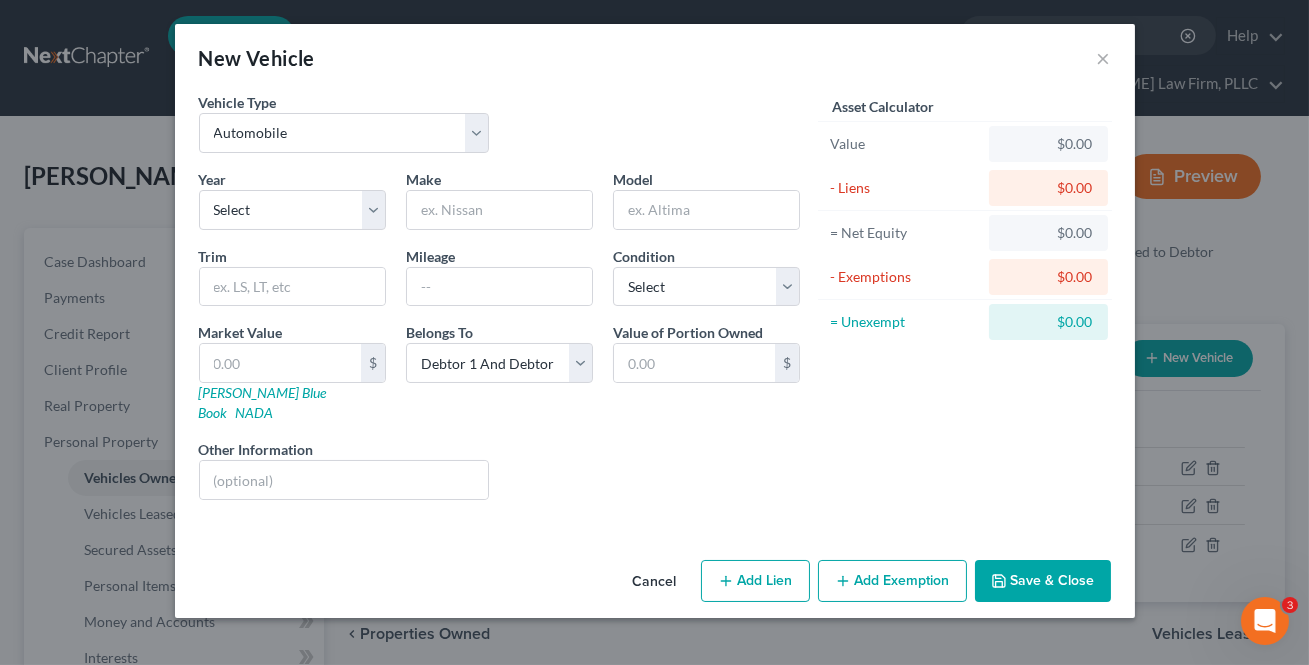 click on "Year Select 2026 2025 2024 2023 2022 2021 2020 2019 2018 2017 2016 2015 2014 2013 2012 2011 2010 2009 2008 2007 2006 2005 2004 2003 2002 2001 2000 1999 1998 1997 1996 1995 1994 1993 1992 1991 1990 1989 1988 1987 1986 1985 1984 1983 1982 1981 1980 1979 1978 1977 1976 1975 1974 1973 1972 1971 1970 1969 1968 1967 1966 1965 1964 1963 1962 1961 1960 1959 1958 1957 1956 1955 1954 1953 1952 1951 1950 1949 1948 1947 1946 1945 1944 1943 1942 1941 1940 1939 1938 1937 1936 1935 1934 1933 1932 1931 1930 1929 1928 1927 1926 1925 1924 1923 1922 1921 1920 1919 1918 1917 1916 1915 1914 1913 1912 1911 1910 1909 1908 1907 1906 1905 1904 1903 1902 1901" at bounding box center (292, 199) 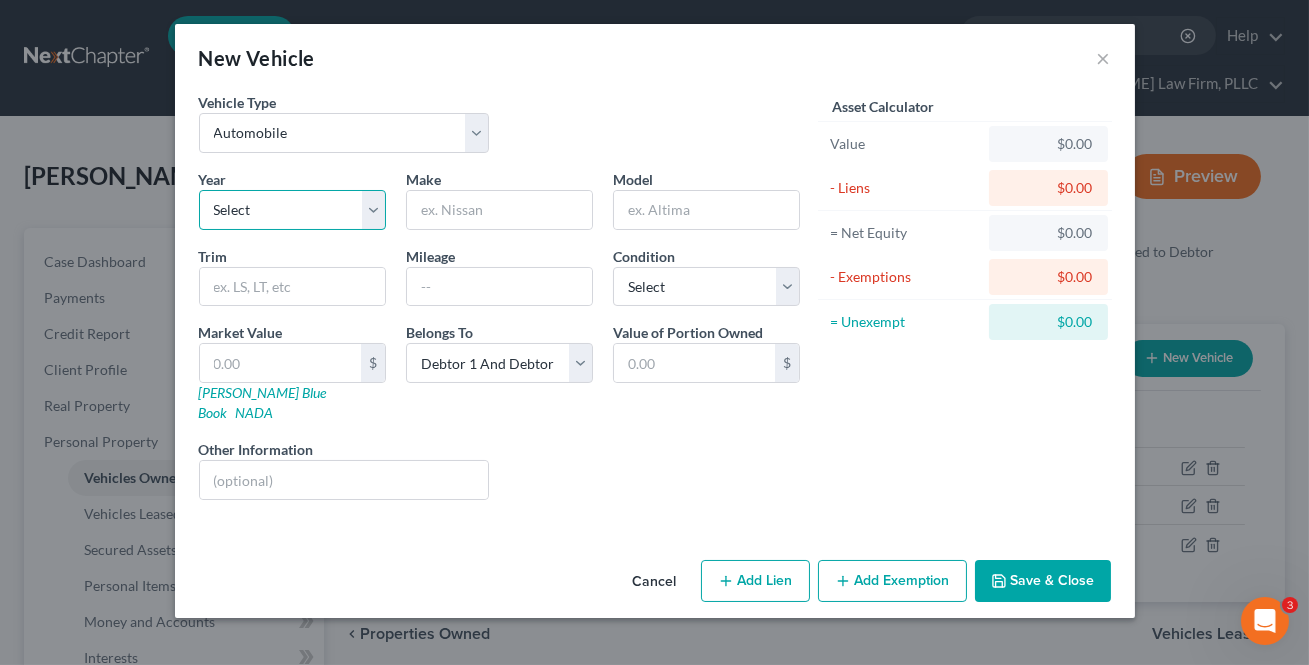 click on "Select 2026 2025 2024 2023 2022 2021 2020 2019 2018 2017 2016 2015 2014 2013 2012 2011 2010 2009 2008 2007 2006 2005 2004 2003 2002 2001 2000 1999 1998 1997 1996 1995 1994 1993 1992 1991 1990 1989 1988 1987 1986 1985 1984 1983 1982 1981 1980 1979 1978 1977 1976 1975 1974 1973 1972 1971 1970 1969 1968 1967 1966 1965 1964 1963 1962 1961 1960 1959 1958 1957 1956 1955 1954 1953 1952 1951 1950 1949 1948 1947 1946 1945 1944 1943 1942 1941 1940 1939 1938 1937 1936 1935 1934 1933 1932 1931 1930 1929 1928 1927 1926 1925 1924 1923 1922 1921 1920 1919 1918 1917 1916 1915 1914 1913 1912 1911 1910 1909 1908 1907 1906 1905 1904 1903 1902 1901" at bounding box center [292, 210] 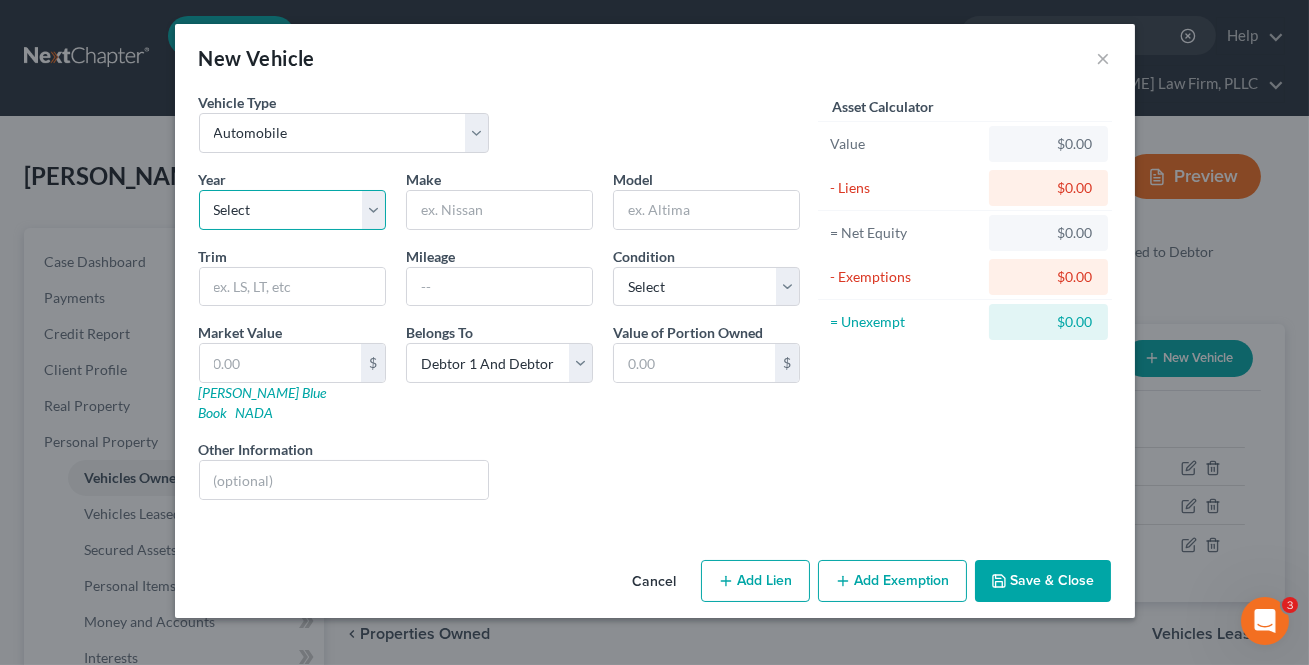 select on "29" 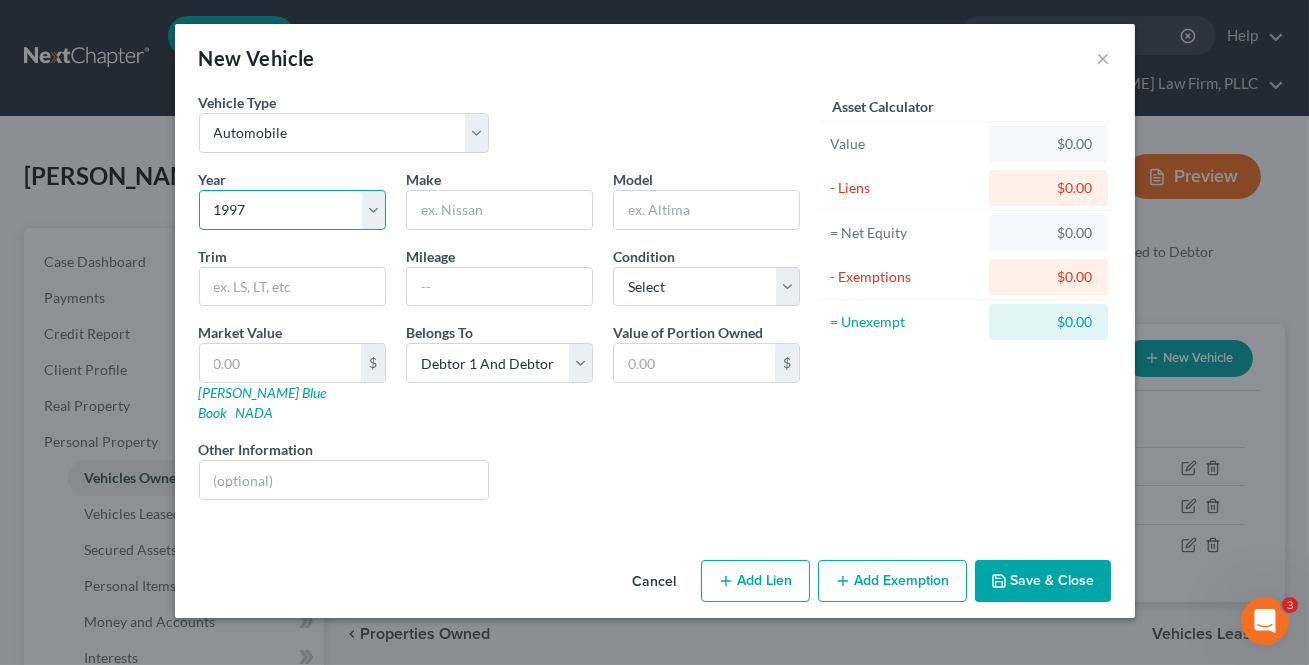 click on "Select 2026 2025 2024 2023 2022 2021 2020 2019 2018 2017 2016 2015 2014 2013 2012 2011 2010 2009 2008 2007 2006 2005 2004 2003 2002 2001 2000 1999 1998 1997 1996 1995 1994 1993 1992 1991 1990 1989 1988 1987 1986 1985 1984 1983 1982 1981 1980 1979 1978 1977 1976 1975 1974 1973 1972 1971 1970 1969 1968 1967 1966 1965 1964 1963 1962 1961 1960 1959 1958 1957 1956 1955 1954 1953 1952 1951 1950 1949 1948 1947 1946 1945 1944 1943 1942 1941 1940 1939 1938 1937 1936 1935 1934 1933 1932 1931 1930 1929 1928 1927 1926 1925 1924 1923 1922 1921 1920 1919 1918 1917 1916 1915 1914 1913 1912 1911 1910 1909 1908 1907 1906 1905 1904 1903 1902 1901" at bounding box center [292, 210] 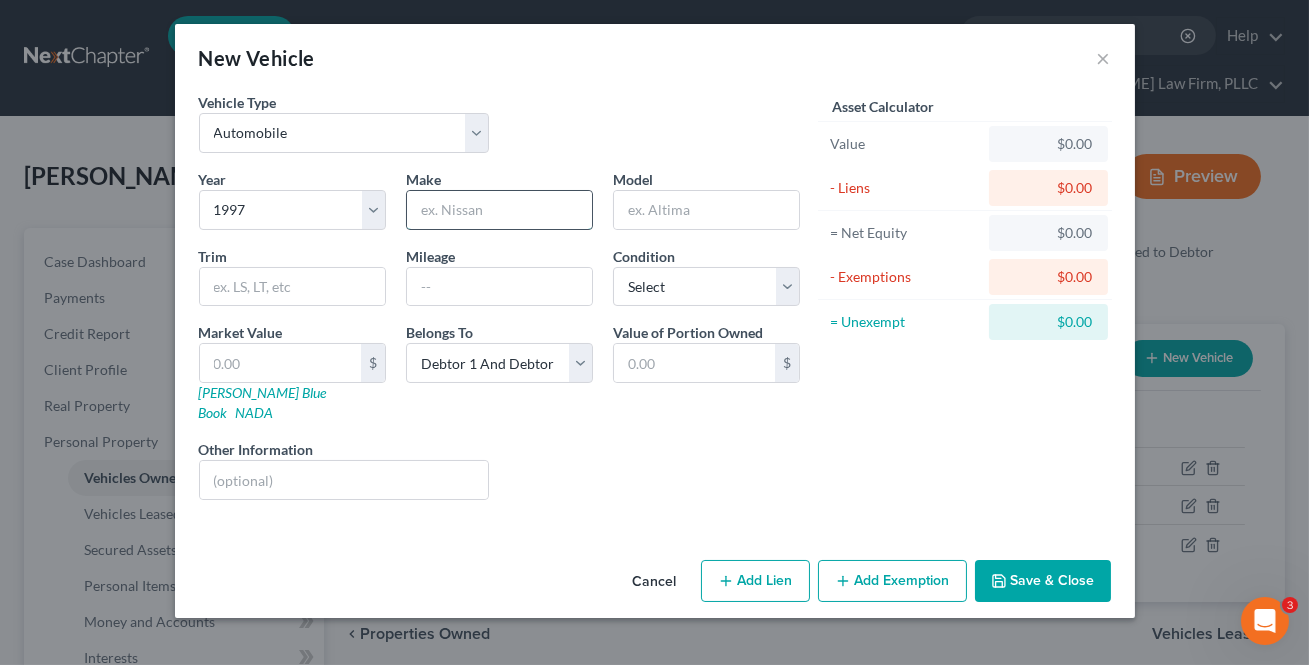 click at bounding box center (499, 210) 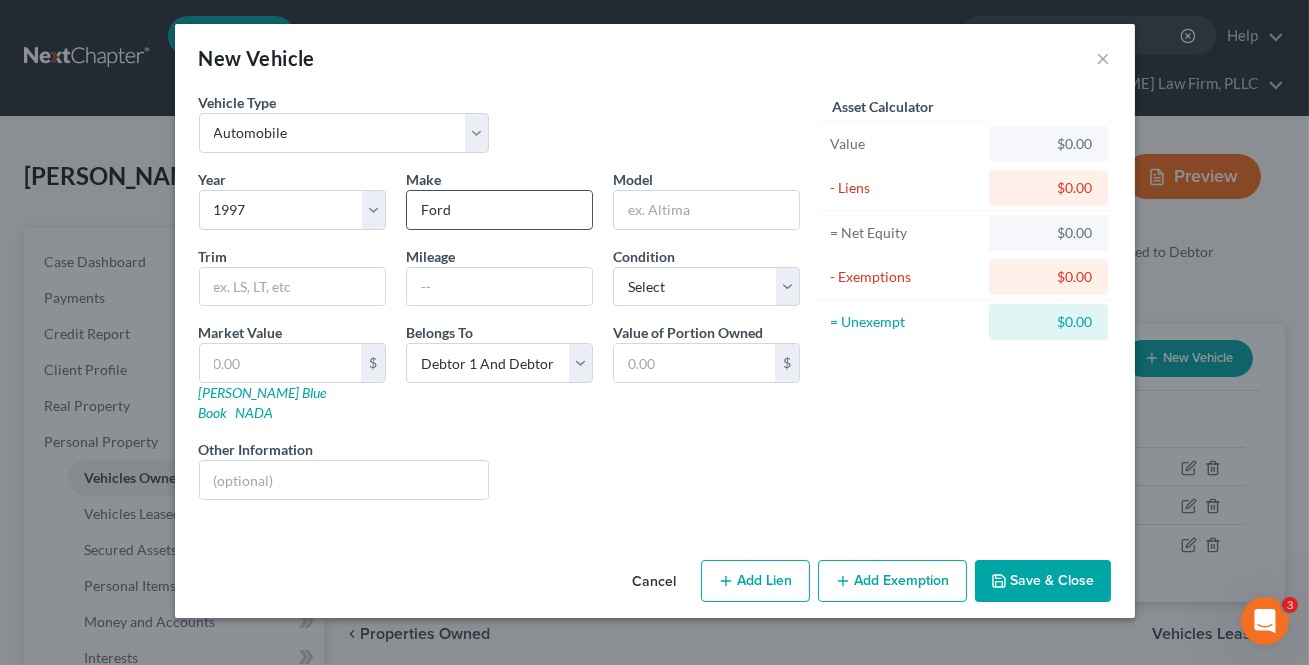 type on "Ford" 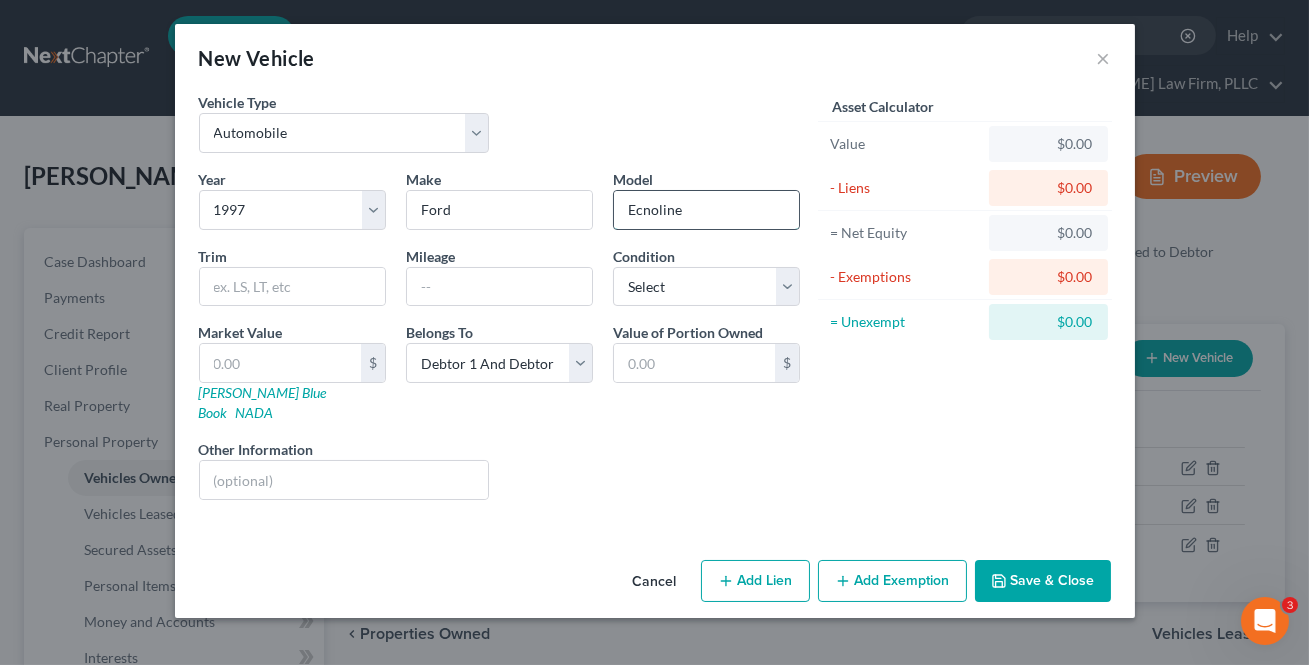 click on "Ecnoline" at bounding box center (706, 210) 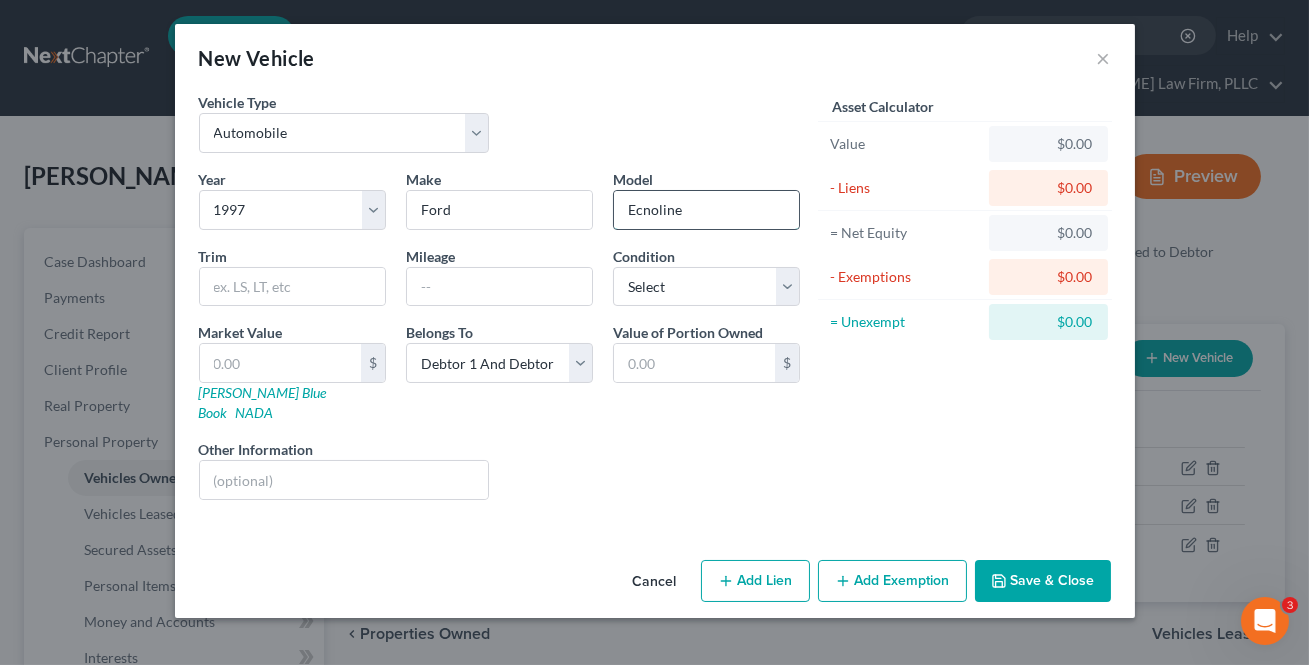 click on "Ecnoline" at bounding box center [706, 210] 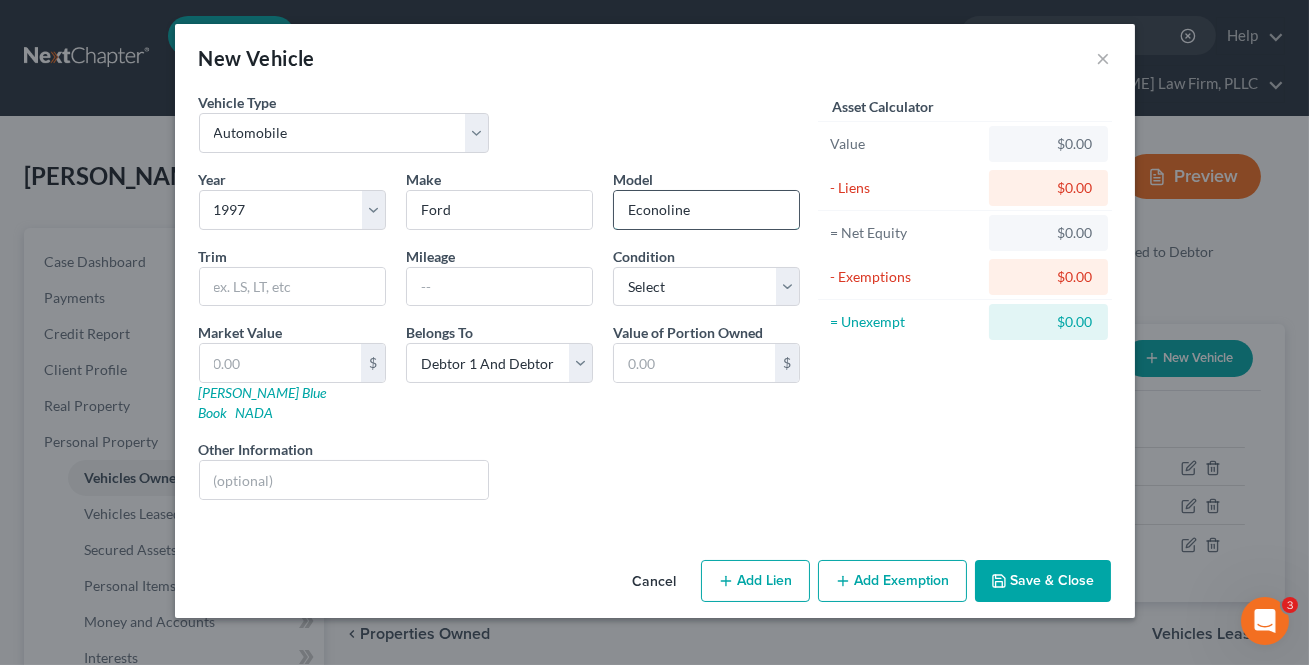 click on "Econoline" at bounding box center (706, 210) 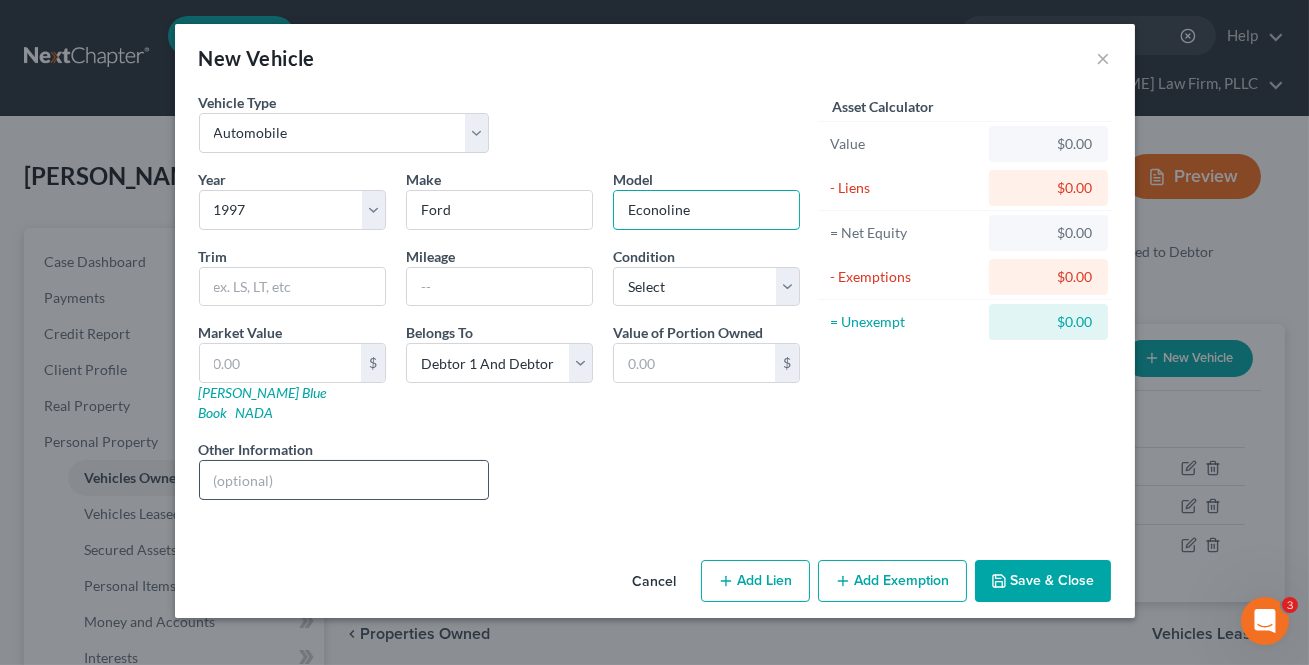 type on "Econoline" 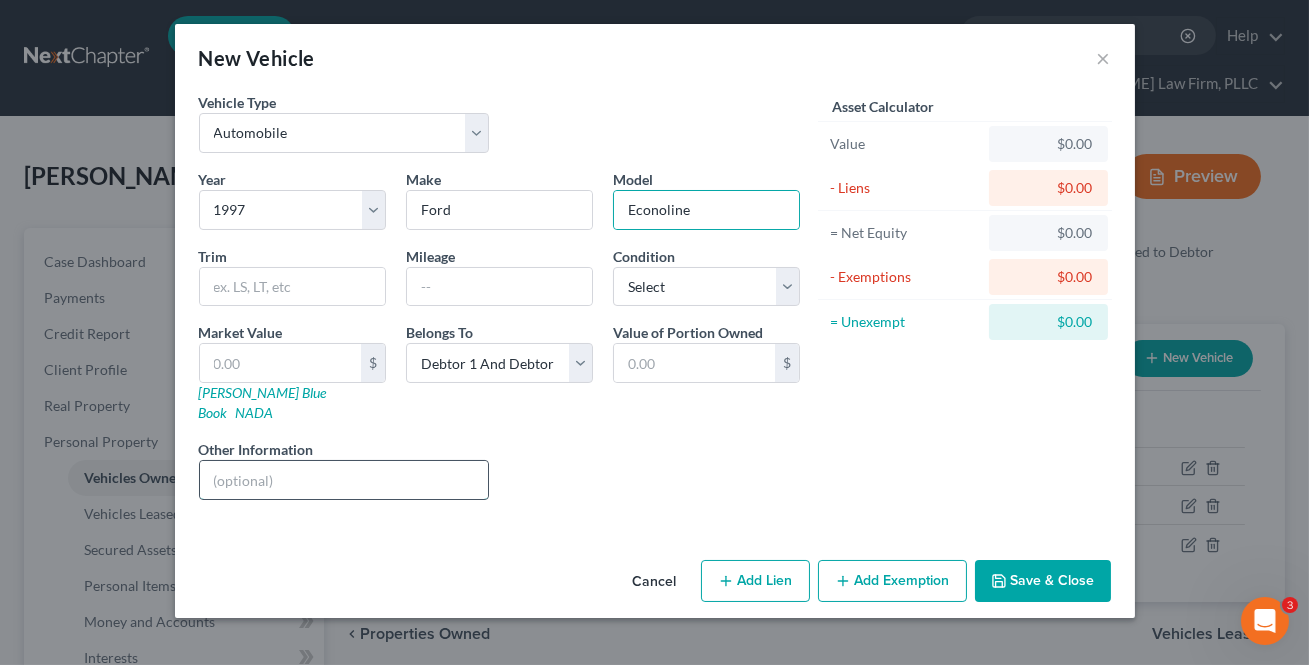 click at bounding box center [344, 480] 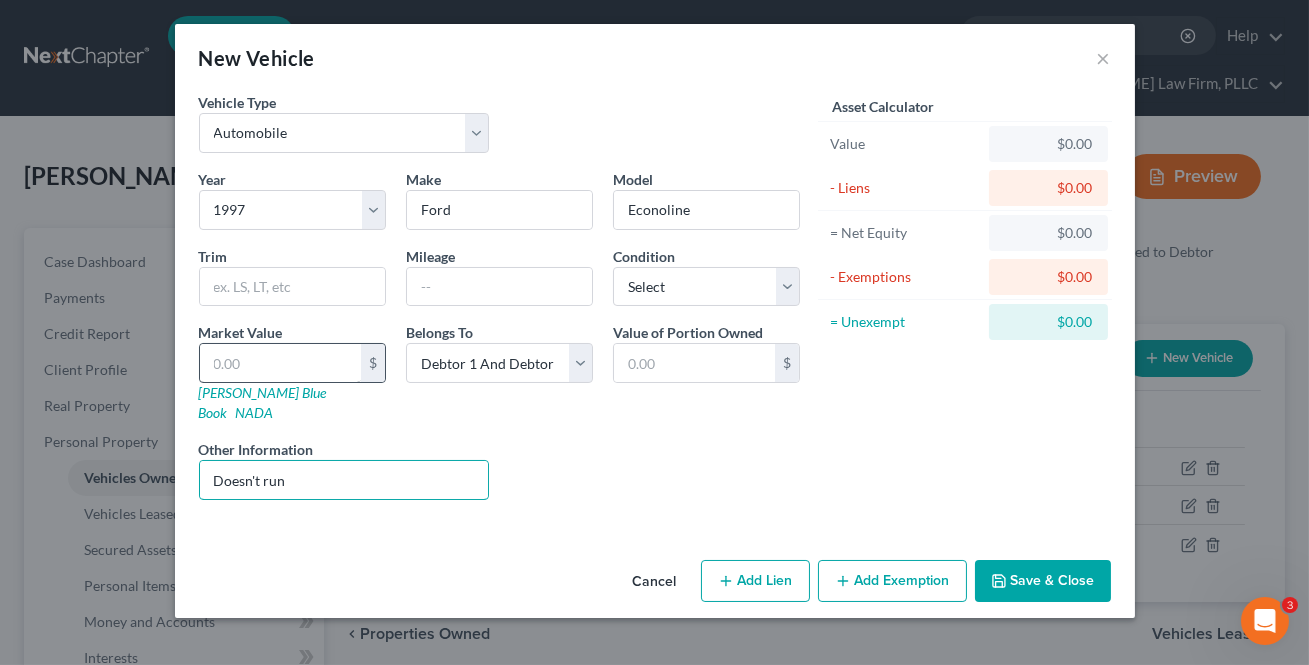 type on "Doesn't run" 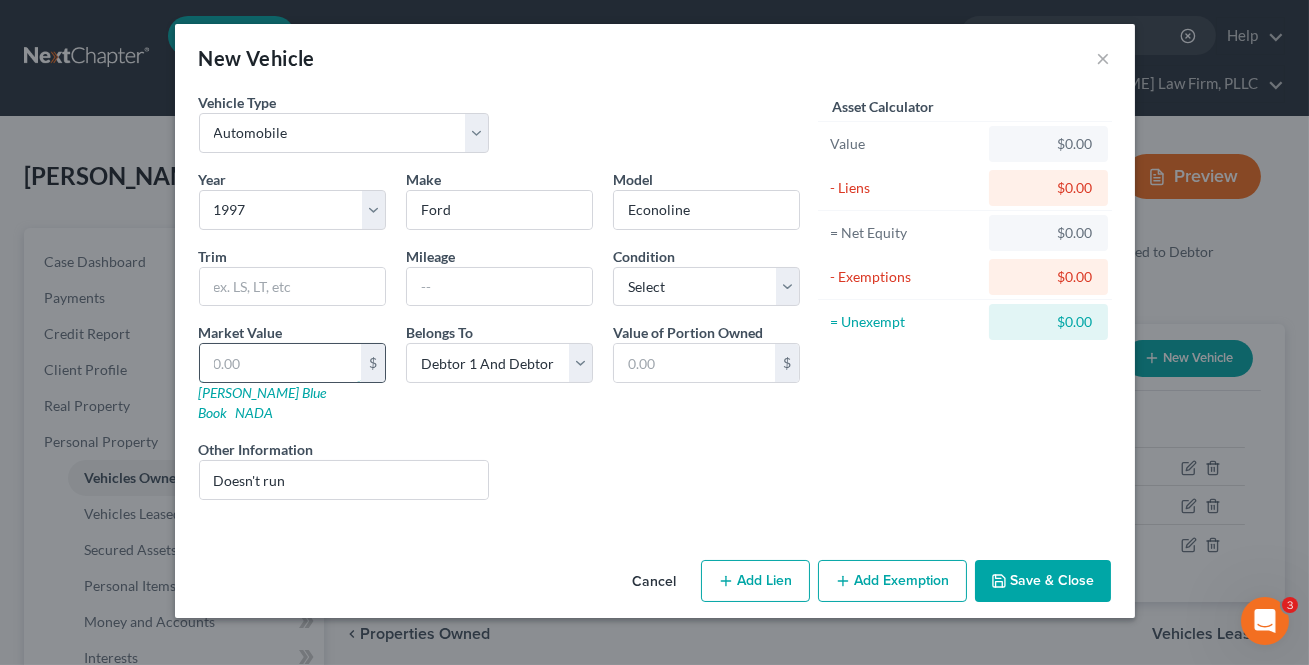 click at bounding box center (280, 363) 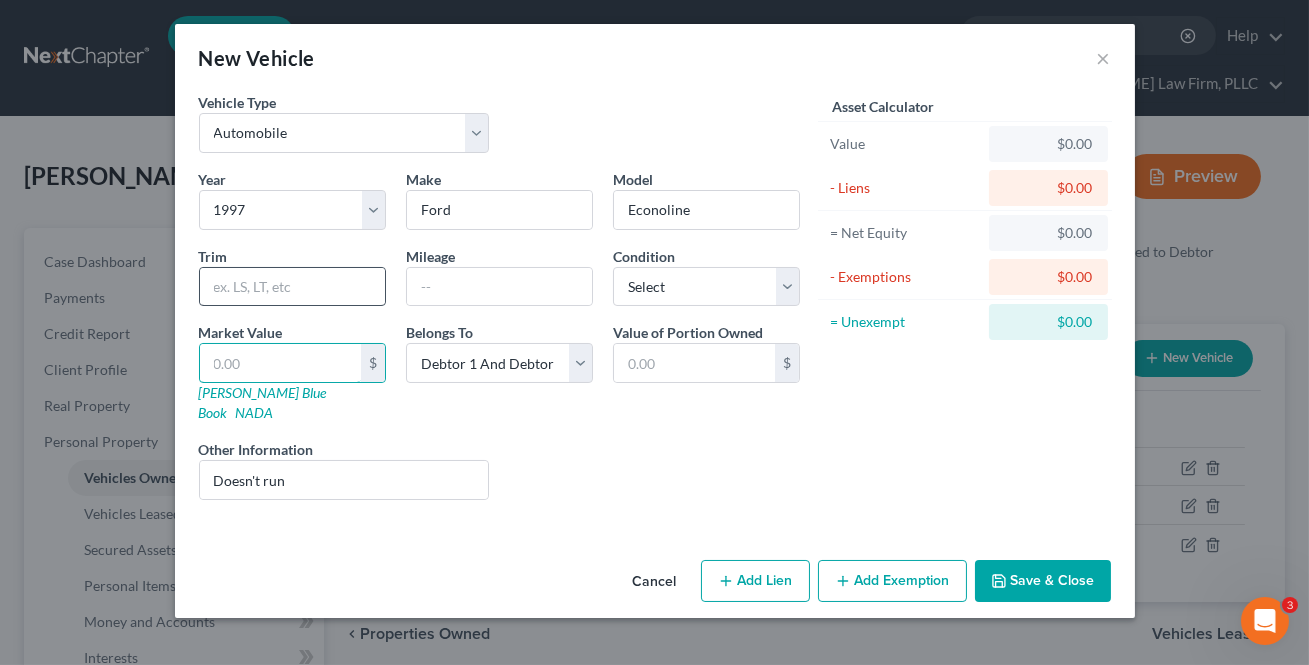 type on "1" 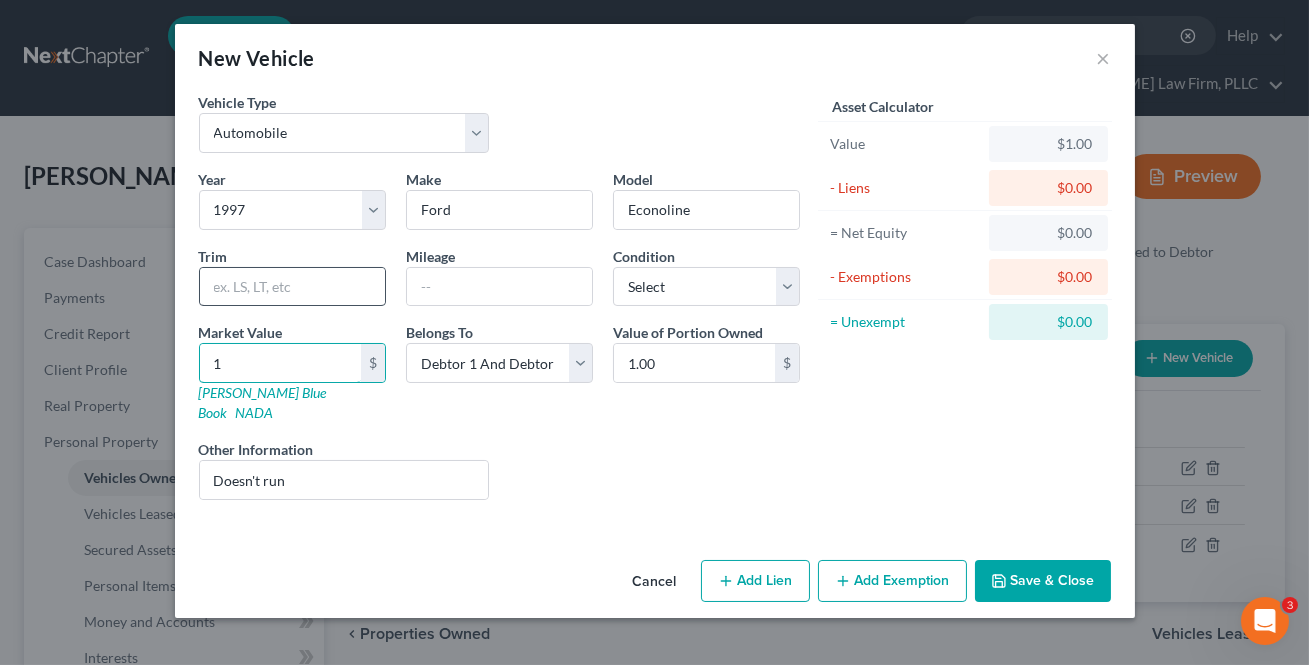 type on "10" 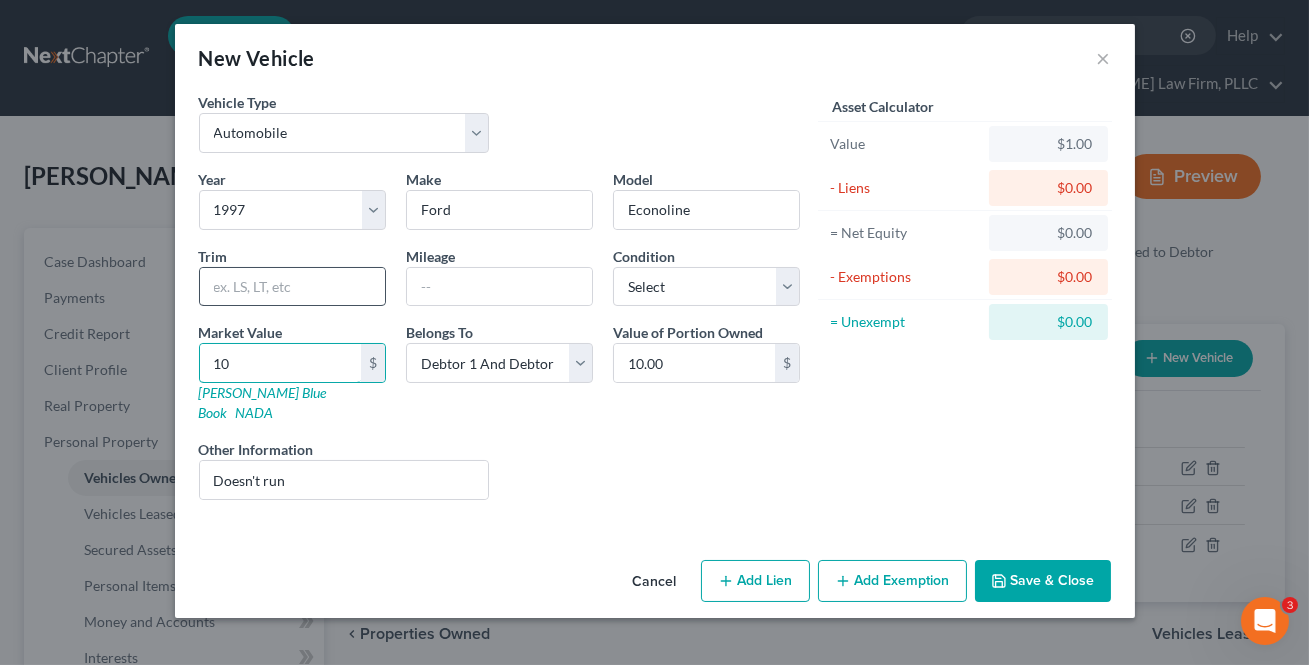 type on "100" 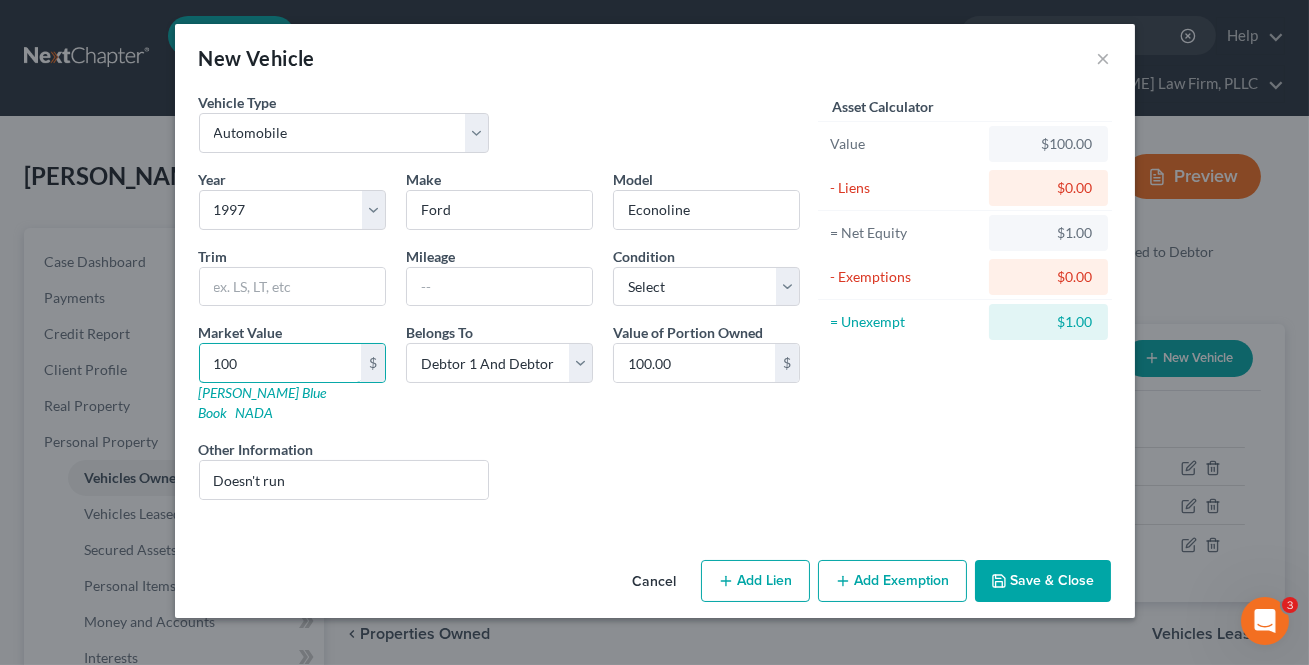 type on "100" 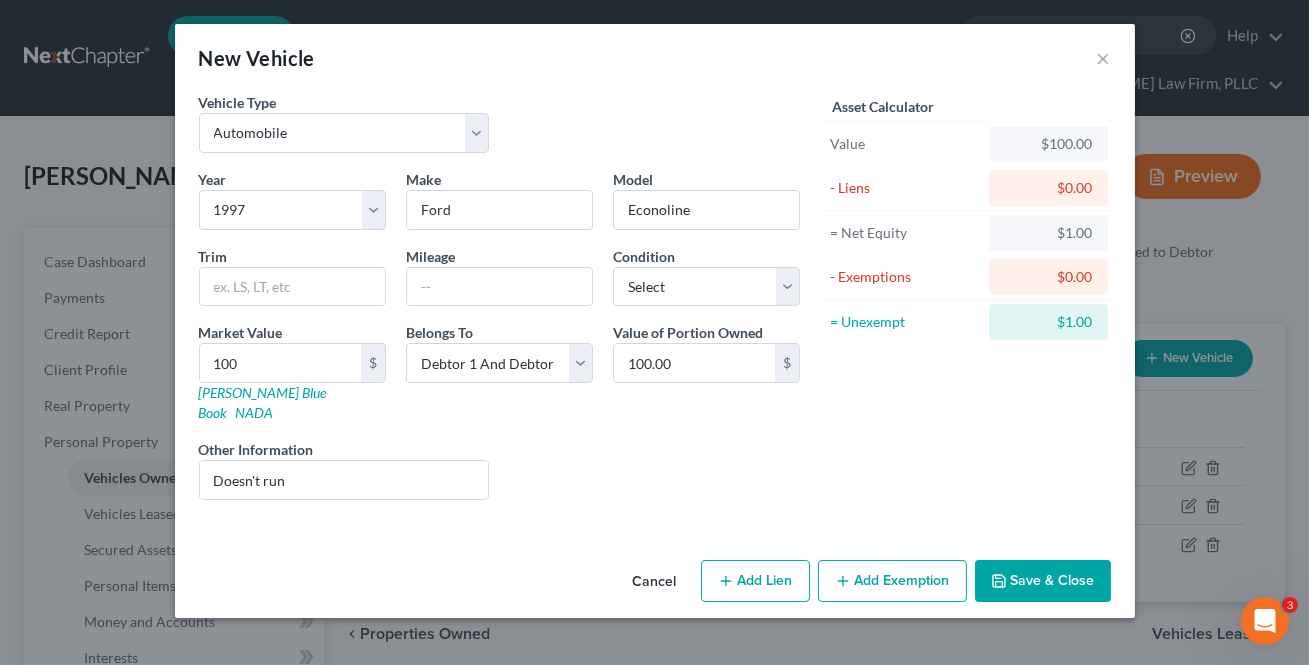 click on "Asset Calculator Value $100.00 - Liens $0.00 = Net Equity $1.00 - Exemptions $0.00 = Unexempt $1.00" at bounding box center [965, 304] 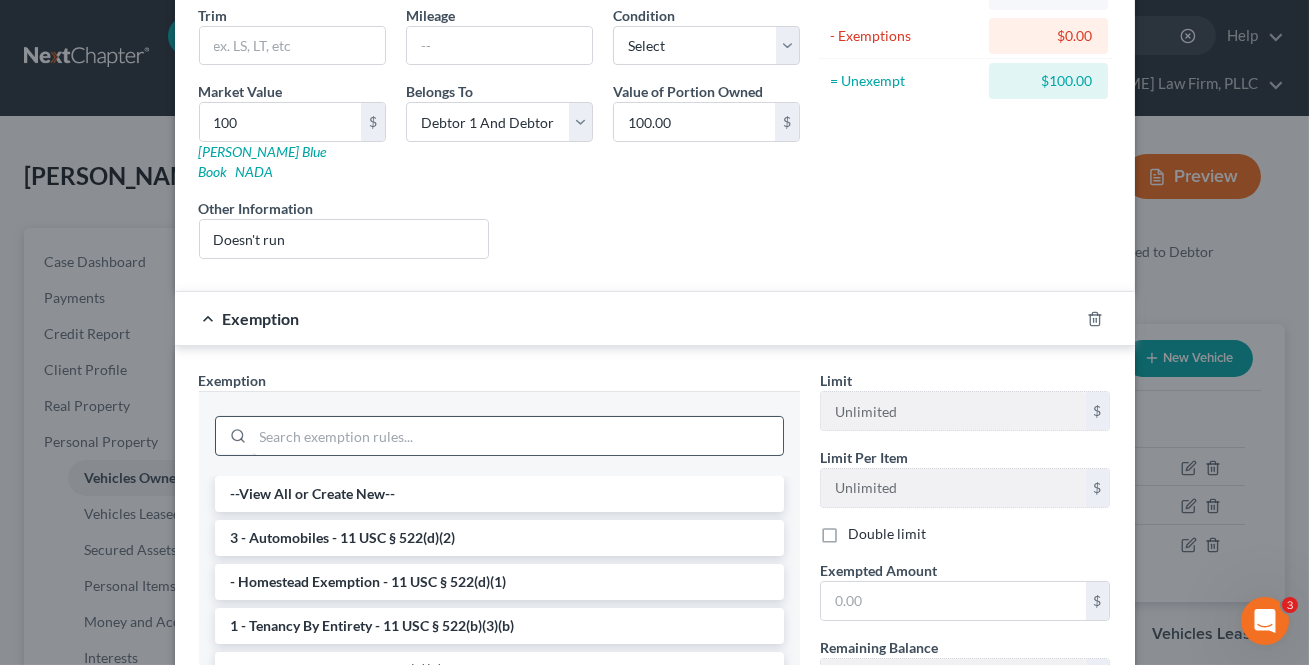 scroll, scrollTop: 272, scrollLeft: 0, axis: vertical 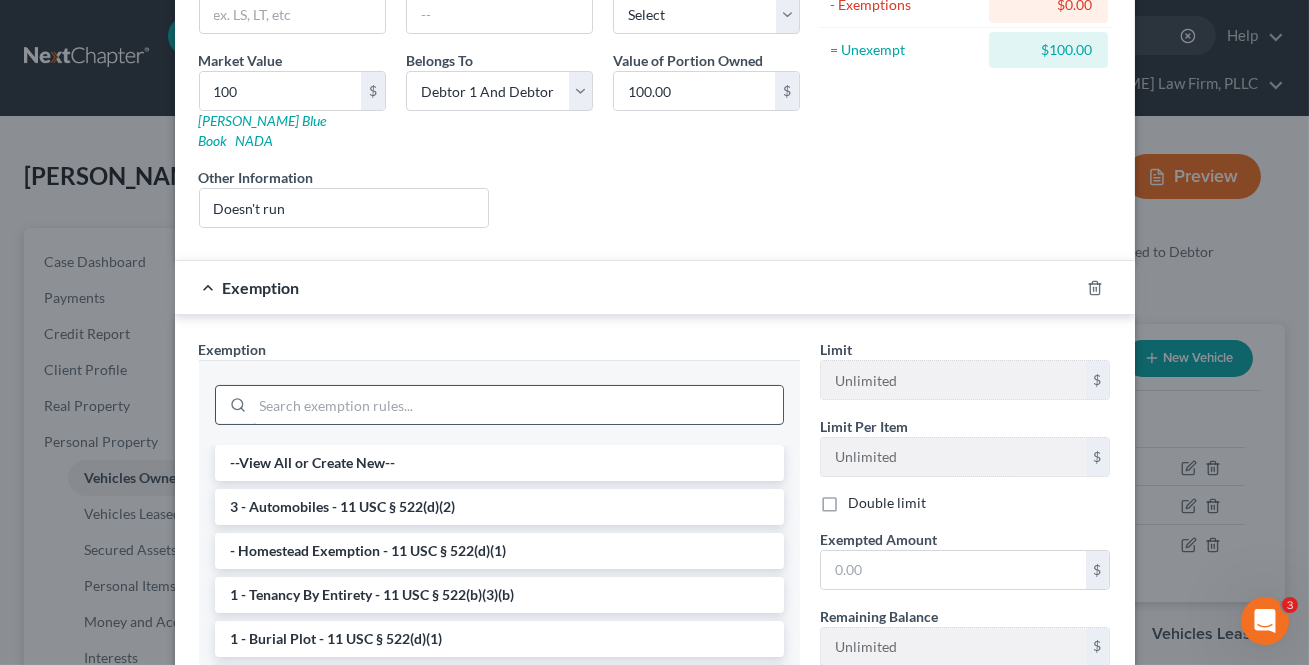 drag, startPoint x: 313, startPoint y: 390, endPoint x: 394, endPoint y: 362, distance: 85.70297 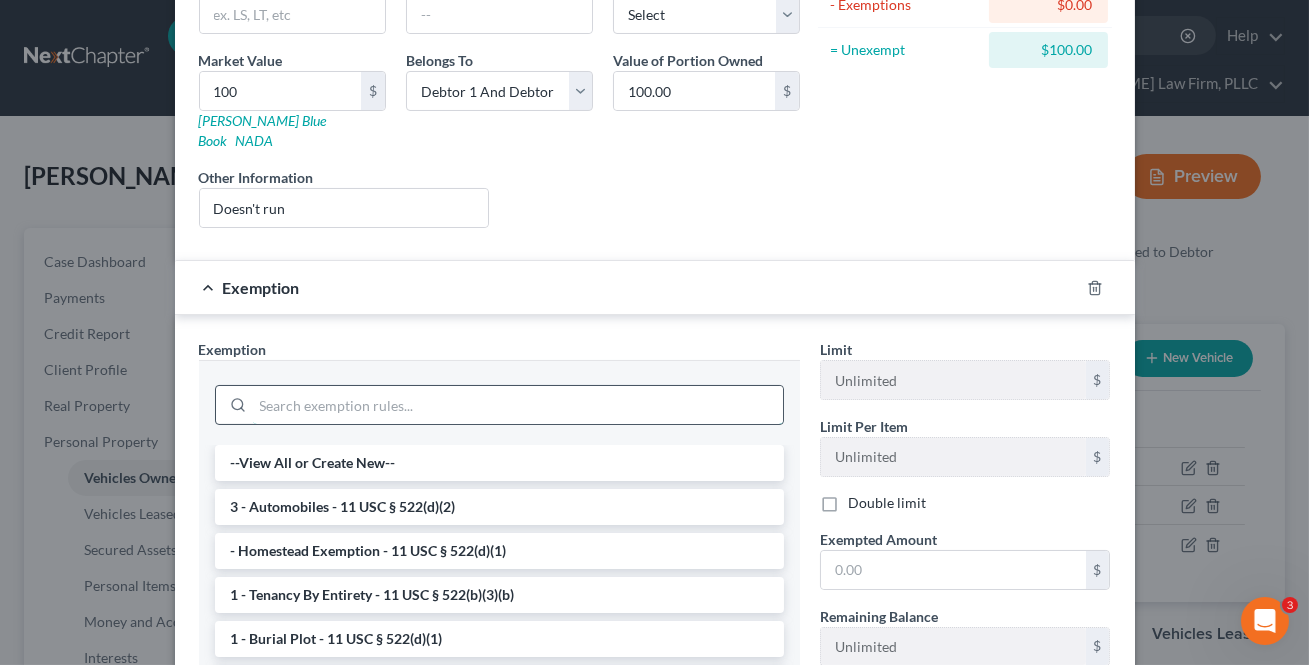 click at bounding box center [518, 405] 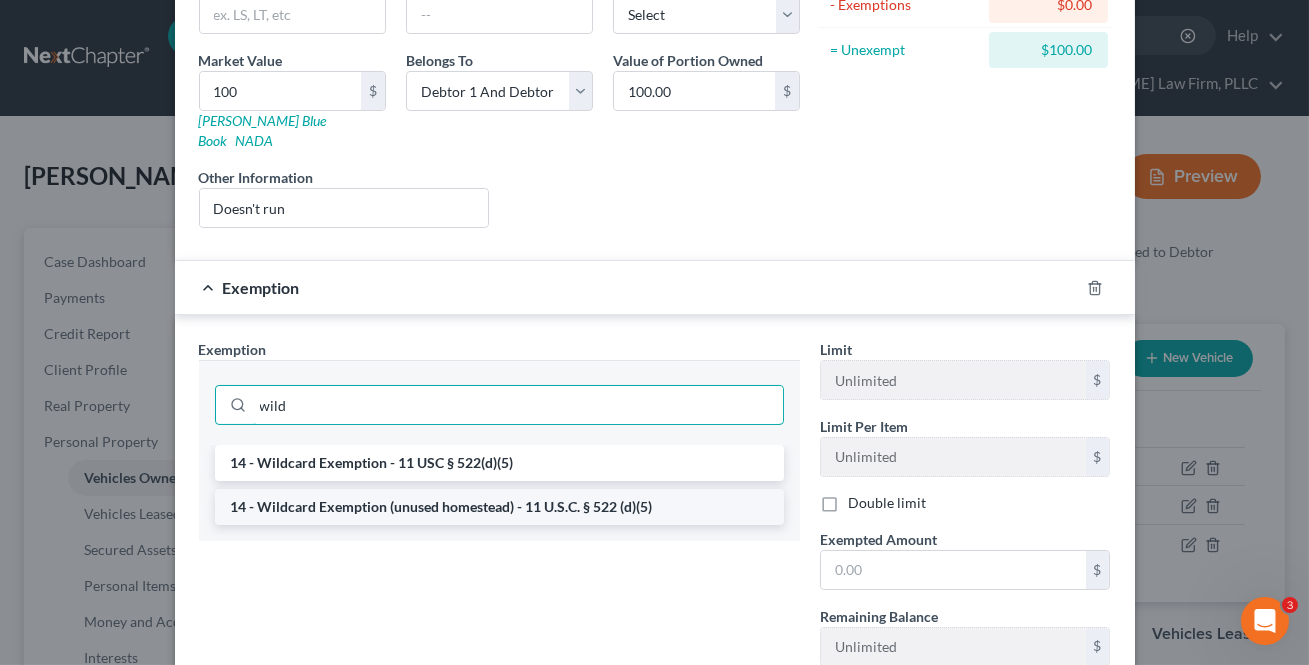 type on "wild" 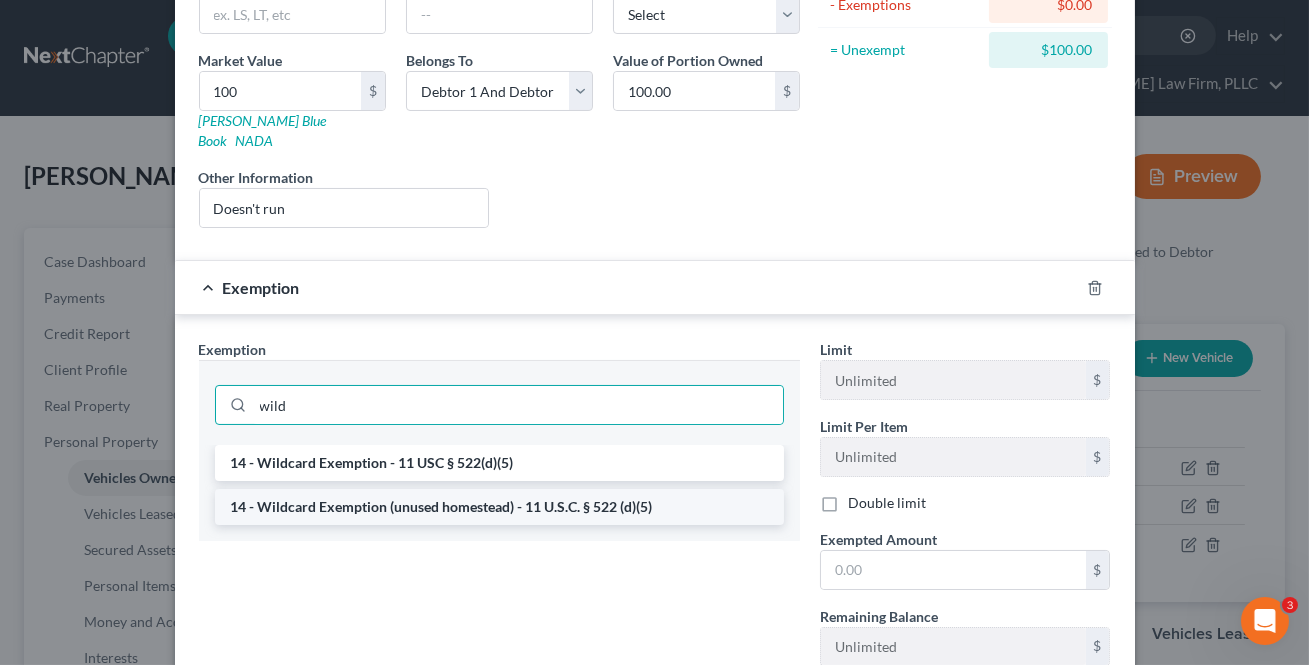 click on "14 - Wildcard Exemption (unused homestead) - 11 U.S.C. § 522 (d)(5)" at bounding box center [499, 507] 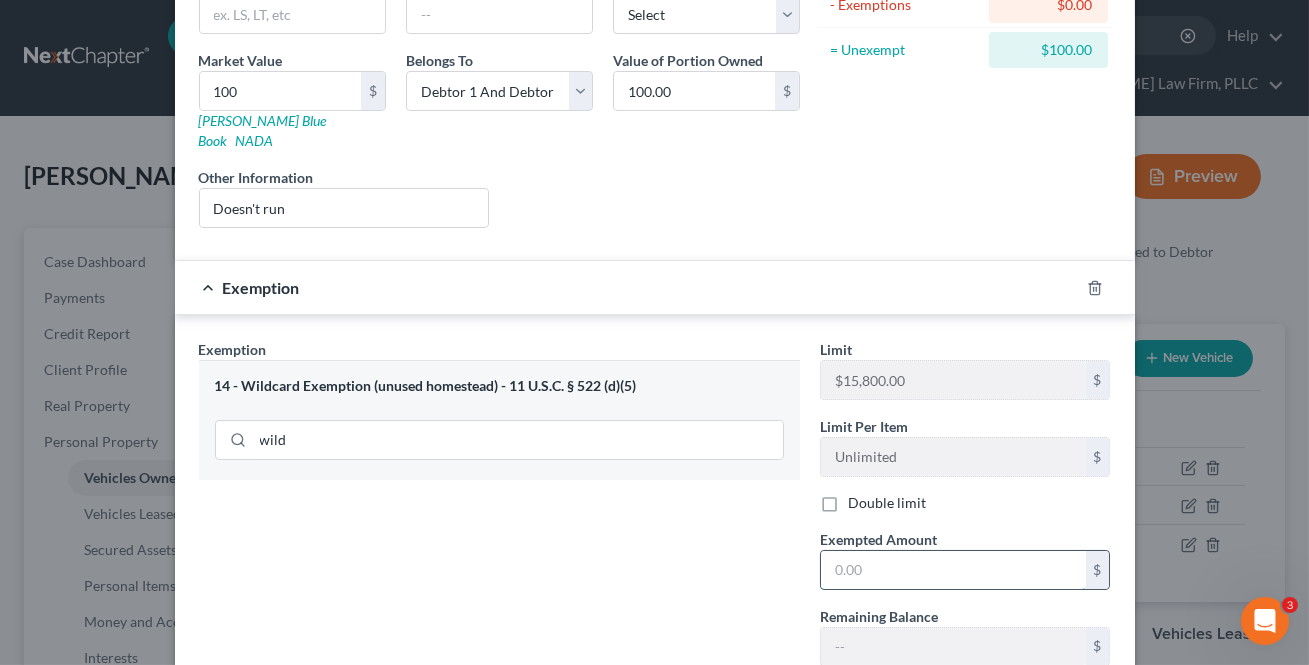 click at bounding box center [953, 570] 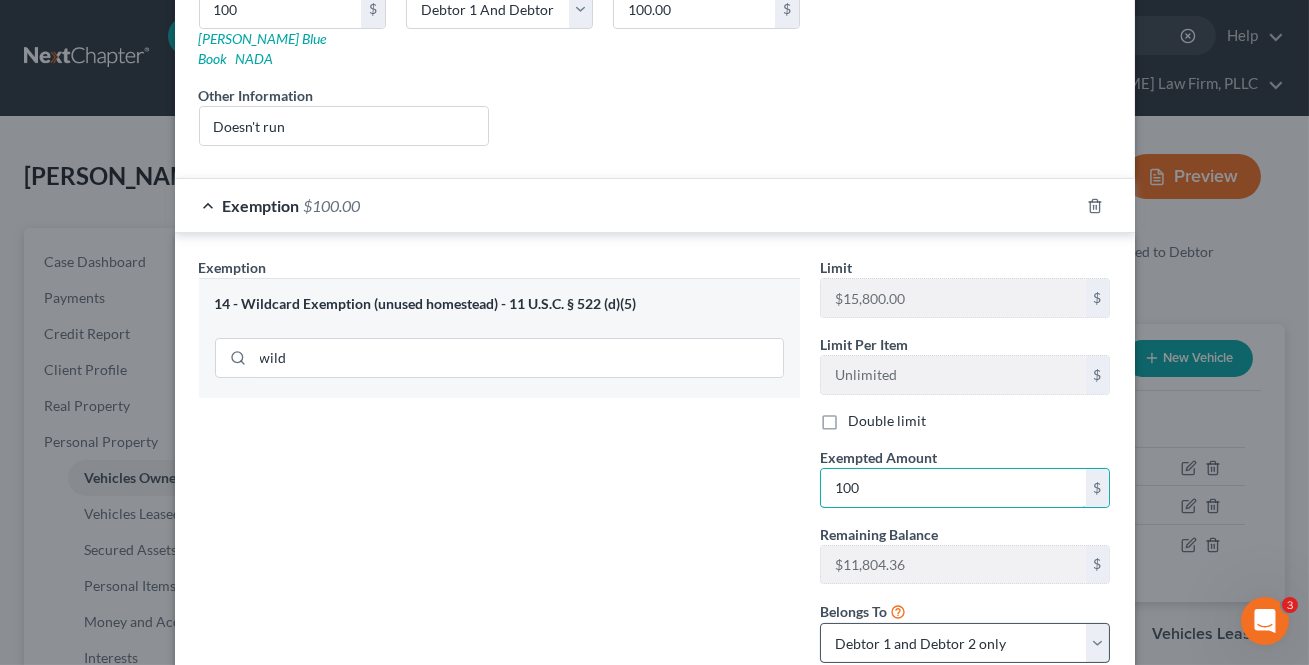 scroll, scrollTop: 472, scrollLeft: 0, axis: vertical 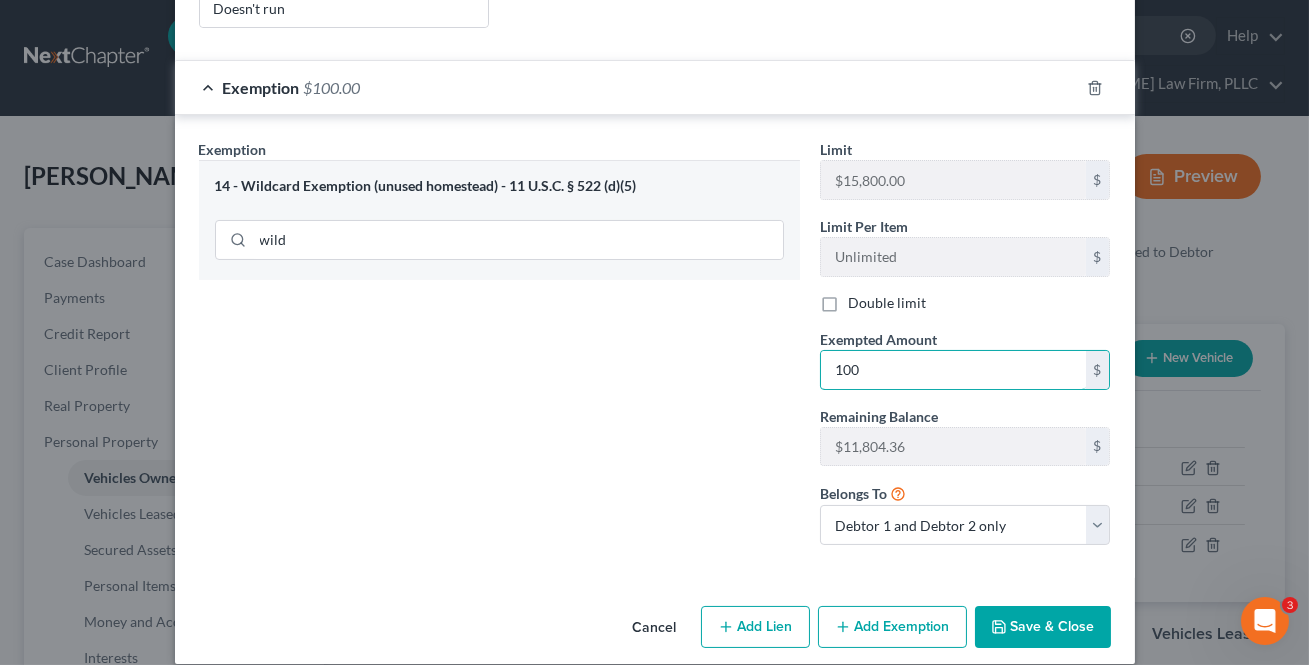 type on "100" 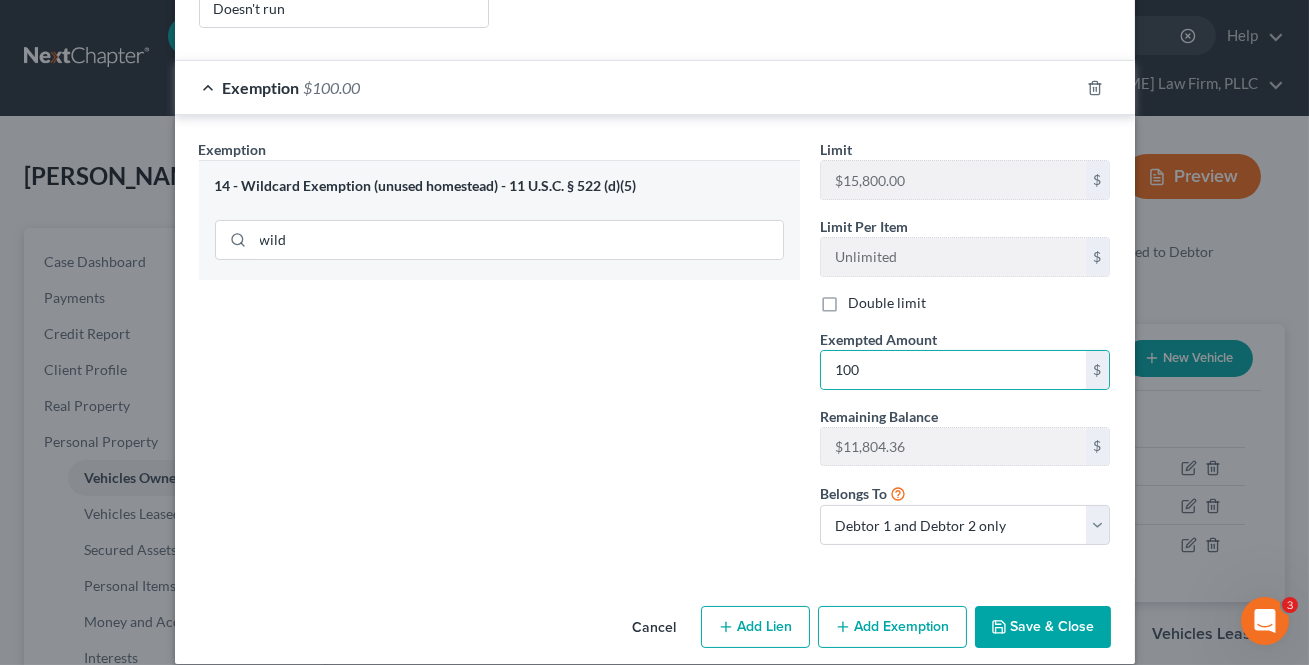 click on "Vehicle Type Select Automobile Truck Trailer Watercraft Aircraft Motor Home Atv Other Vehicle Year Select 2026 2025 2024 2023 2022 2021 2020 2019 2018 2017 2016 2015 2014 2013 2012 2011 2010 2009 2008 2007 2006 2005 2004 2003 2002 2001 2000 1999 1998 1997 1996 1995 1994 1993 1992 1991 1990 1989 1988 1987 1986 1985 1984 1983 1982 1981 1980 1979 1978 1977 1976 1975 1974 1973 1972 1971 1970 1969 1968 1967 1966 1965 1964 1963 1962 1961 1960 1959 1958 1957 1956 1955 1954 1953 1952 1951 1950 1949 1948 1947 1946 1945 1944 1943 1942 1941 1940 1939 1938 1937 1936 1935 1934 1933 1932 1931 1930 1929 1928 1927 1926 1925 1924 1923 1922 1921 1920 1919 1918 1917 1916 1915 1914 1913 1912 1911 1910 1909 1908 1907 1906 1905 1904 1903 1902 1901
Make
*
Ford Model Econoline Trim Mileage Condition Select Excellent Very Good Good Fair Poor Market Value 100 $ [PERSON_NAME] Blue Book NADA
Belongs To
*
Select Debtor 1 Only Debtor 2 Only Debtor 1 And Debtor 2 Only At Least One Of The Debtors And Another 100.00 $" at bounding box center [655, 109] 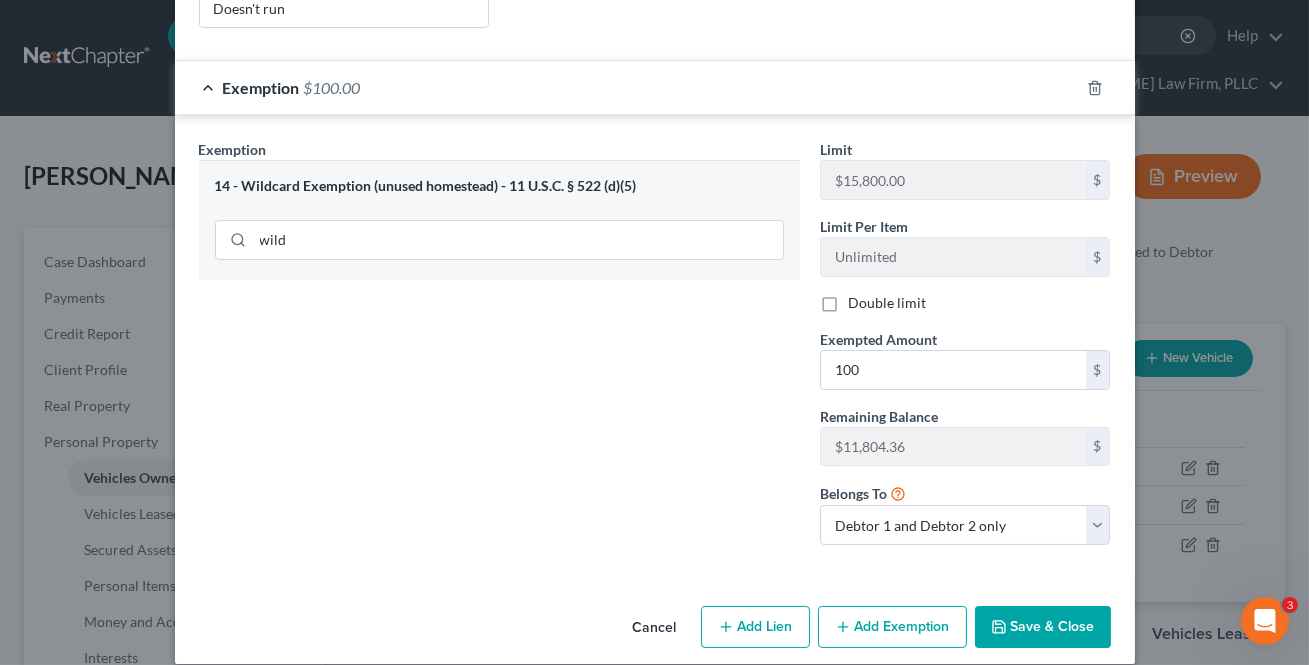 click 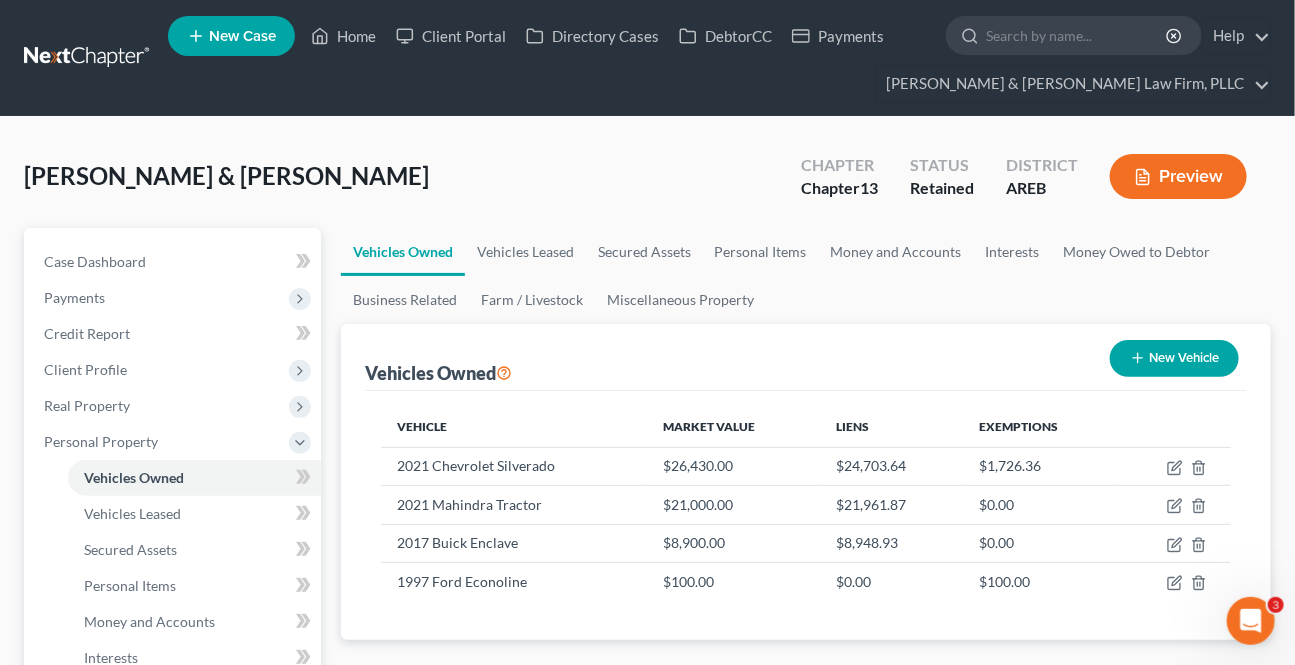 click on "New Vehicle" at bounding box center (1174, 358) 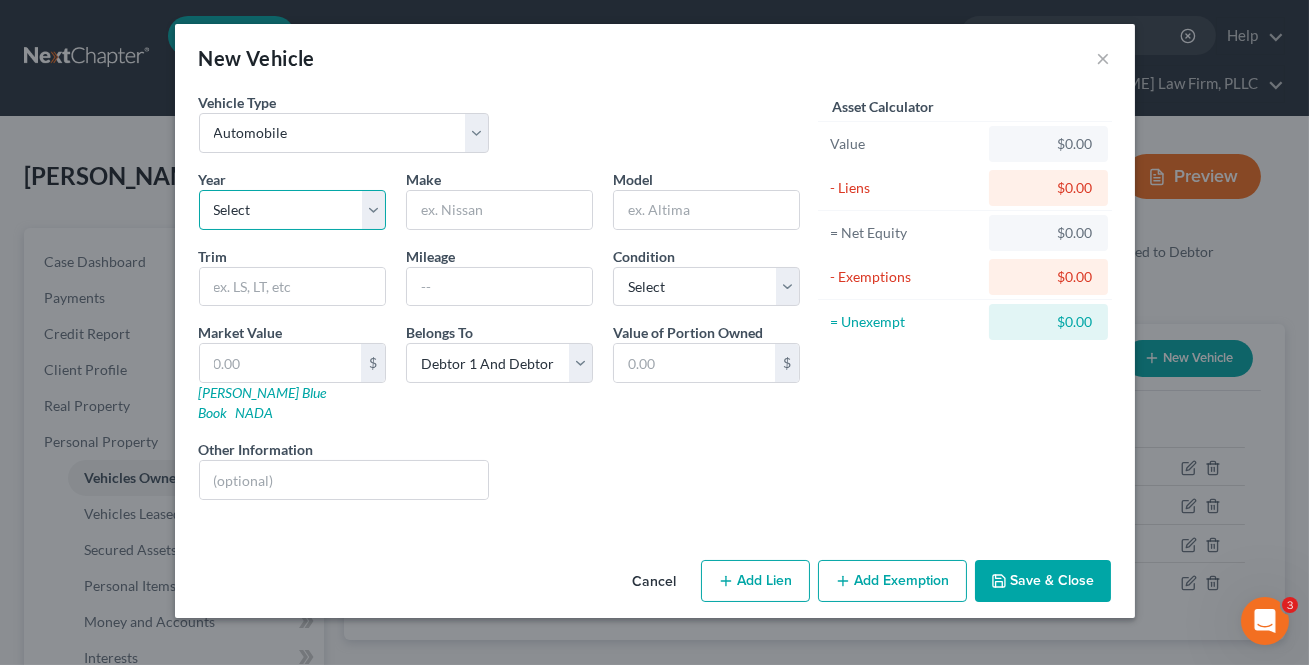 click on "Select 2026 2025 2024 2023 2022 2021 2020 2019 2018 2017 2016 2015 2014 2013 2012 2011 2010 2009 2008 2007 2006 2005 2004 2003 2002 2001 2000 1999 1998 1997 1996 1995 1994 1993 1992 1991 1990 1989 1988 1987 1986 1985 1984 1983 1982 1981 1980 1979 1978 1977 1976 1975 1974 1973 1972 1971 1970 1969 1968 1967 1966 1965 1964 1963 1962 1961 1960 1959 1958 1957 1956 1955 1954 1953 1952 1951 1950 1949 1948 1947 1946 1945 1944 1943 1942 1941 1940 1939 1938 1937 1936 1935 1934 1933 1932 1931 1930 1929 1928 1927 1926 1925 1924 1923 1922 1921 1920 1919 1918 1917 1916 1915 1914 1913 1912 1911 1910 1909 1908 1907 1906 1905 1904 1903 1902 1901" at bounding box center (292, 210) 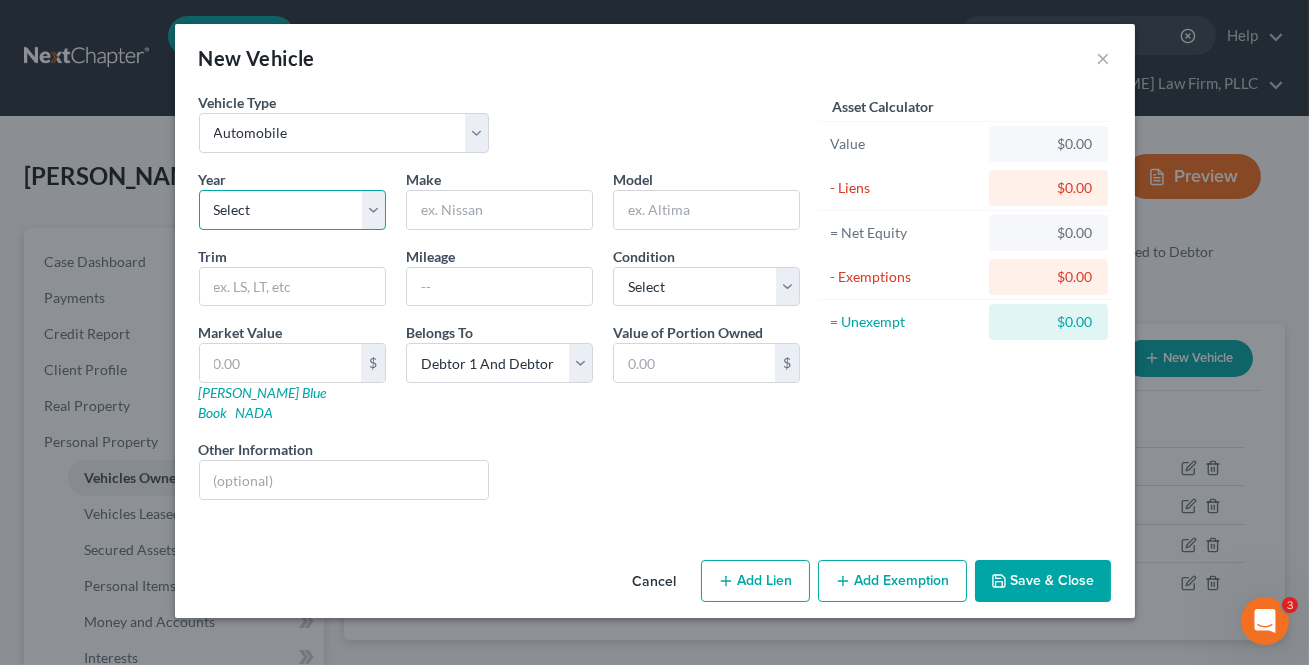 select on "26" 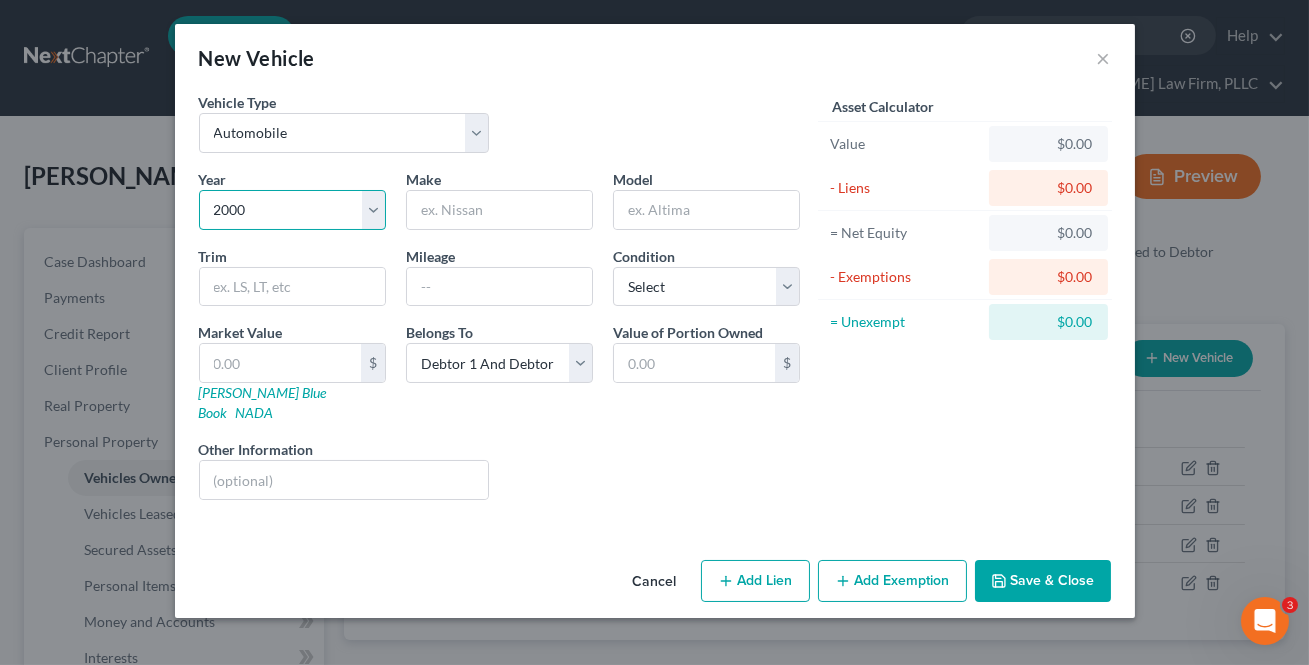 click on "Select 2026 2025 2024 2023 2022 2021 2020 2019 2018 2017 2016 2015 2014 2013 2012 2011 2010 2009 2008 2007 2006 2005 2004 2003 2002 2001 2000 1999 1998 1997 1996 1995 1994 1993 1992 1991 1990 1989 1988 1987 1986 1985 1984 1983 1982 1981 1980 1979 1978 1977 1976 1975 1974 1973 1972 1971 1970 1969 1968 1967 1966 1965 1964 1963 1962 1961 1960 1959 1958 1957 1956 1955 1954 1953 1952 1951 1950 1949 1948 1947 1946 1945 1944 1943 1942 1941 1940 1939 1938 1937 1936 1935 1934 1933 1932 1931 1930 1929 1928 1927 1926 1925 1924 1923 1922 1921 1920 1919 1918 1917 1916 1915 1914 1913 1912 1911 1910 1909 1908 1907 1906 1905 1904 1903 1902 1901" at bounding box center [292, 210] 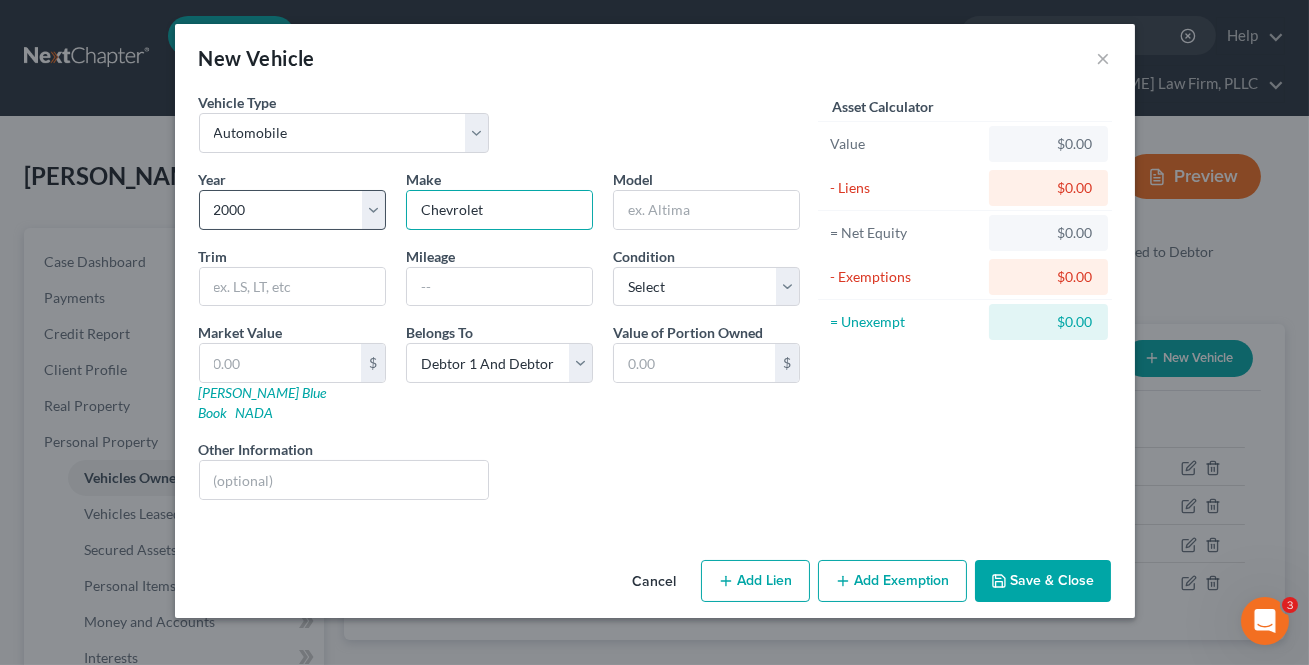 type on "Chevrolet" 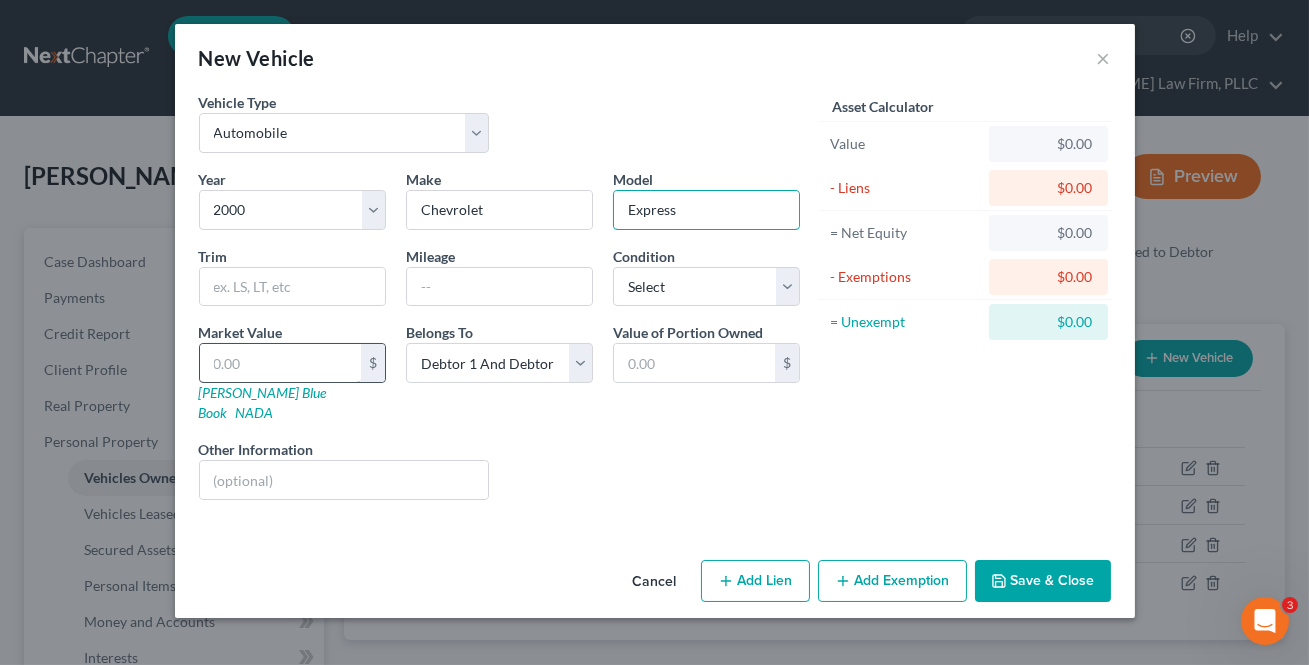type on "Express" 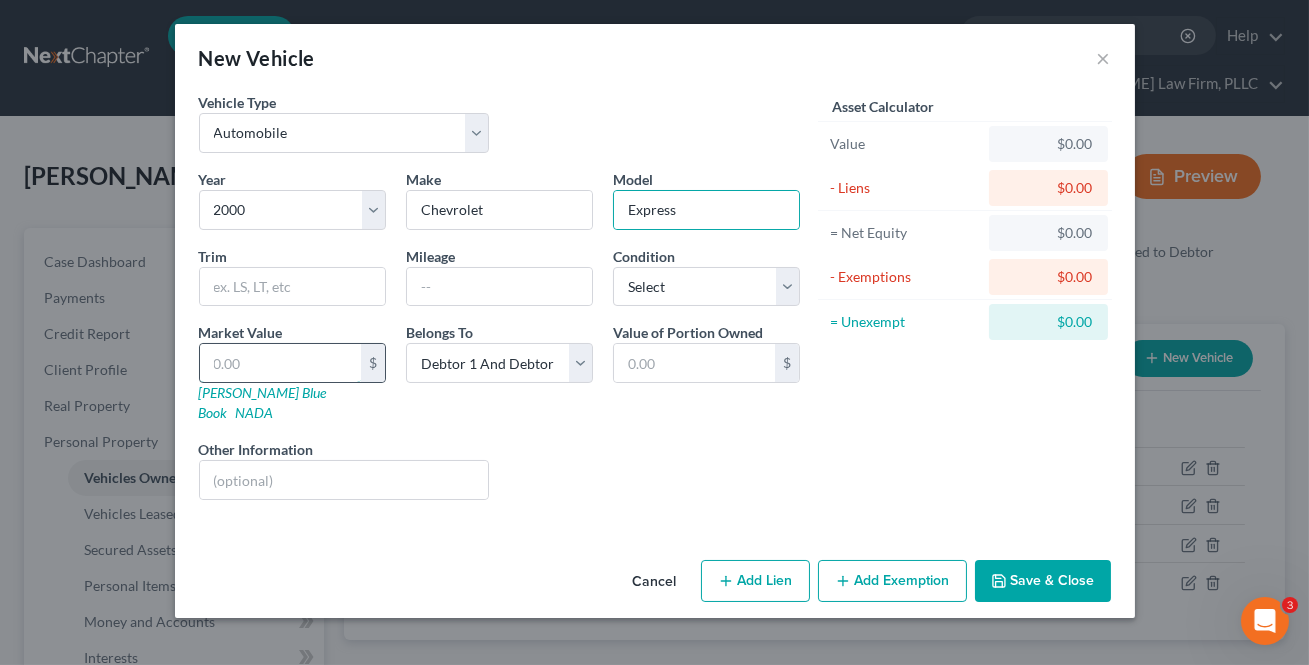 click at bounding box center [280, 363] 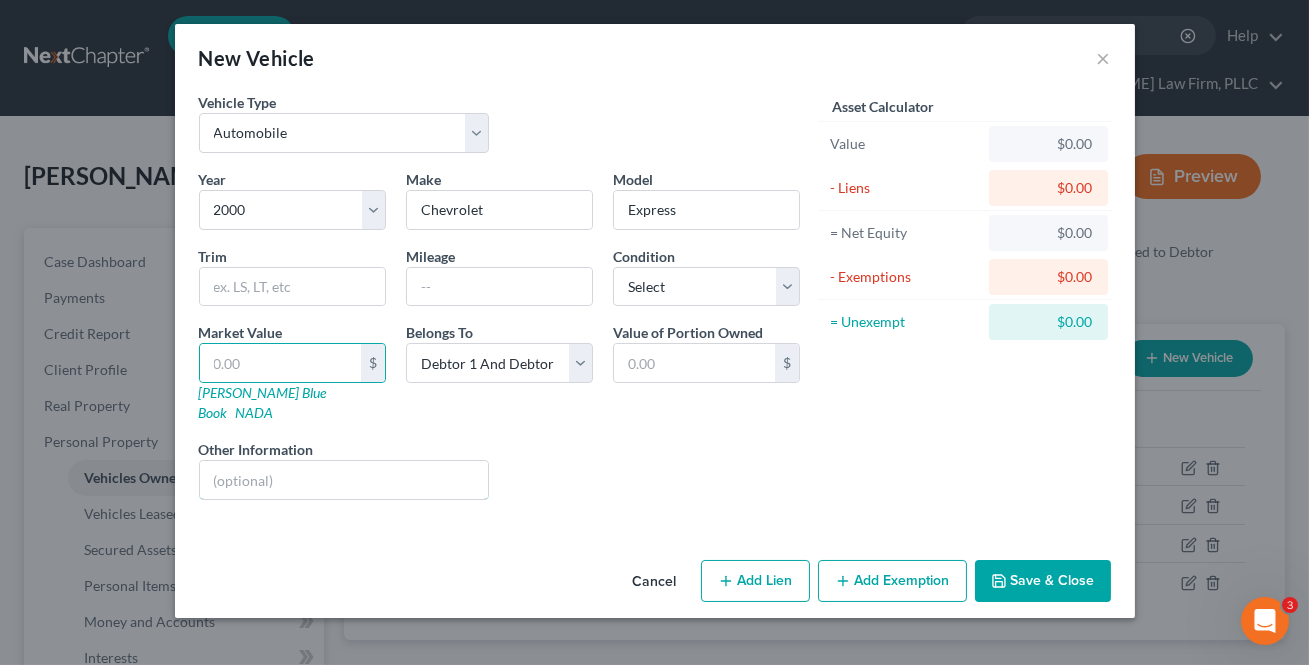 click on "Other Information" at bounding box center [344, 469] 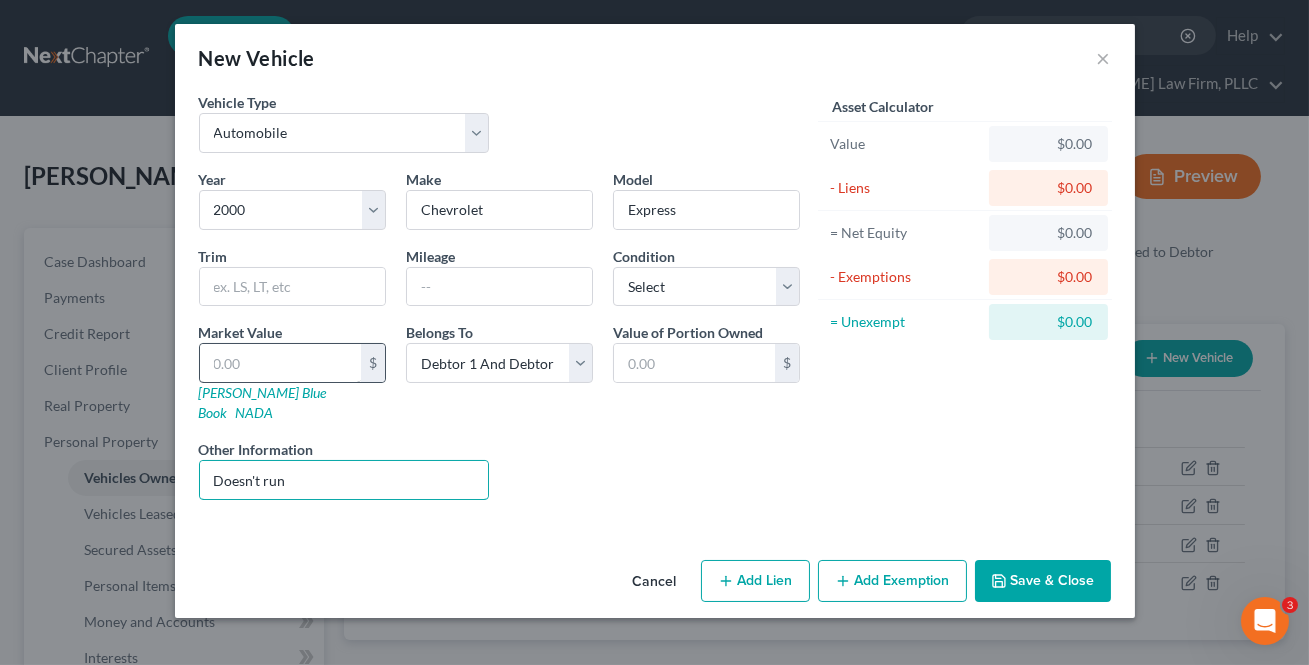 type on "Doesn't run" 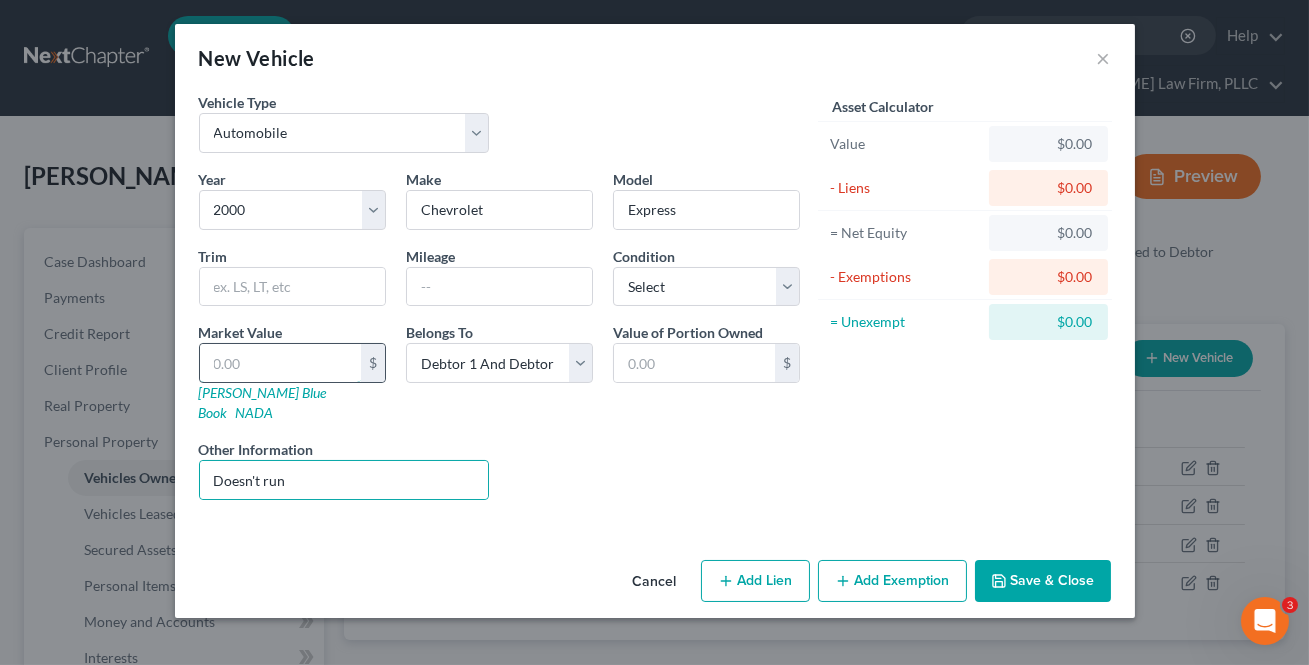 click at bounding box center (280, 363) 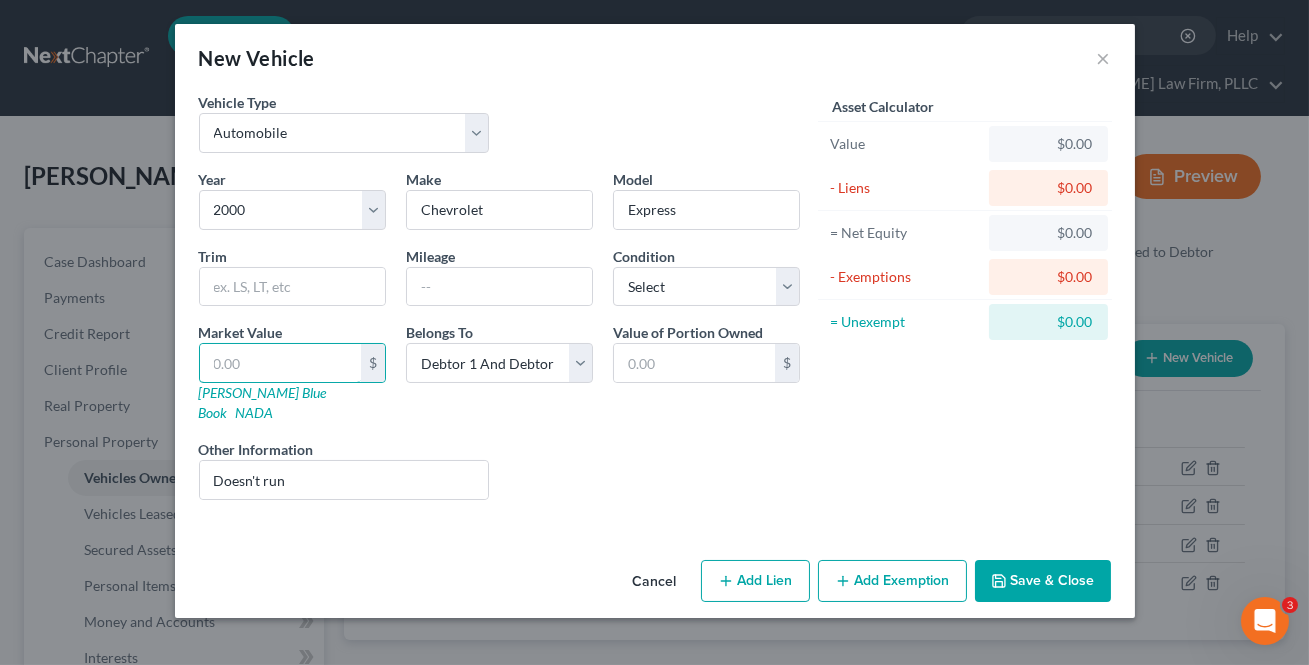 type on "1" 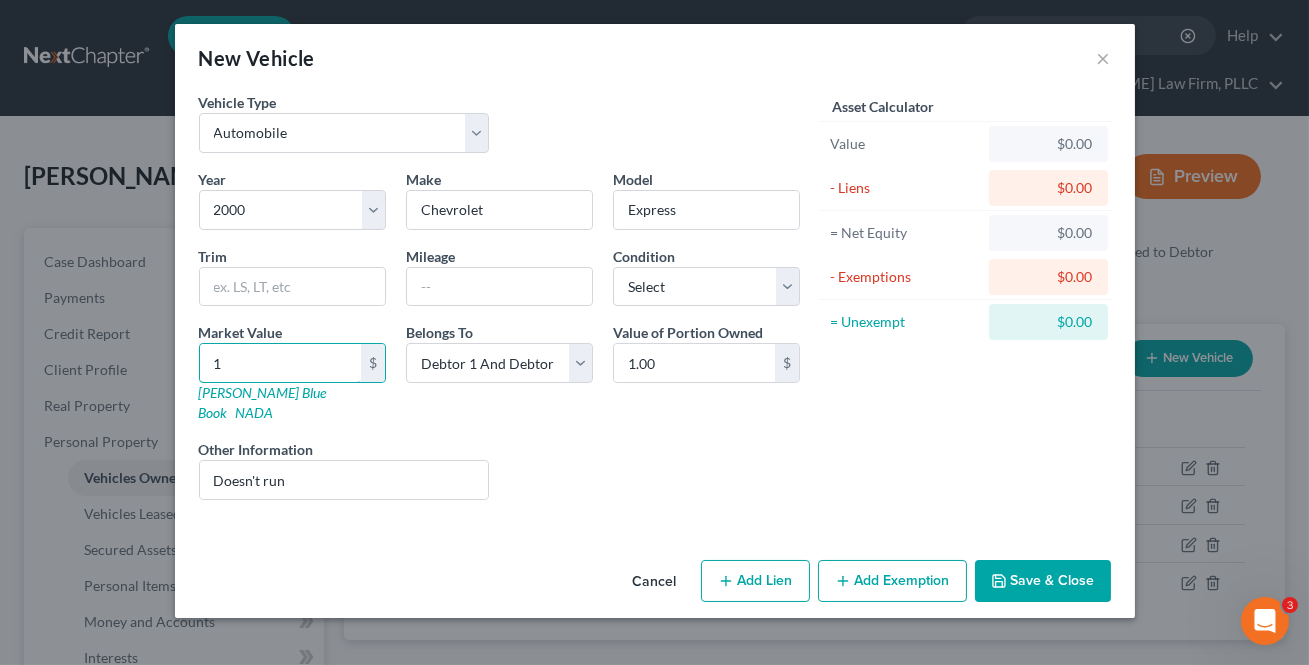 type on "10" 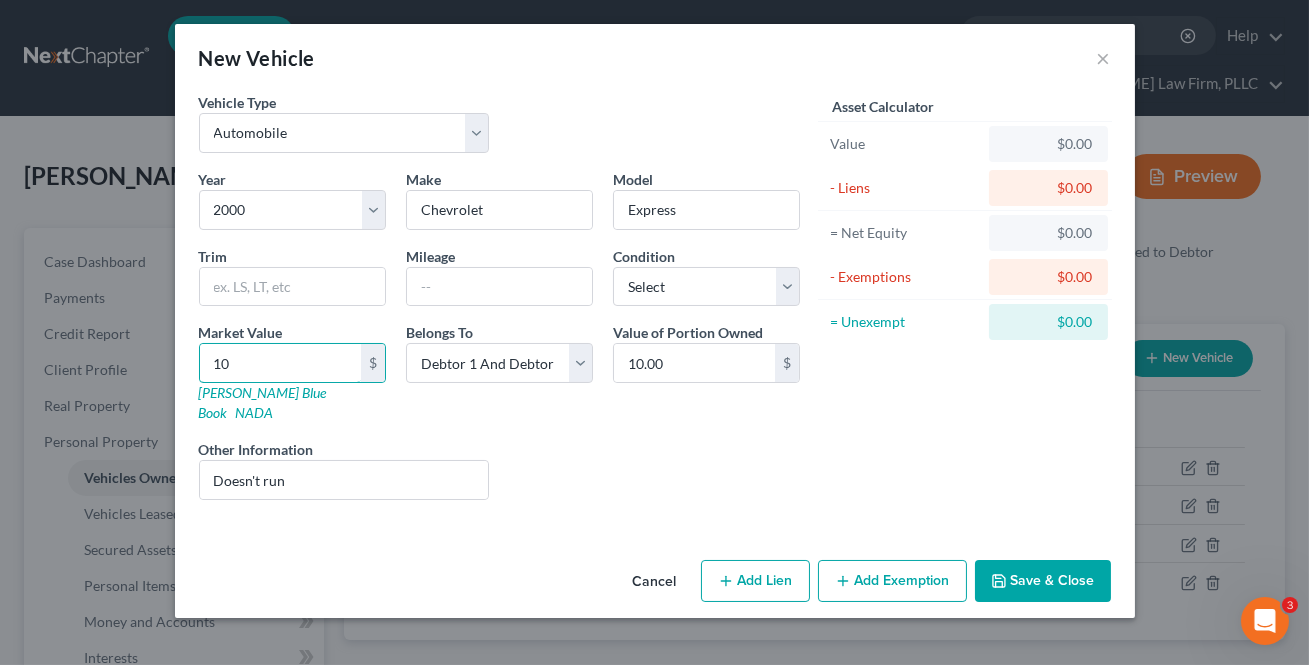 type on "100" 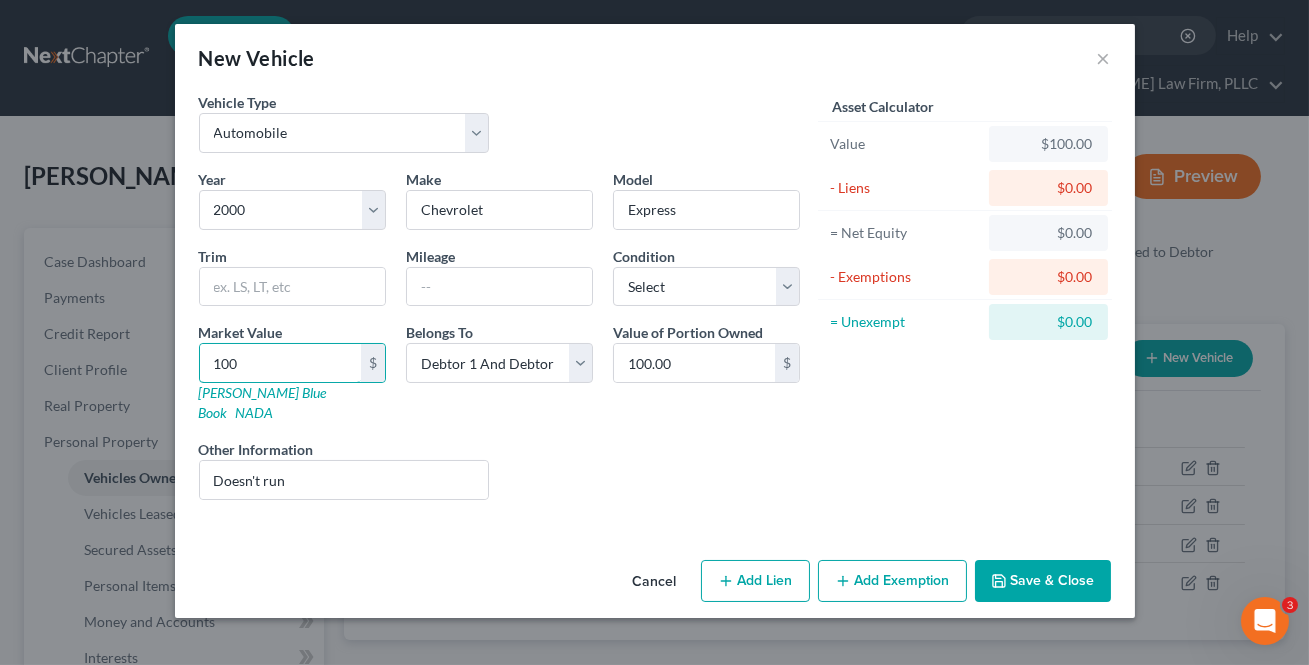 type on "100" 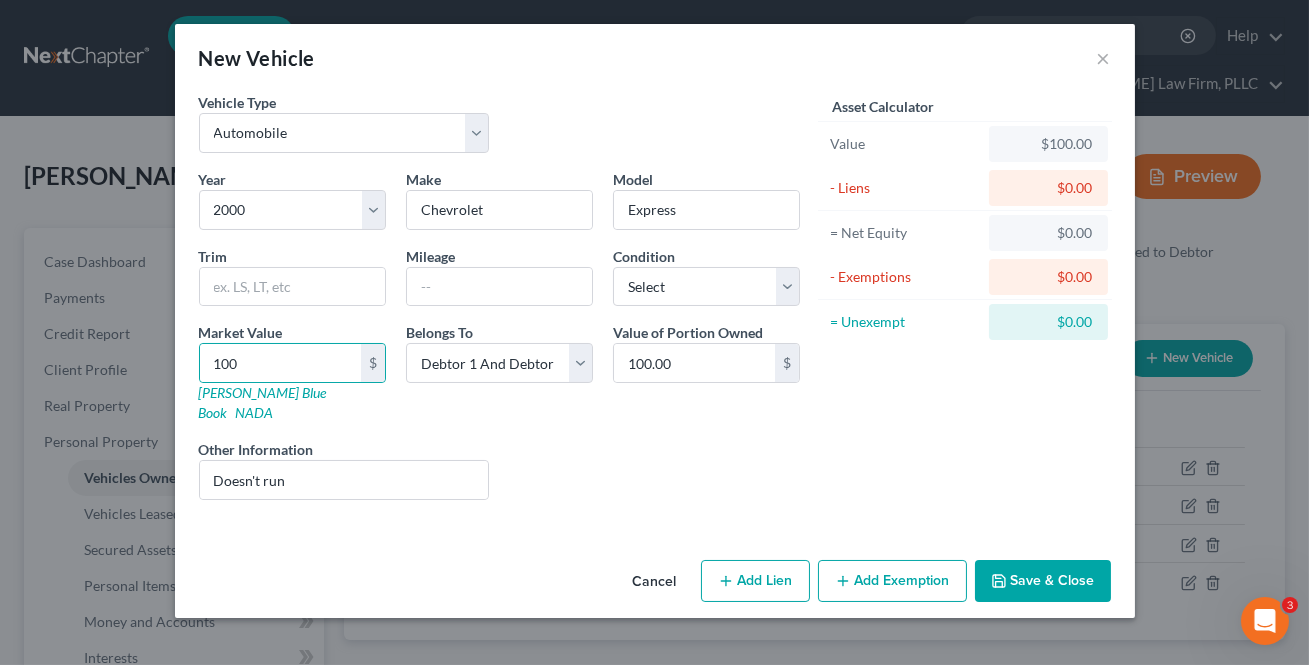 click on "Liens
Select" at bounding box center (654, 469) 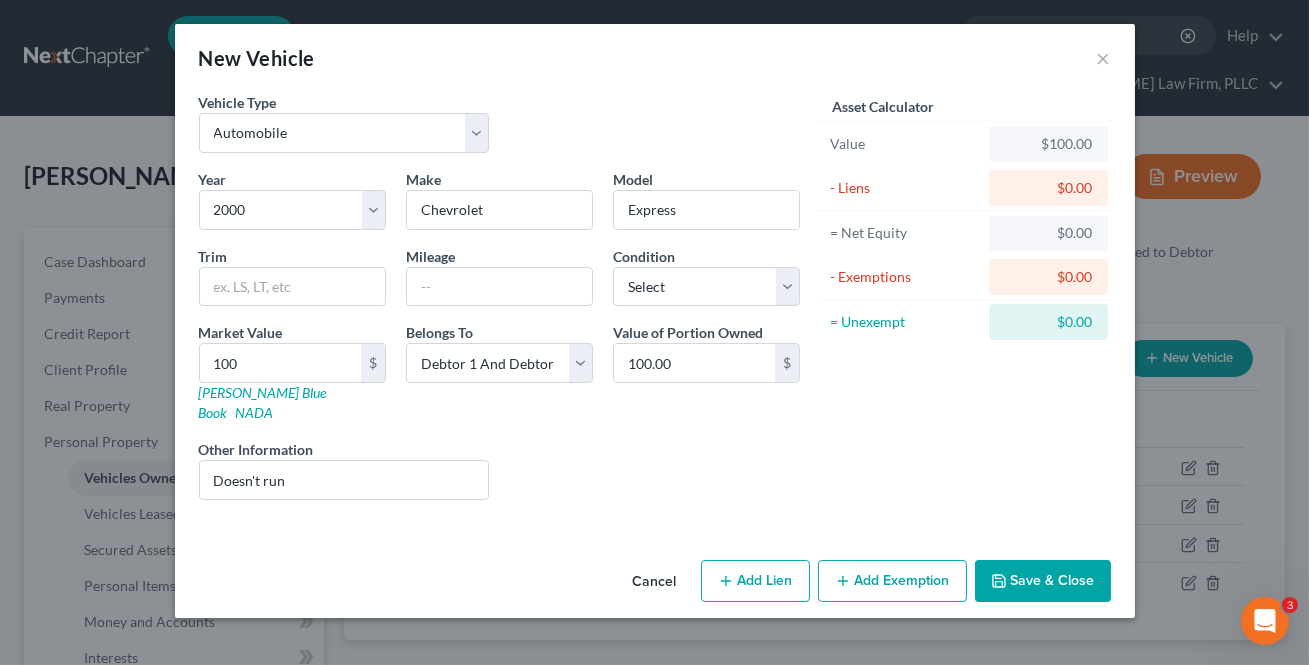click on "Add Exemption" at bounding box center [892, 581] 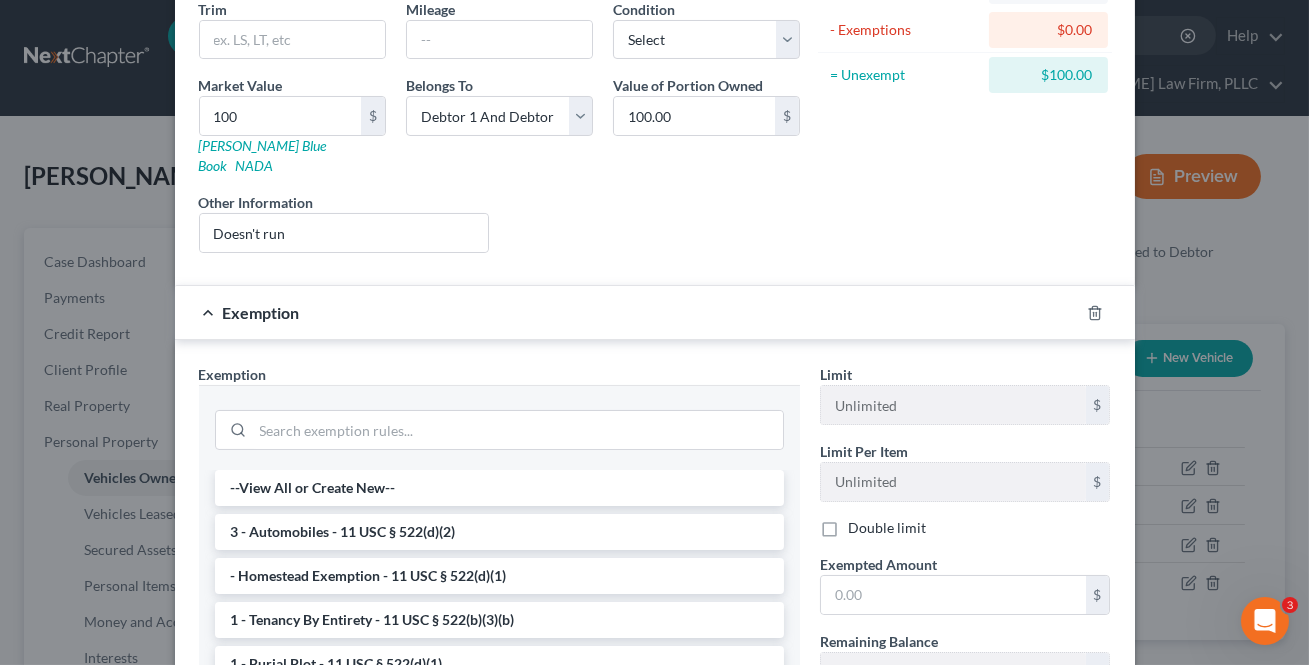 scroll, scrollTop: 272, scrollLeft: 0, axis: vertical 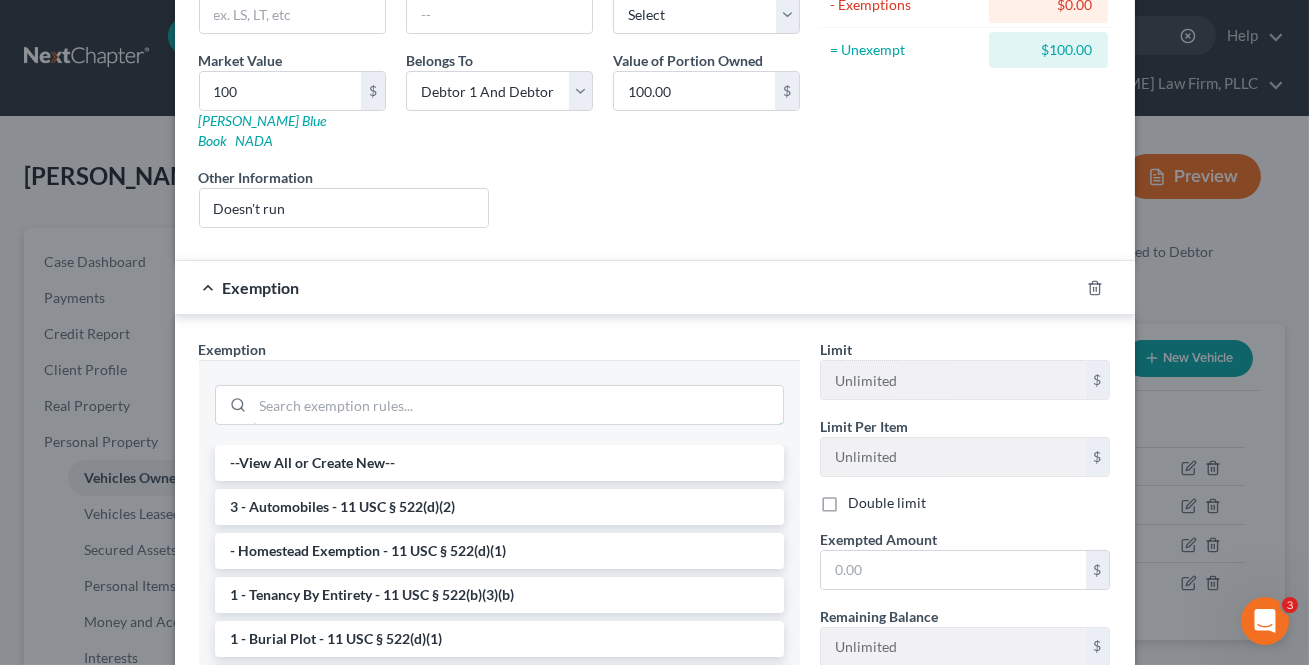 drag, startPoint x: 330, startPoint y: 385, endPoint x: 310, endPoint y: 354, distance: 36.891735 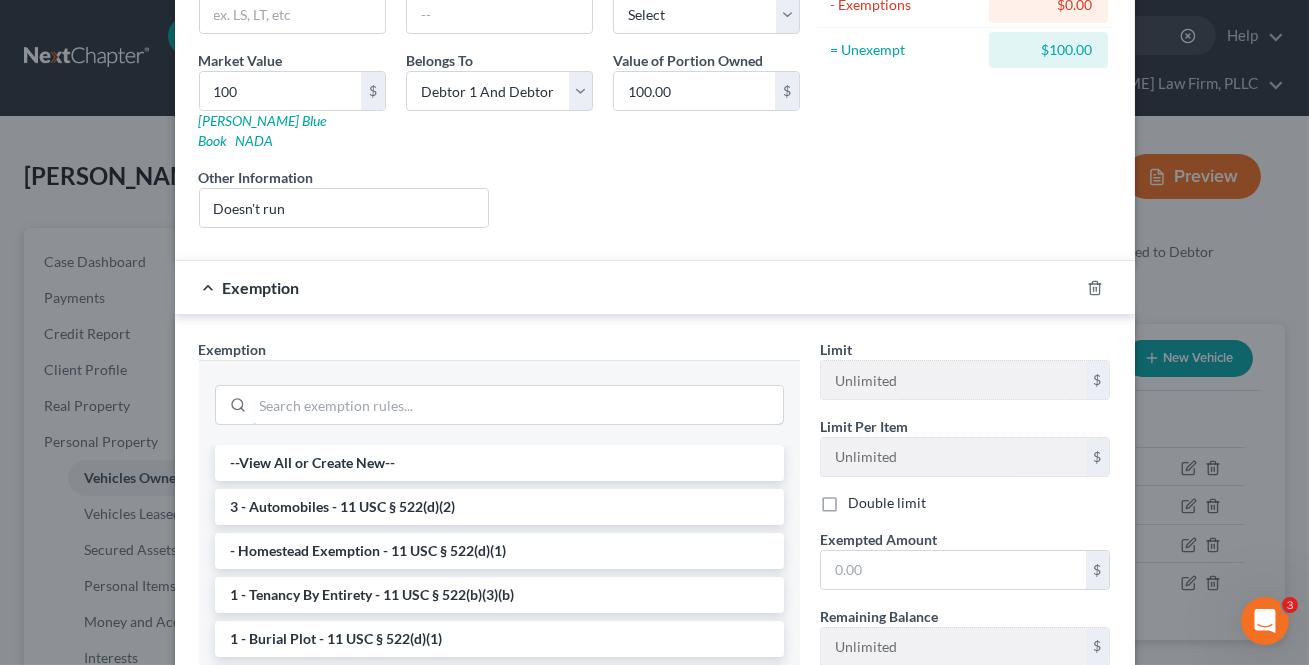 click at bounding box center (518, 405) 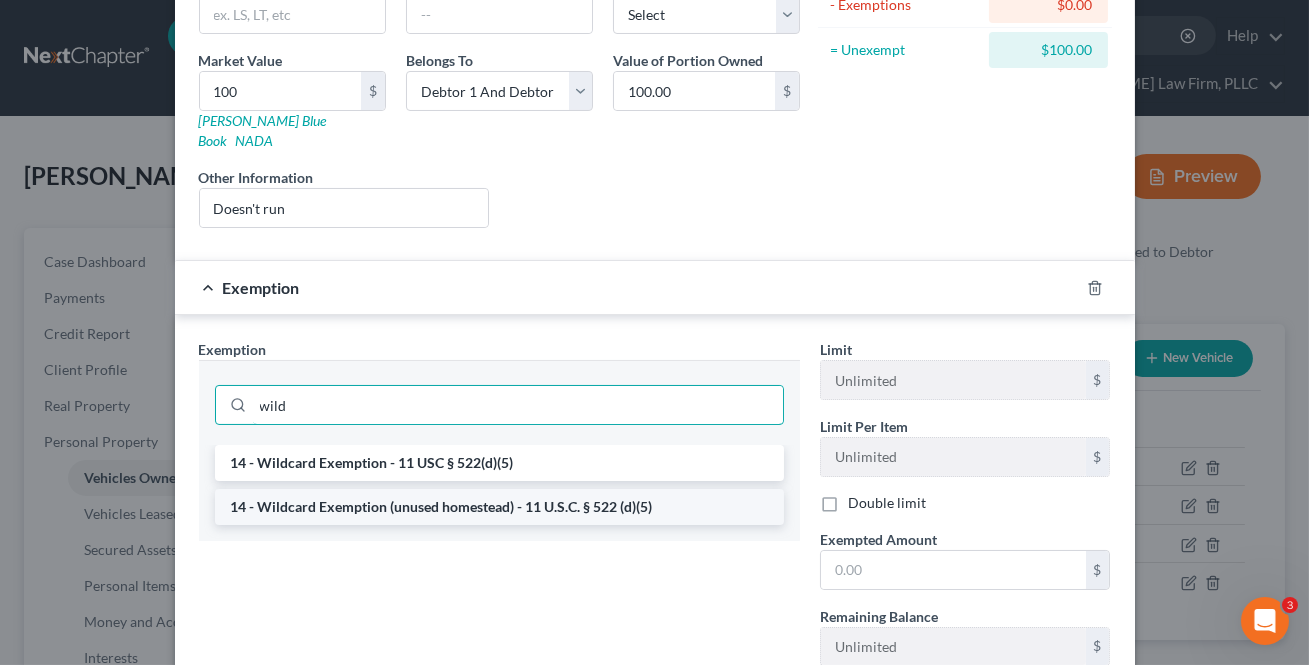 type on "wild" 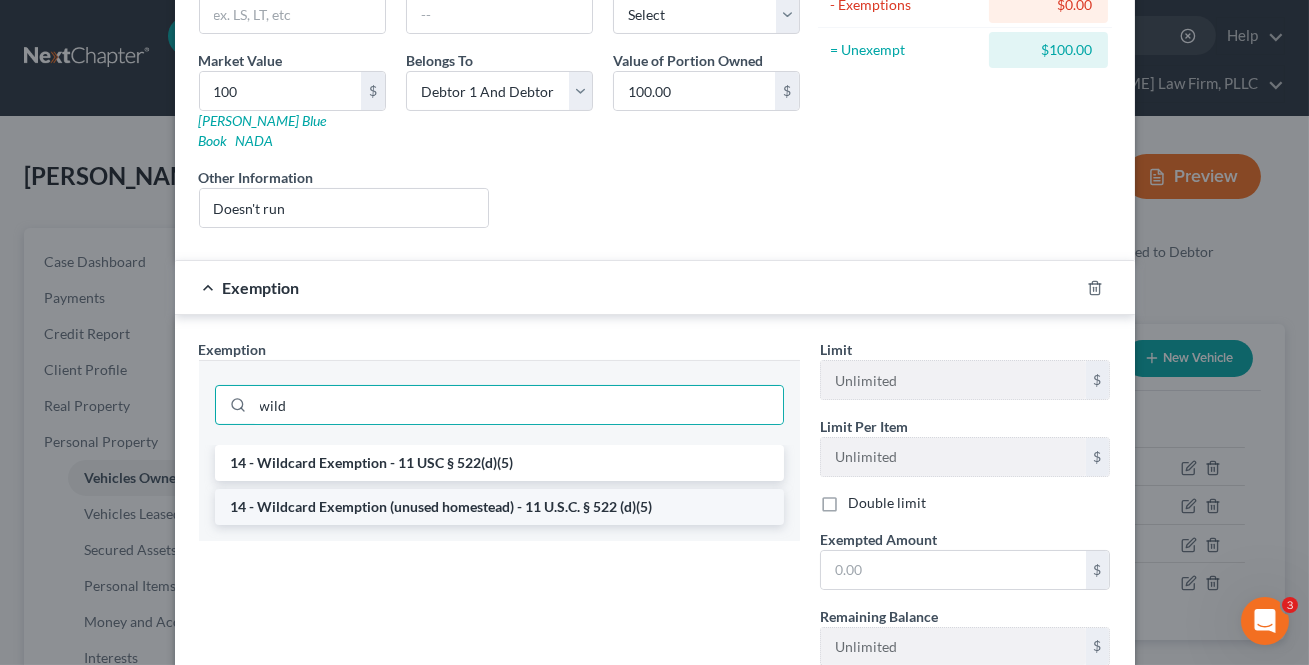 click on "14 - Wildcard Exemption (unused homestead) - 11 U.S.C. § 522 (d)(5)" at bounding box center [499, 507] 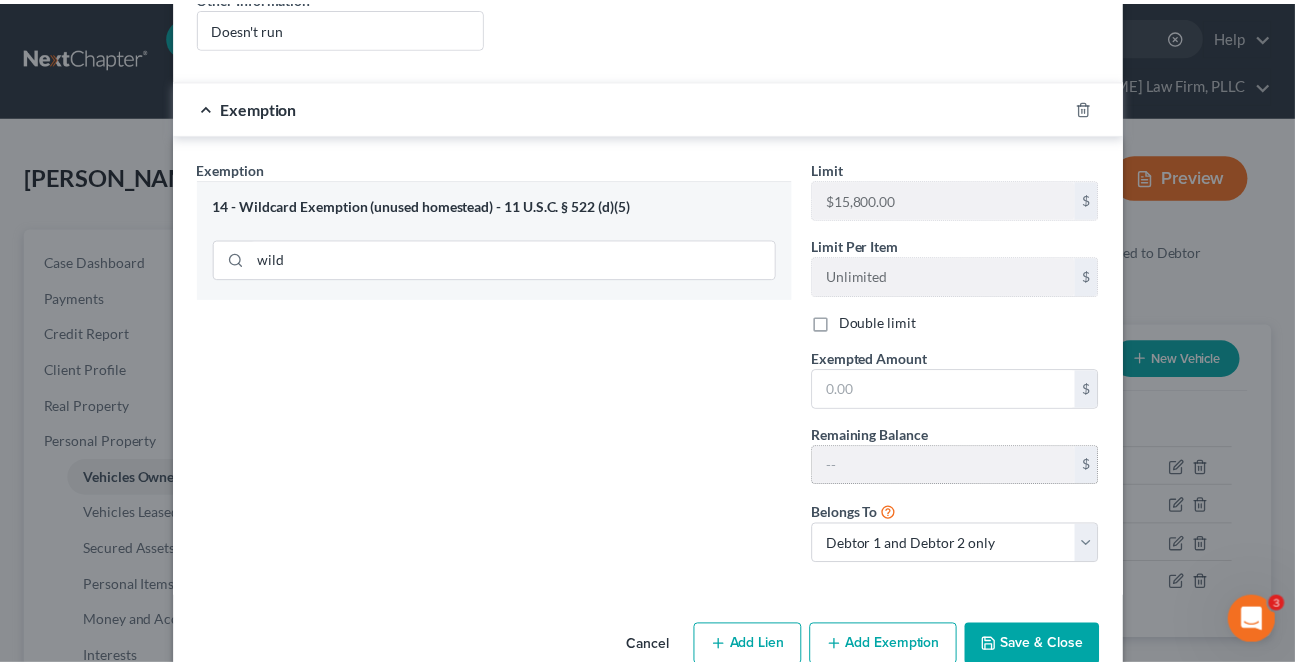 scroll, scrollTop: 454, scrollLeft: 0, axis: vertical 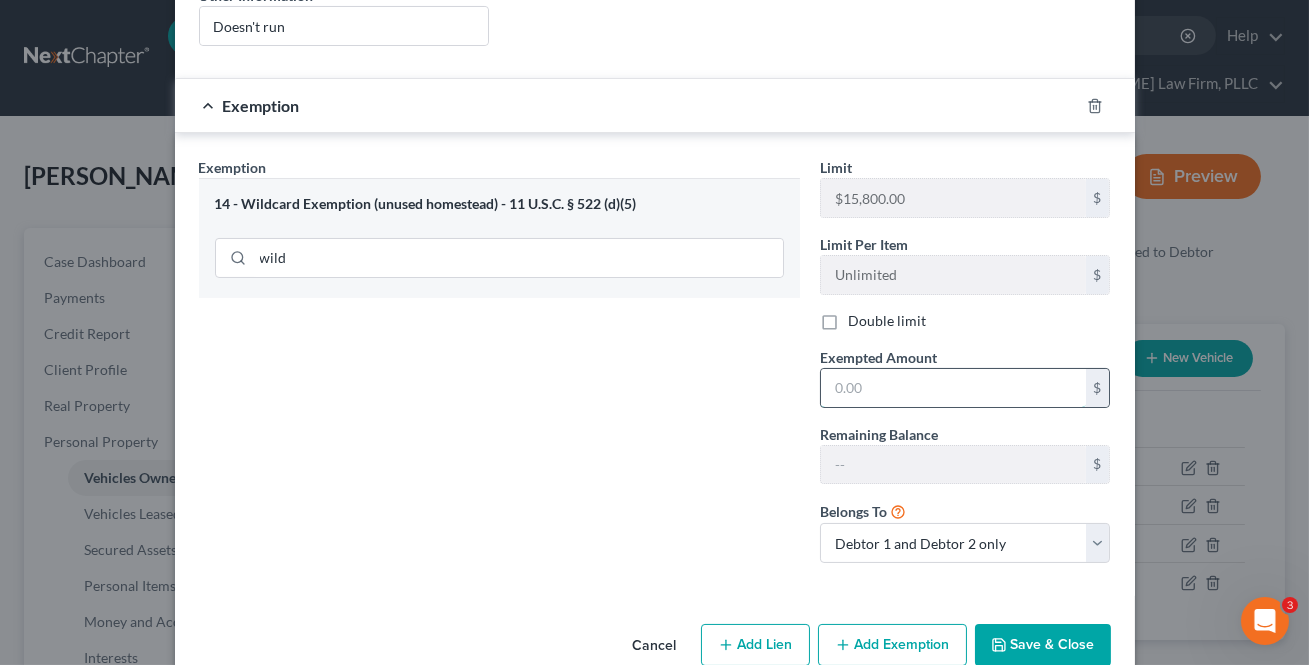 click at bounding box center (953, 388) 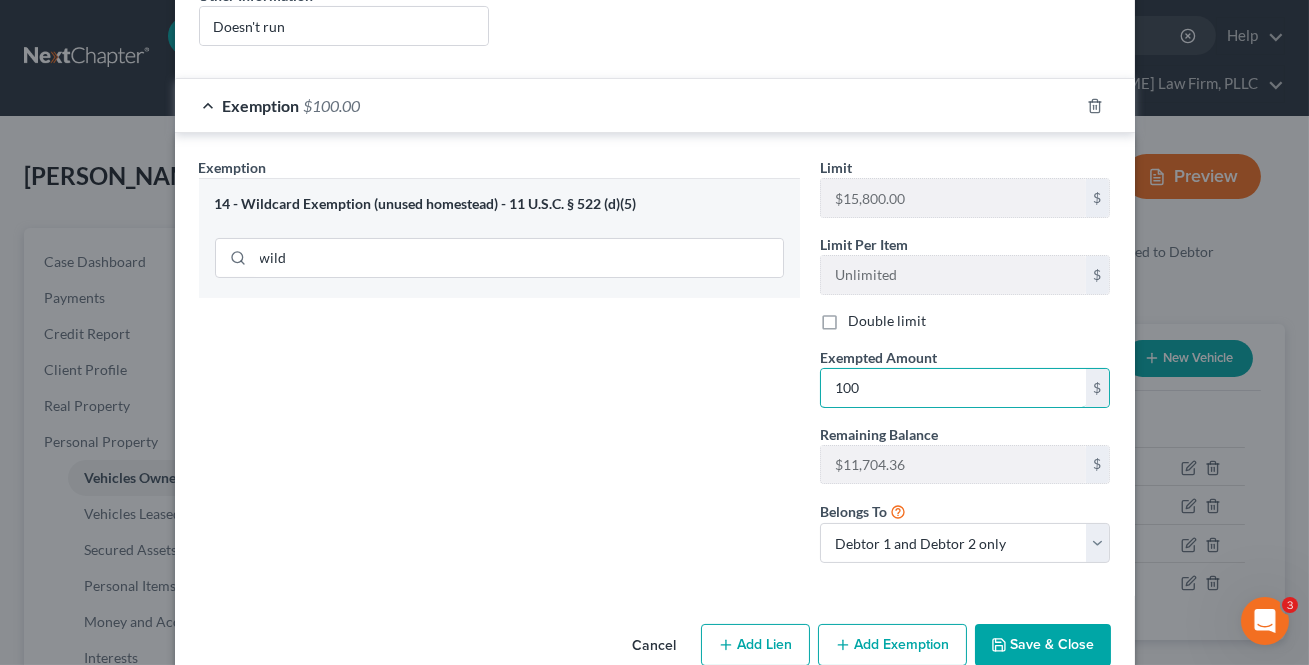 type on "100" 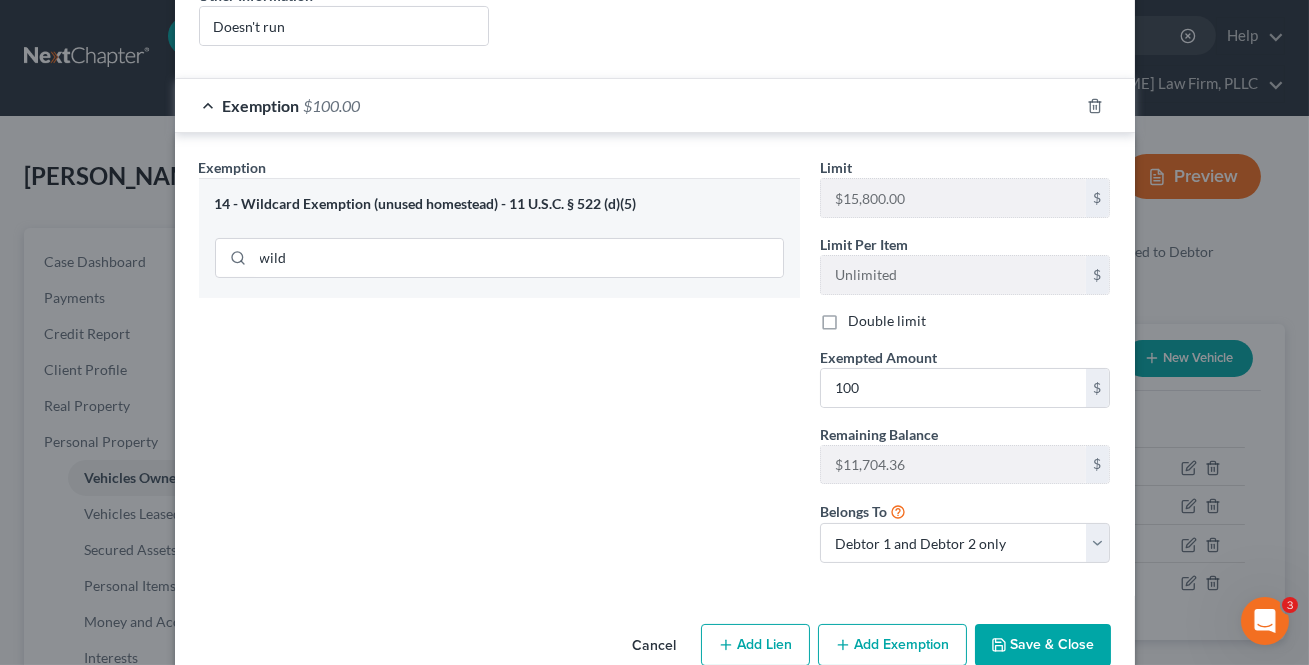 drag, startPoint x: 690, startPoint y: 451, endPoint x: 1142, endPoint y: 627, distance: 485.0567 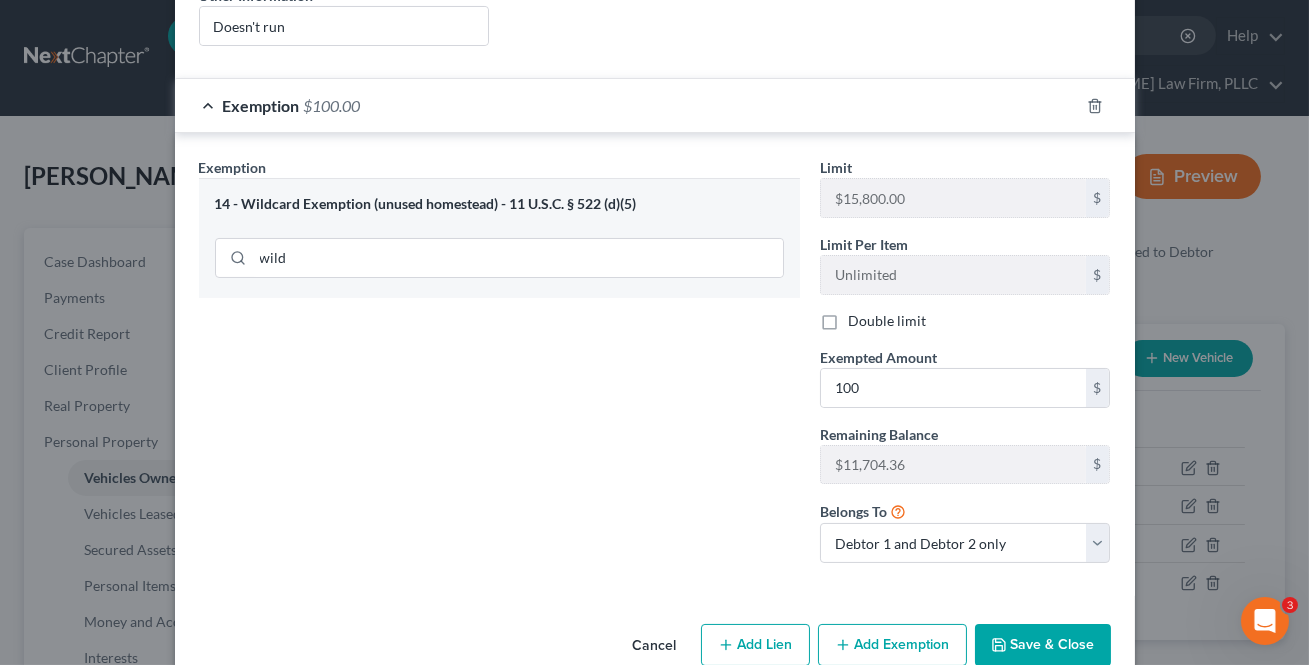 click on "Exemption Set must be selected for CA.
Exemption
*
14 - Wildcard Exemption (unused homestead) - 11 U.S.C. § 522 (d)(5)         wild" at bounding box center [499, 368] 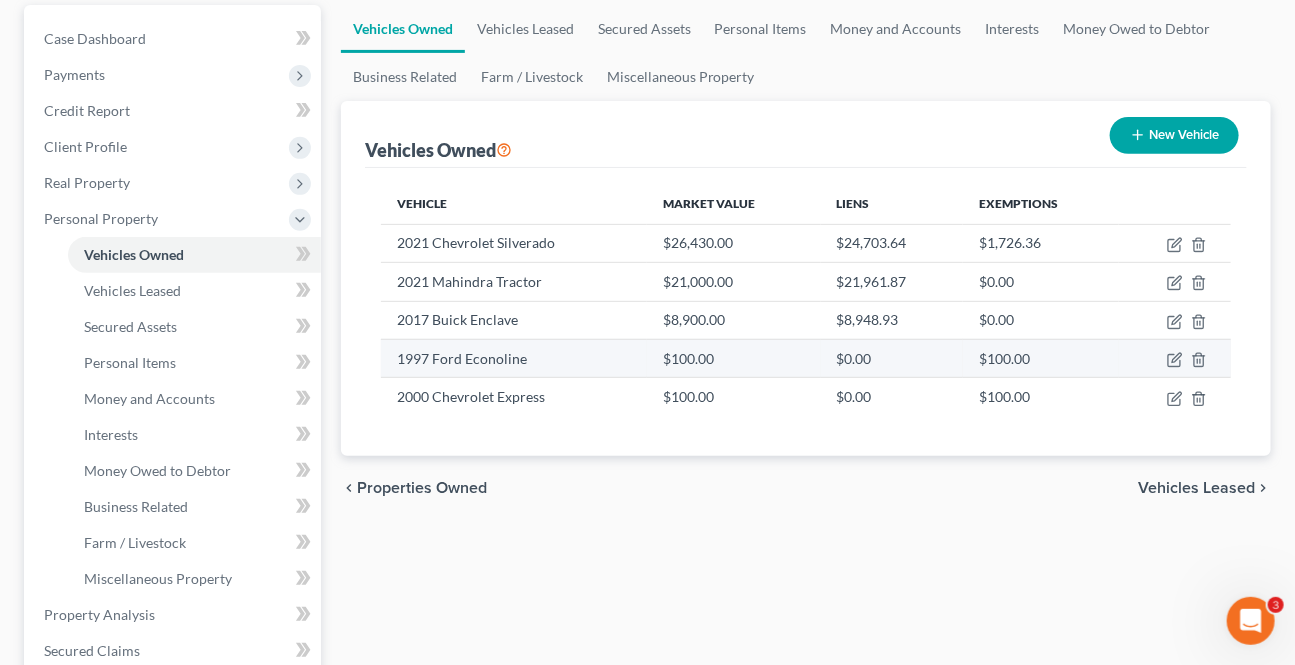 scroll, scrollTop: 181, scrollLeft: 0, axis: vertical 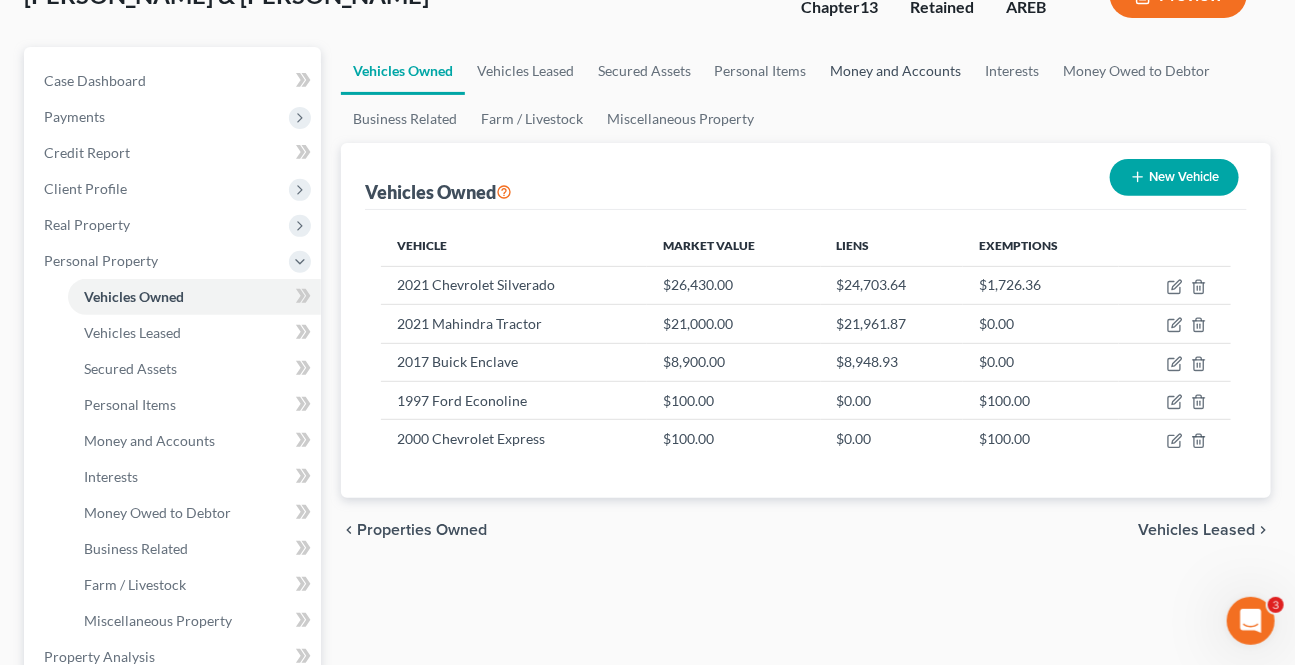 click on "Money and Accounts" at bounding box center [896, 71] 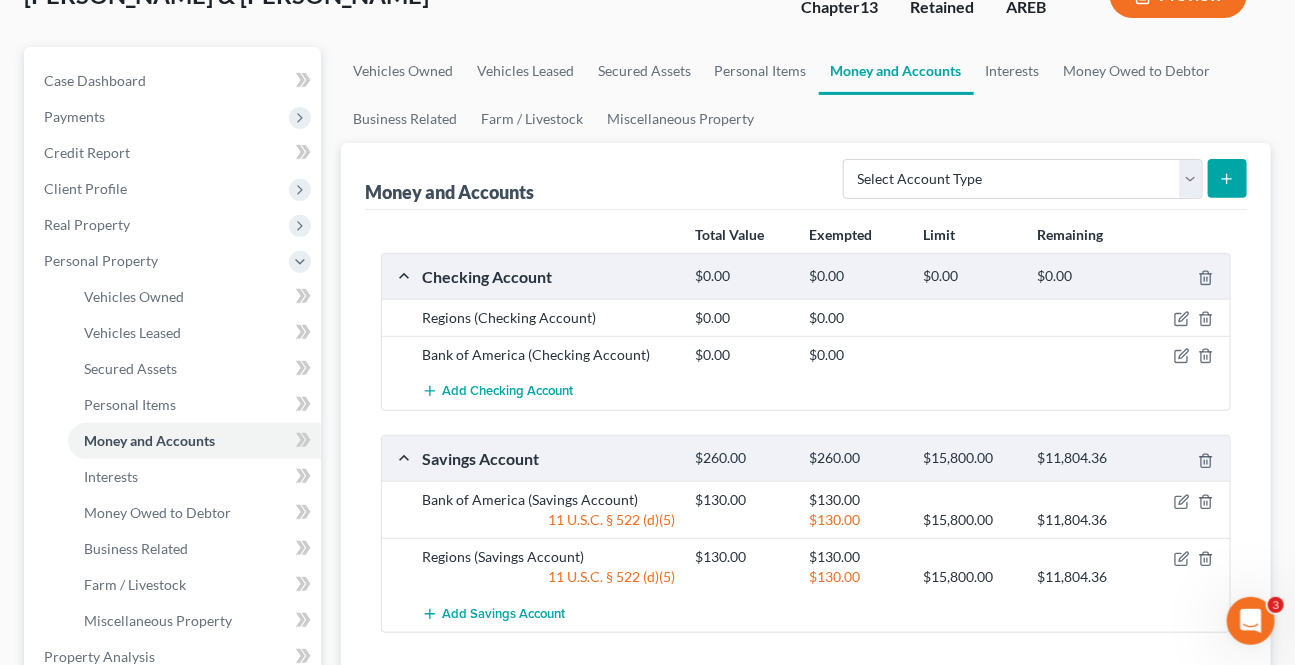 scroll, scrollTop: 272, scrollLeft: 0, axis: vertical 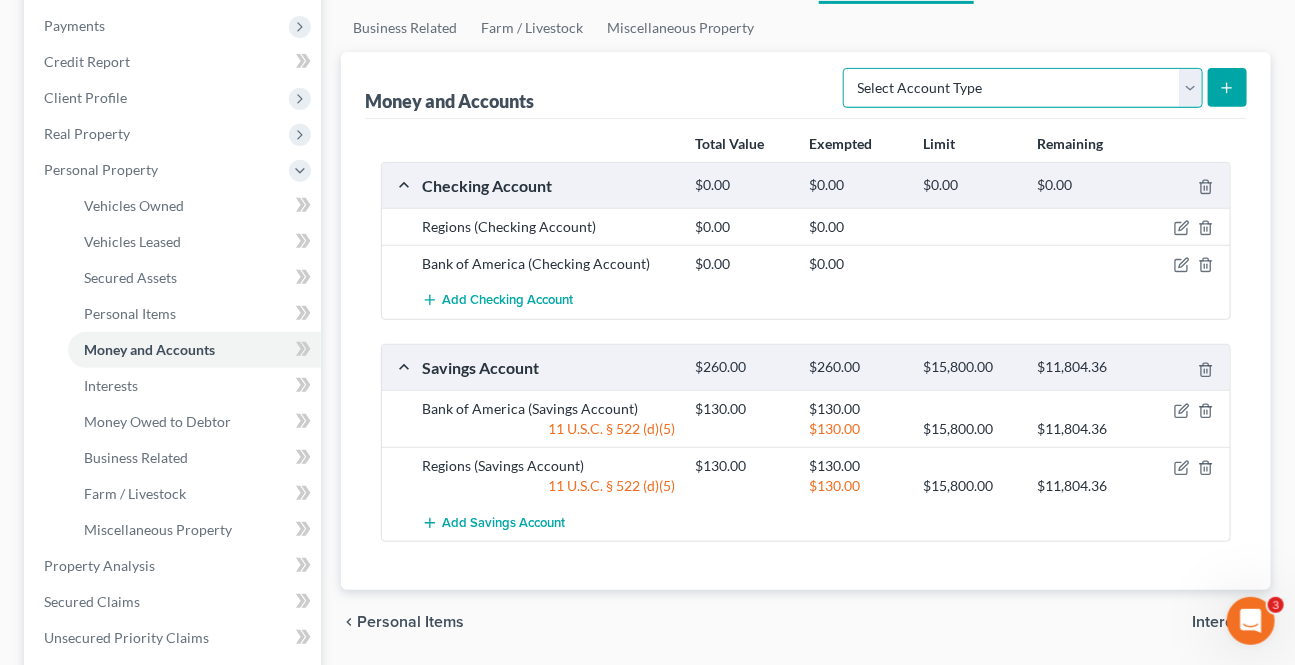 click on "Select Account Type Brokerage Cash on Hand Certificates of Deposit Checking Account Money Market Other (Credit Union, Health Savings Account, etc) Safe Deposit Box Savings Account Security Deposits or Prepayments" at bounding box center [1023, 88] 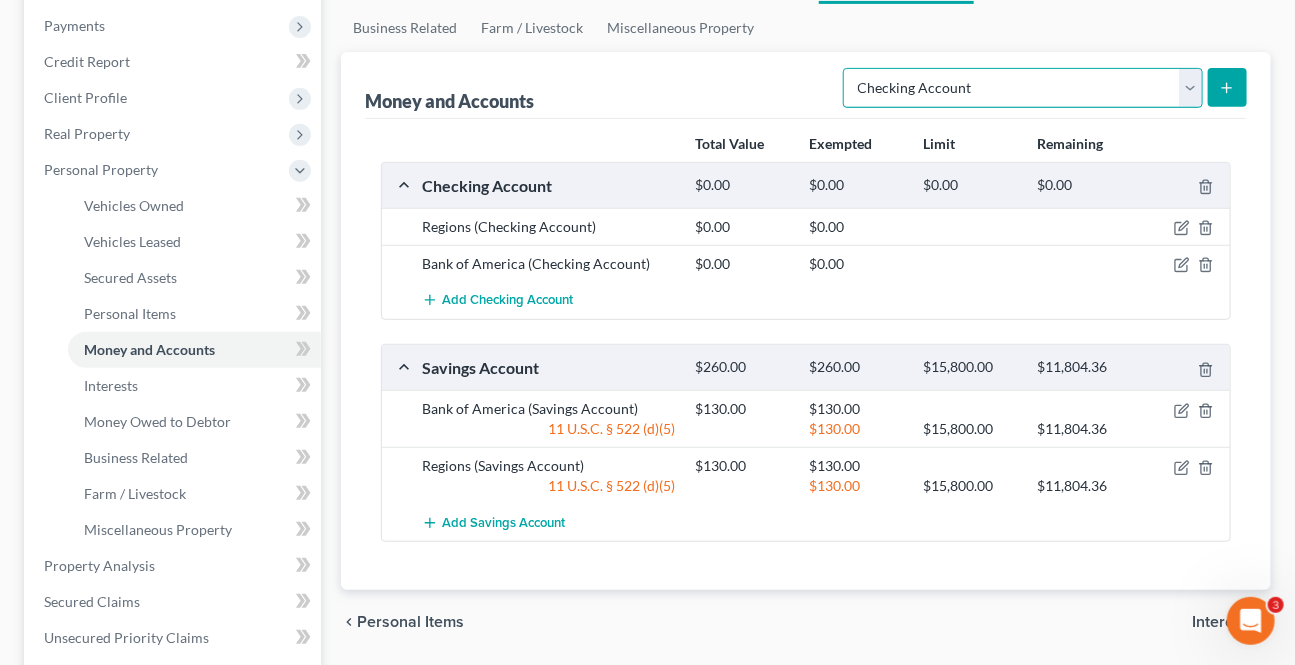 click on "Select Account Type Brokerage Cash on Hand Certificates of Deposit Checking Account Money Market Other (Credit Union, Health Savings Account, etc) Safe Deposit Box Savings Account Security Deposits or Prepayments" at bounding box center [1023, 88] 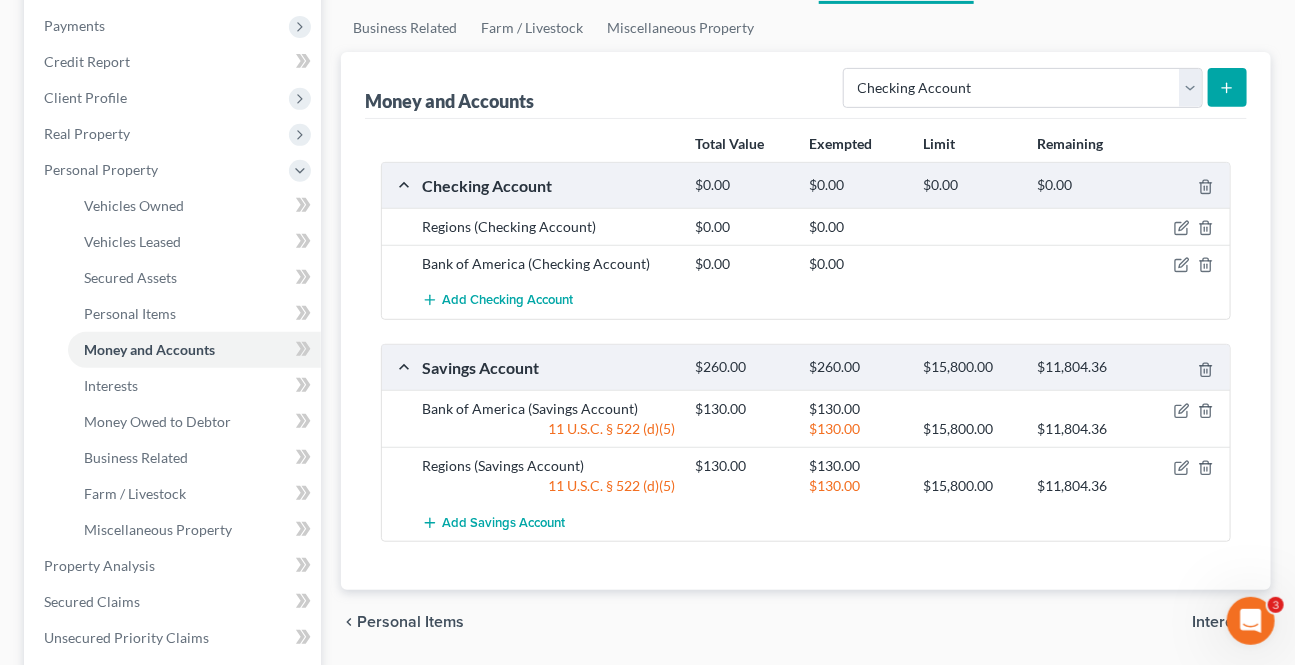 click 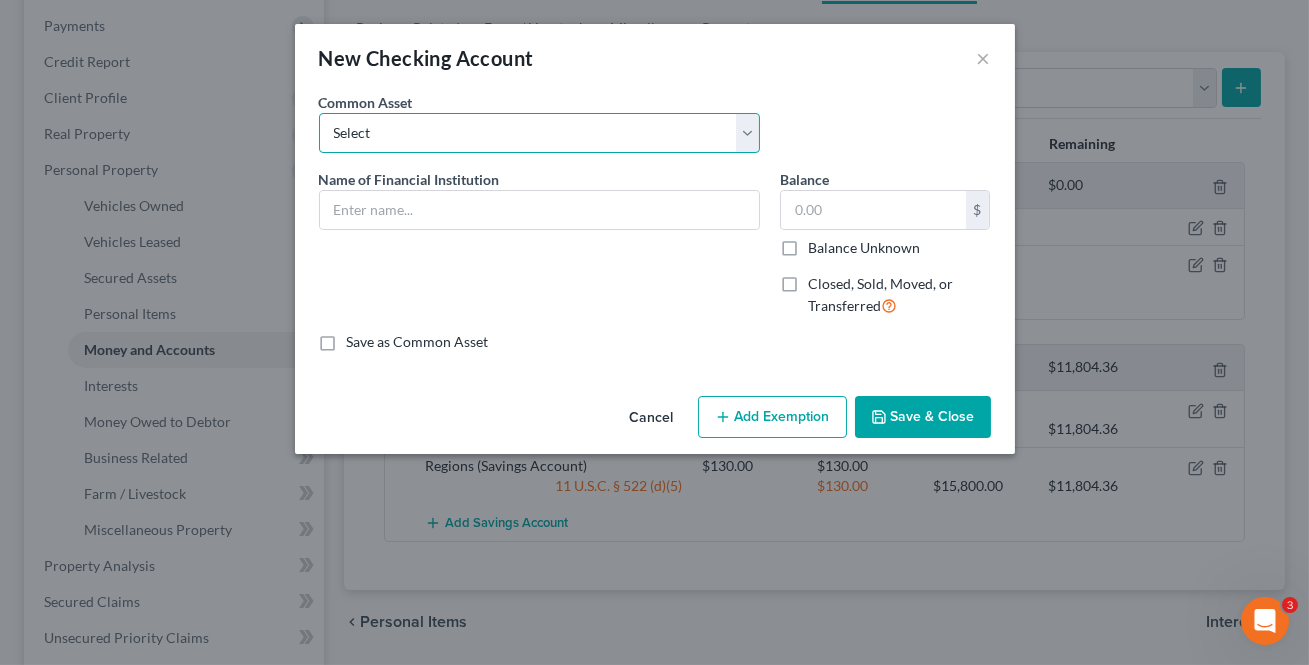 click on "Select Checking account" at bounding box center (539, 133) 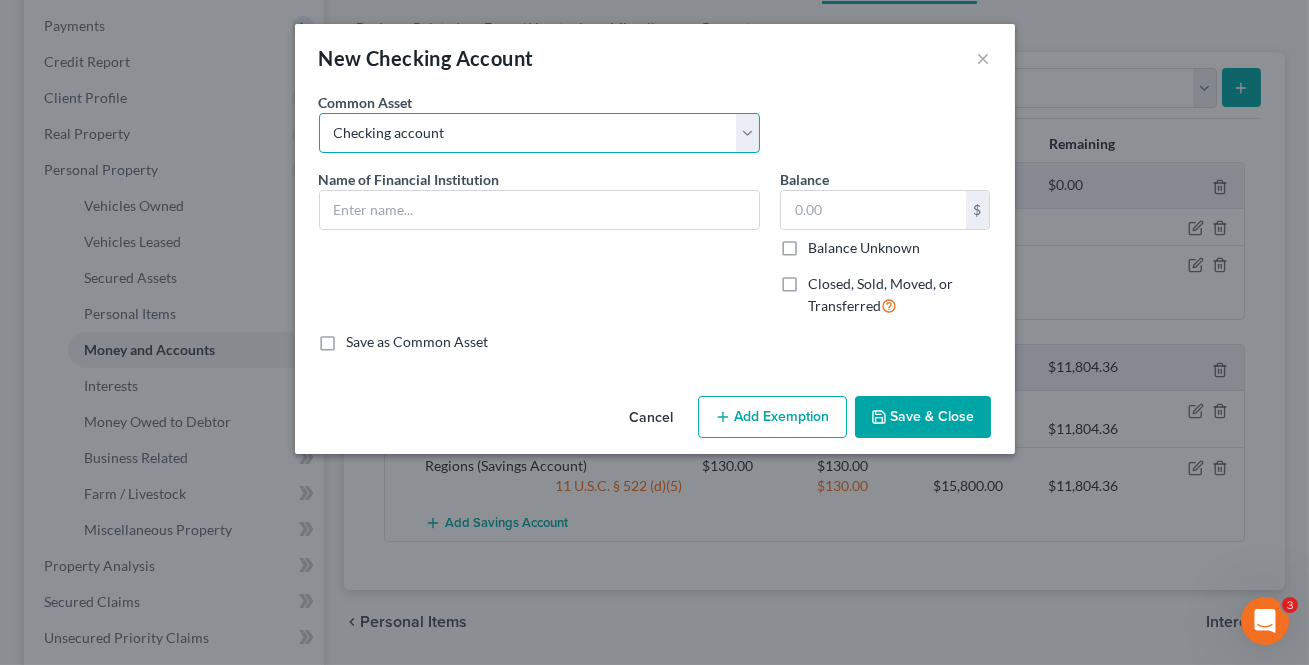 click on "Select Checking account" at bounding box center (539, 133) 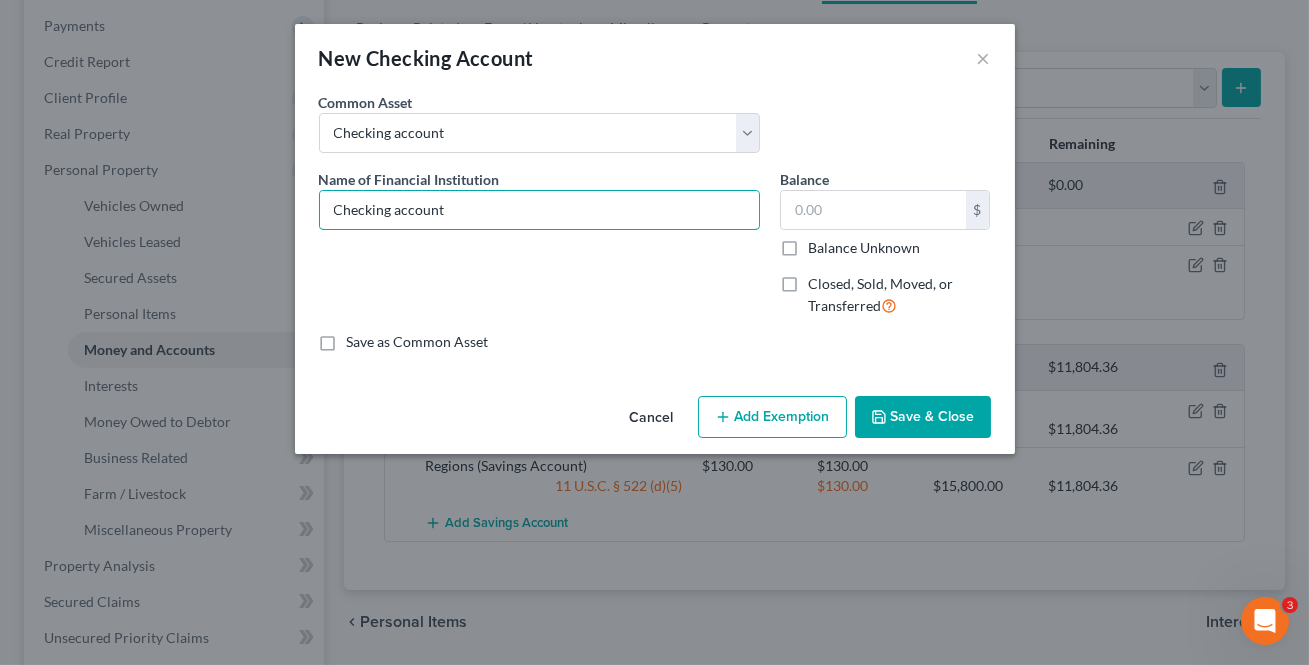 drag, startPoint x: 391, startPoint y: 221, endPoint x: -96, endPoint y: 191, distance: 487.92316 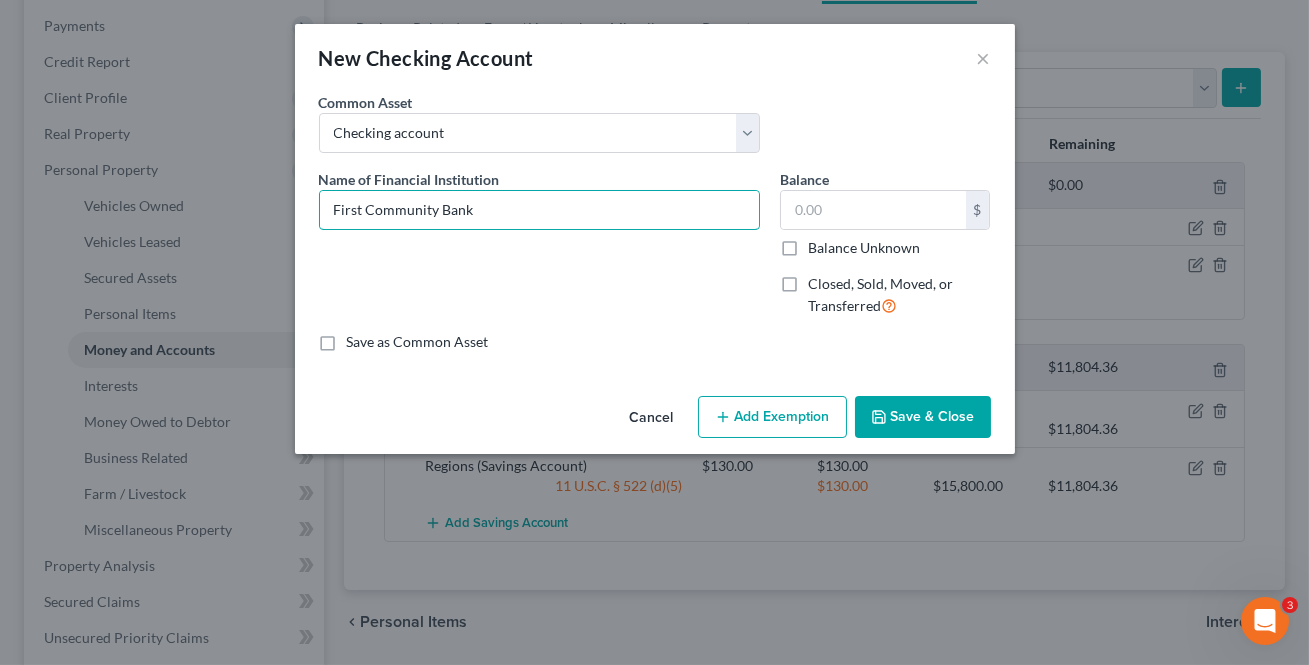 type on "First Community Bank" 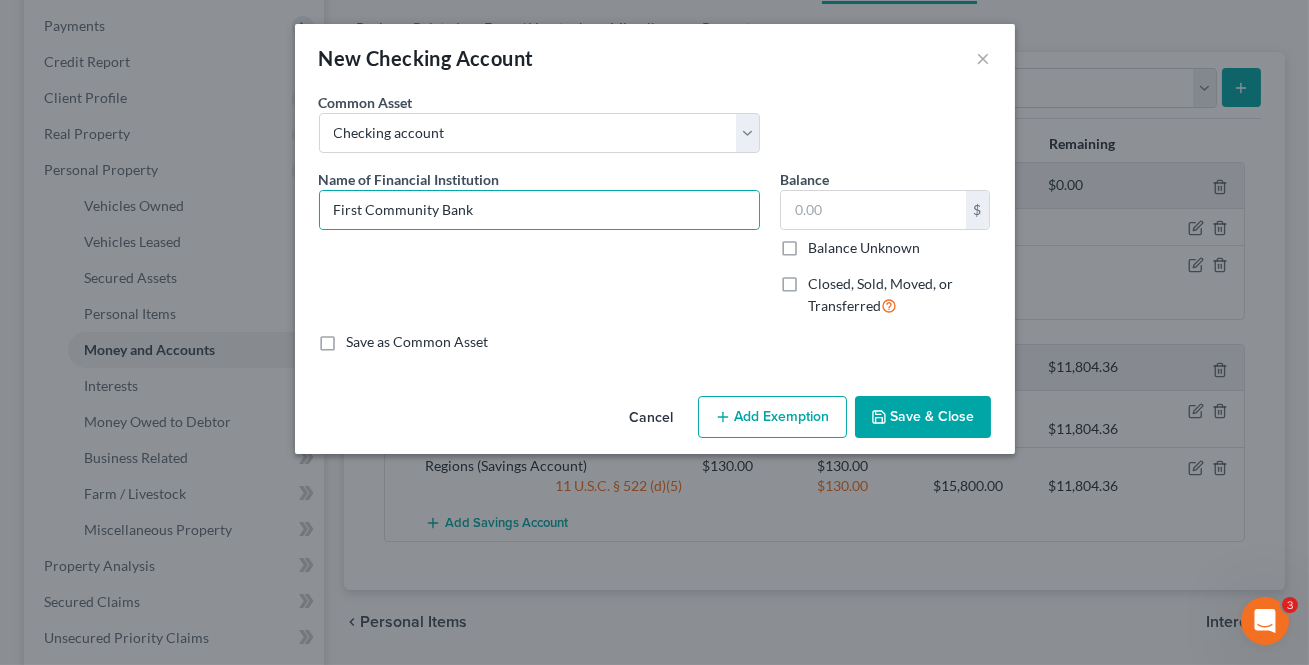 drag, startPoint x: 651, startPoint y: 323, endPoint x: 671, endPoint y: 375, distance: 55.713554 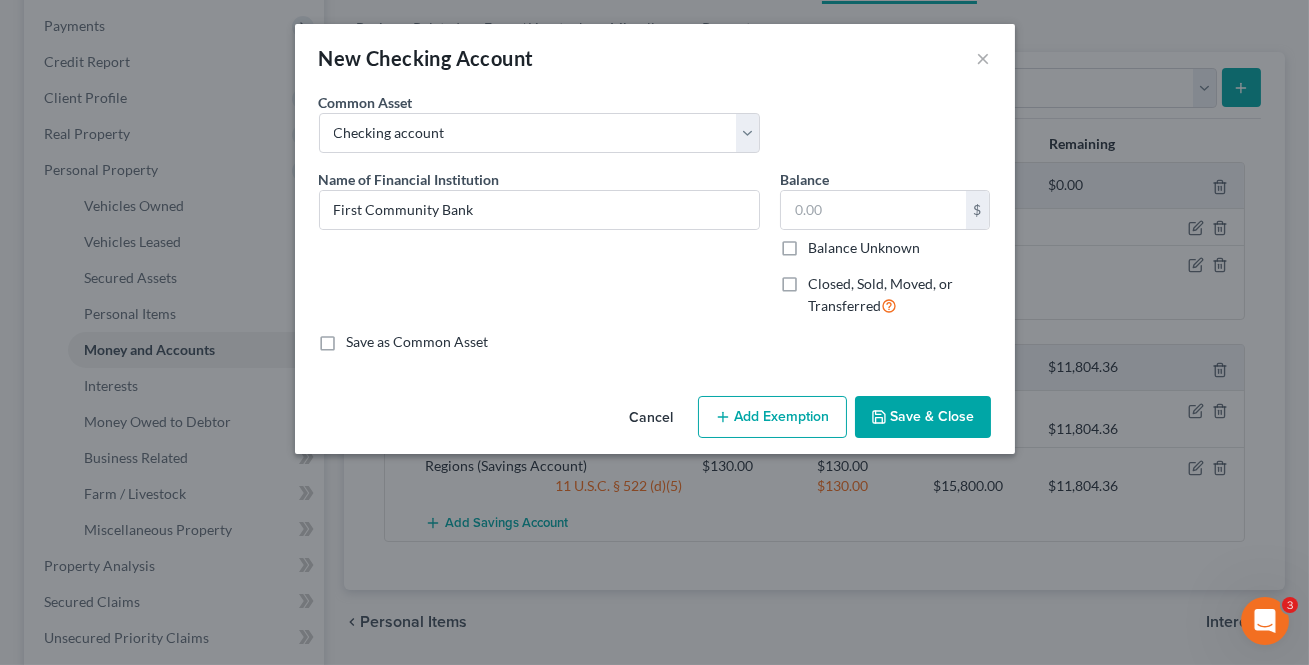 click on "Save & Close" at bounding box center [923, 417] 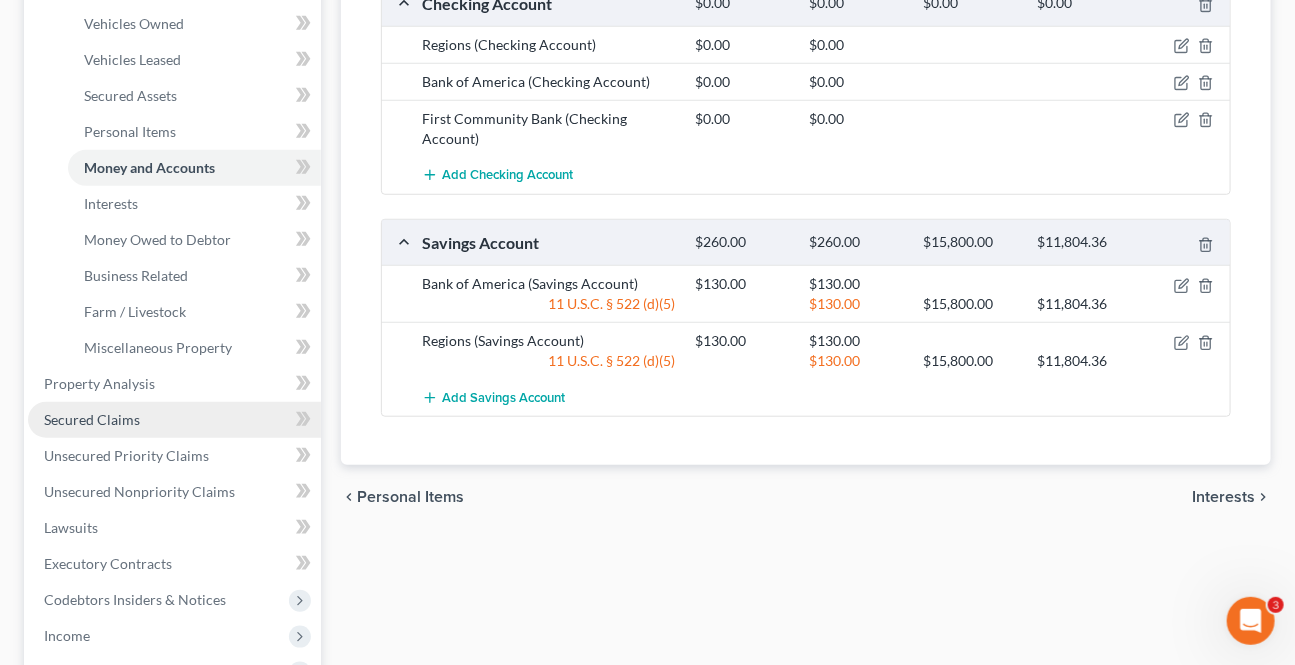 click on "Secured Claims" at bounding box center [92, 419] 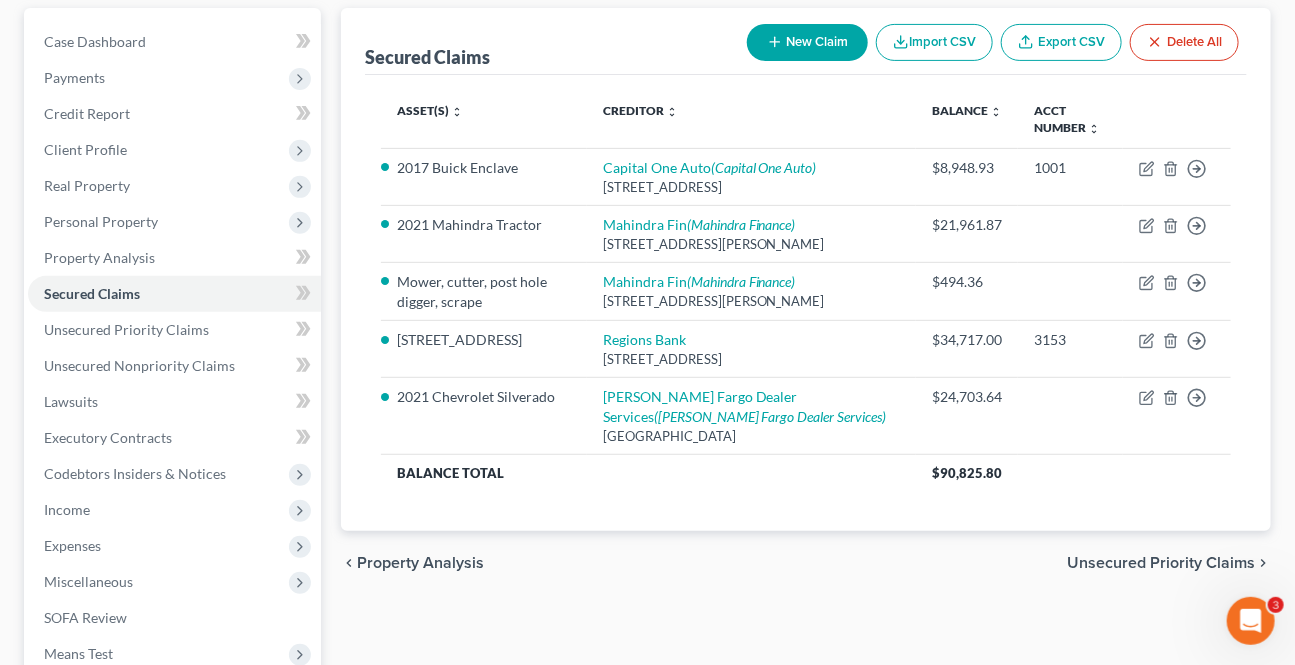 scroll, scrollTop: 272, scrollLeft: 0, axis: vertical 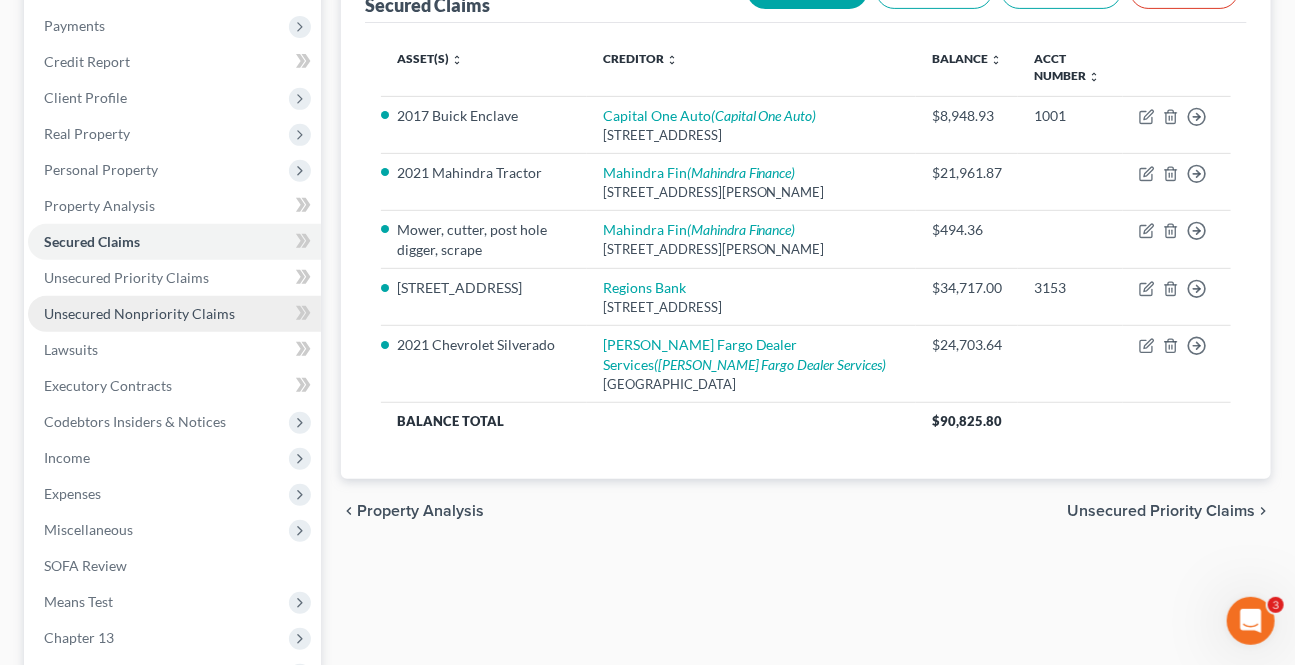 click on "Unsecured Nonpriority Claims" at bounding box center (139, 313) 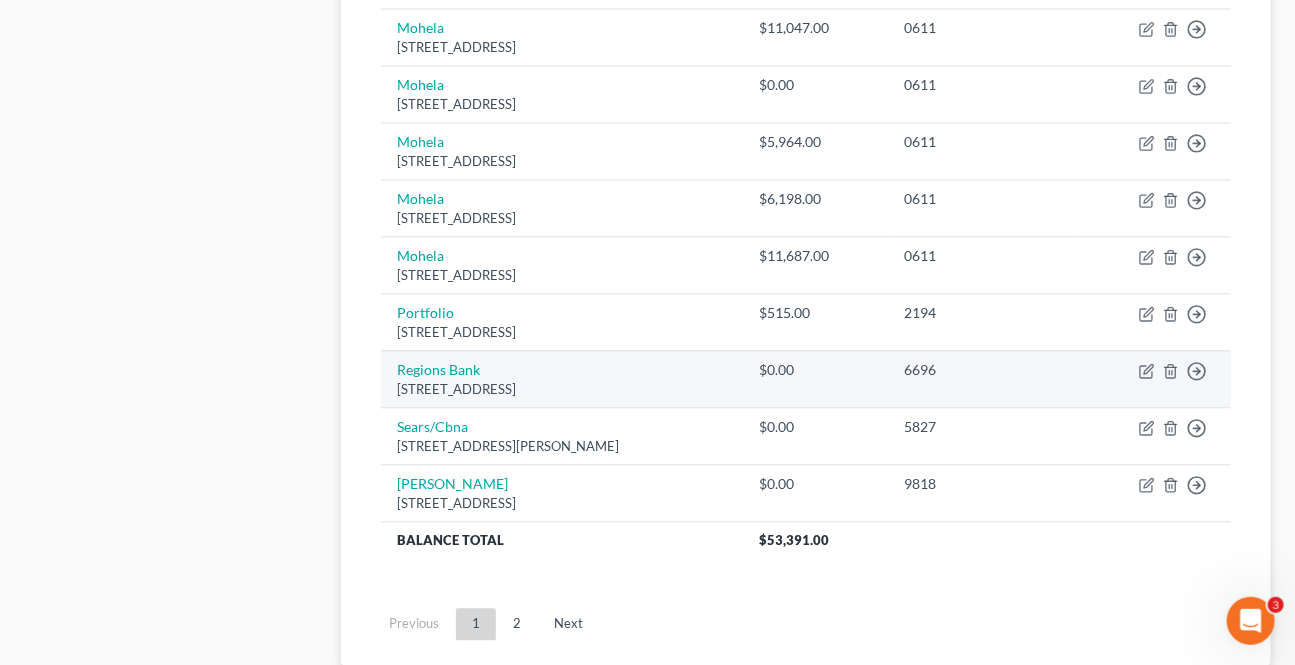 scroll, scrollTop: 1545, scrollLeft: 0, axis: vertical 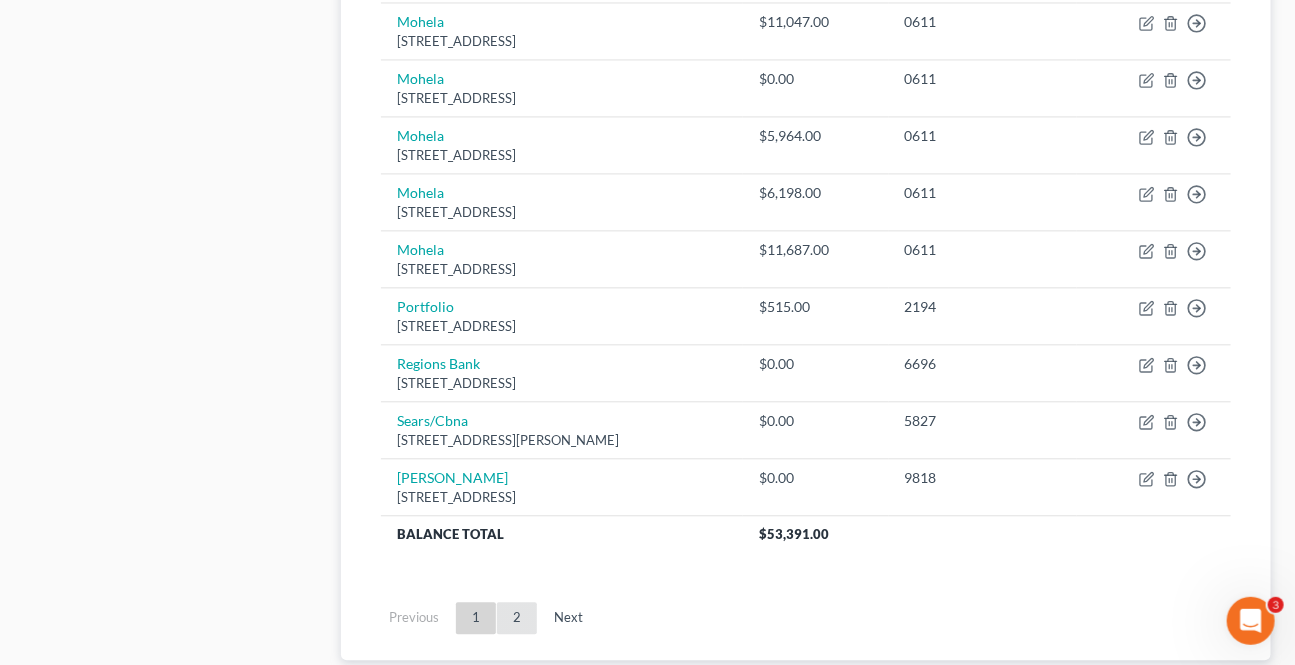 click on "2" at bounding box center [517, 618] 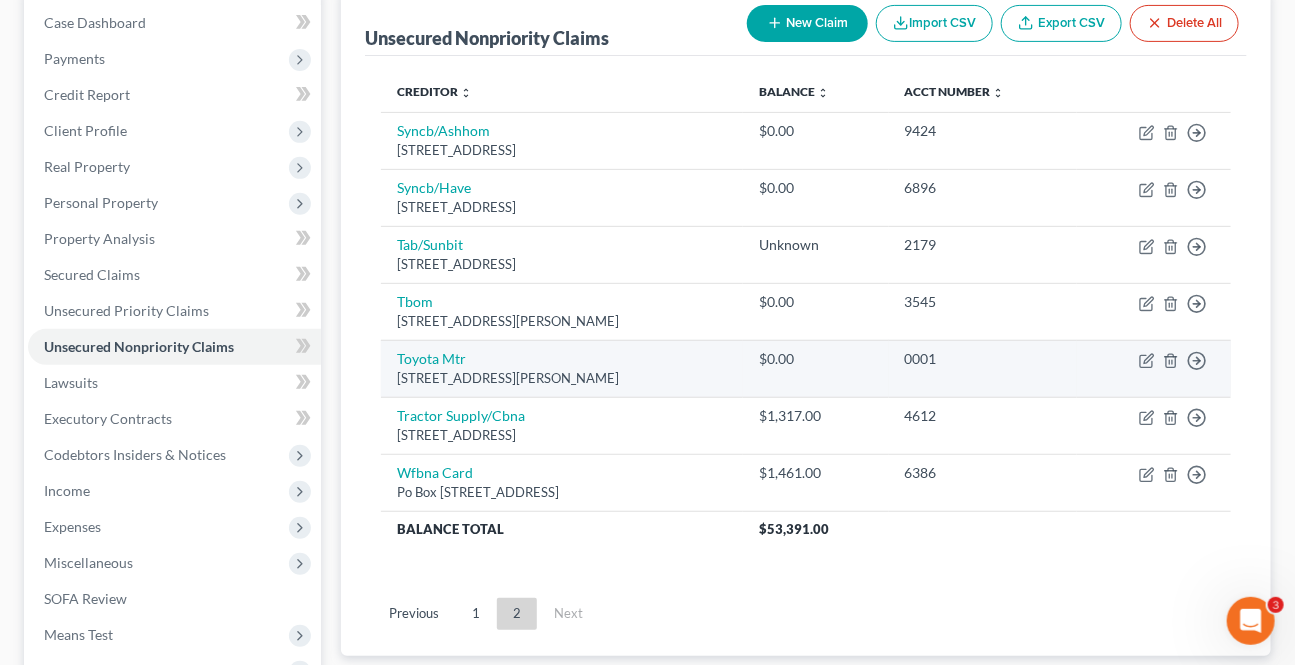 scroll, scrollTop: 267, scrollLeft: 0, axis: vertical 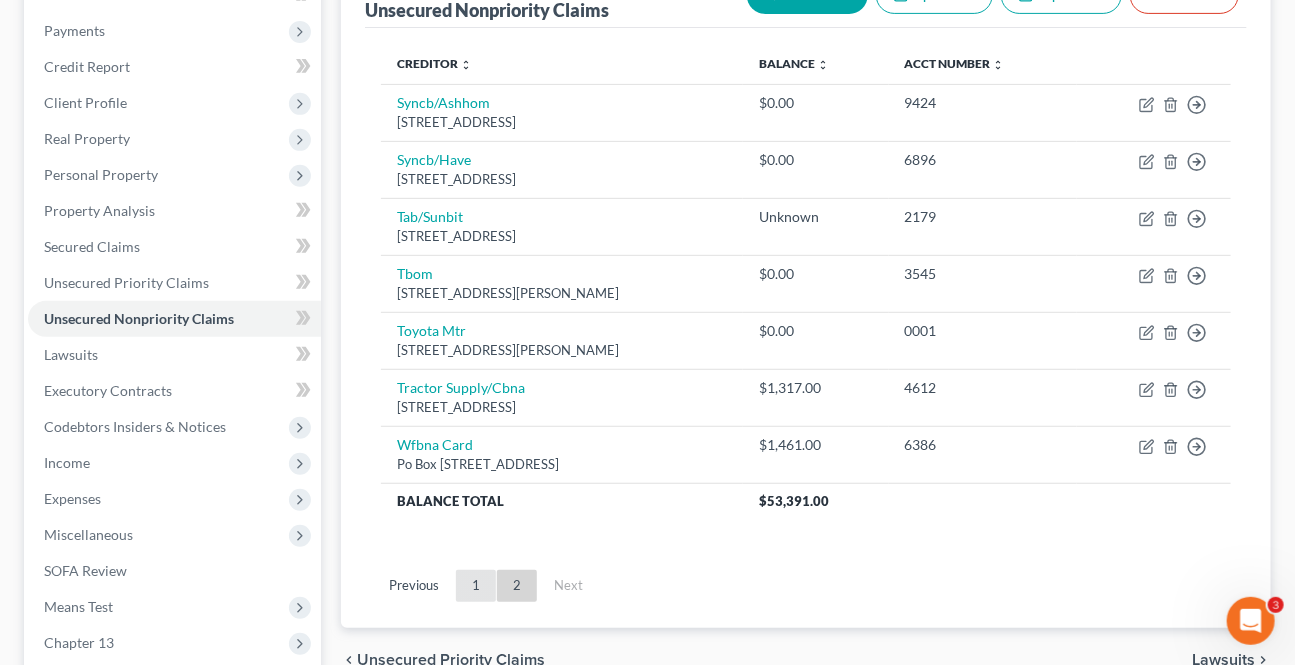 click on "1" at bounding box center [476, 586] 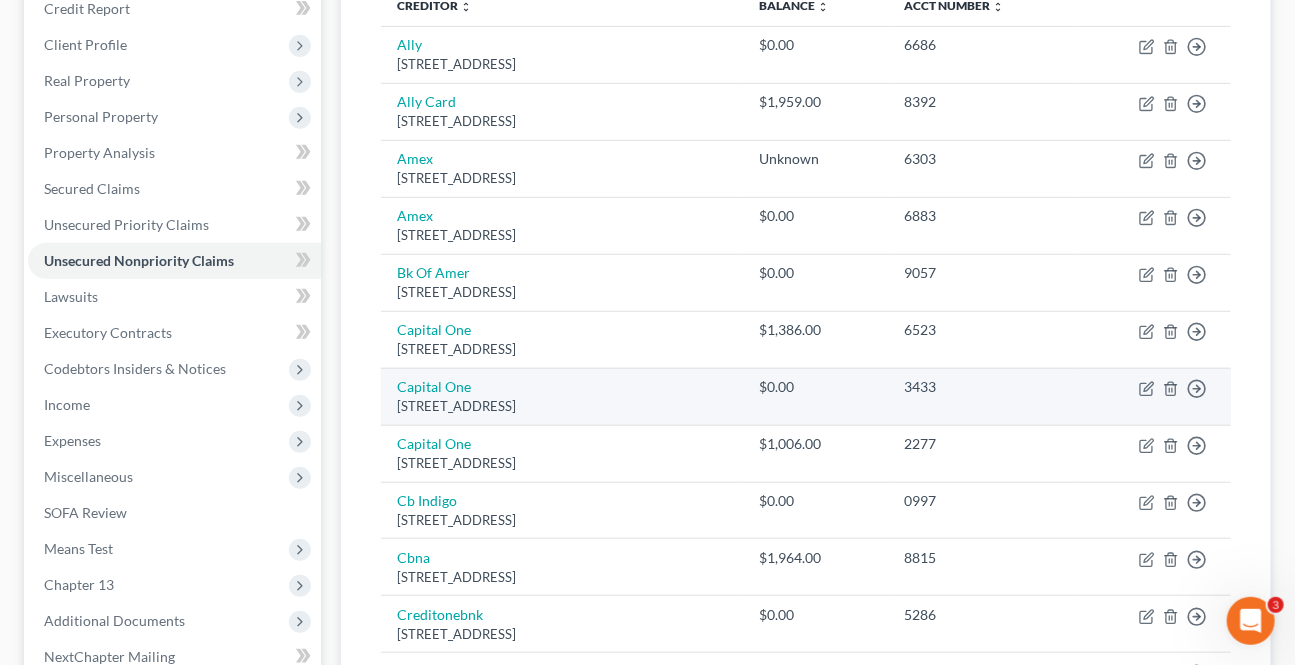scroll, scrollTop: 358, scrollLeft: 0, axis: vertical 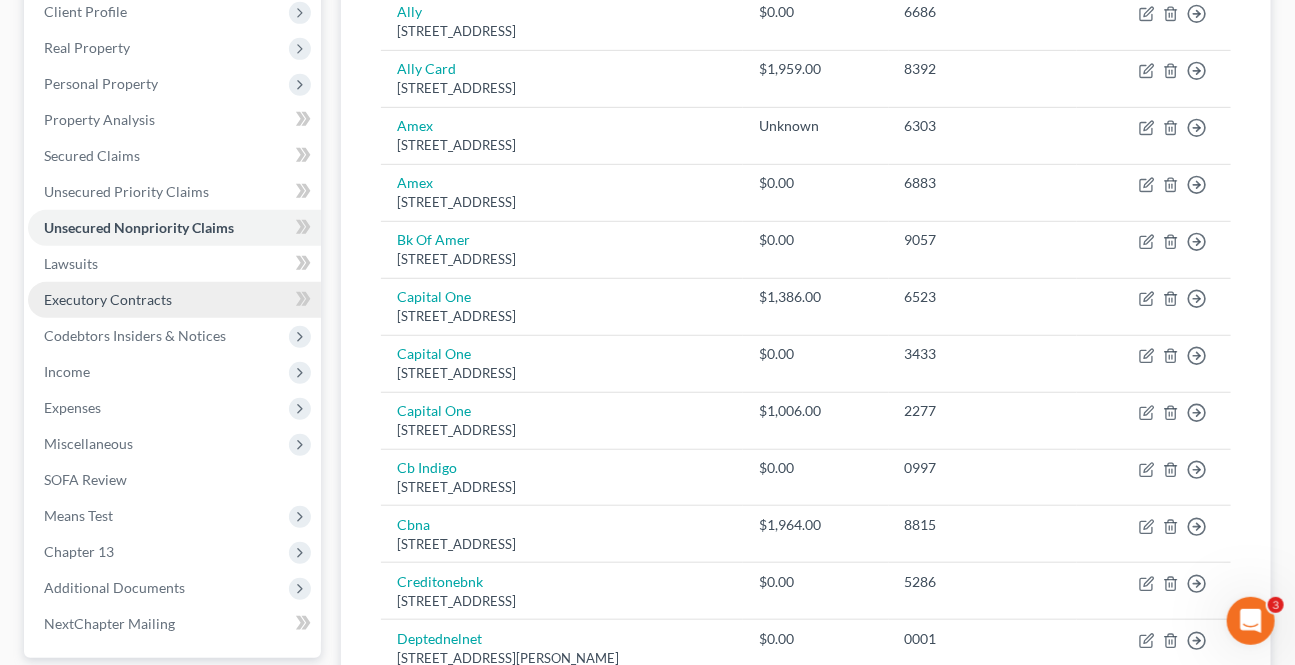 click on "Executory Contracts" at bounding box center (174, 300) 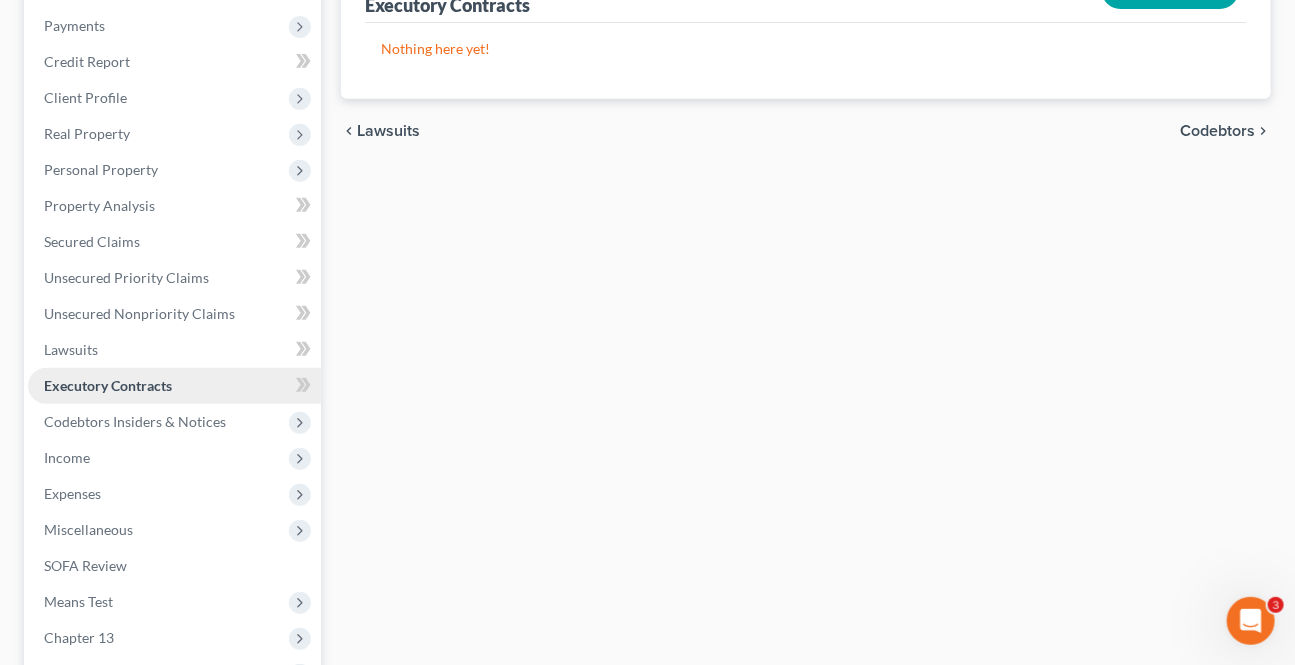 scroll, scrollTop: 363, scrollLeft: 0, axis: vertical 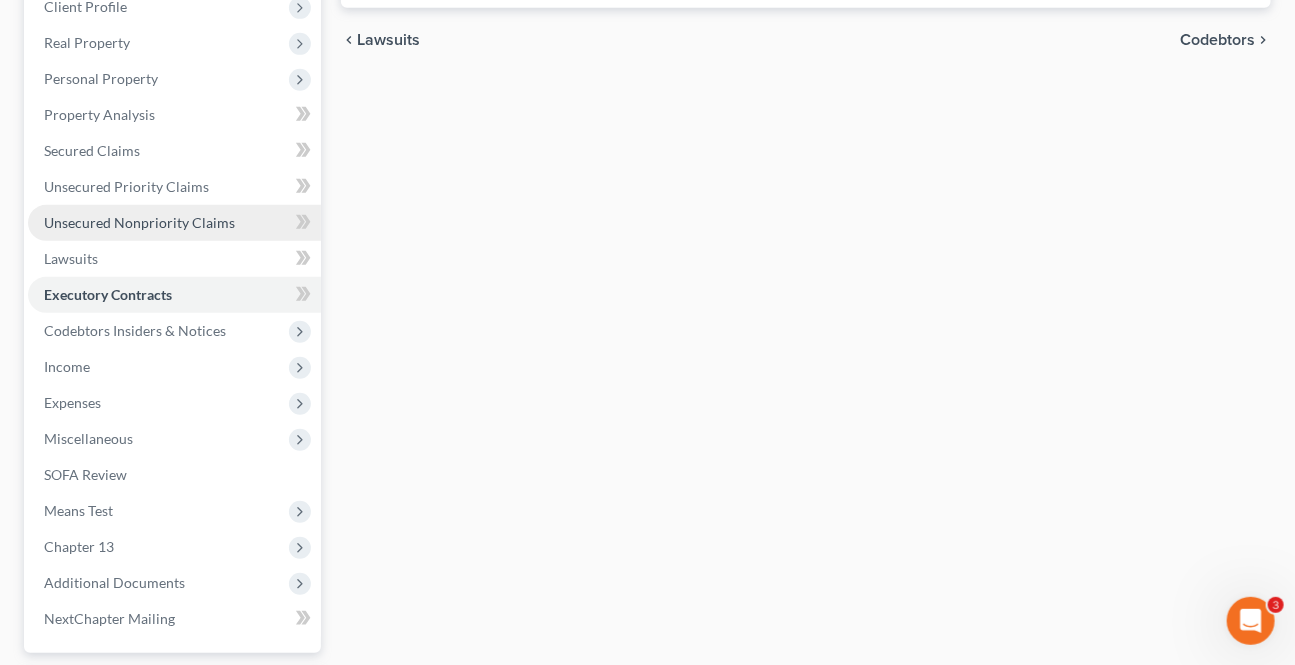 click on "Unsecured Nonpriority Claims" at bounding box center [174, 223] 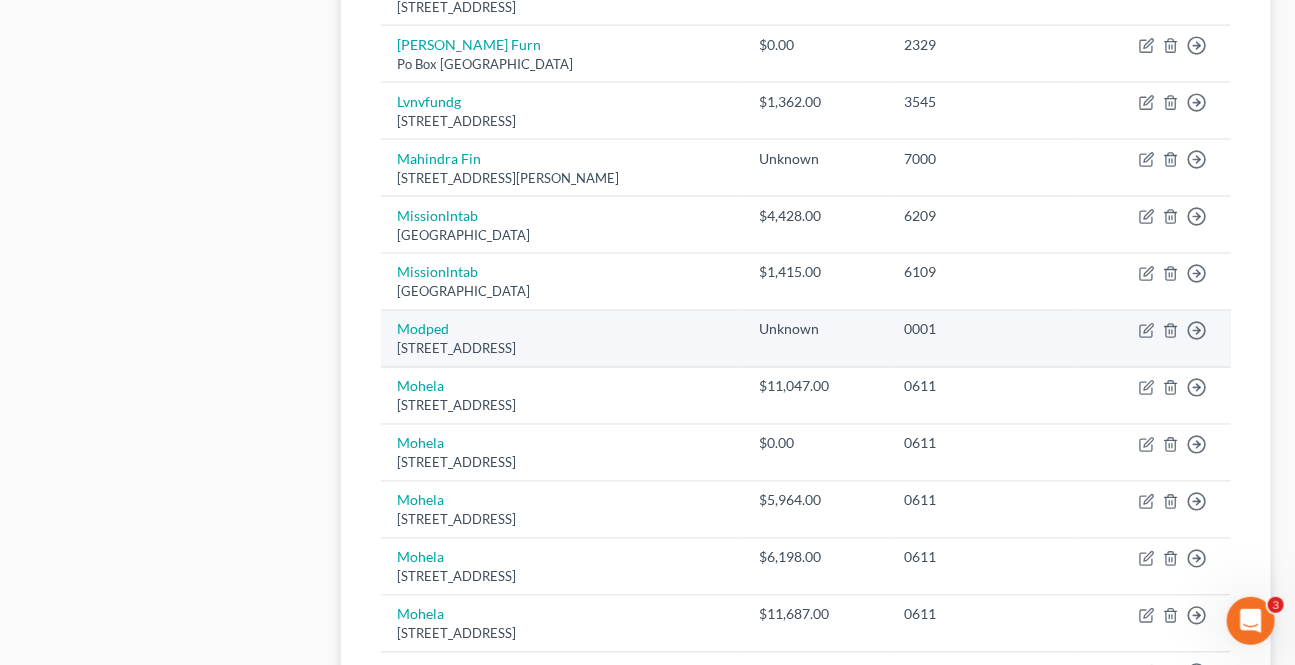 scroll, scrollTop: 1000, scrollLeft: 0, axis: vertical 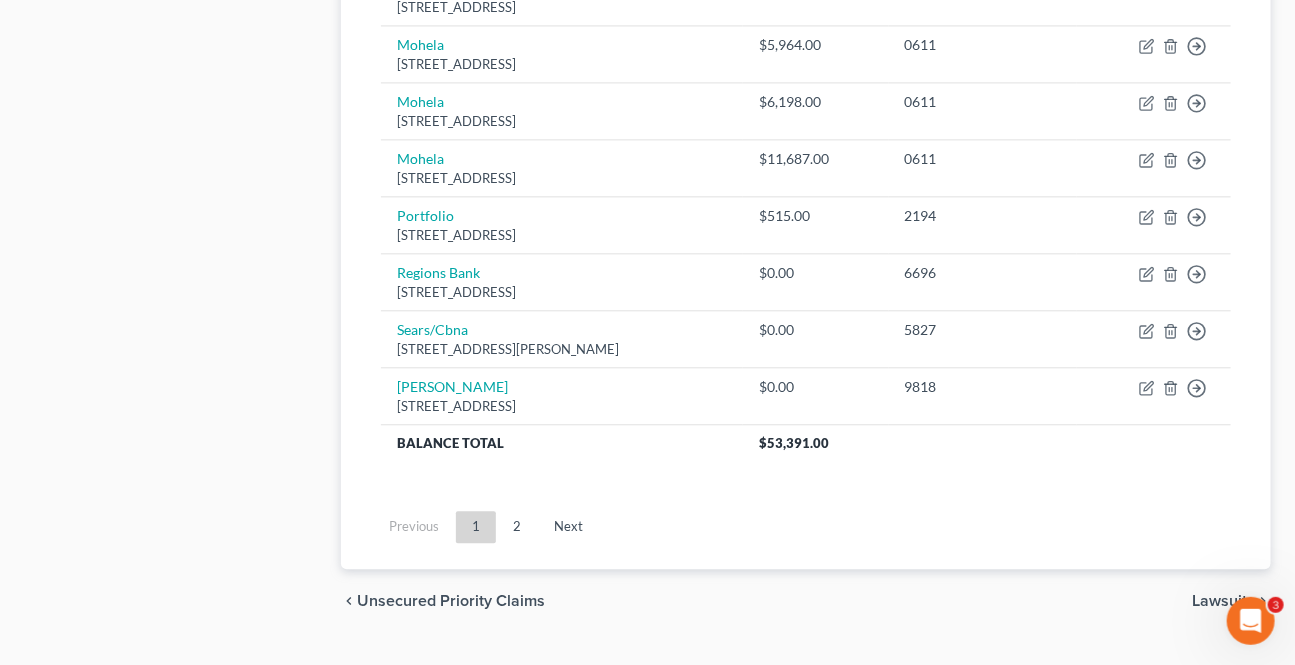 click on "2" at bounding box center [517, 527] 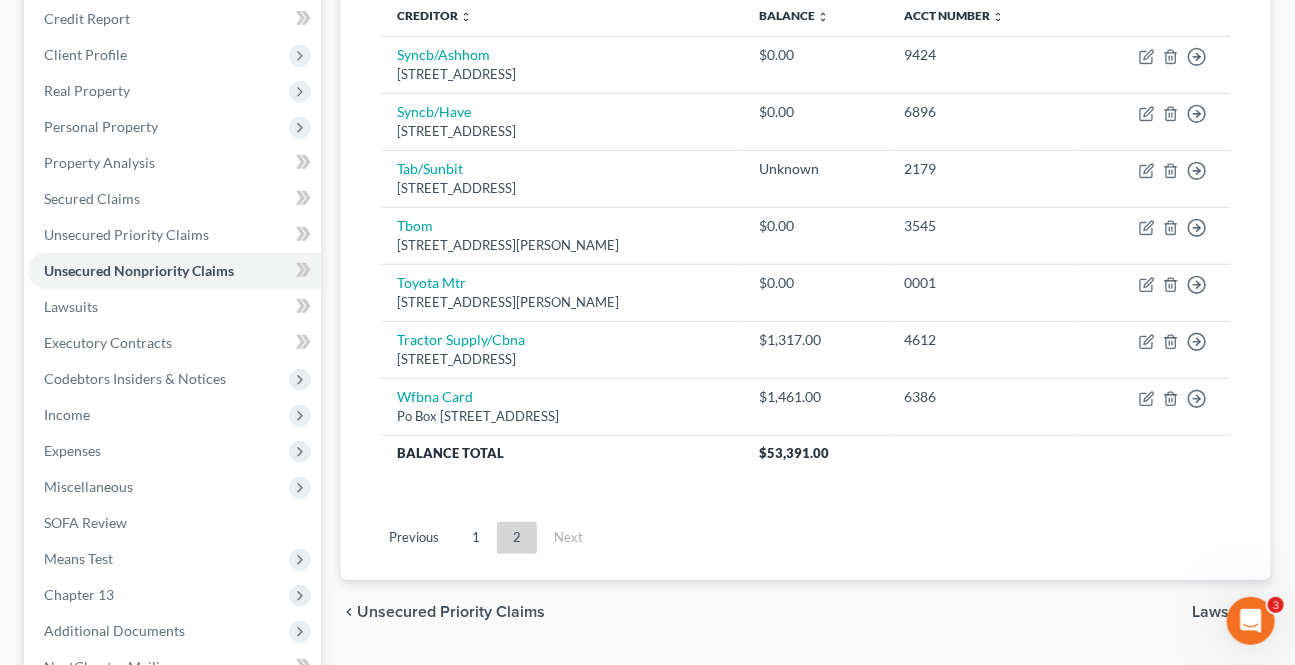 scroll, scrollTop: 358, scrollLeft: 0, axis: vertical 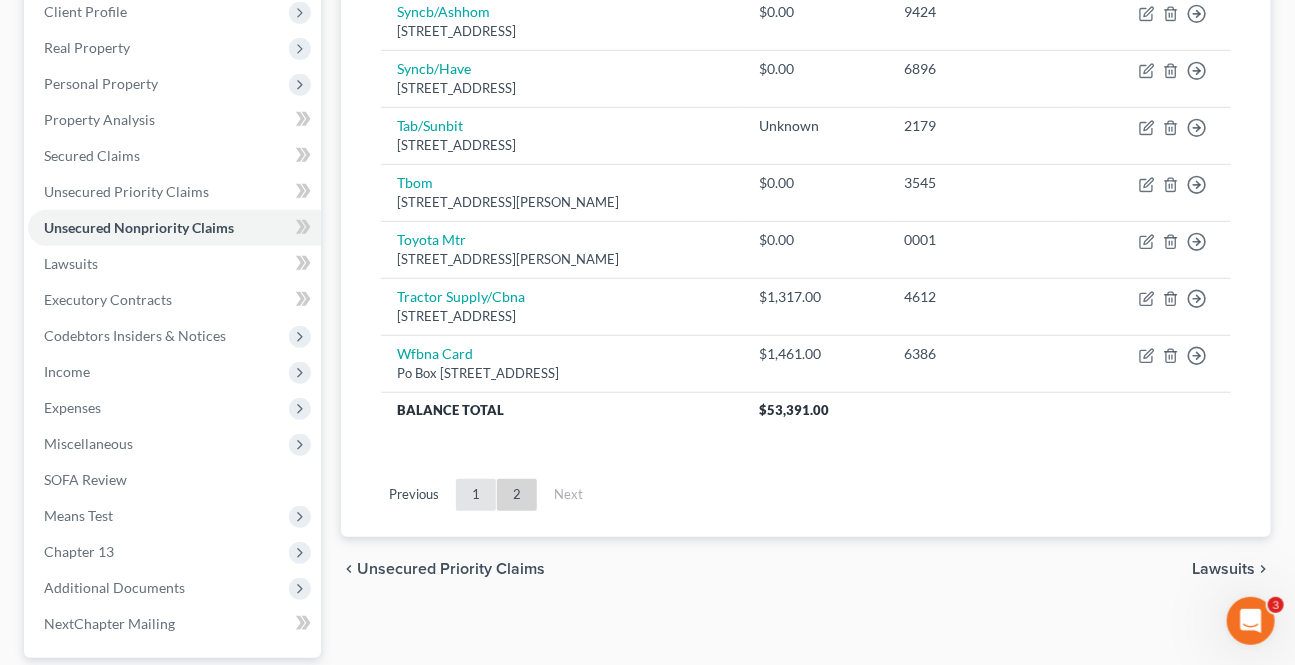 click on "1" at bounding box center (476, 495) 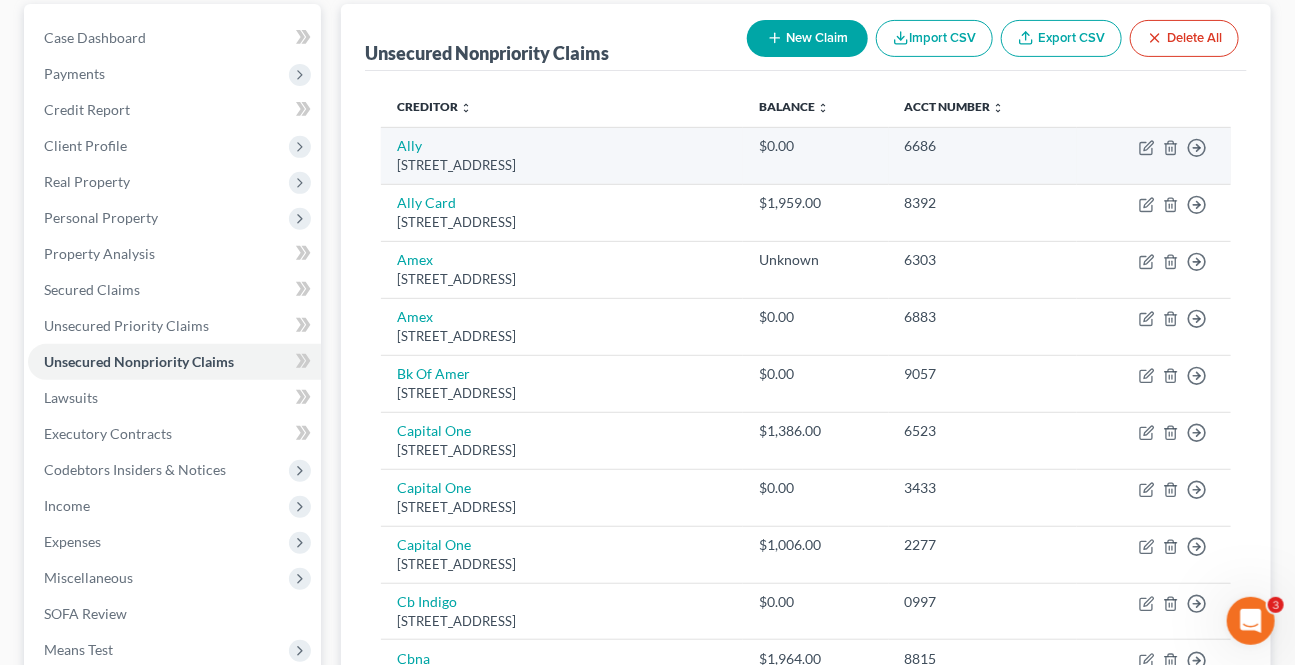 scroll, scrollTop: 0, scrollLeft: 0, axis: both 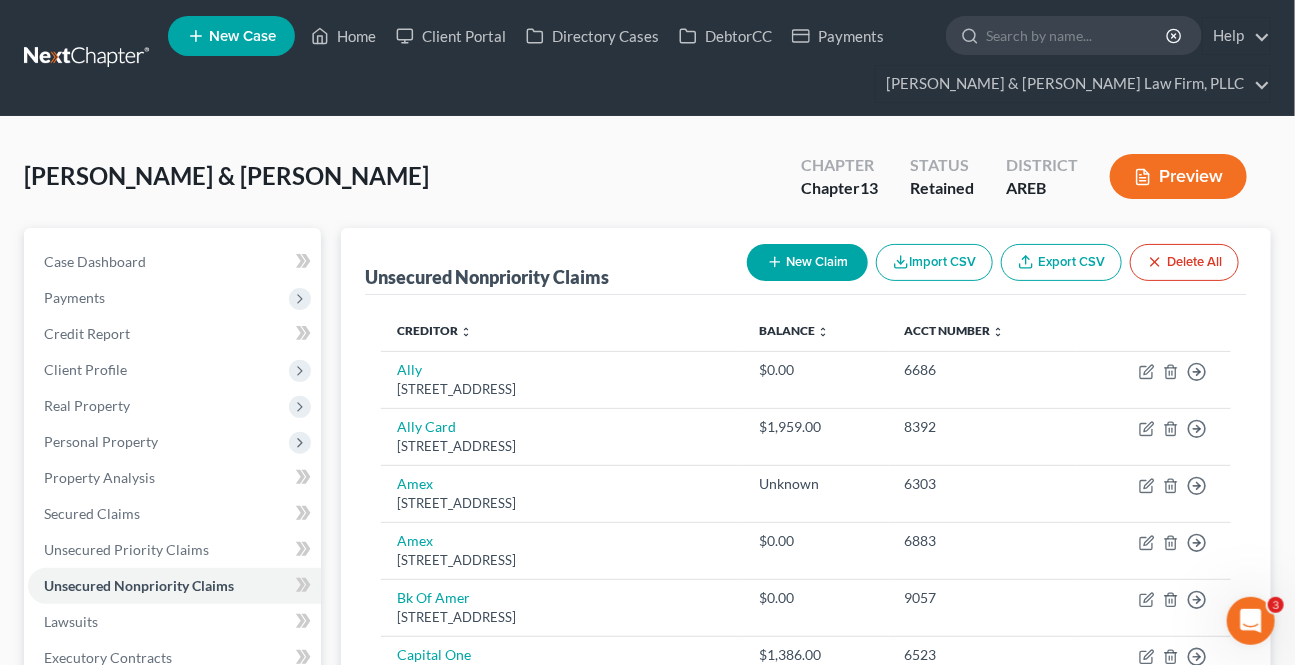 click on "New Claim" at bounding box center (807, 262) 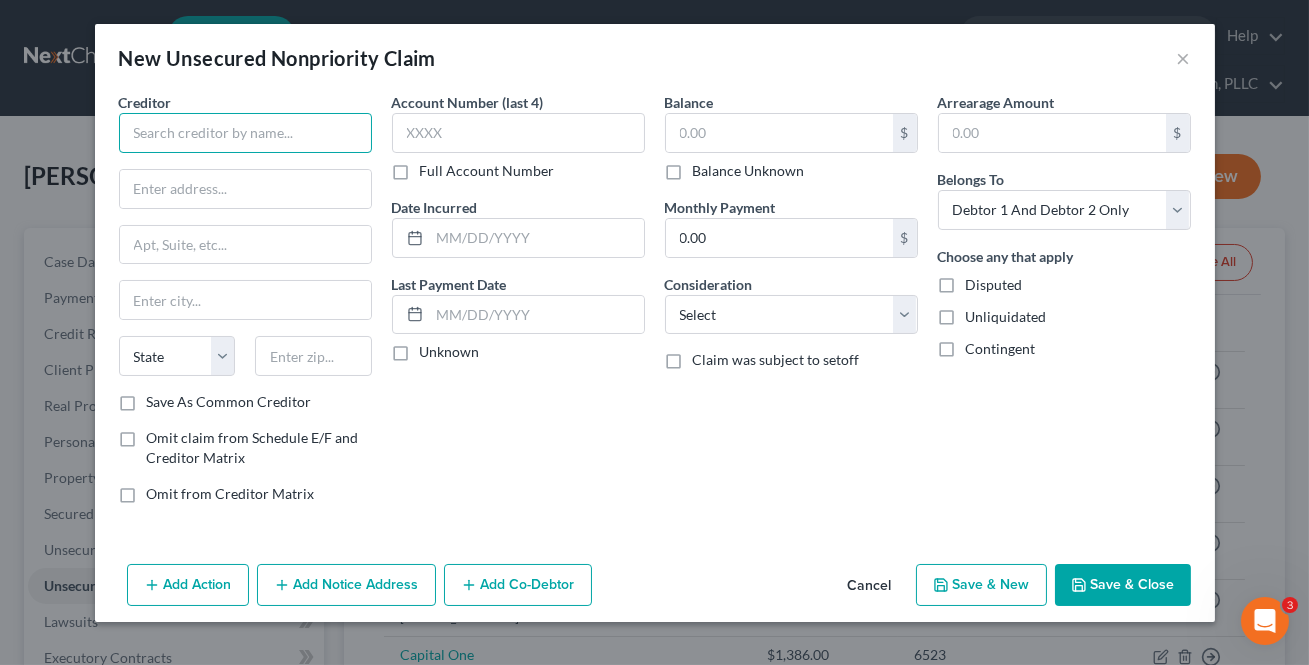 click at bounding box center (245, 133) 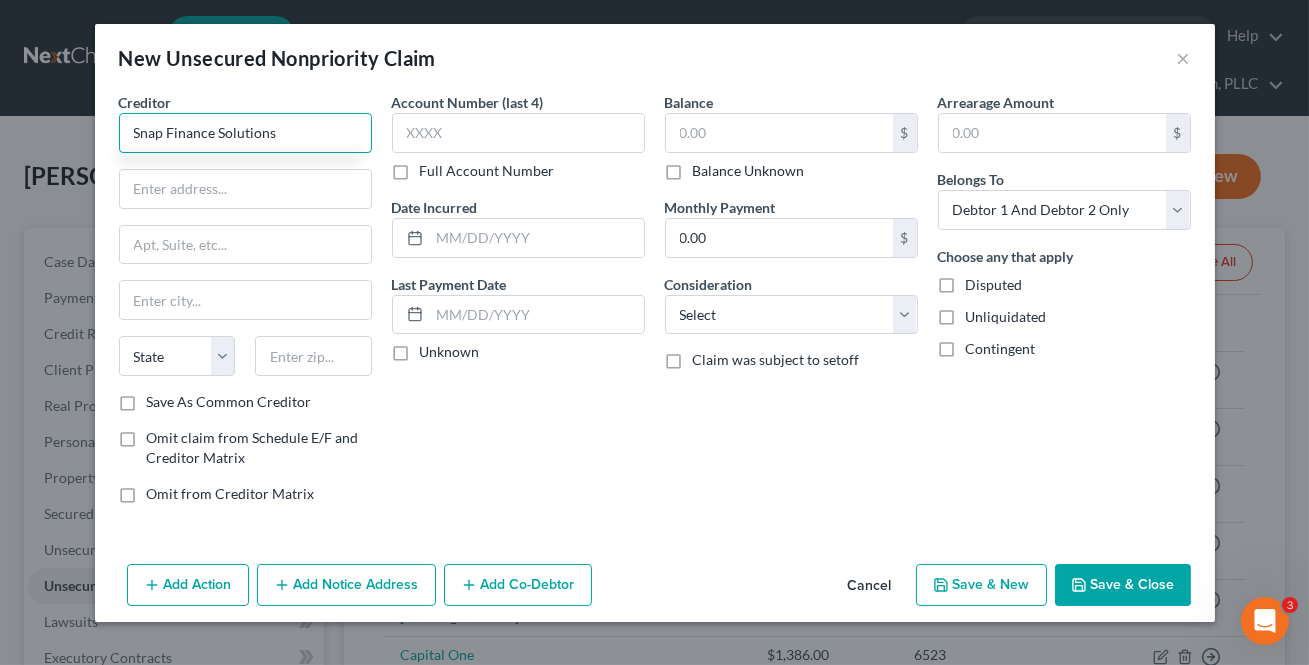 type on "Snap Finance Solutions" 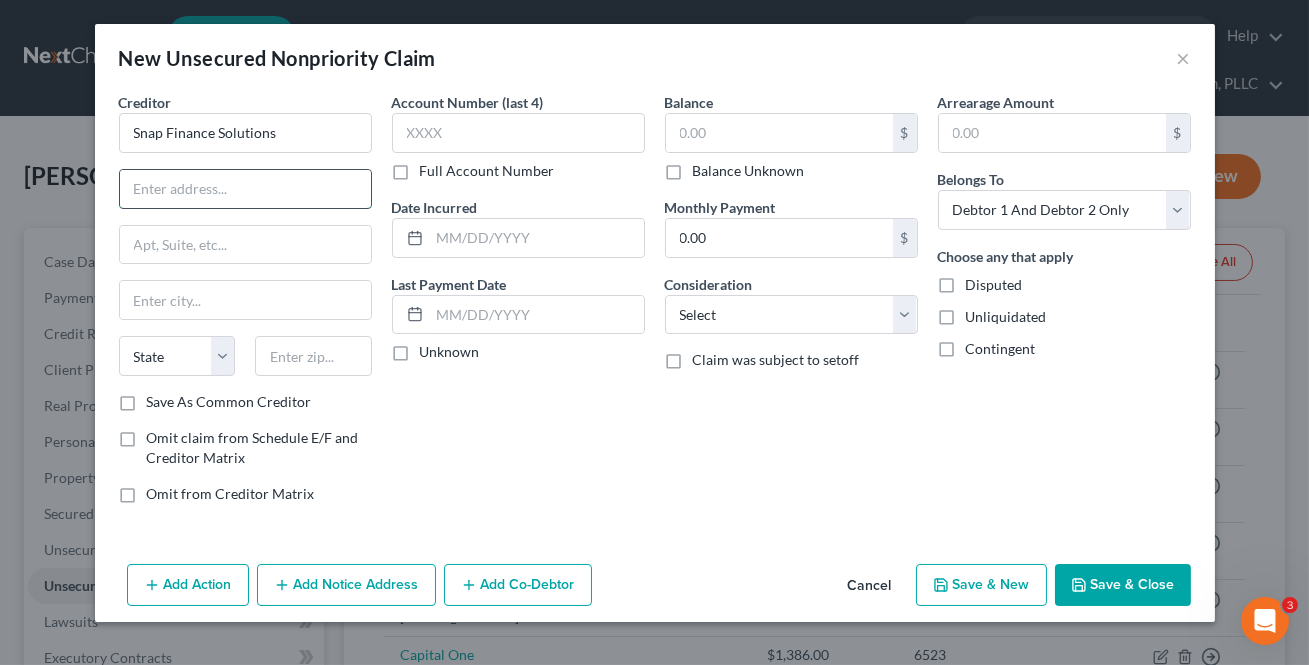 click at bounding box center (245, 189) 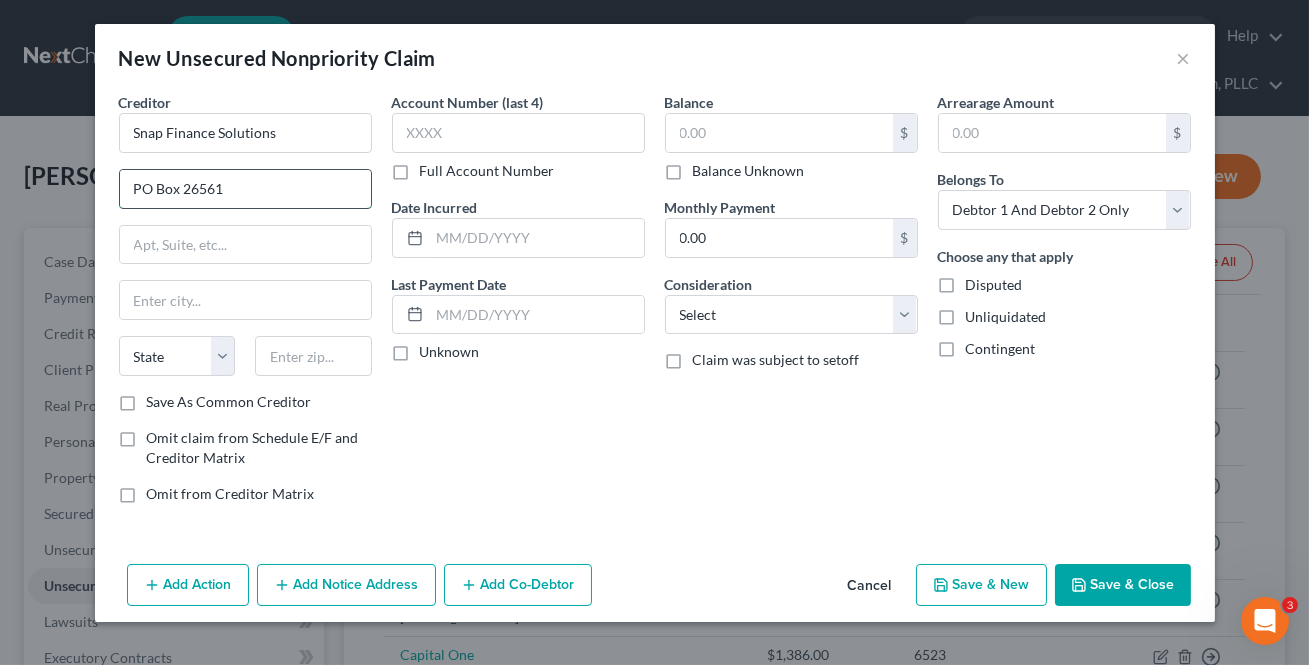 type on "PO Box 26561" 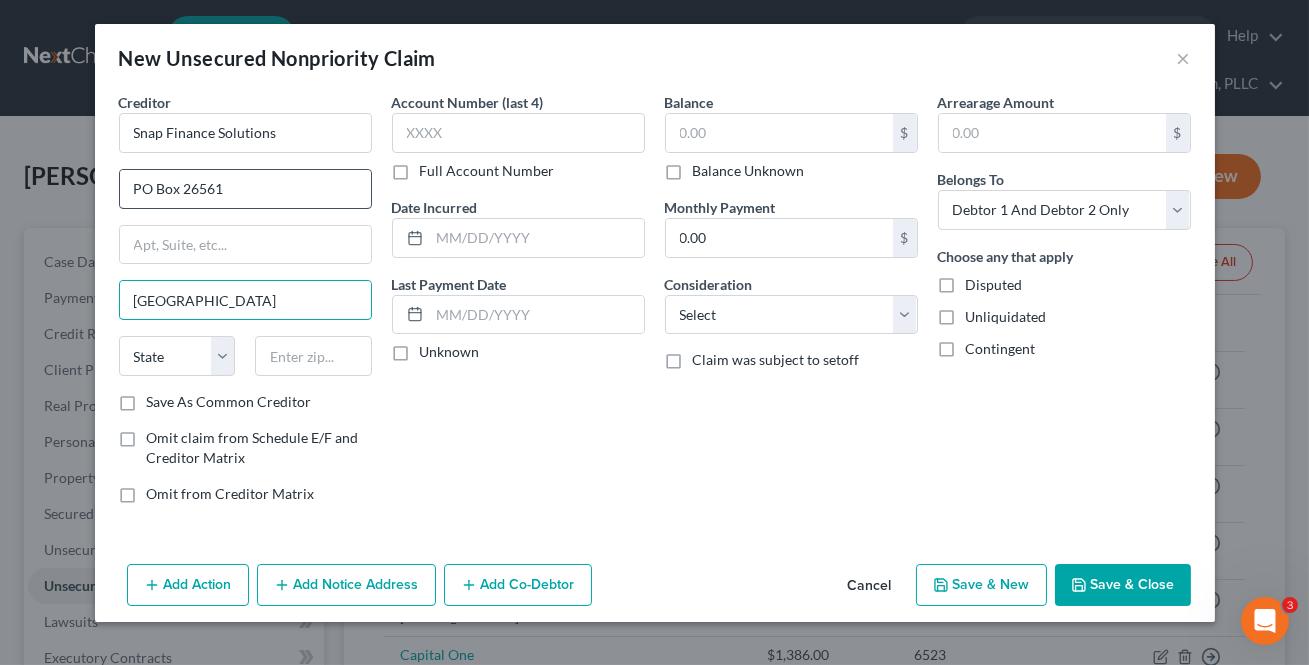 type on "[GEOGRAPHIC_DATA]" 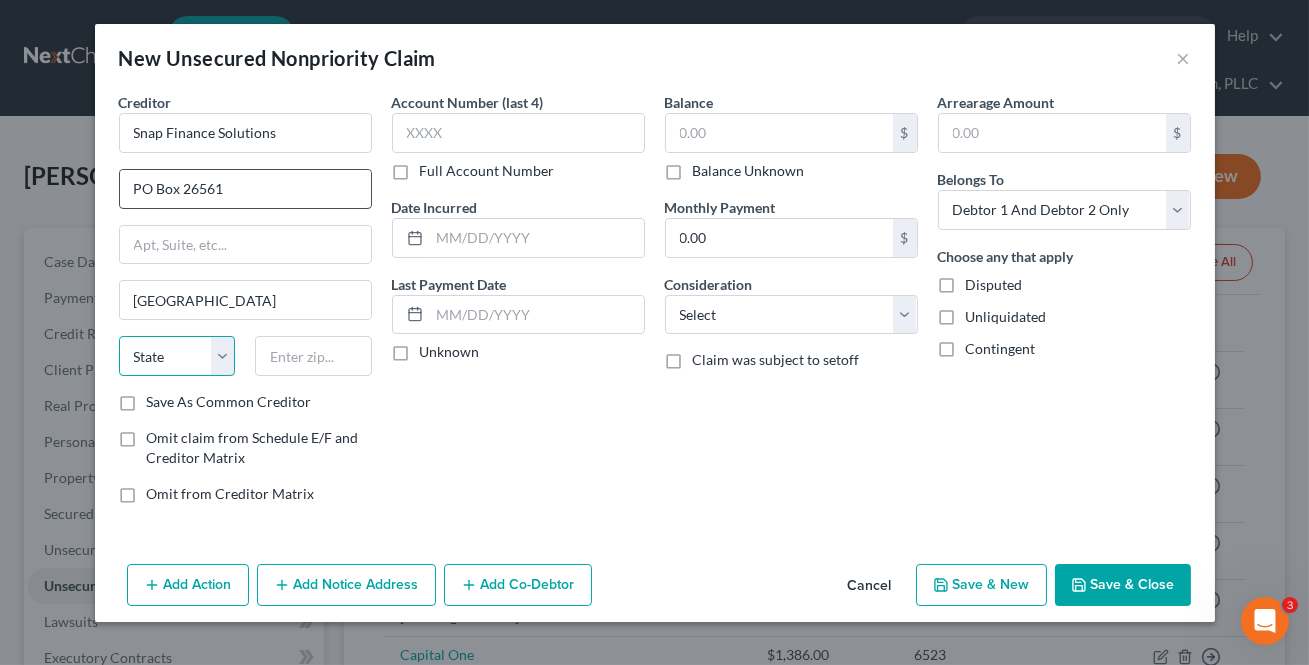 select on "46" 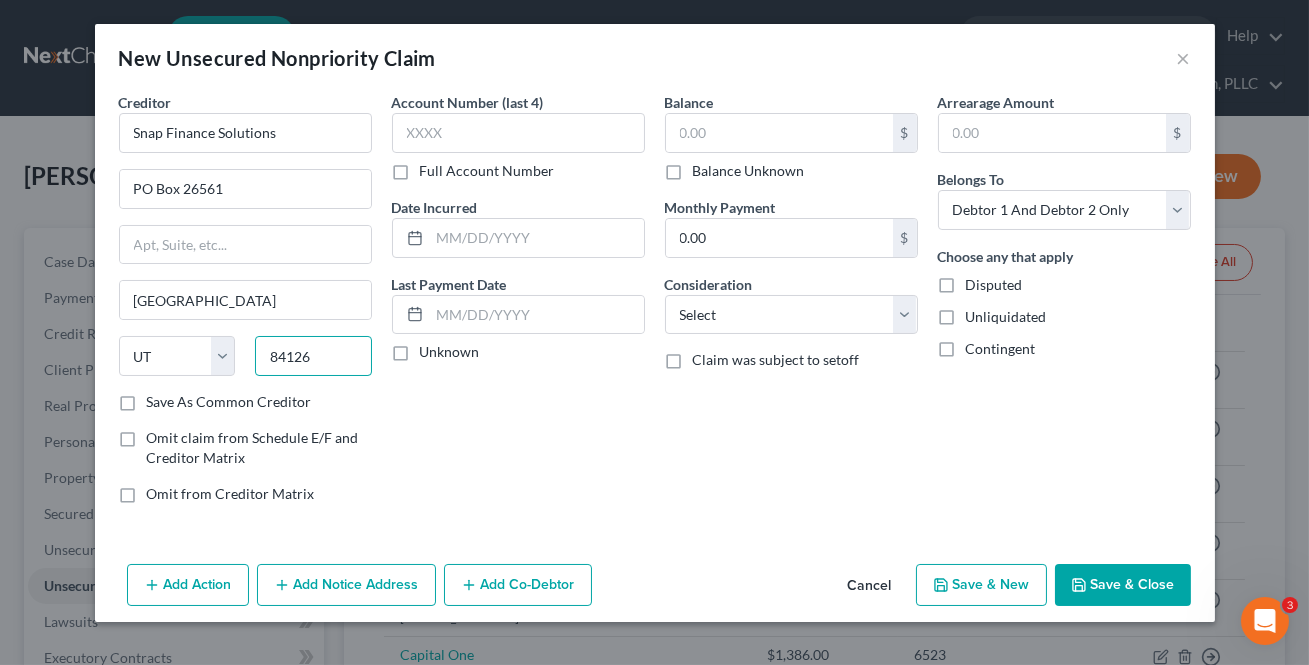 type on "84126" 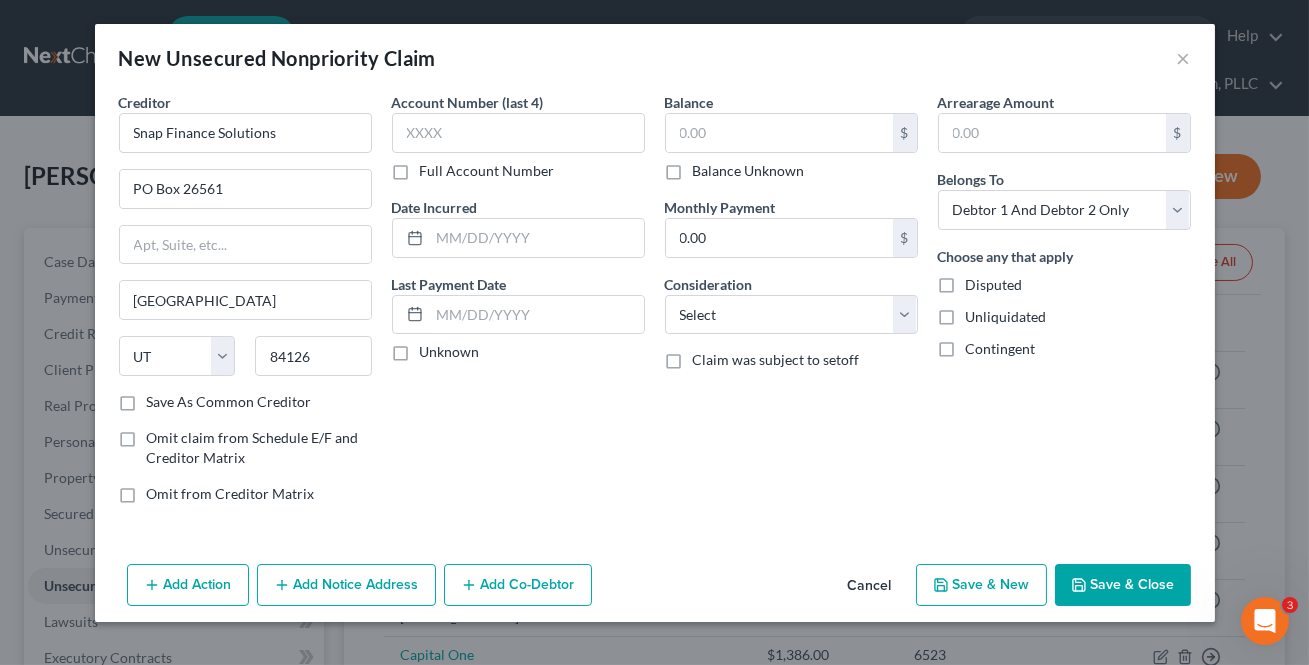 click on "Save As Common Creditor" at bounding box center (229, 402) 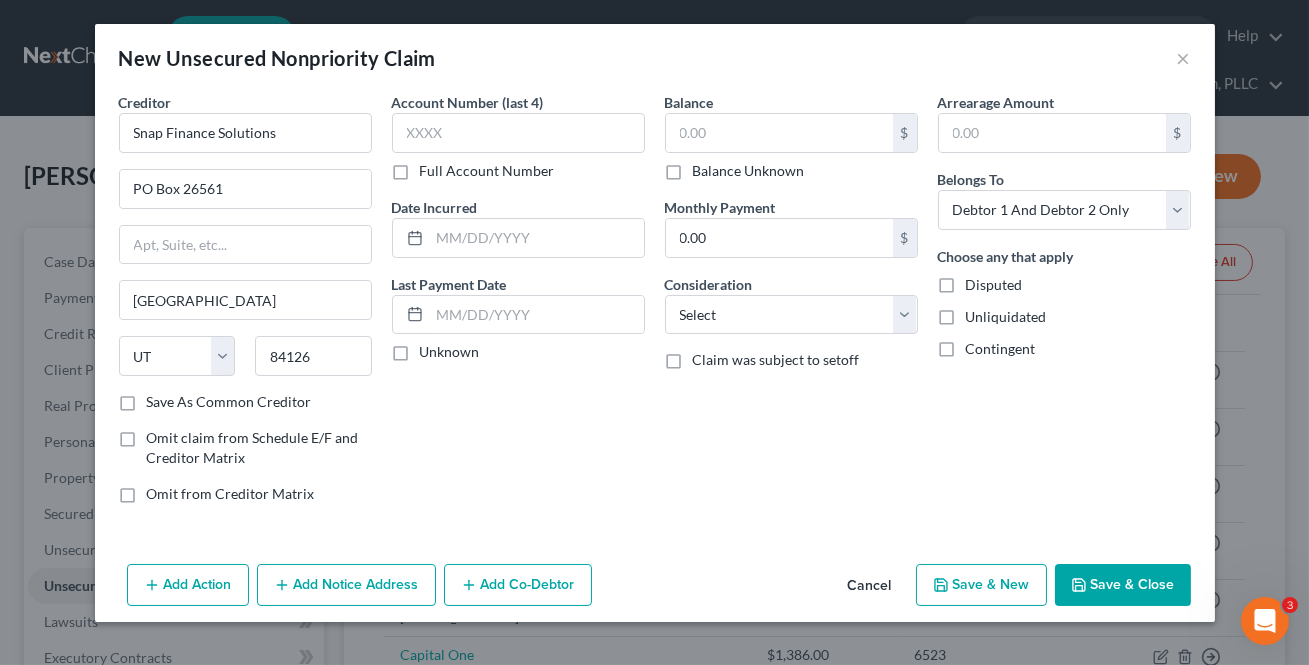 click on "Save As Common Creditor" at bounding box center [161, 398] 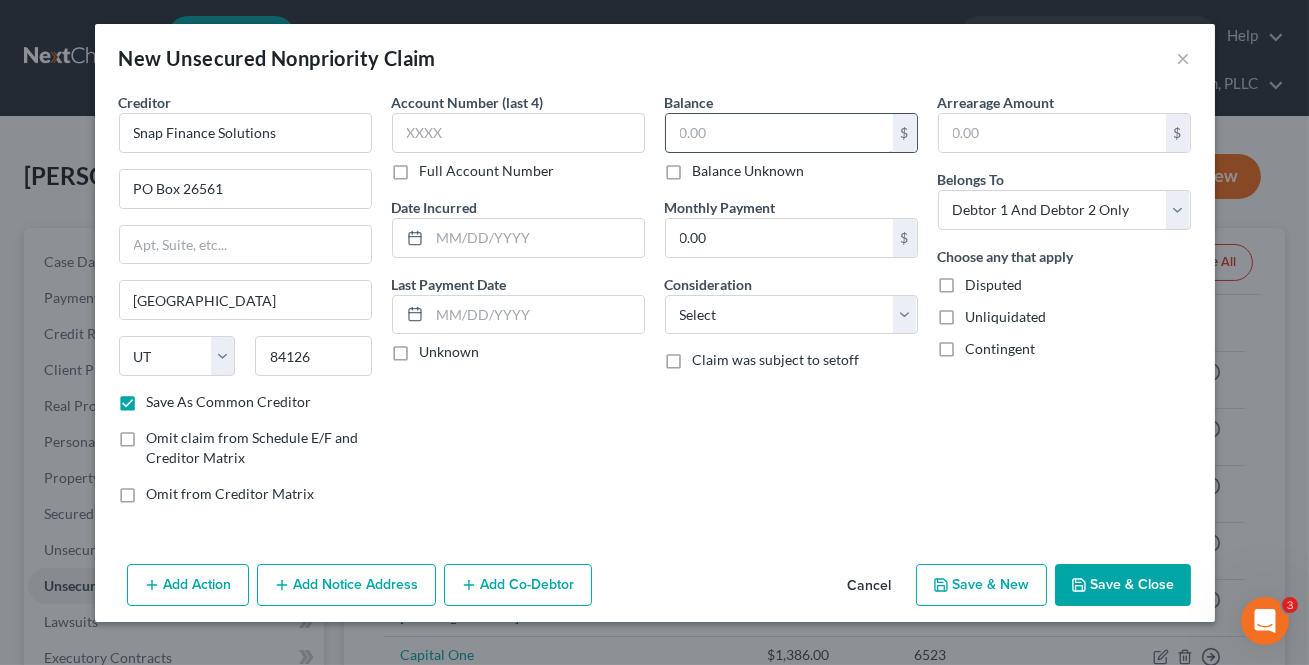click at bounding box center [779, 133] 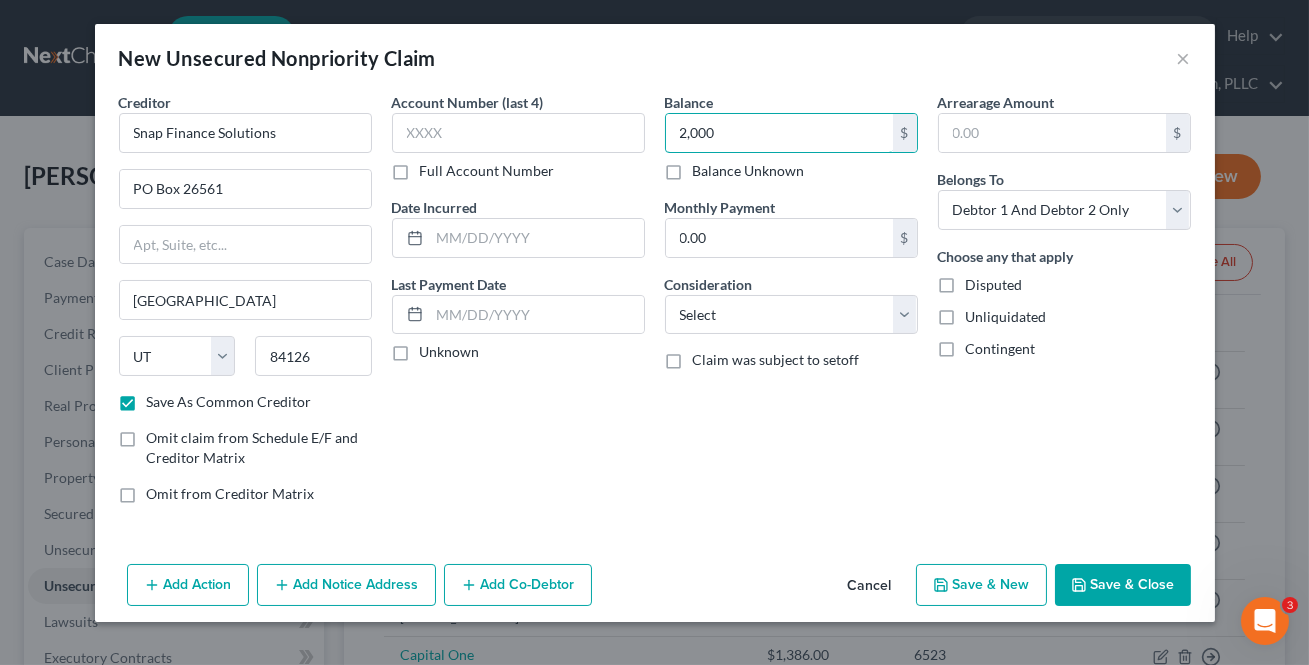 type on "2,000" 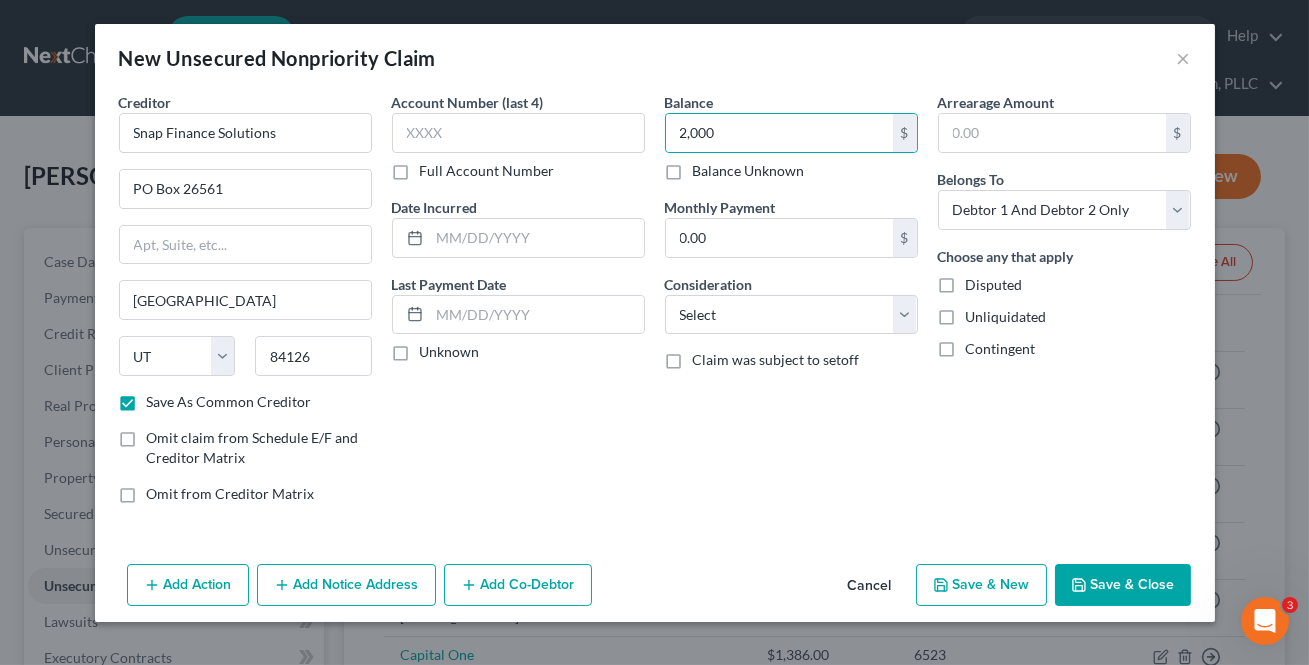 click on "Balance
2,000.00 $
Balance Unknown
Balance Undetermined
2,000 $
Balance Unknown
Monthly Payment 0.00 $ Consideration Select Cable / Satellite Services Collection Agency Credit Card Debt Debt Counseling / Attorneys Deficiency Balance Domestic Support Obligations Home / Car Repairs Income Taxes Judgment Liens Medical Services Monies Loaned / Advanced Mortgage Obligation From Divorce Or Separation Obligation To Pensions Other Overdrawn Bank Account Promised To Help Pay Creditors Student Loans Suppliers And Vendors Telephone / Internet Services Utility Services Claim was subject to setoff" at bounding box center [791, 306] 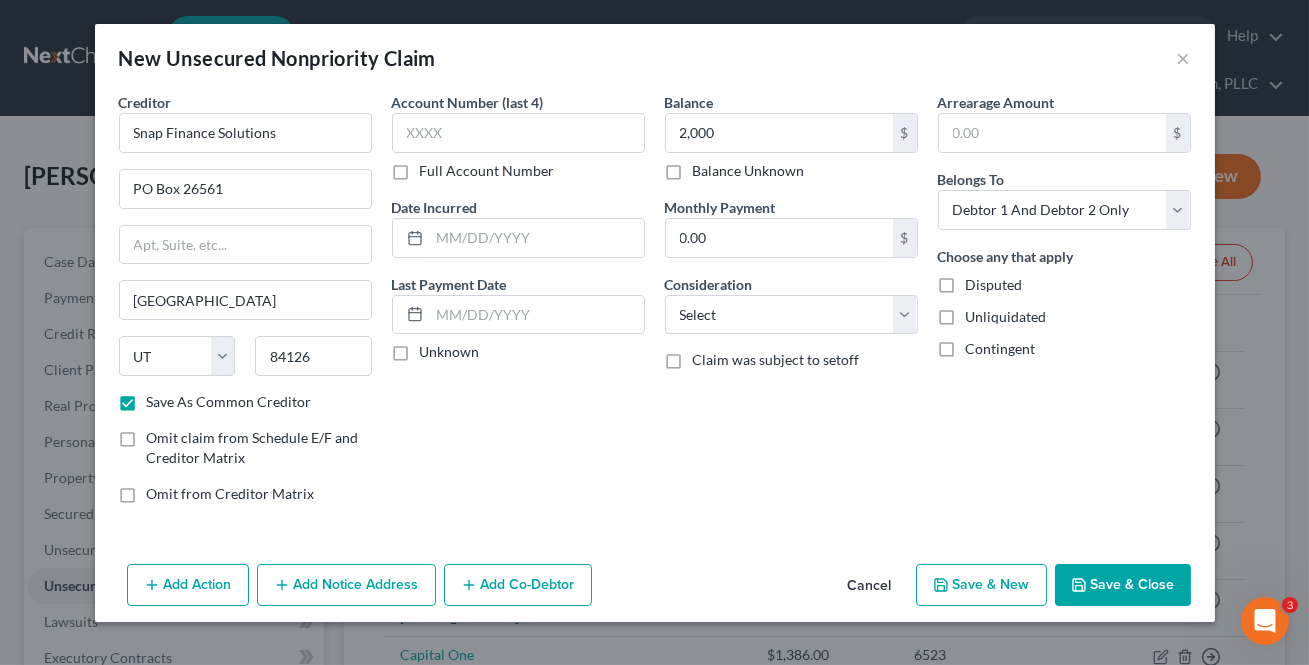 click on "Save & Close" at bounding box center [1123, 585] 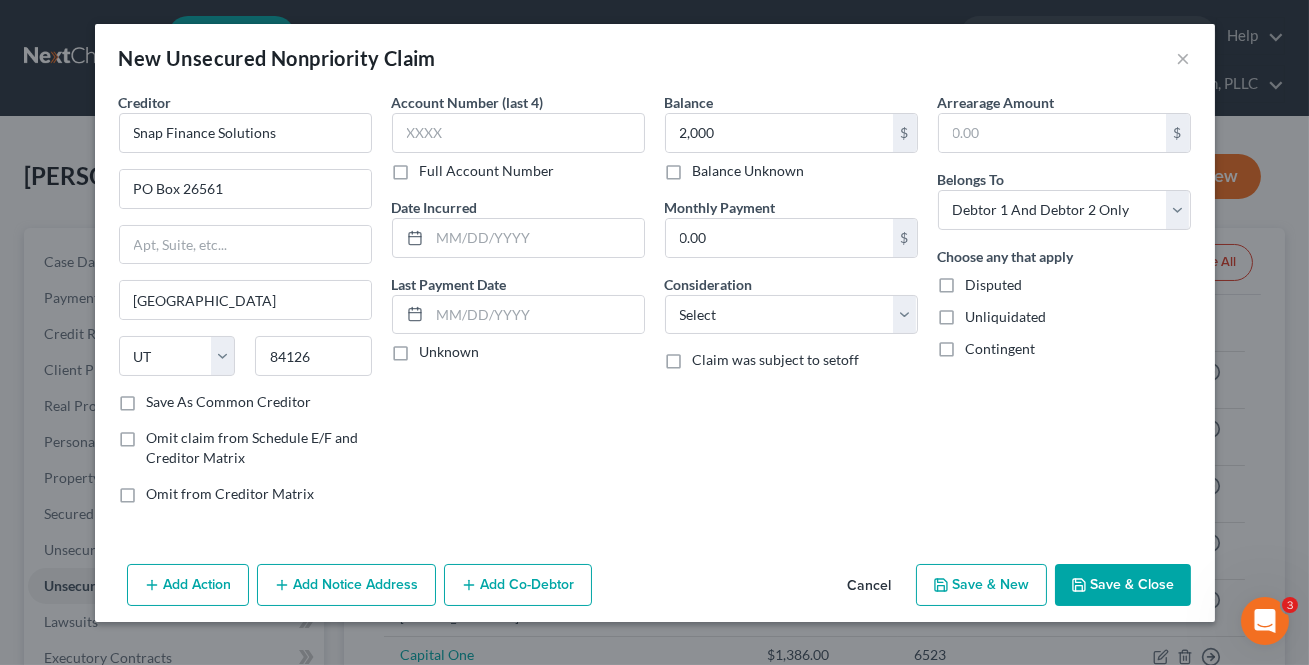 checkbox on "false" 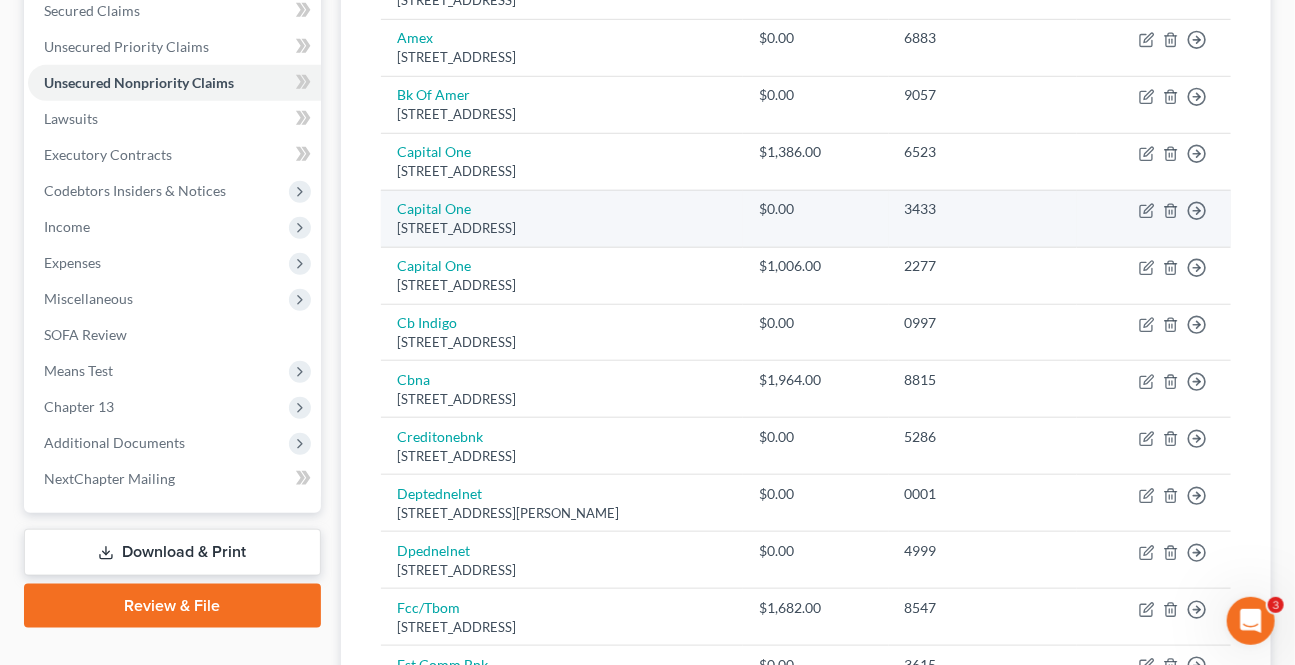 scroll, scrollTop: 278, scrollLeft: 0, axis: vertical 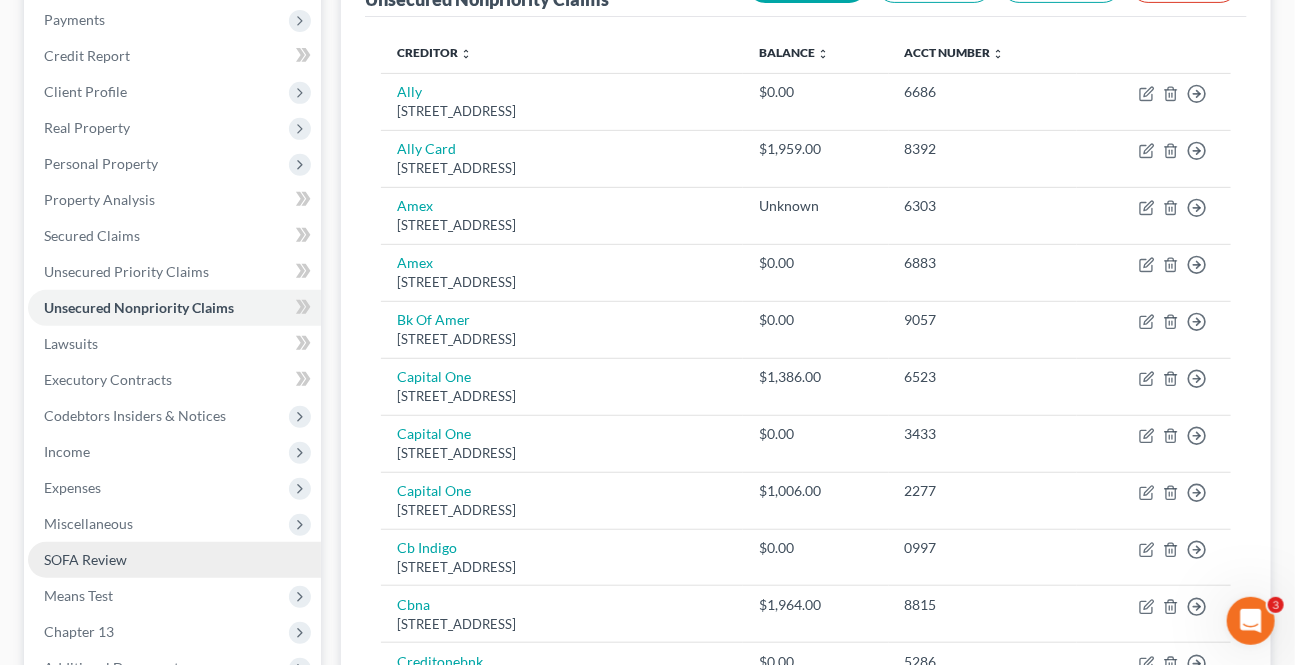 click on "SOFA Review" at bounding box center (85, 559) 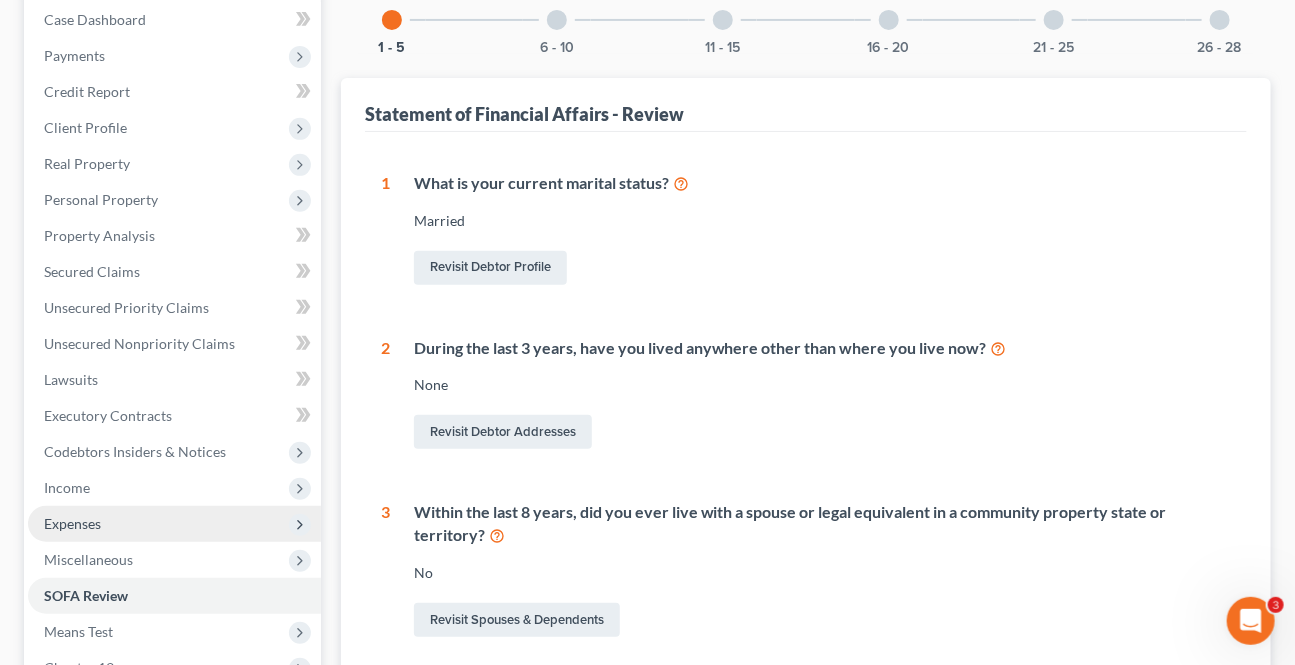 scroll, scrollTop: 363, scrollLeft: 0, axis: vertical 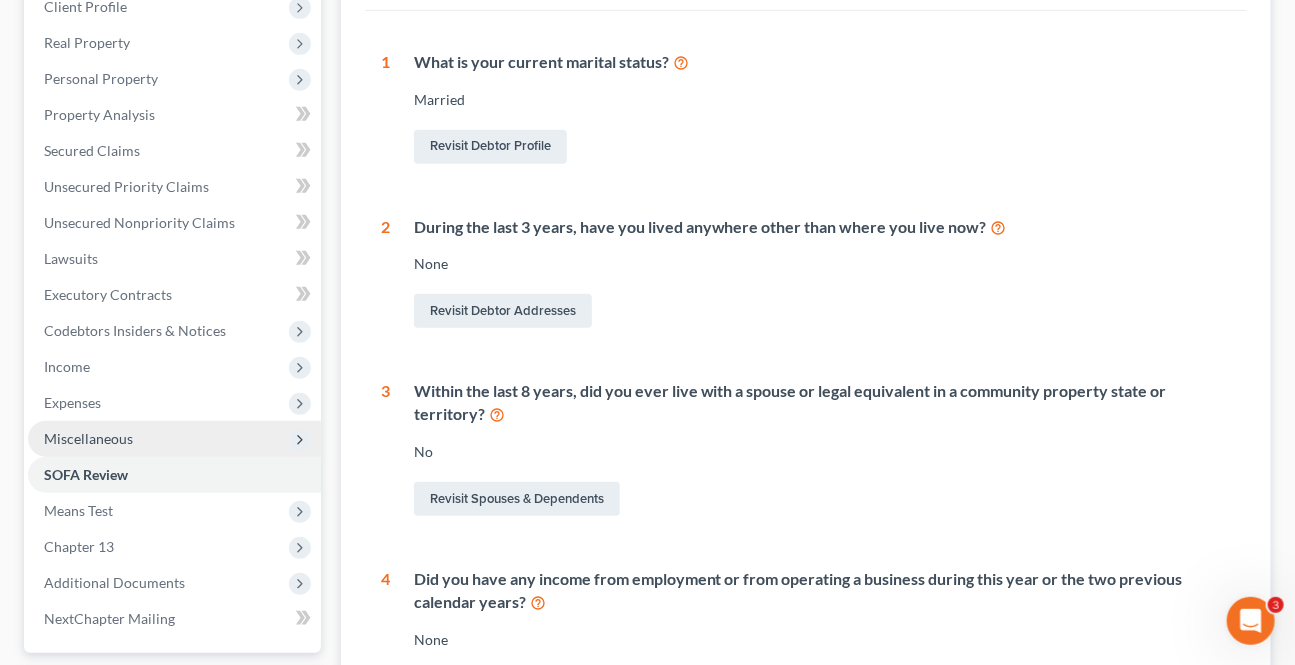 click on "Miscellaneous" at bounding box center (88, 438) 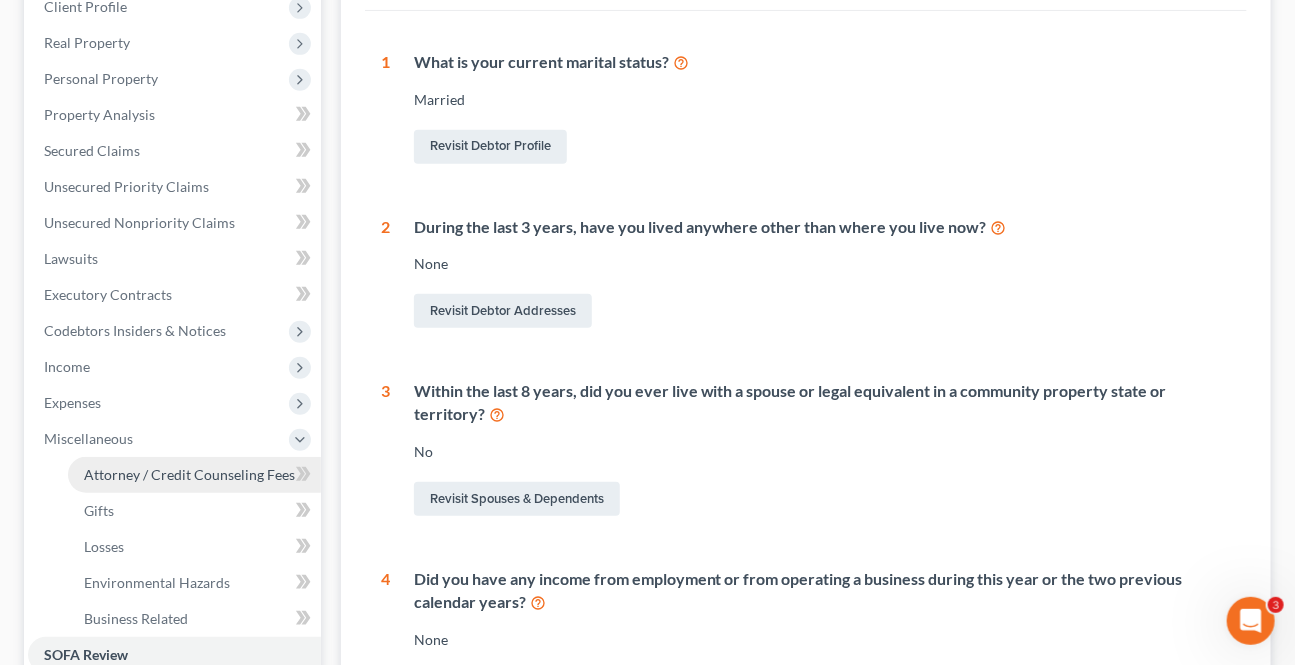 click on "Attorney / Credit Counseling Fees" at bounding box center [189, 474] 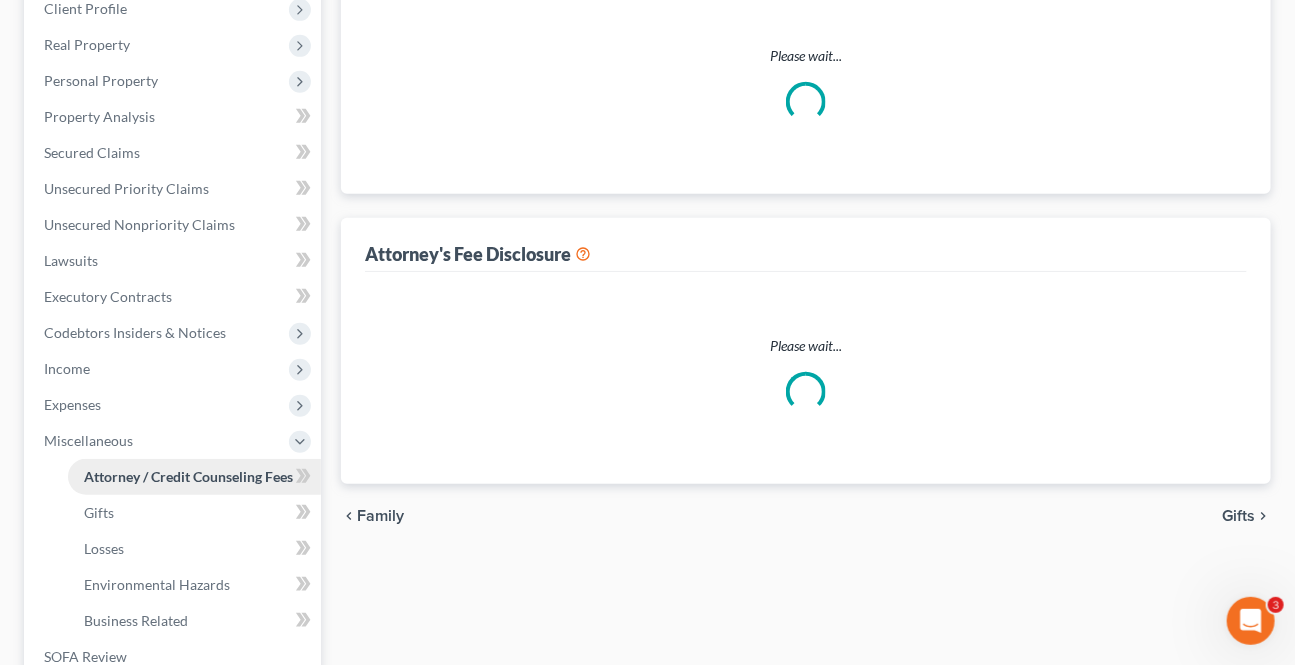 select on "1" 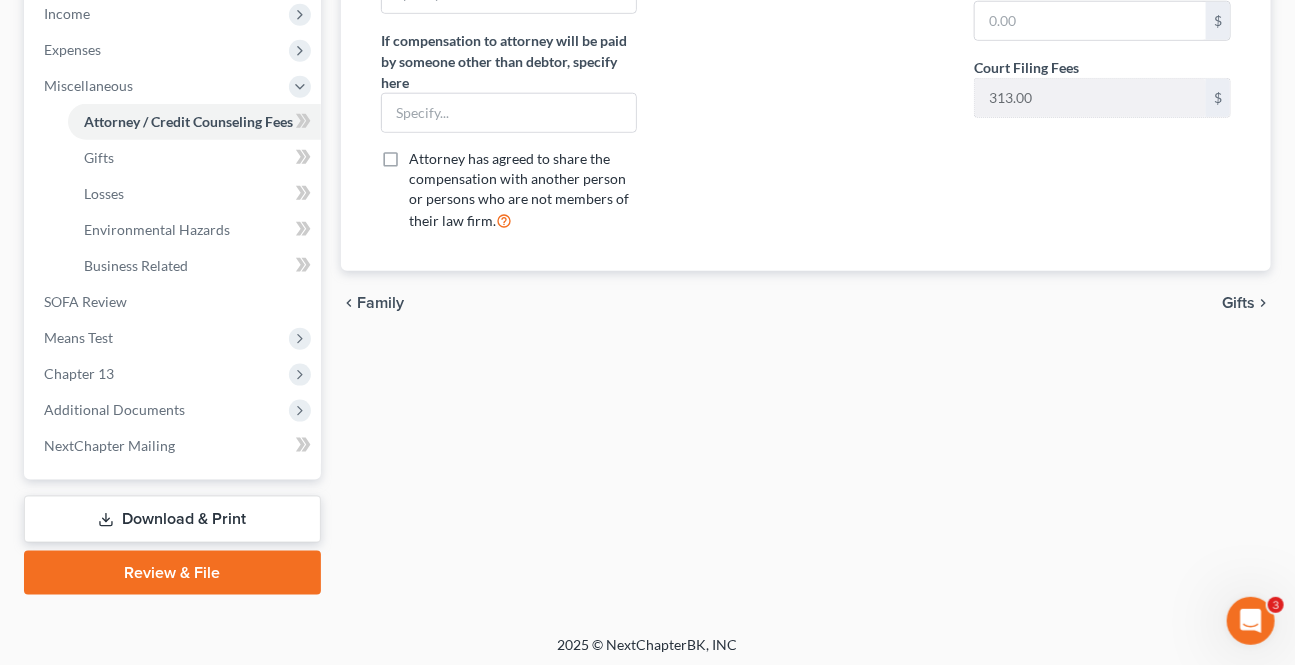 scroll, scrollTop: 720, scrollLeft: 0, axis: vertical 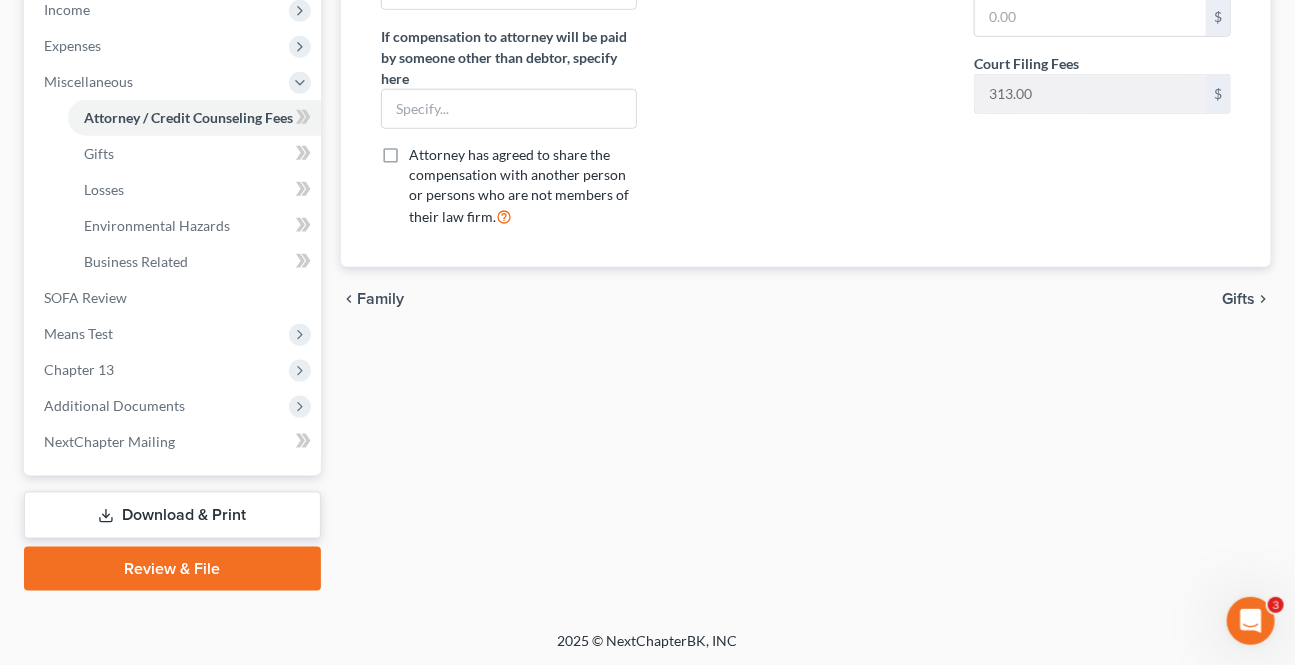 click on "Family" at bounding box center [380, 299] 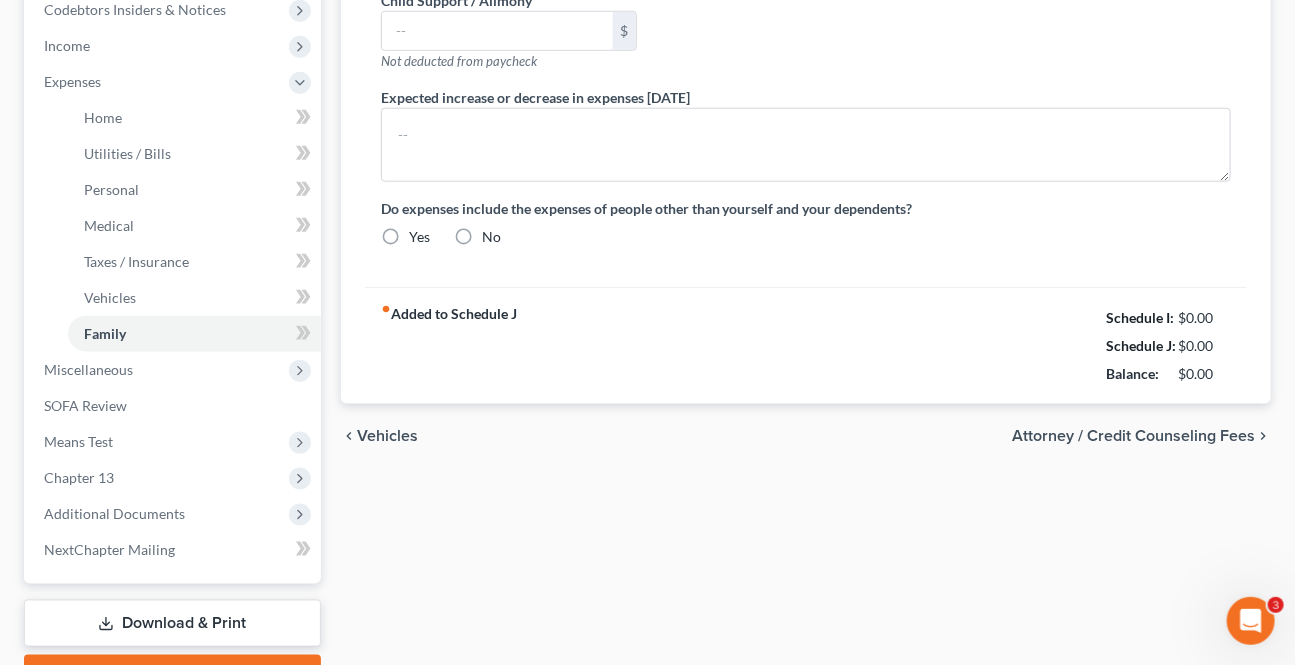 type on "0.00" 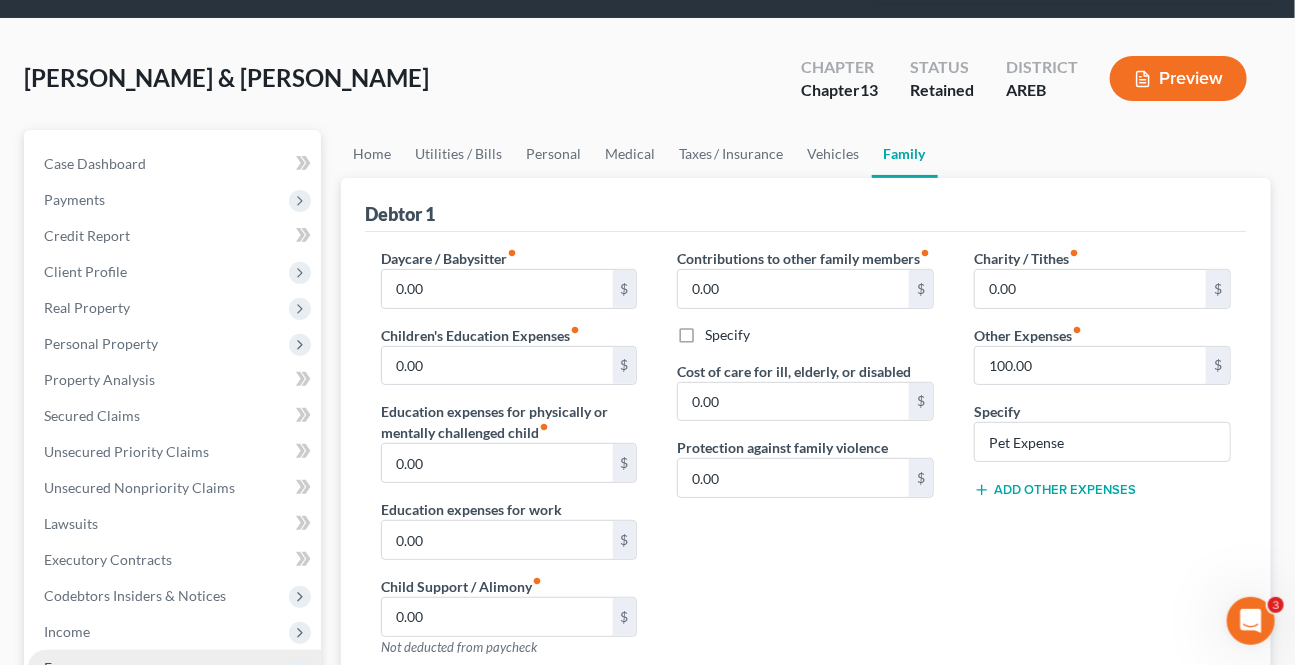 scroll, scrollTop: 272, scrollLeft: 0, axis: vertical 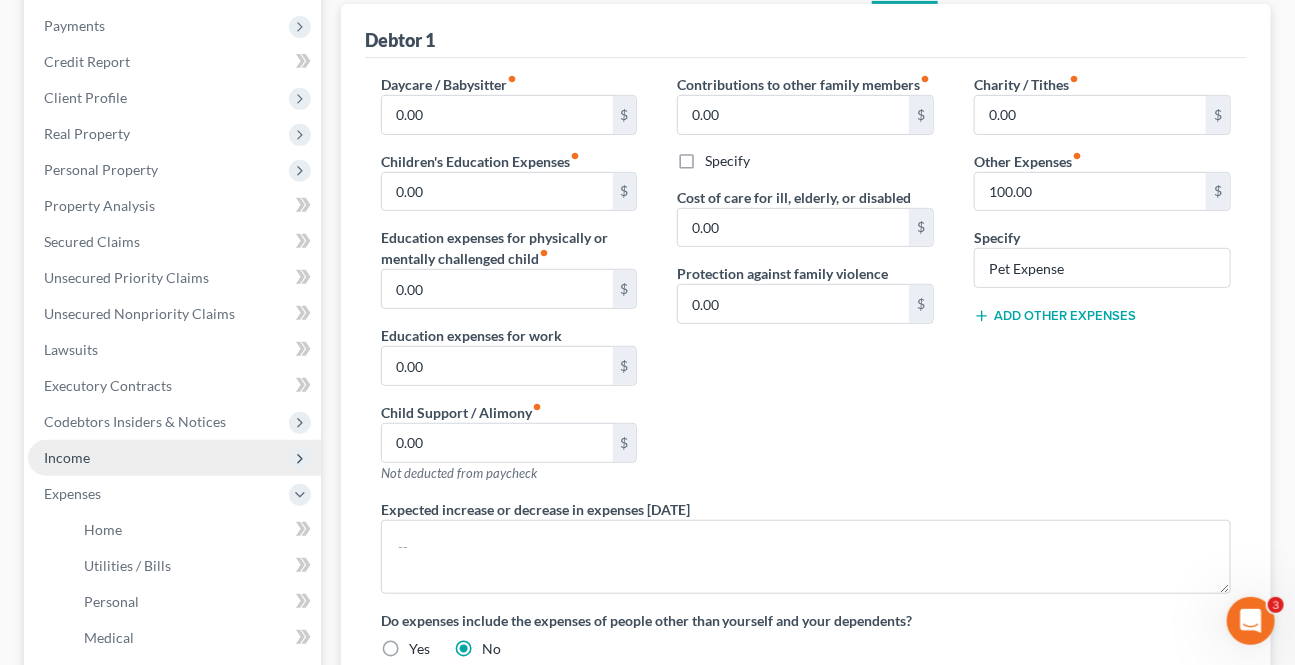 click on "Income" at bounding box center (174, 458) 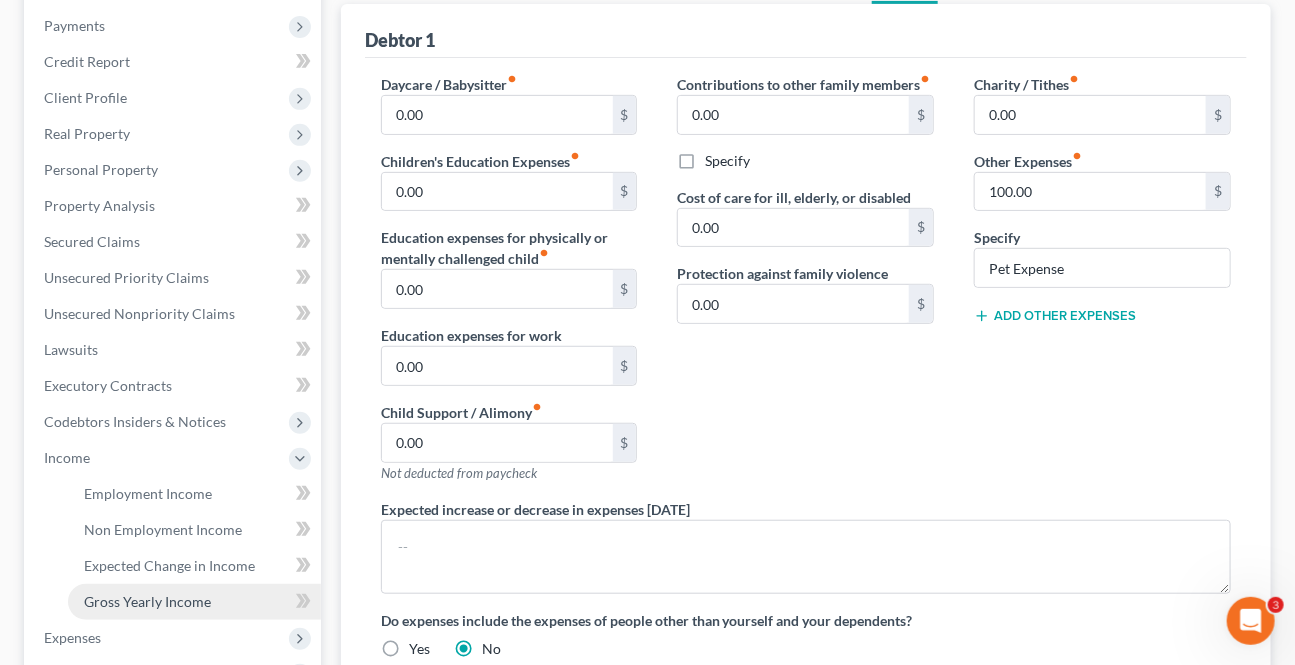 click on "Gross Yearly Income" at bounding box center [147, 601] 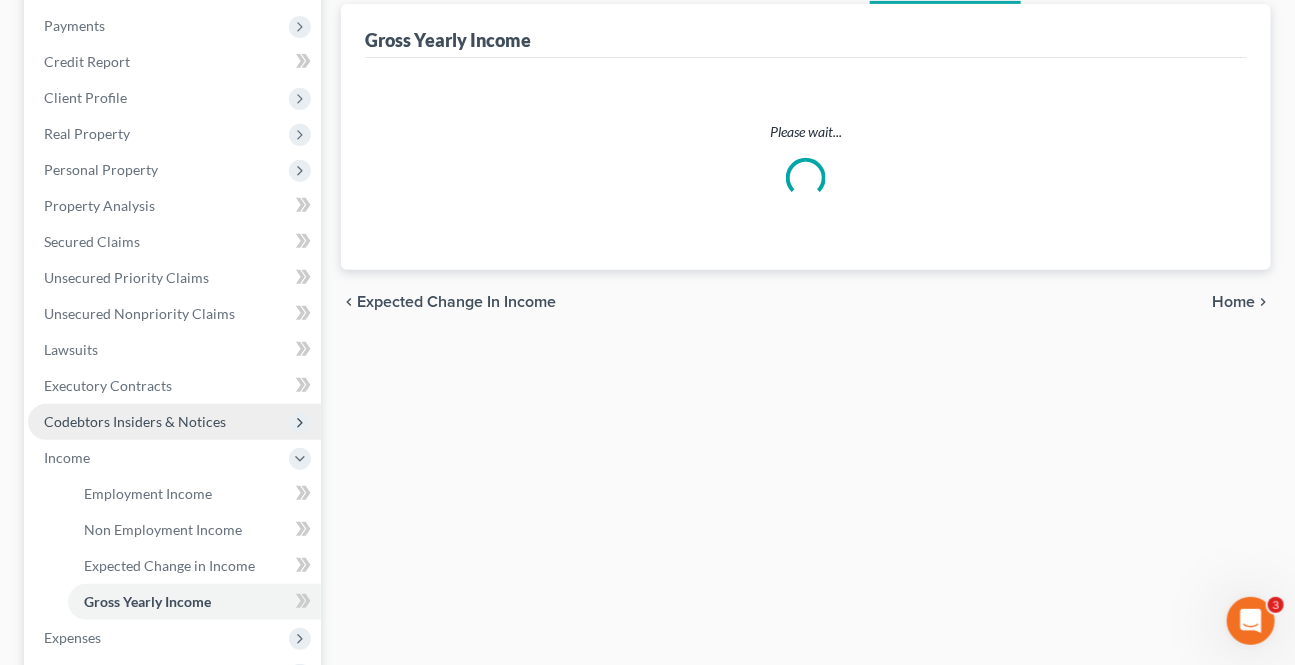 scroll, scrollTop: 0, scrollLeft: 0, axis: both 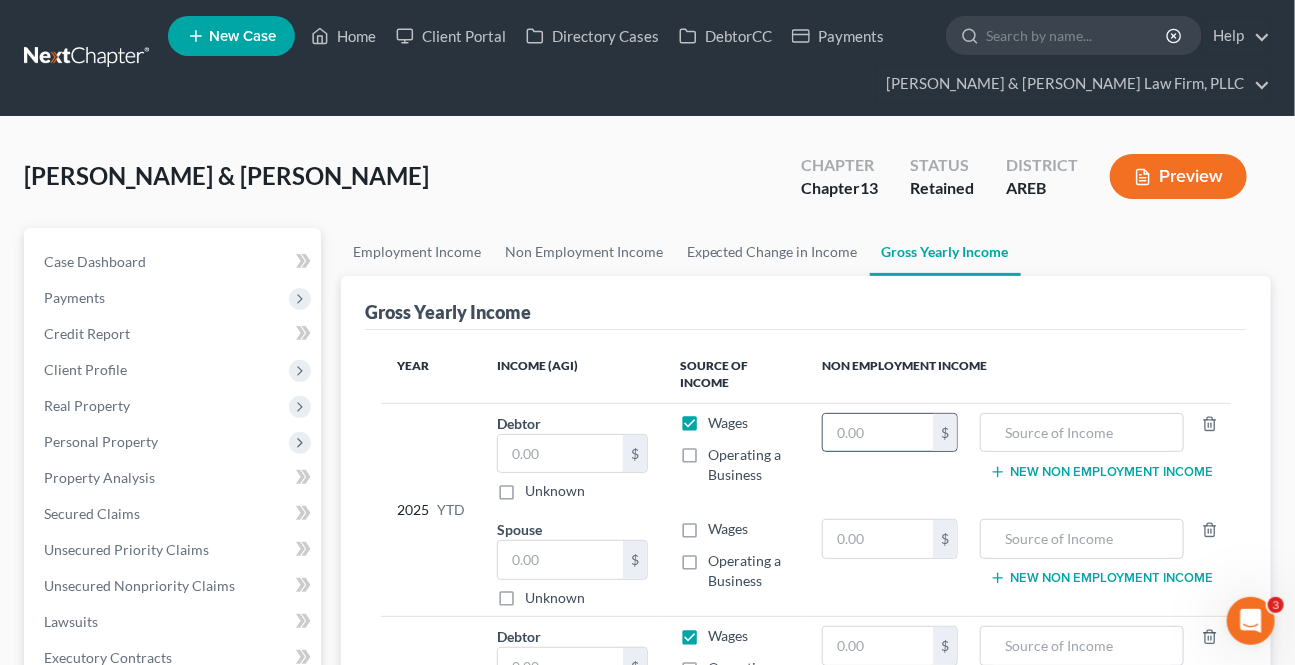 click at bounding box center (878, 433) 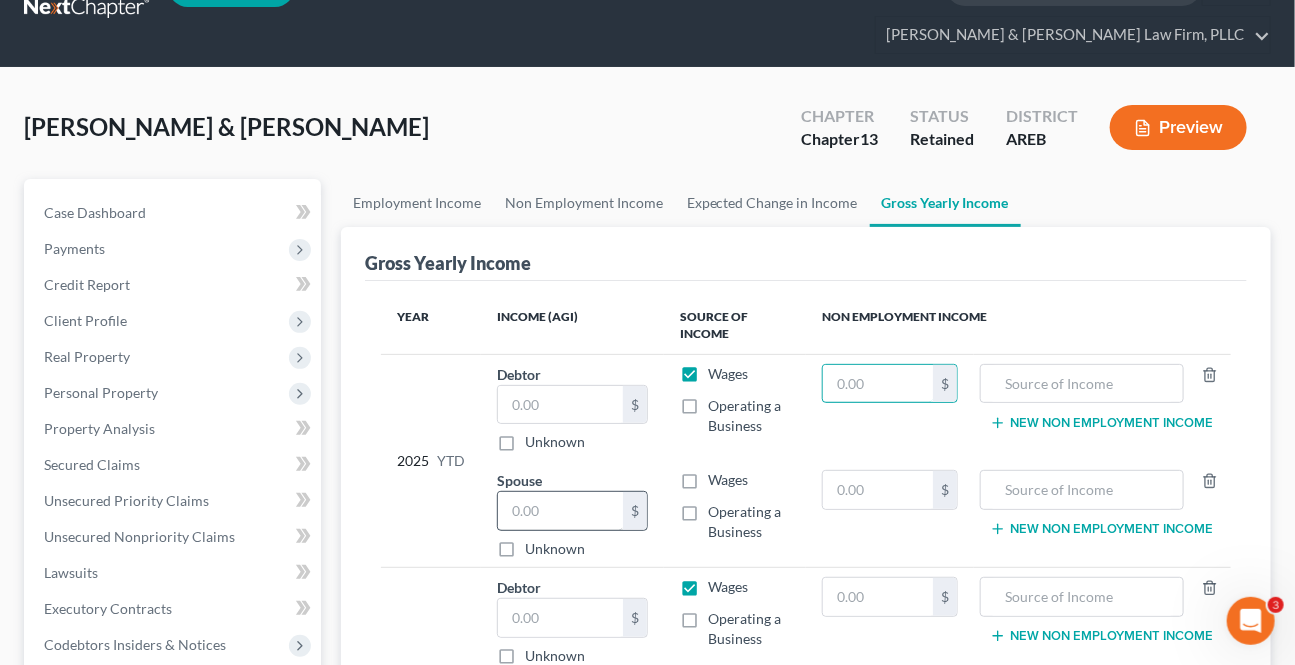scroll, scrollTop: 90, scrollLeft: 0, axis: vertical 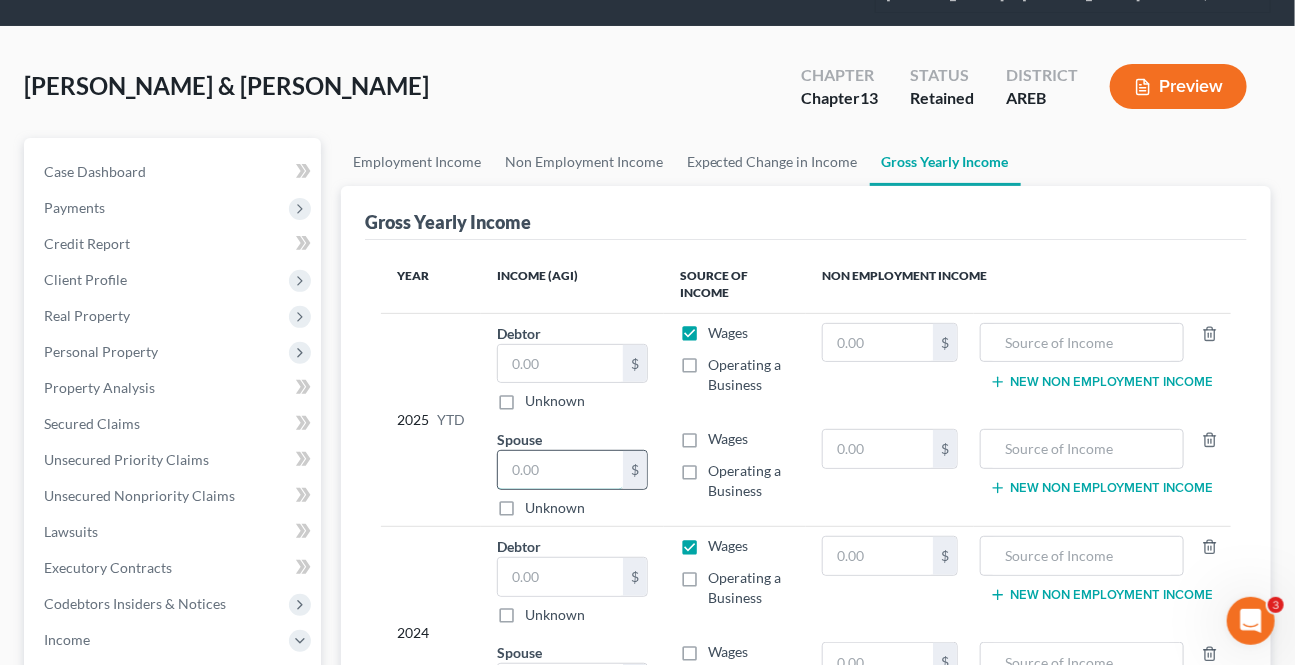 click at bounding box center [560, 470] 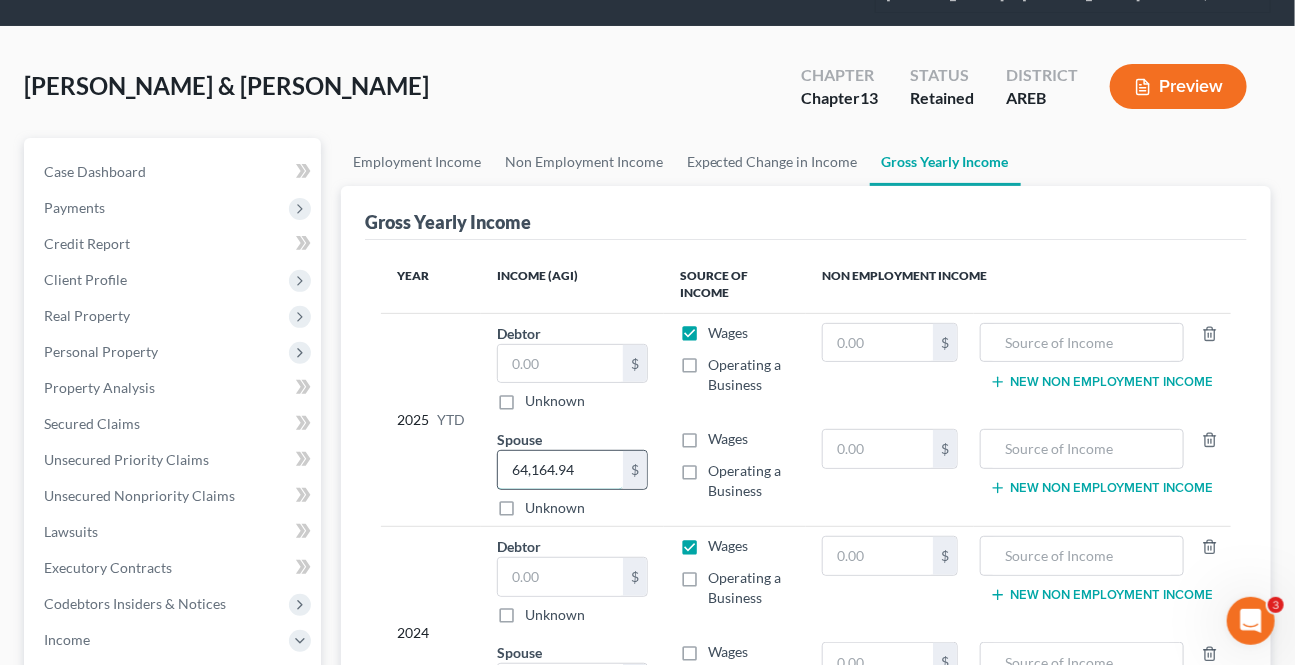 drag, startPoint x: 599, startPoint y: 479, endPoint x: 593, endPoint y: 467, distance: 13.416408 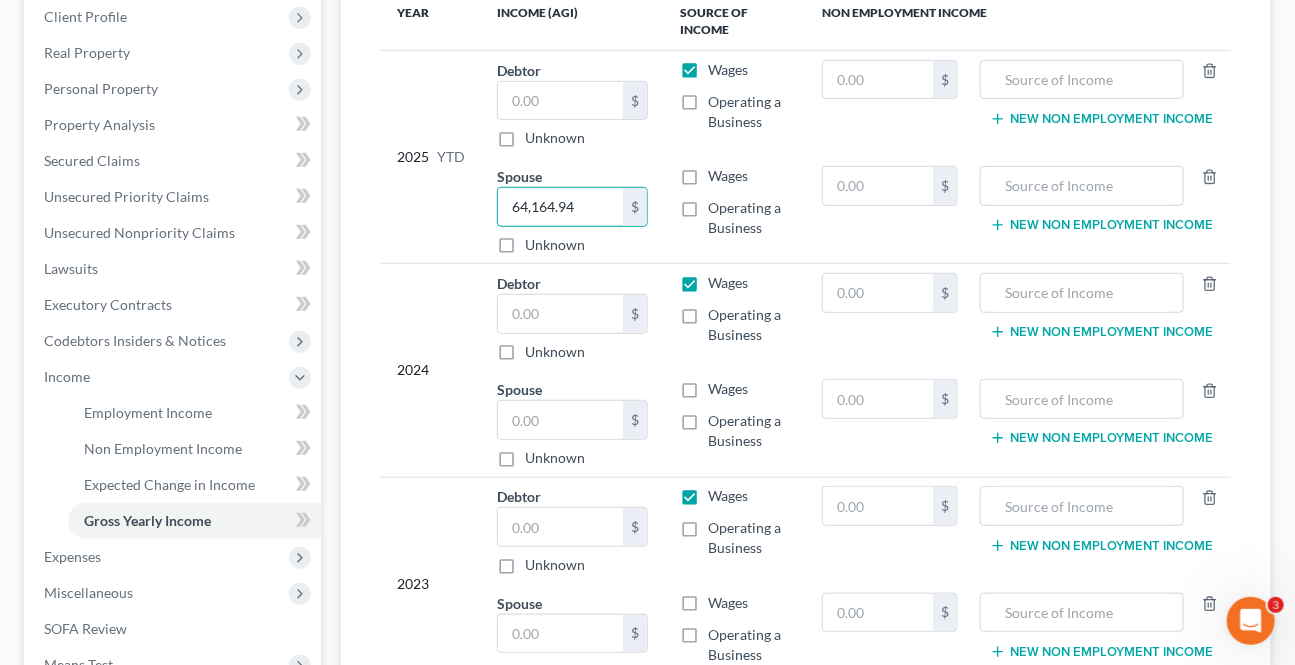 scroll, scrollTop: 363, scrollLeft: 0, axis: vertical 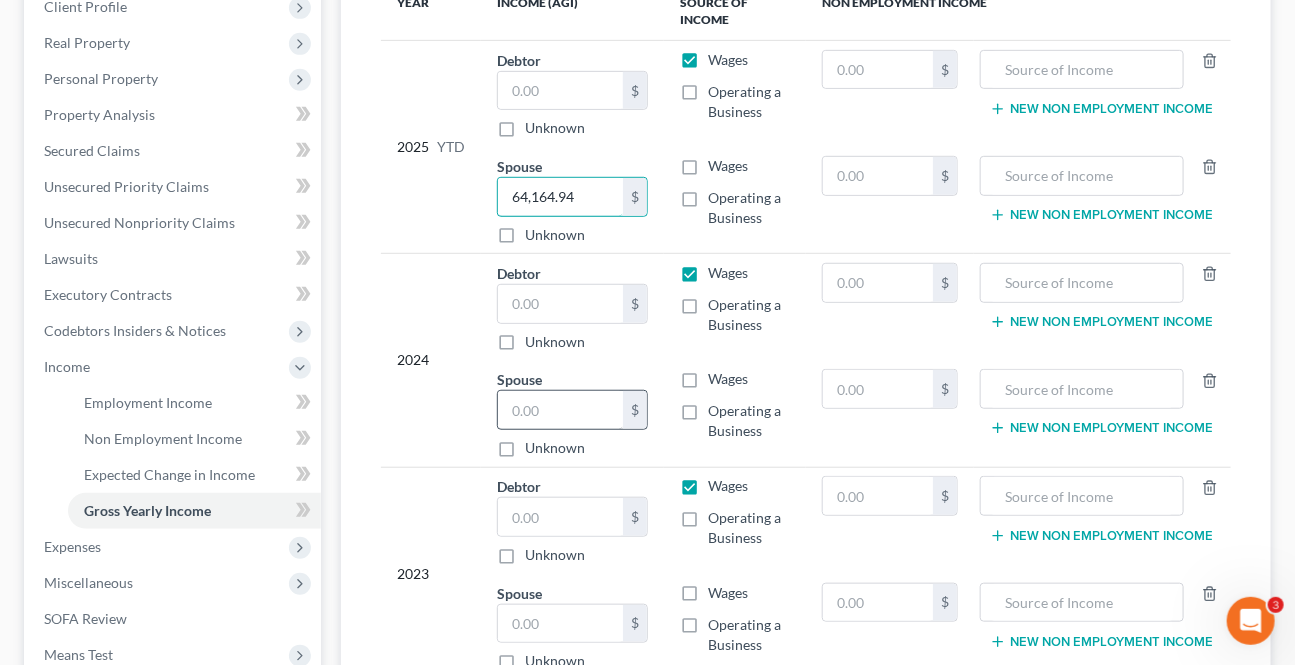 type on "64,164.94" 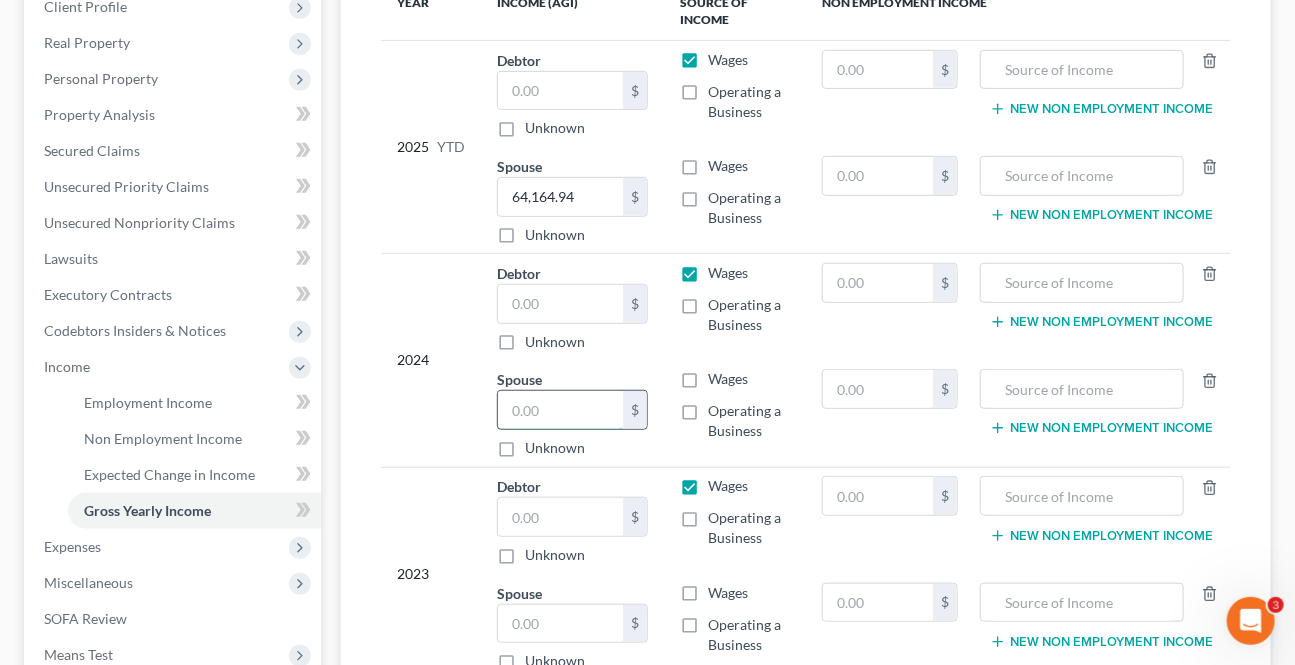 click at bounding box center (560, 410) 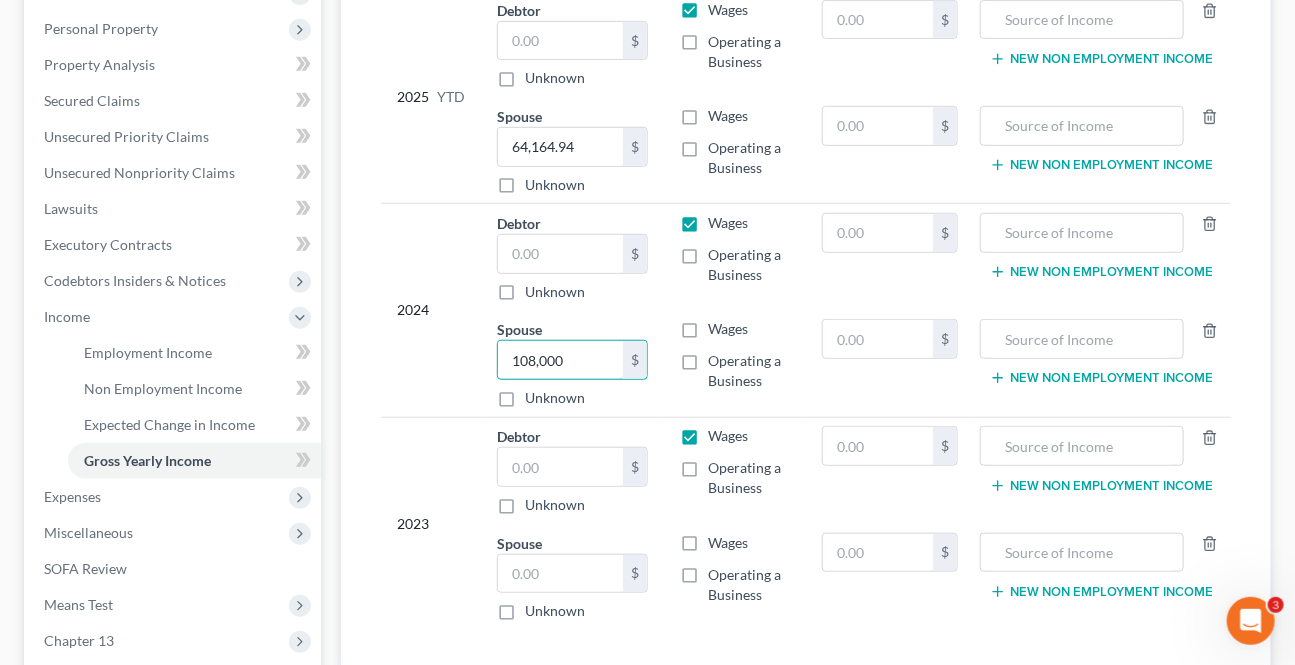 scroll, scrollTop: 545, scrollLeft: 0, axis: vertical 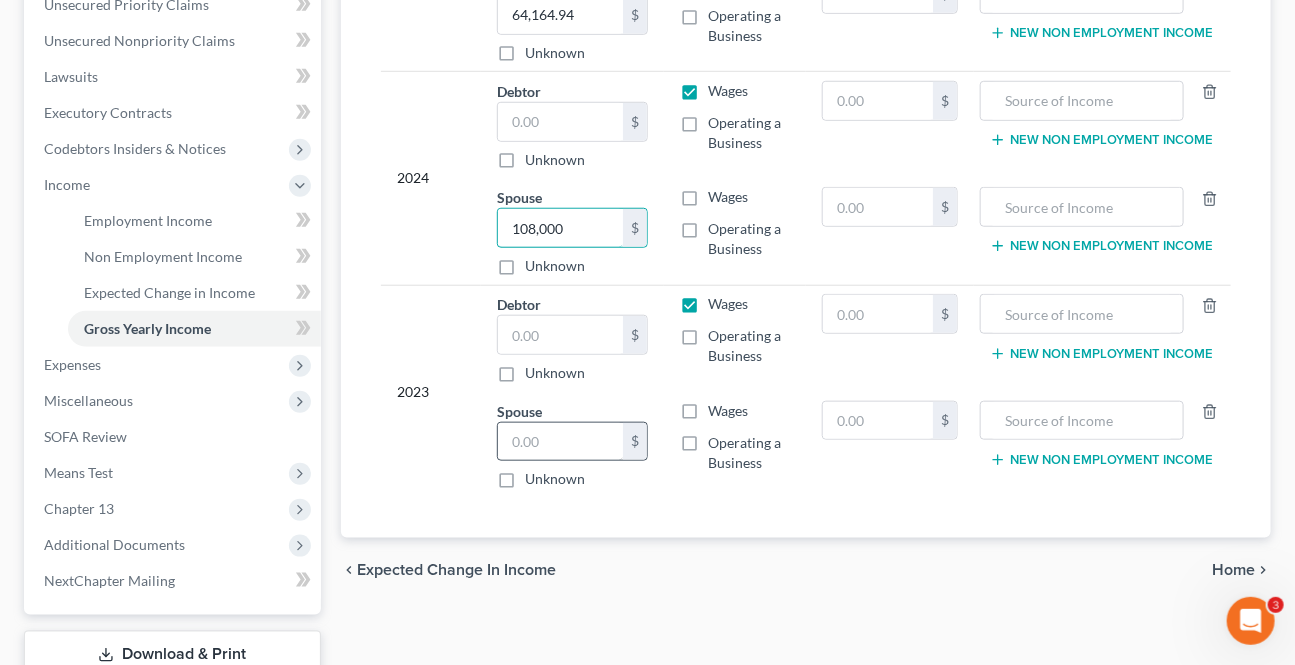 type on "108,000" 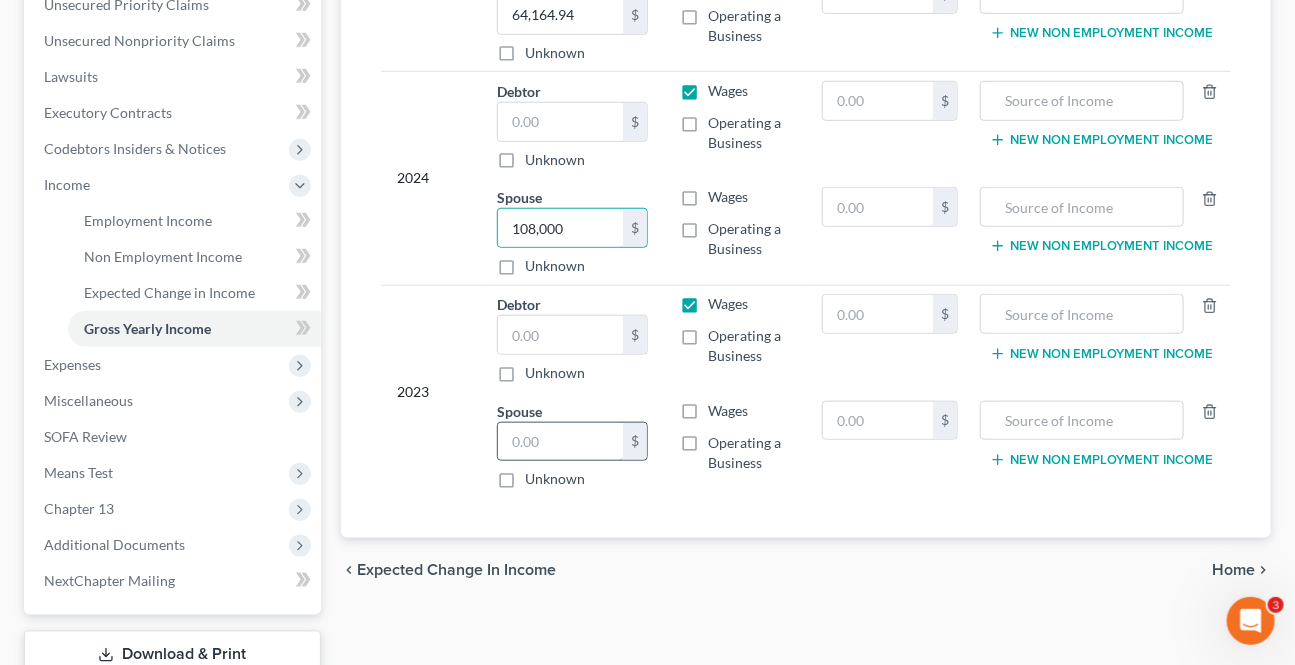 click at bounding box center [560, 442] 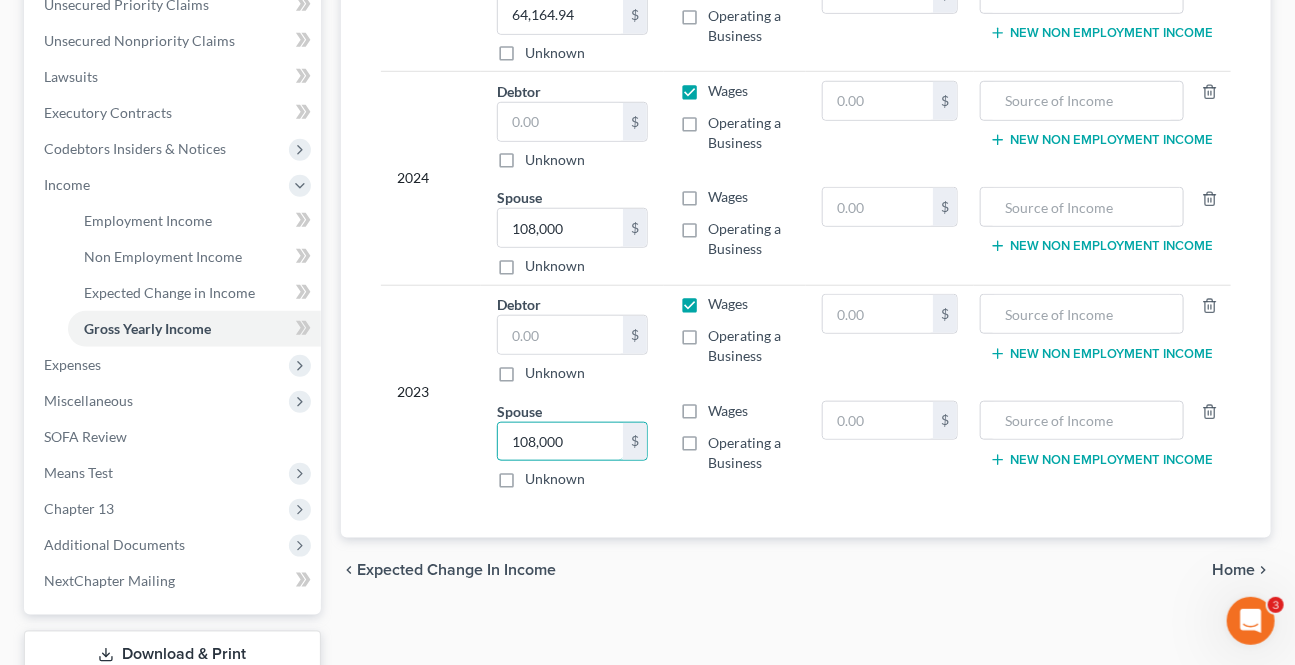drag, startPoint x: 536, startPoint y: 446, endPoint x: 370, endPoint y: 419, distance: 168.18144 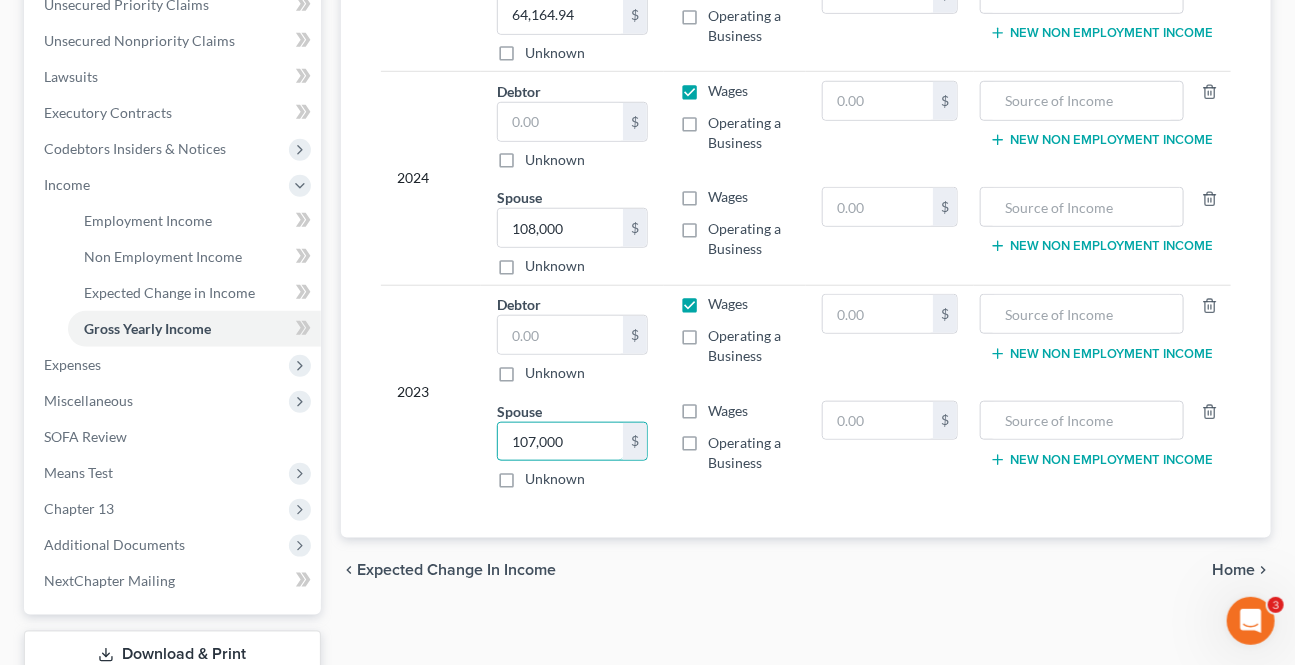 type on "107,000" 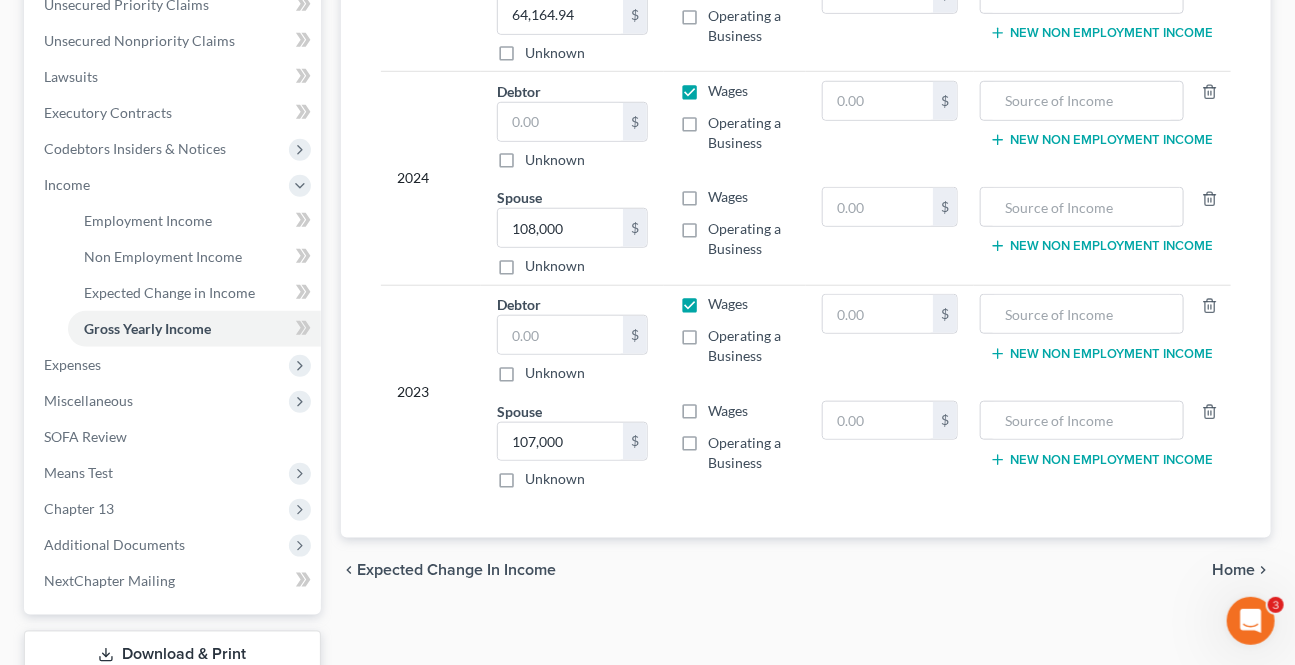 click on "chevron_left
Expected Change in Income
Home
chevron_right" at bounding box center [806, 570] 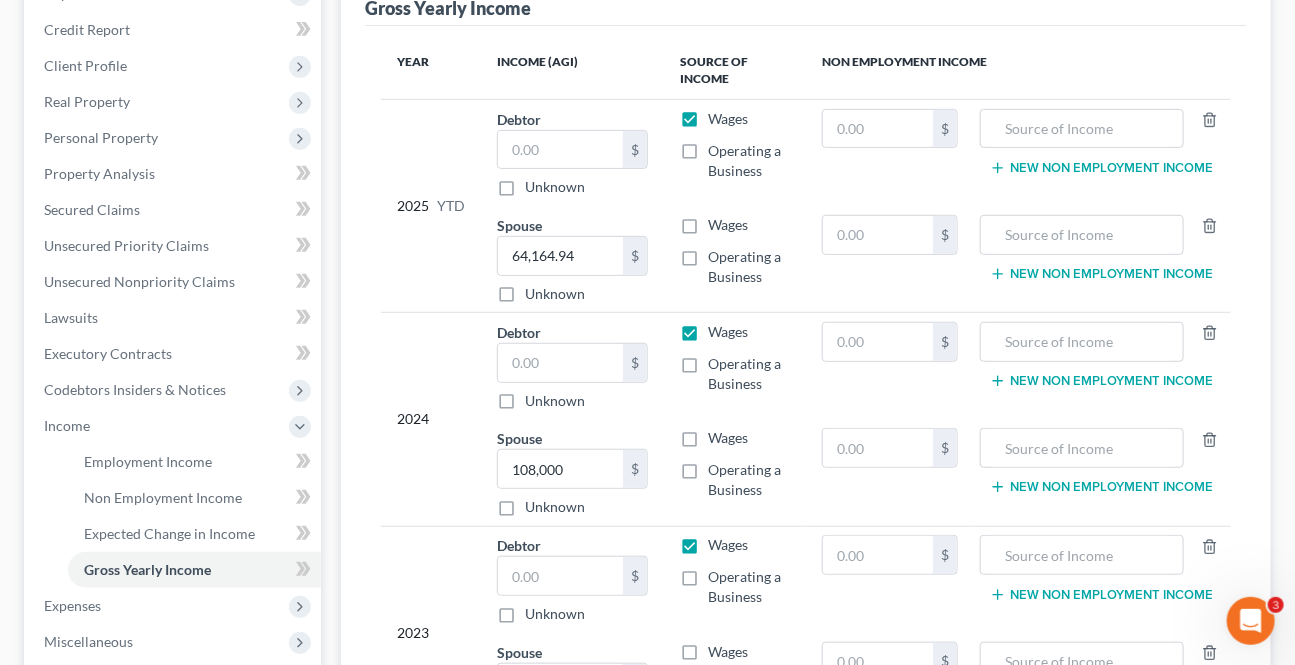 scroll, scrollTop: 272, scrollLeft: 0, axis: vertical 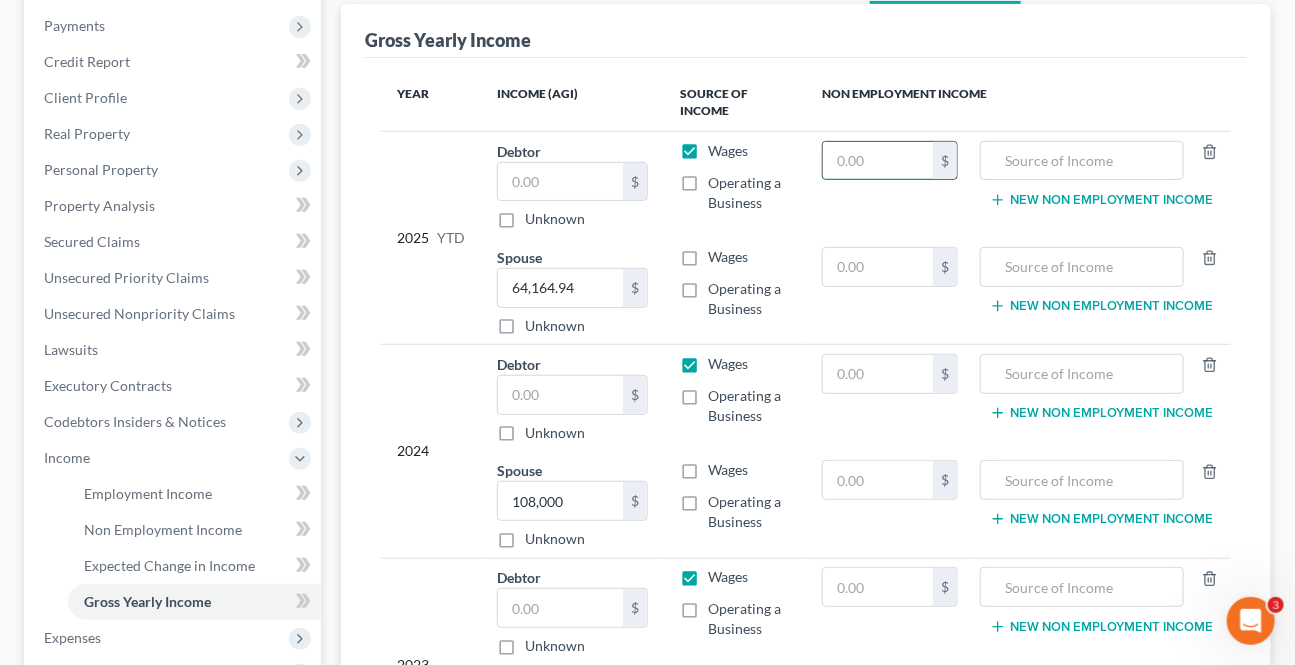 drag, startPoint x: 899, startPoint y: 152, endPoint x: 882, endPoint y: 132, distance: 26.24881 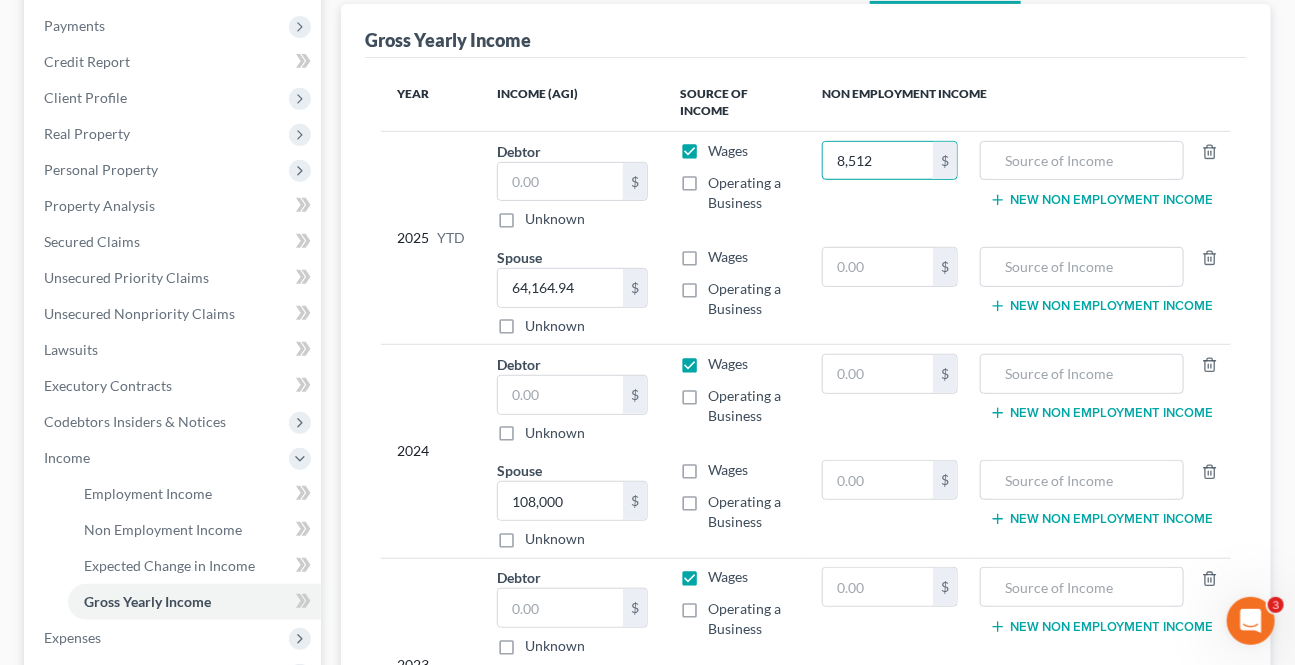 type on "8,512" 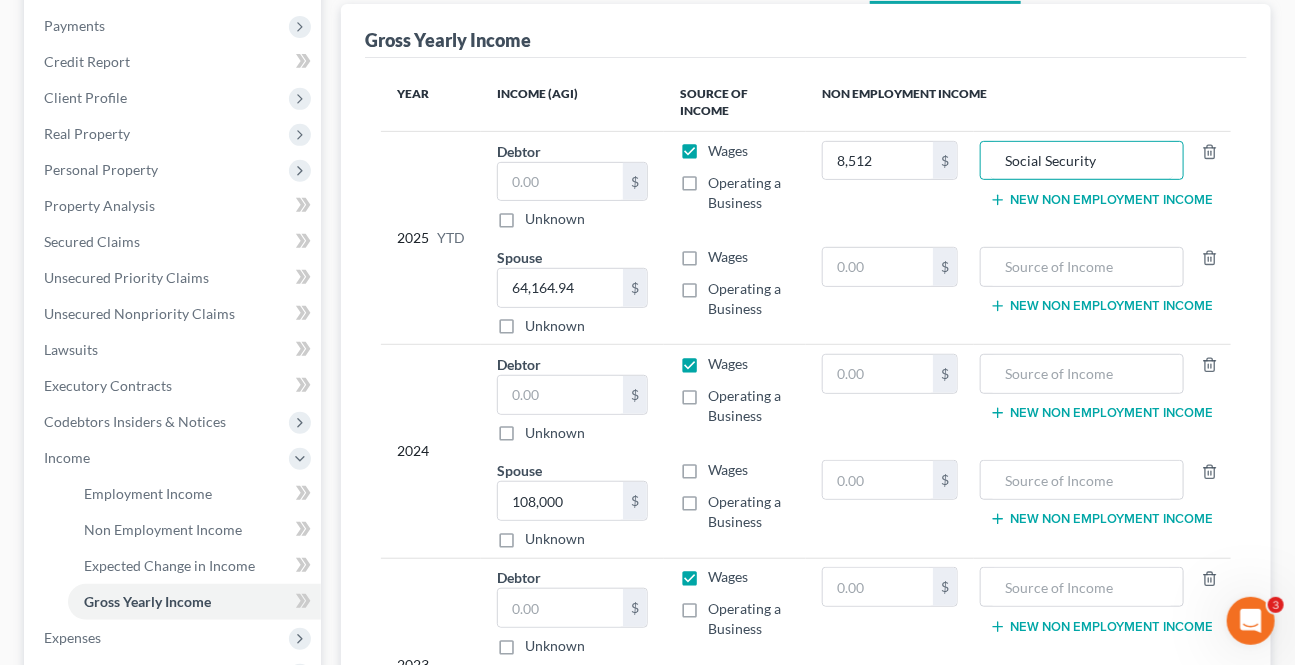 type on "Social Security" 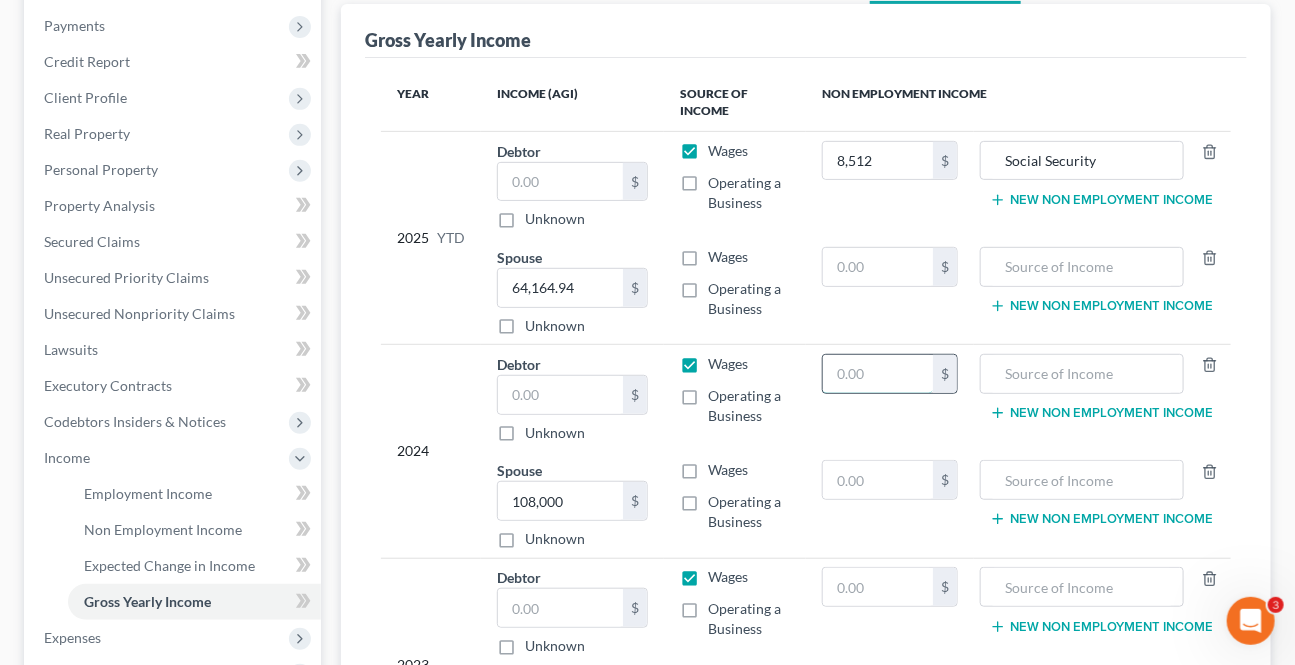 click at bounding box center [878, 374] 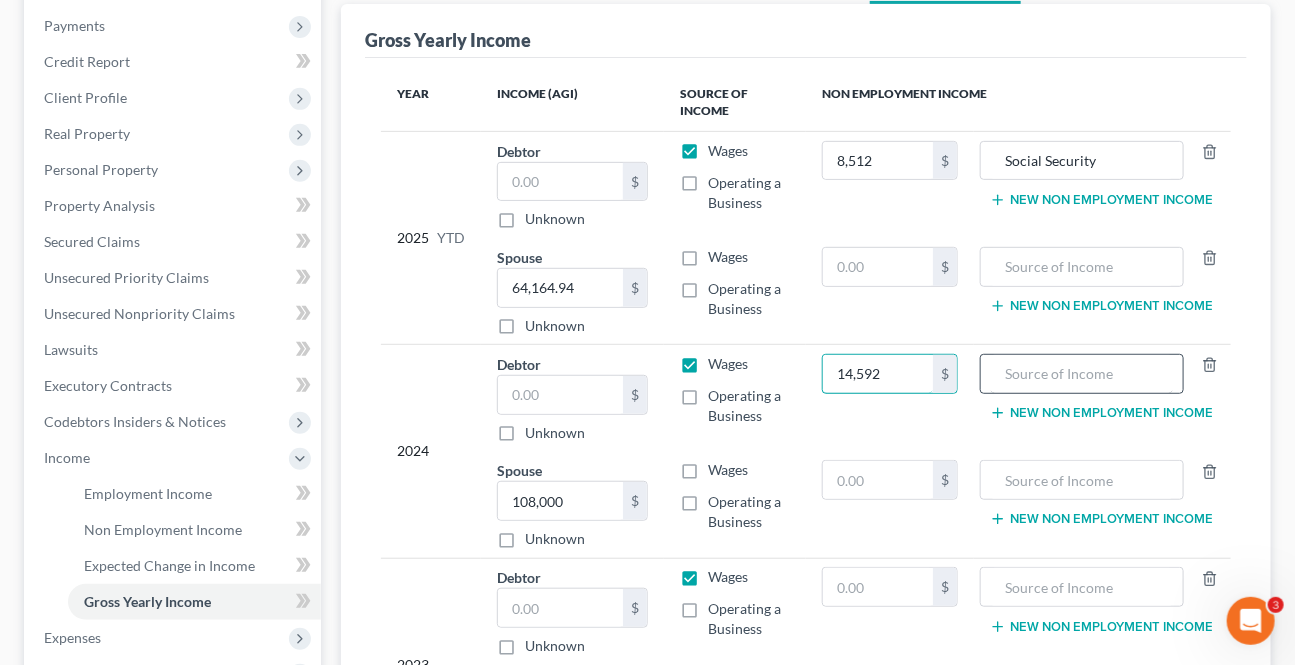 type on "14,592" 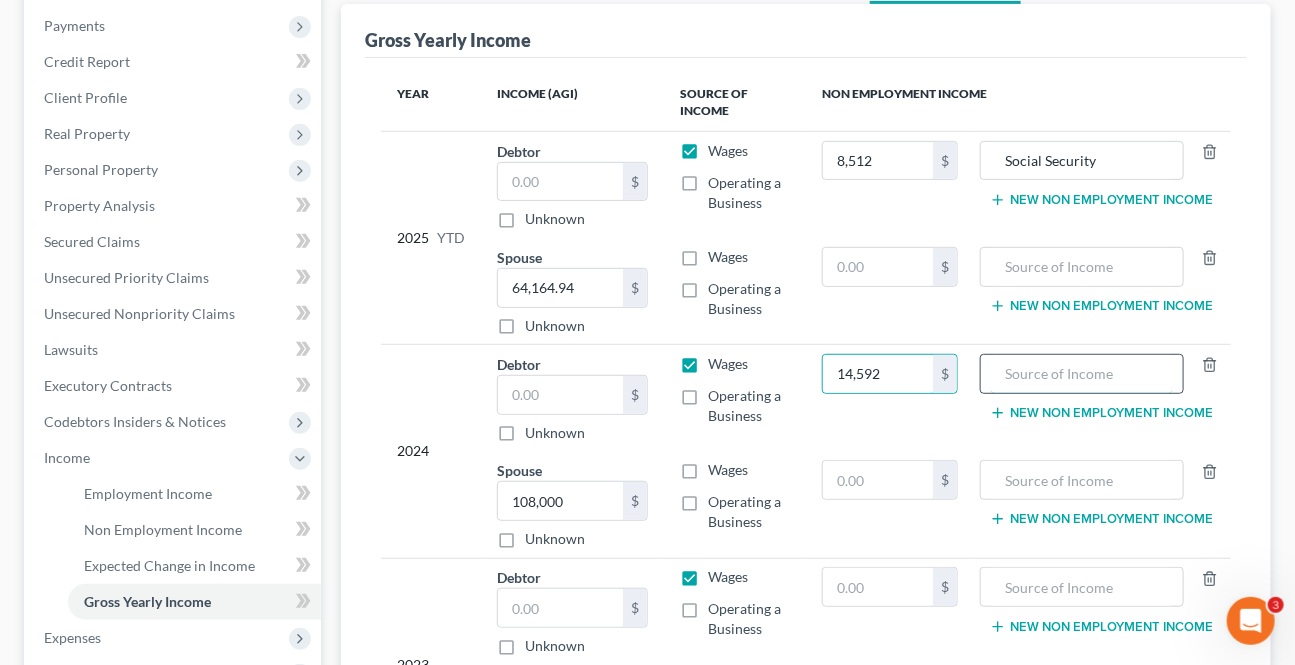 click at bounding box center (1082, 374) 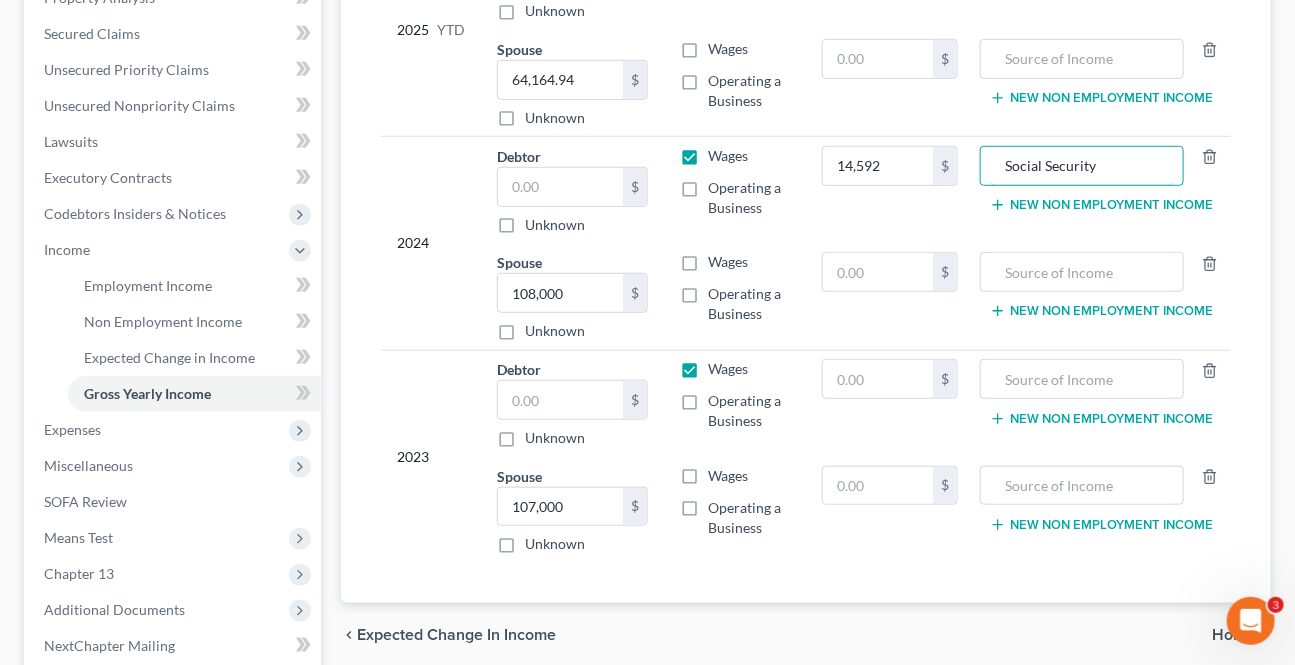 scroll, scrollTop: 454, scrollLeft: 0, axis: vertical 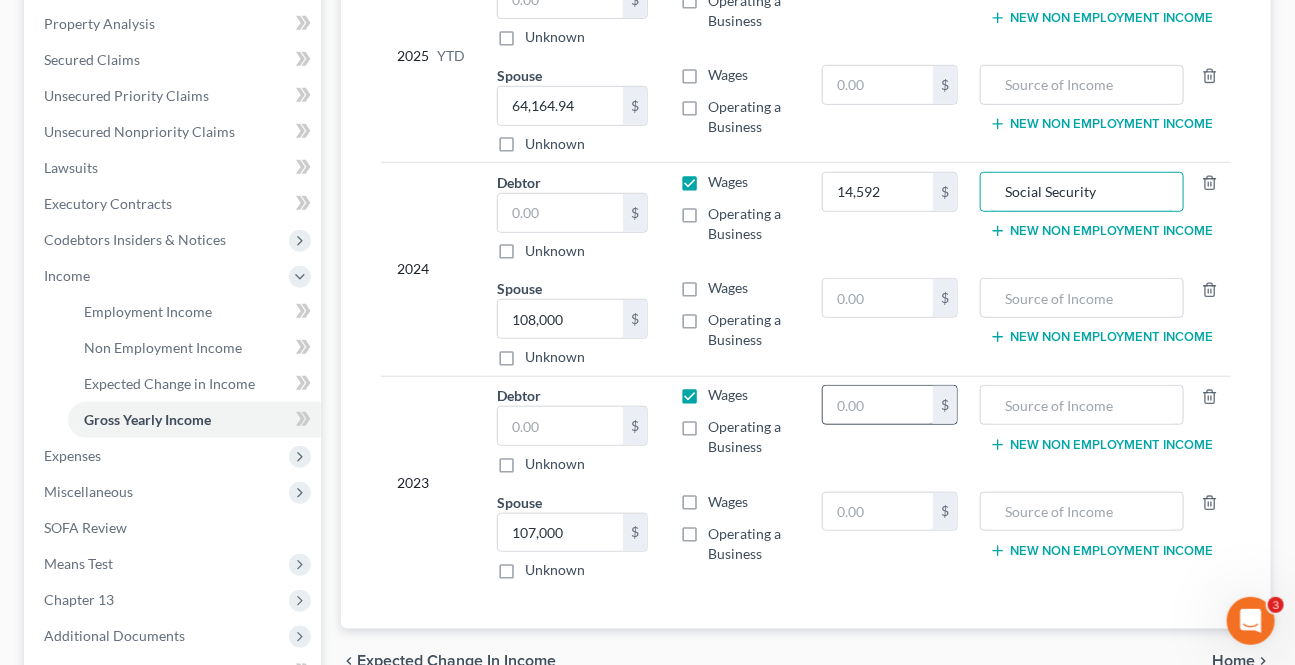 type on "Social Security" 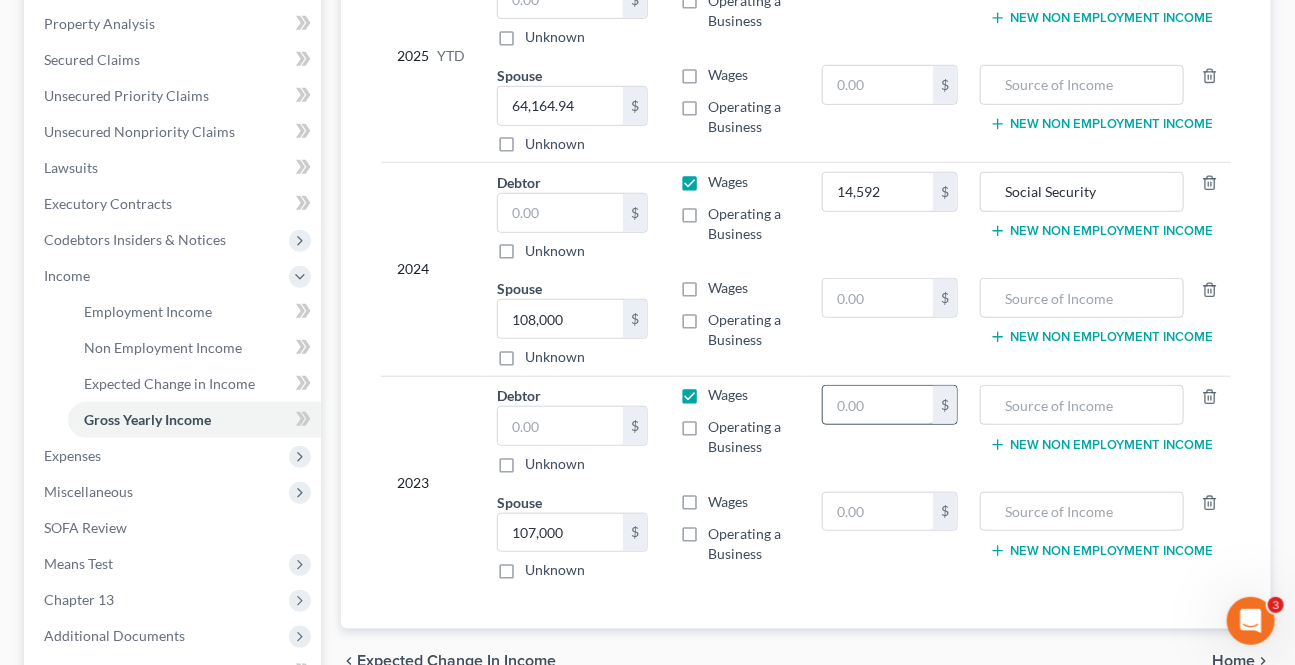 click at bounding box center [878, 405] 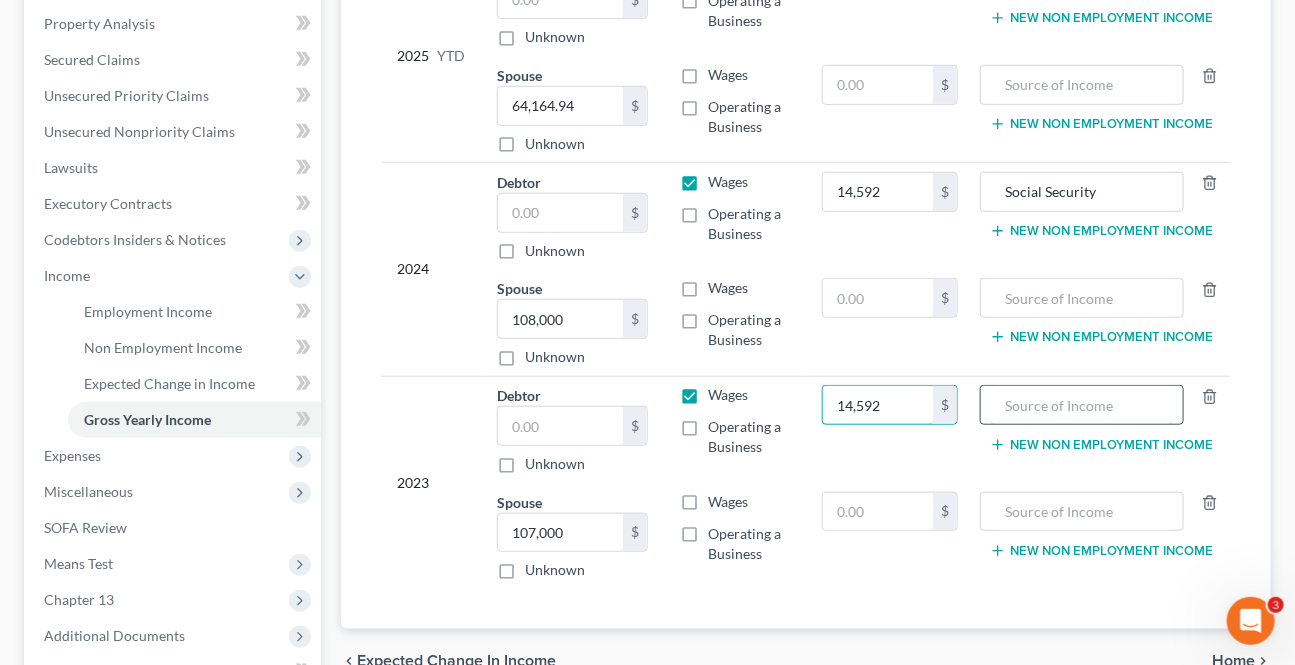 type on "14,592" 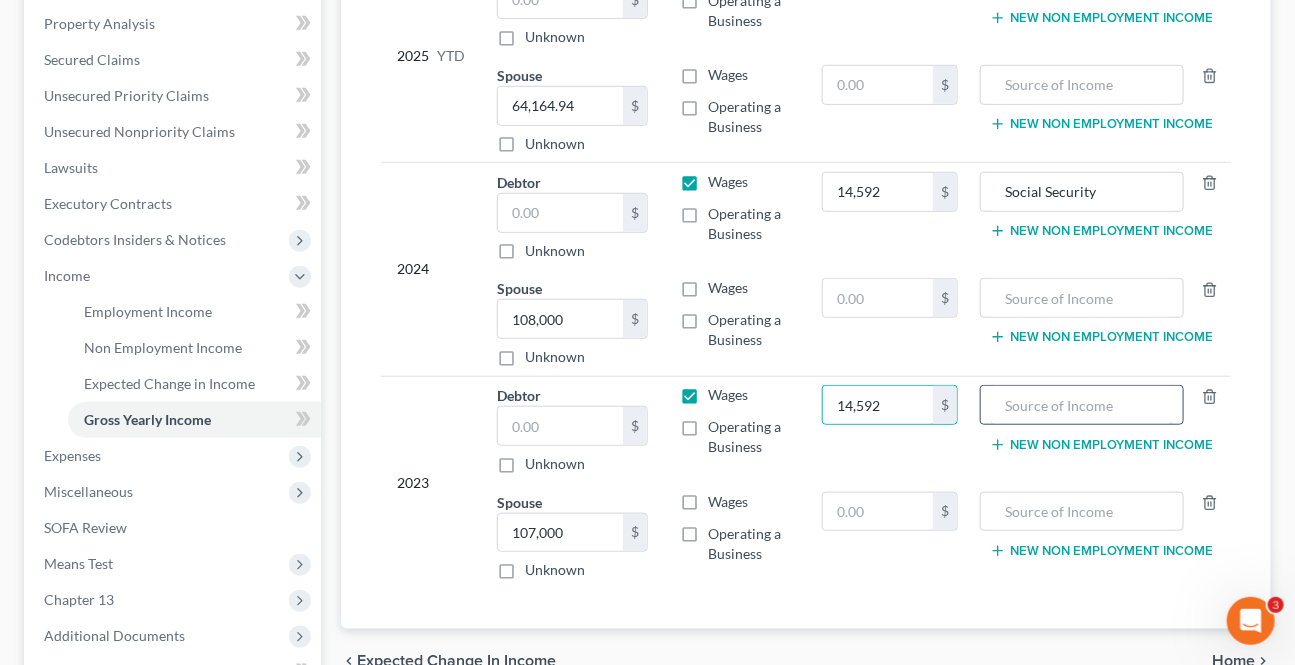 click at bounding box center (1082, 405) 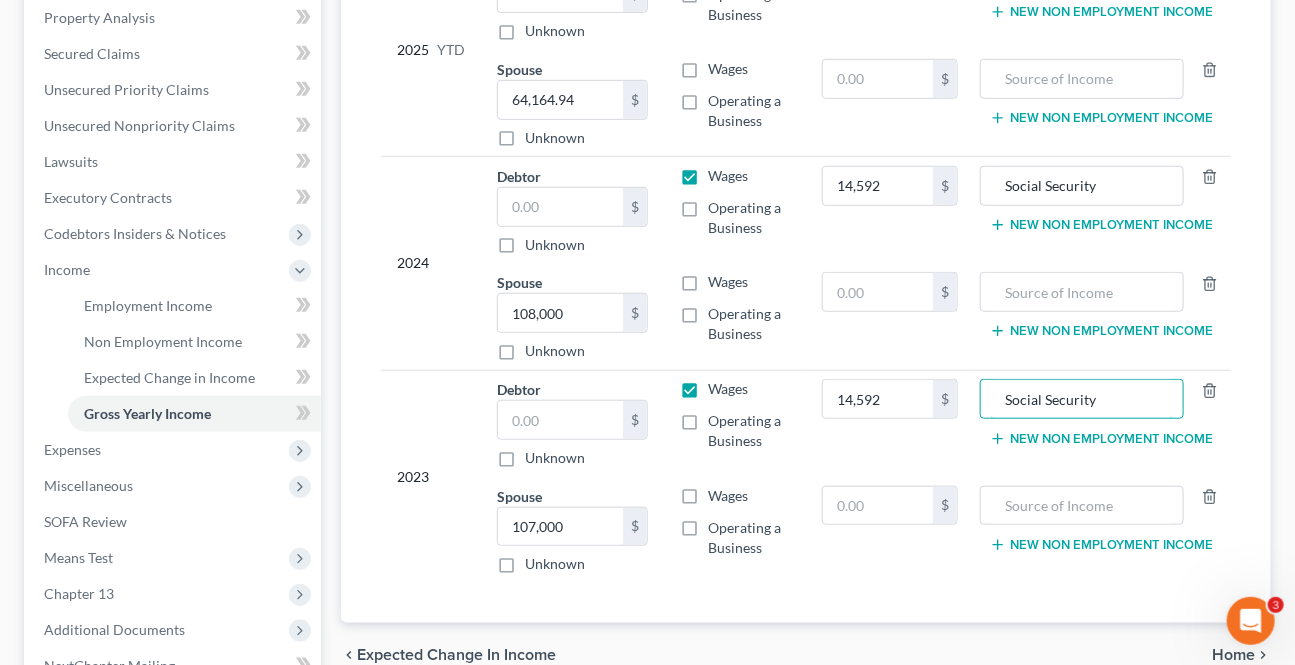 scroll, scrollTop: 683, scrollLeft: 0, axis: vertical 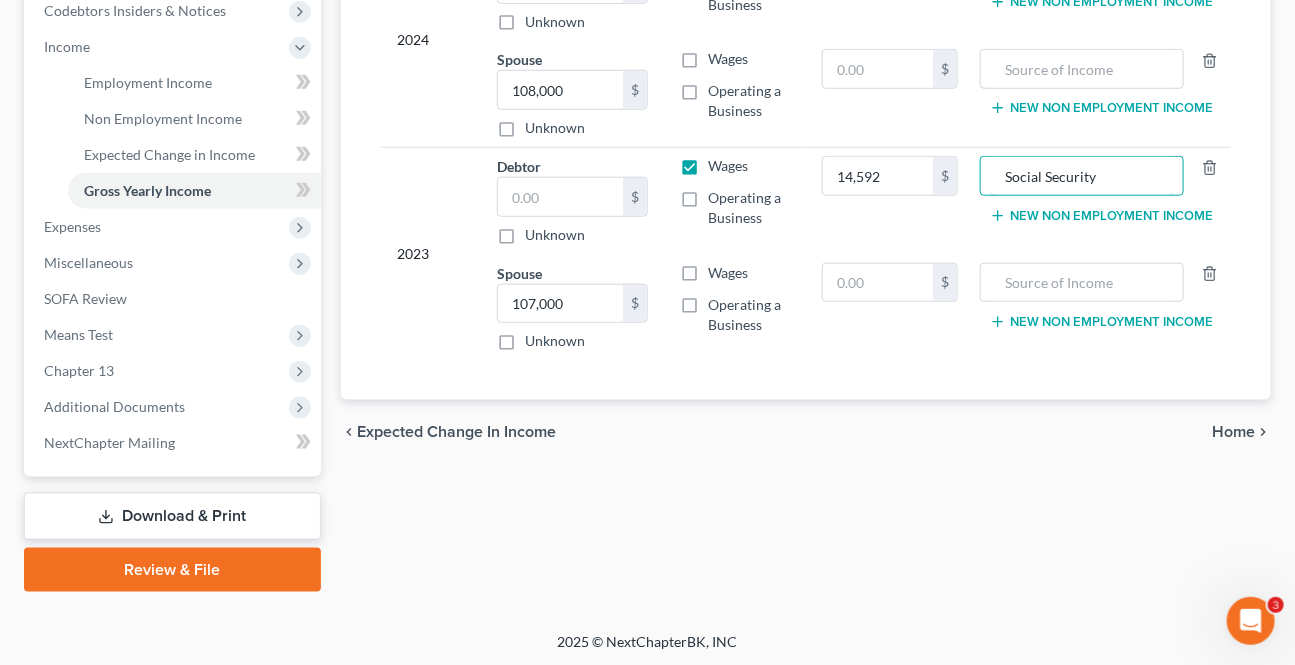 type on "Social Security" 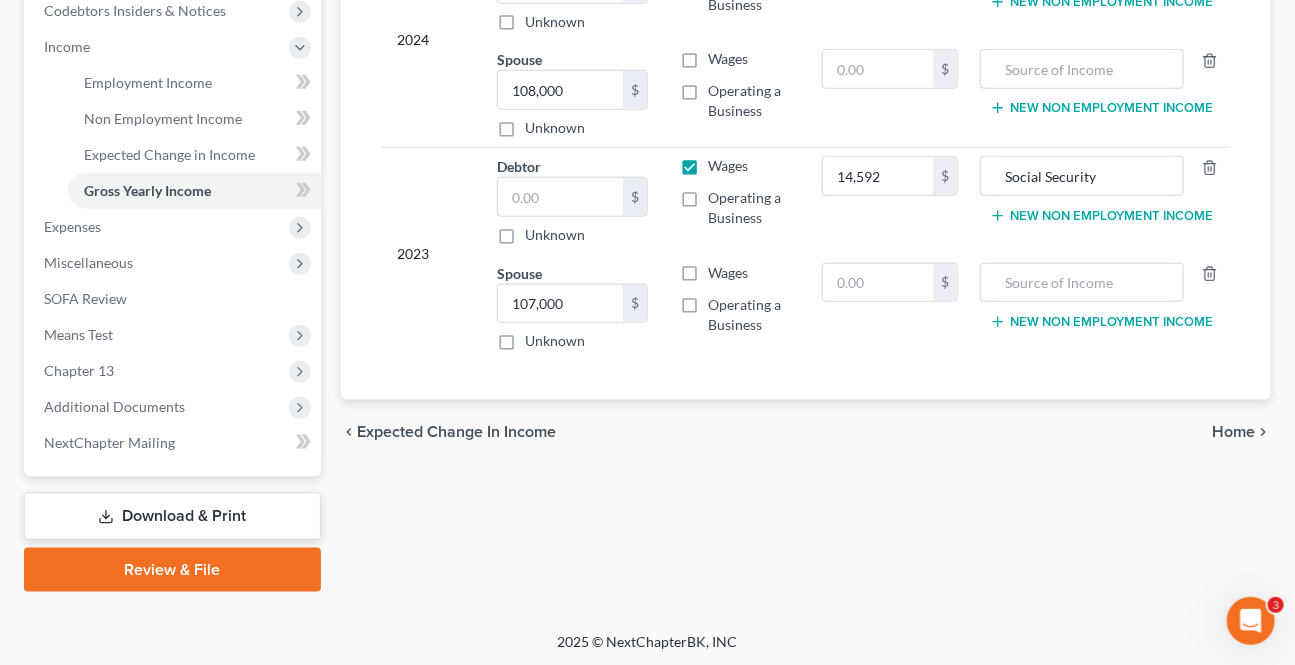 click on "Home" at bounding box center [1233, 432] 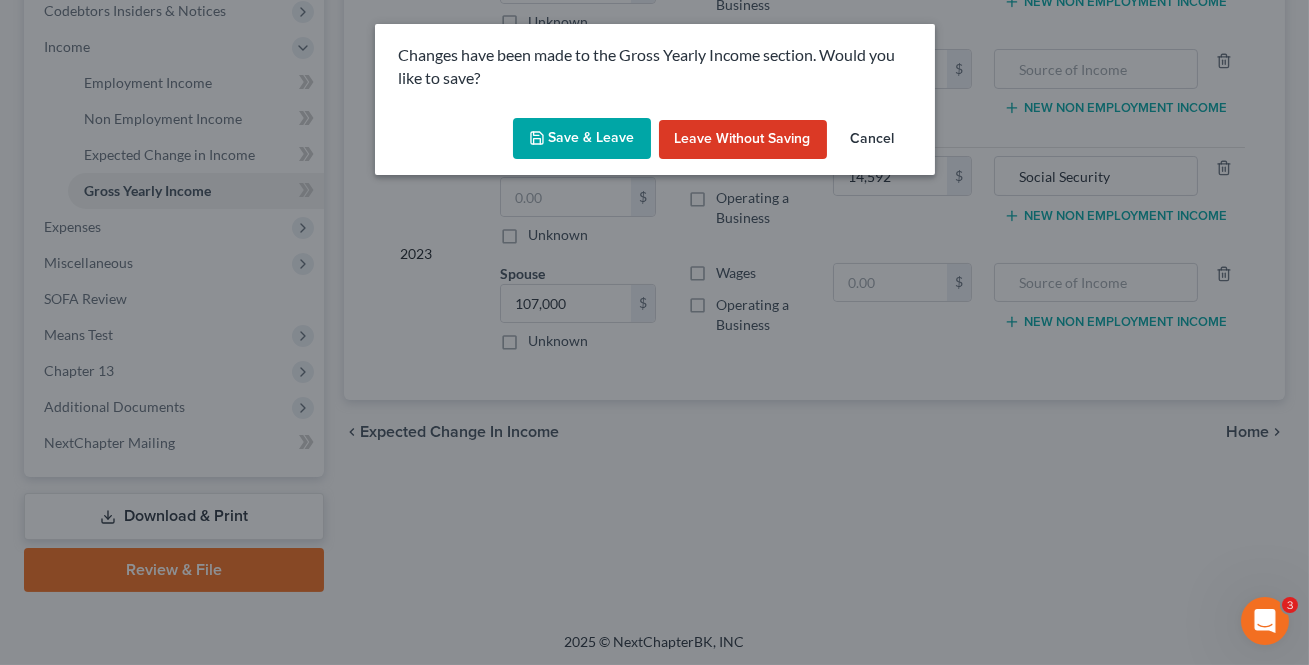 click on "Save & Leave" at bounding box center [582, 139] 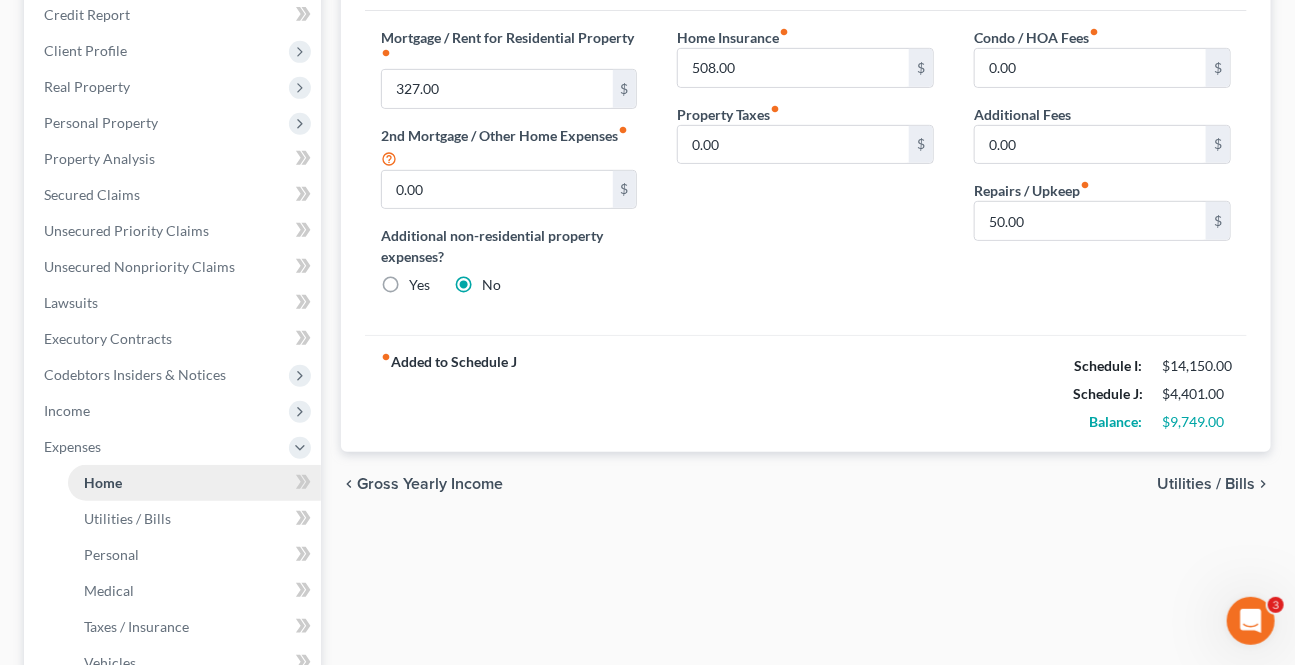 scroll, scrollTop: 363, scrollLeft: 0, axis: vertical 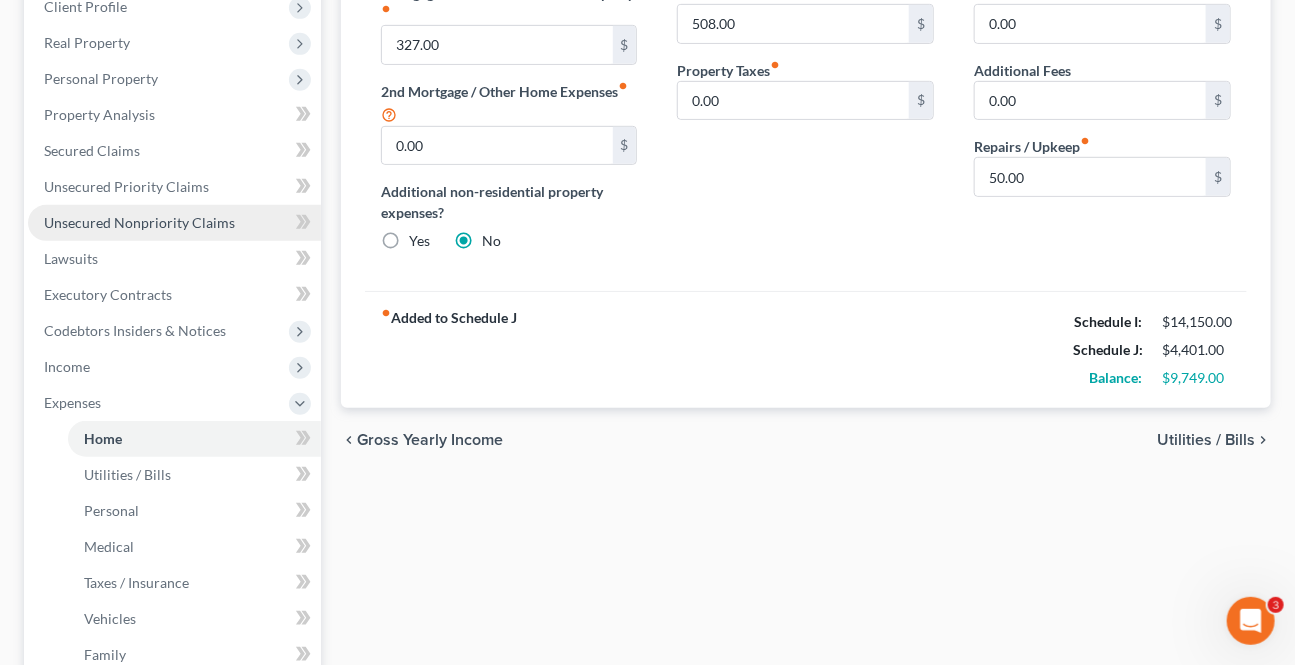 click on "Unsecured Nonpriority Claims" at bounding box center [139, 222] 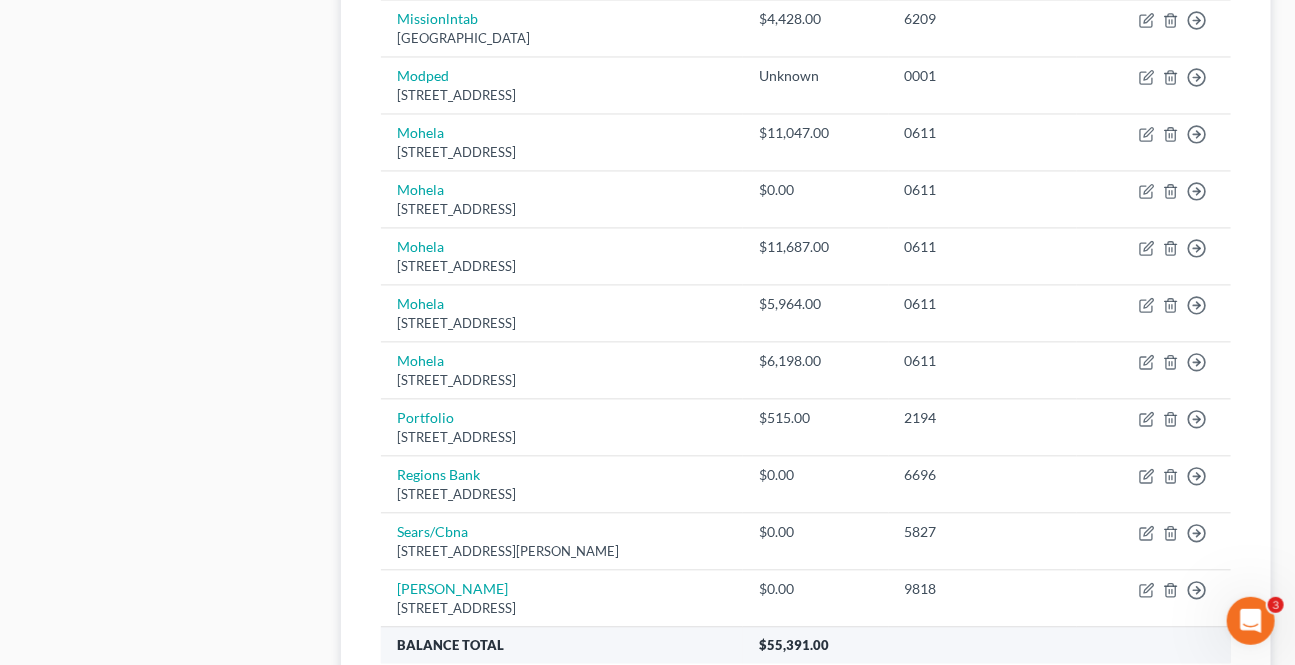 scroll, scrollTop: 1675, scrollLeft: 0, axis: vertical 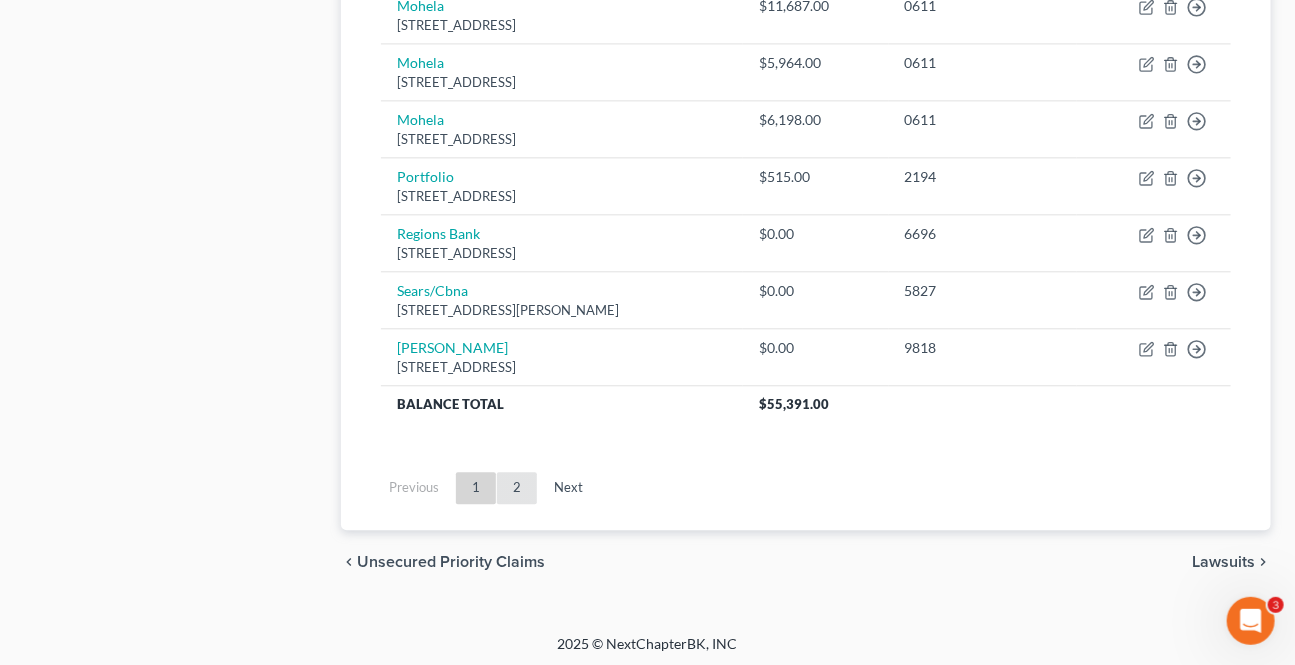 click on "2" at bounding box center (517, 488) 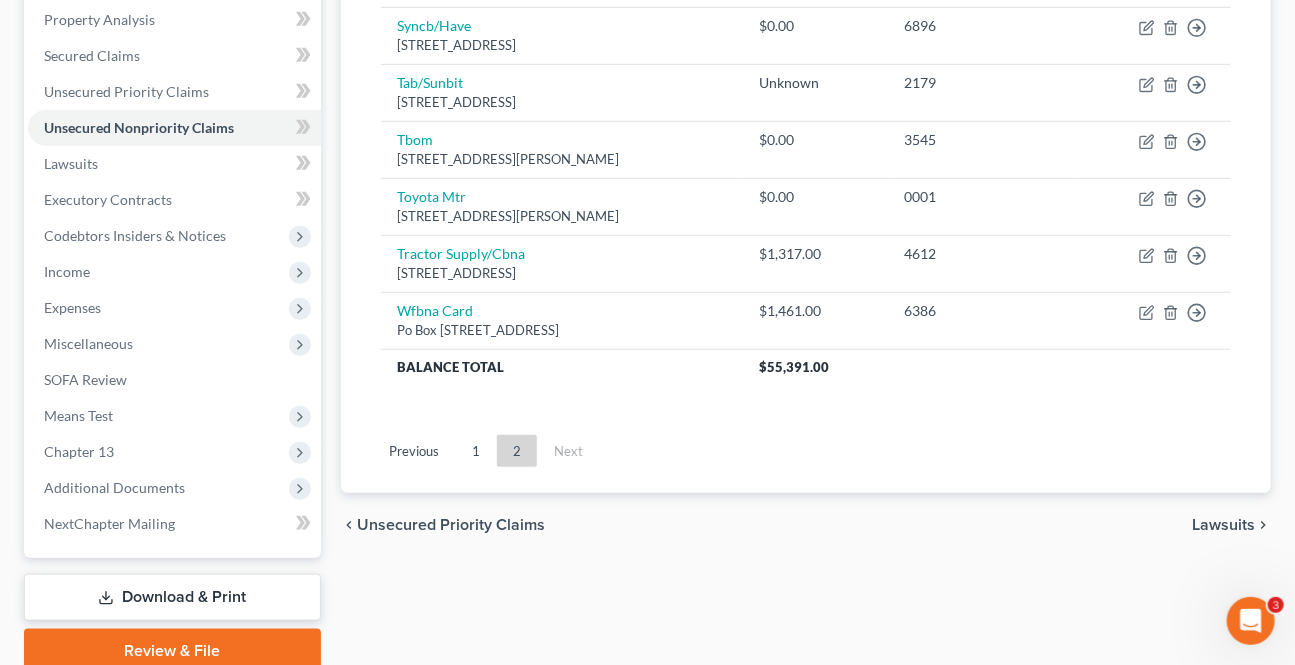 scroll, scrollTop: 176, scrollLeft: 0, axis: vertical 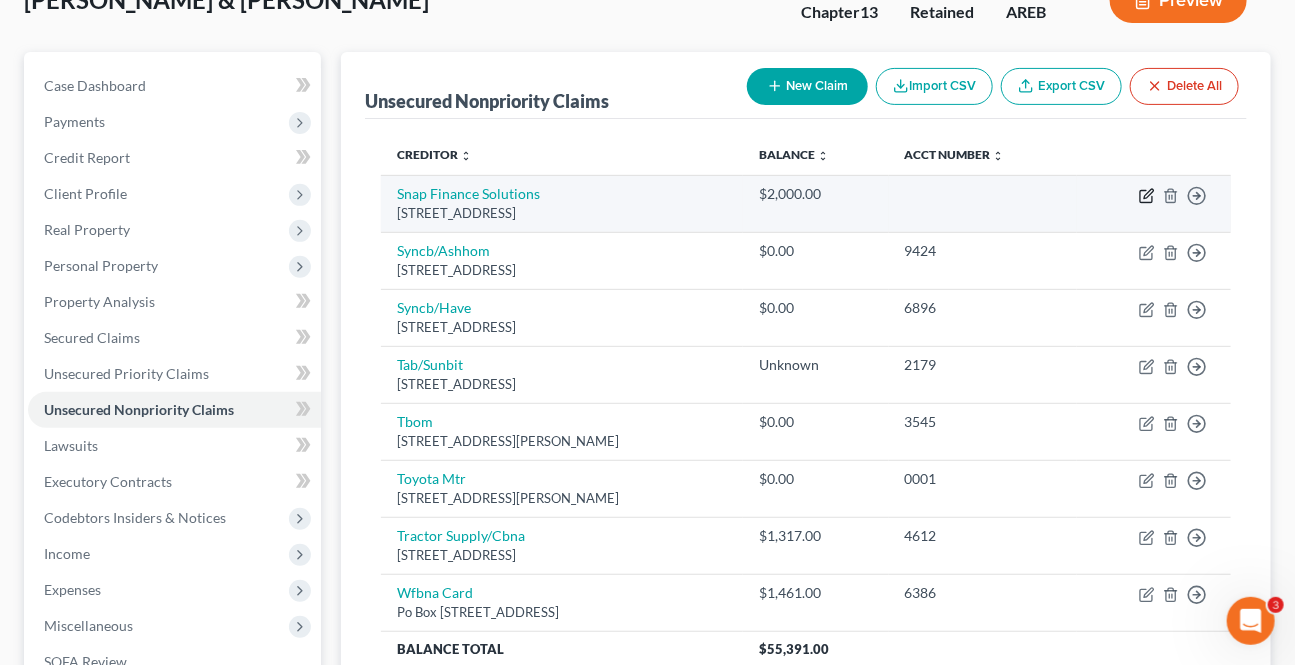 click 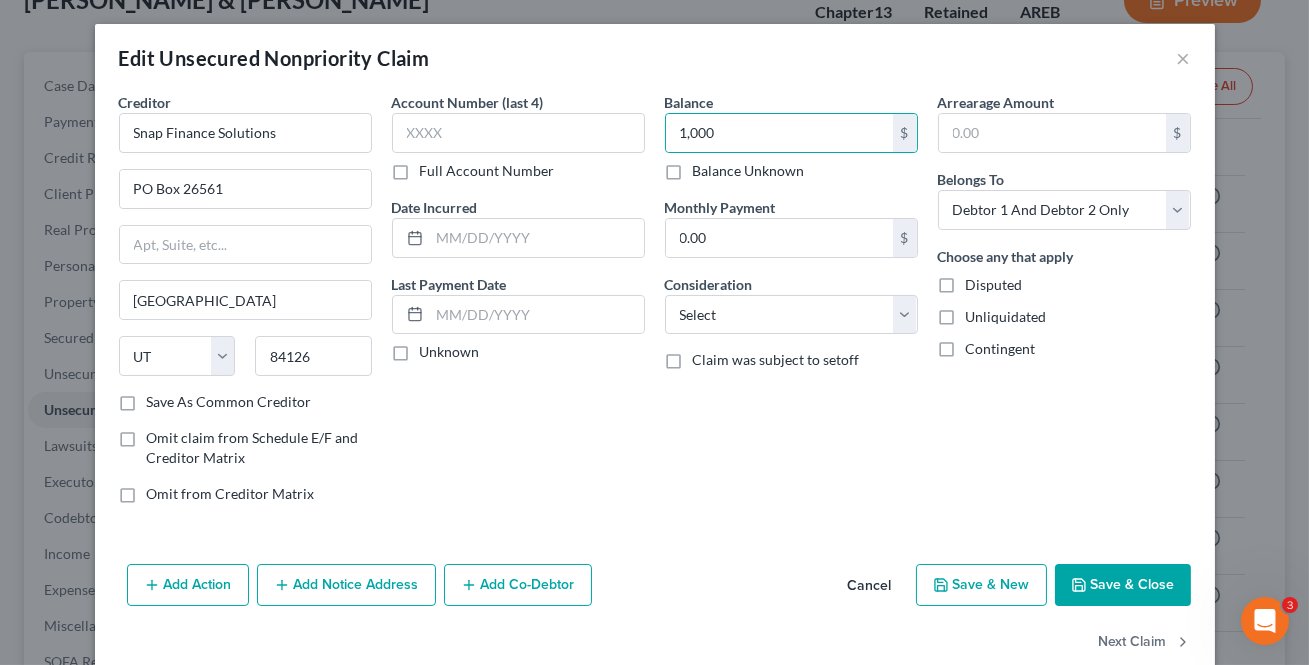 drag, startPoint x: 724, startPoint y: 469, endPoint x: 844, endPoint y: 488, distance: 121.49486 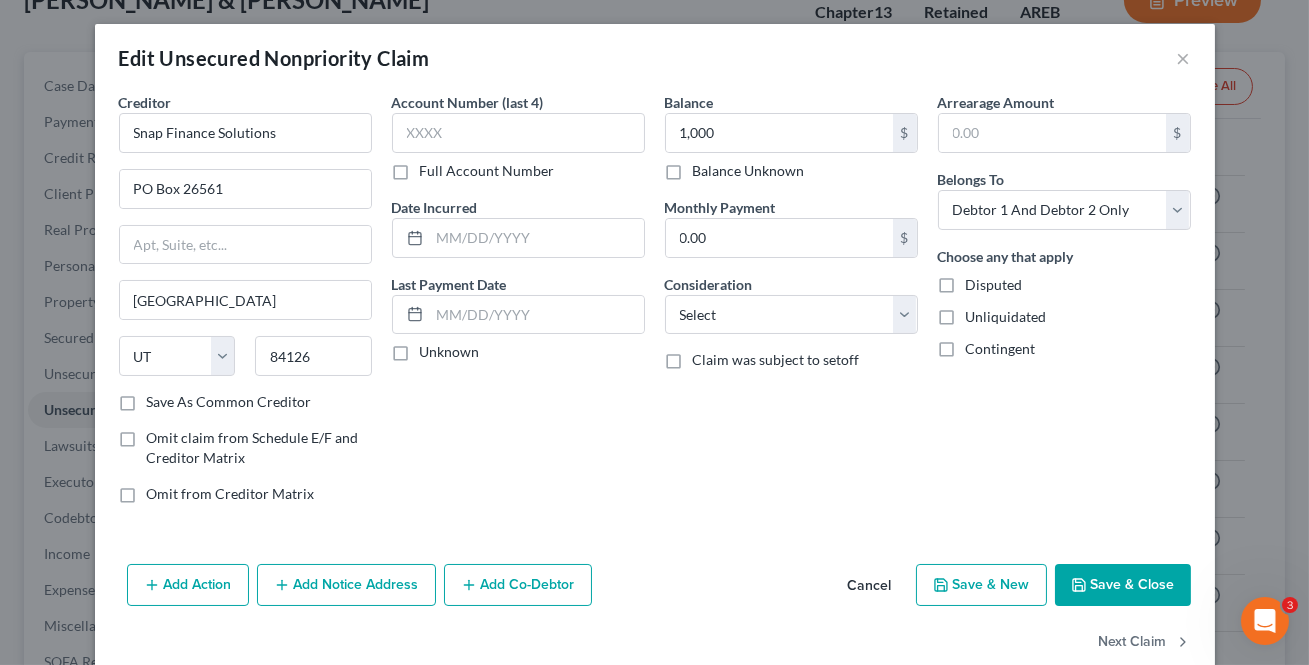click on "Save & Close" at bounding box center [1123, 585] 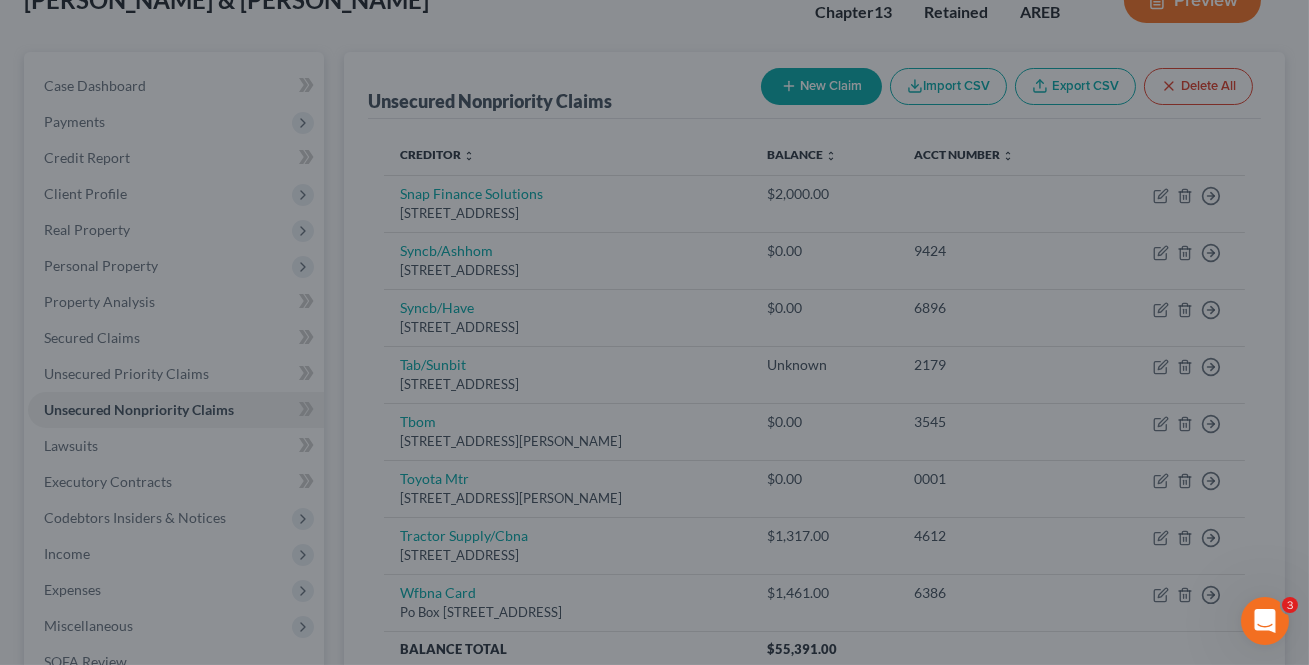 type on "1,000.00" 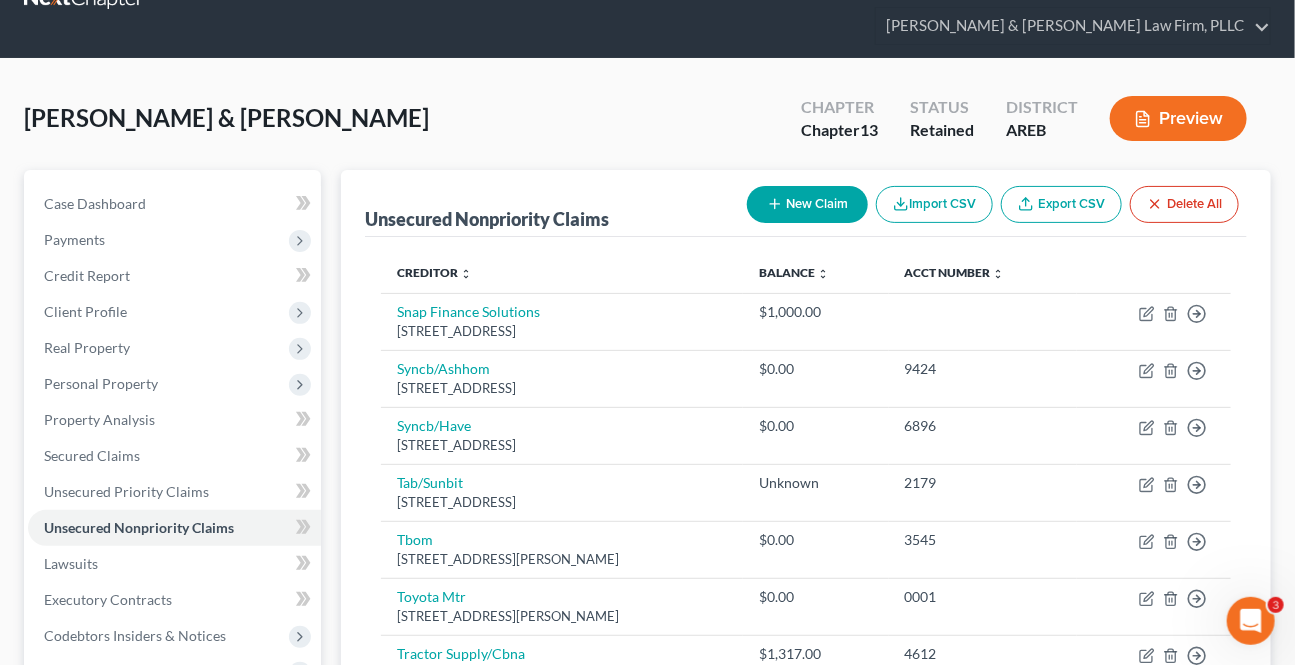 scroll, scrollTop: 90, scrollLeft: 0, axis: vertical 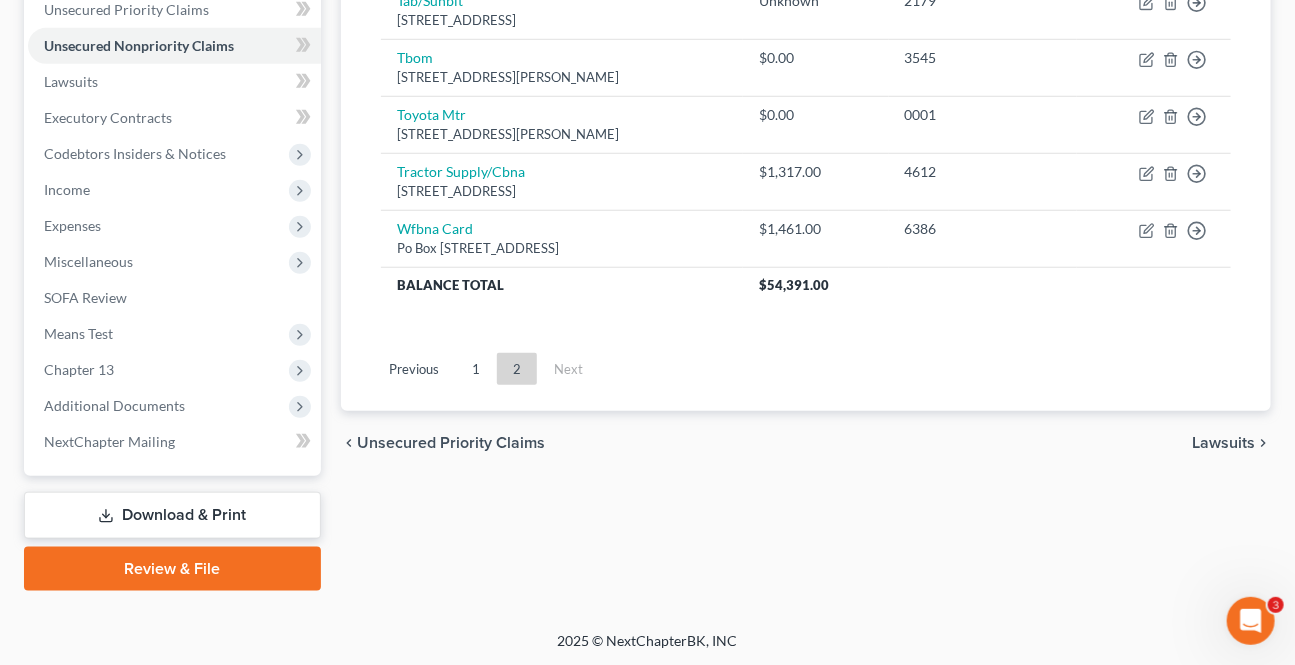 click on "Download & Print" at bounding box center [172, 515] 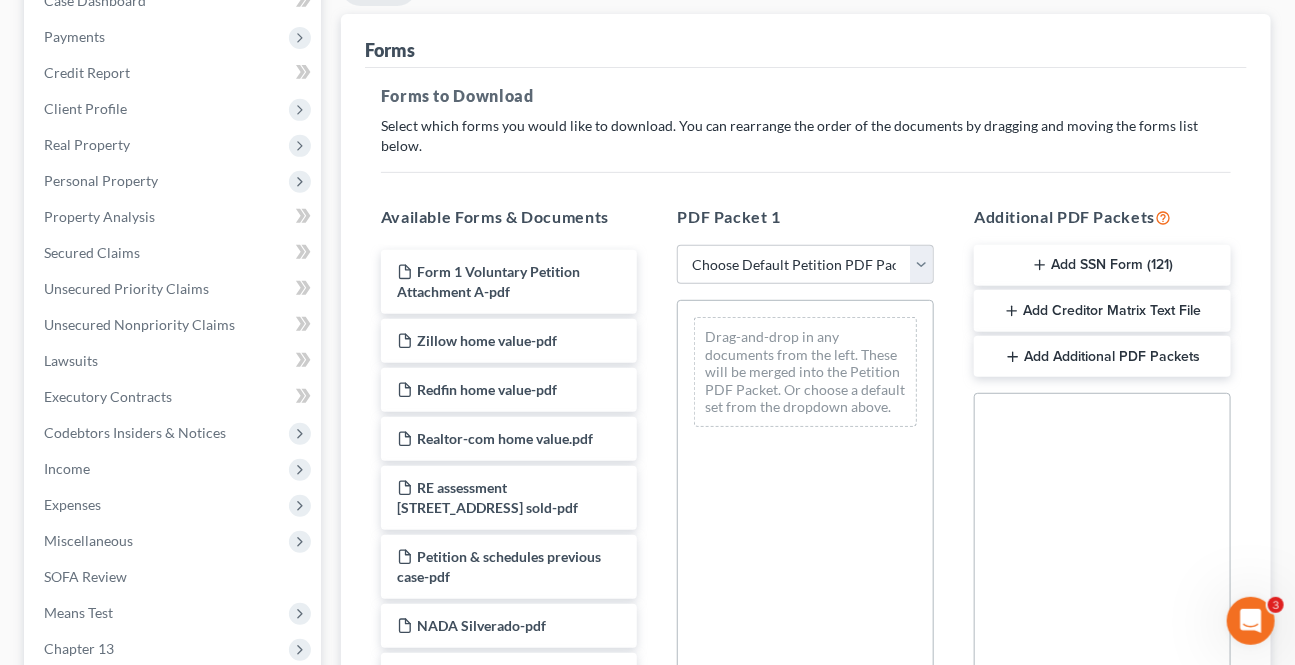 scroll, scrollTop: 272, scrollLeft: 0, axis: vertical 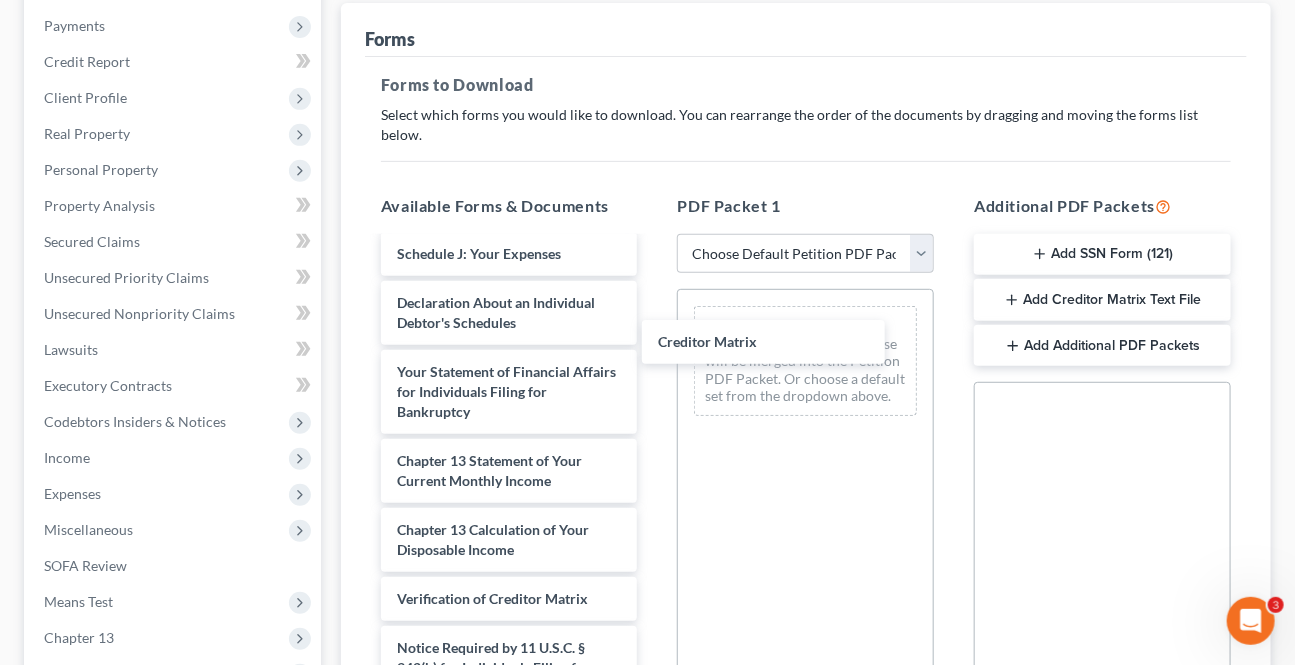 drag, startPoint x: 484, startPoint y: 514, endPoint x: 759, endPoint y: 301, distance: 347.84192 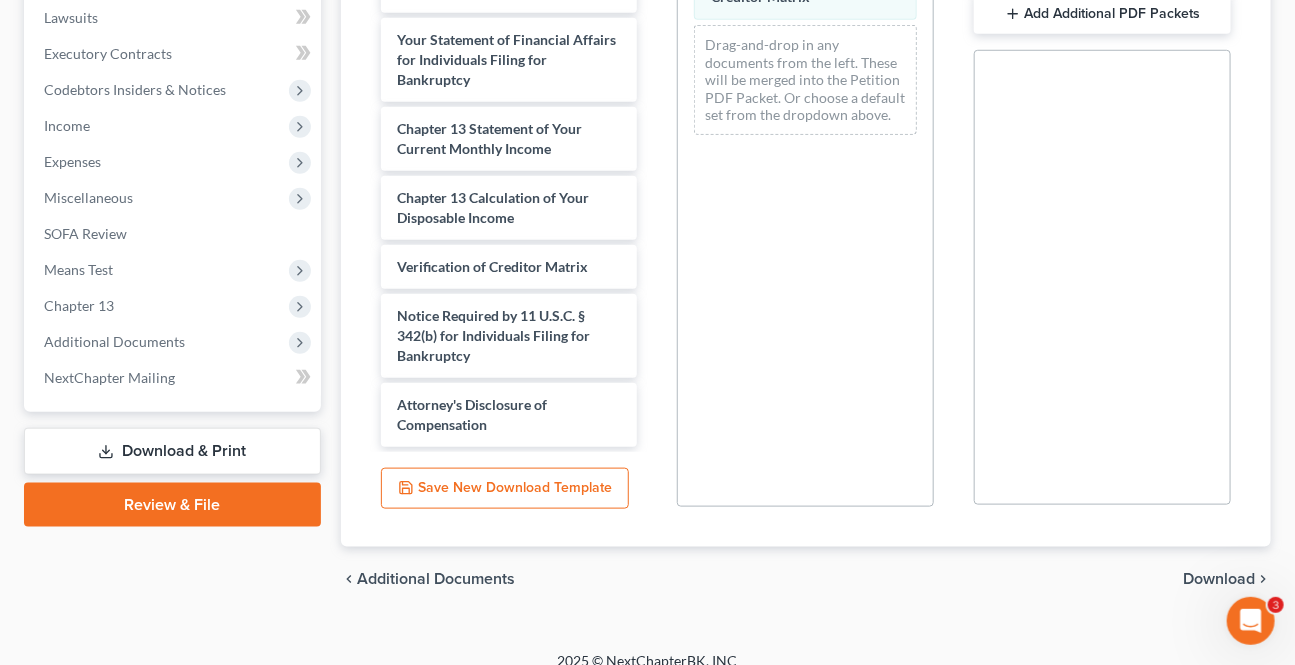 click on "Download" at bounding box center (1219, 579) 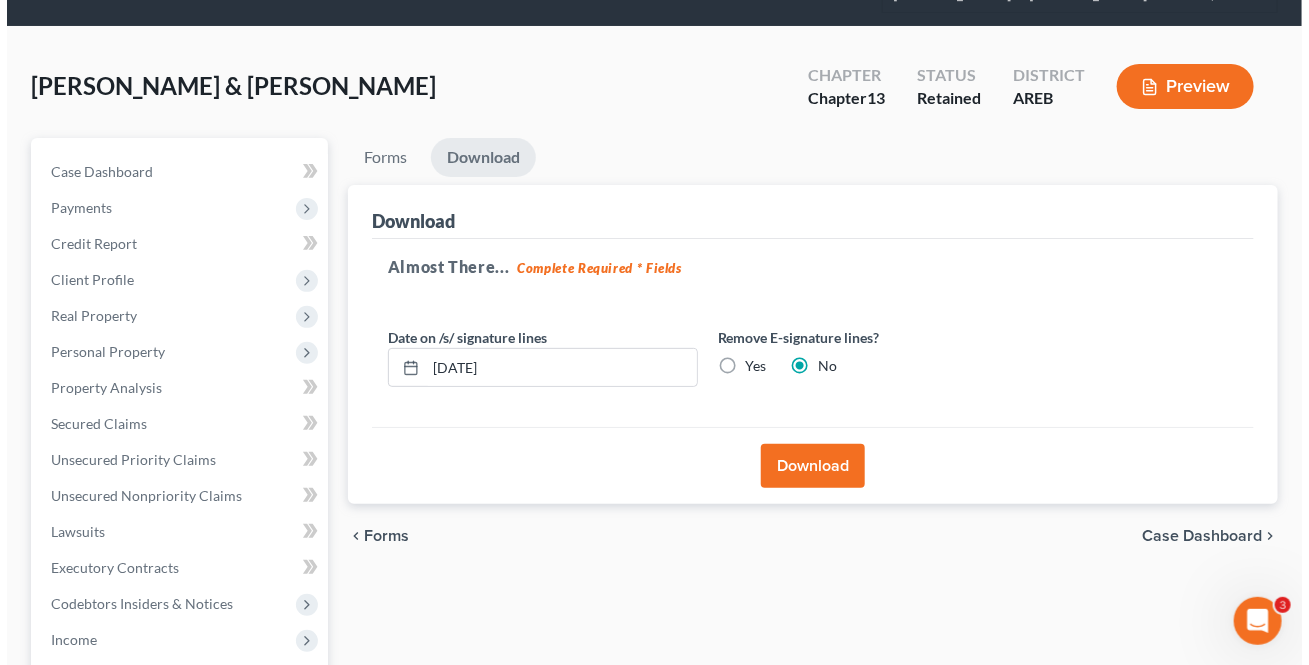 scroll, scrollTop: 85, scrollLeft: 0, axis: vertical 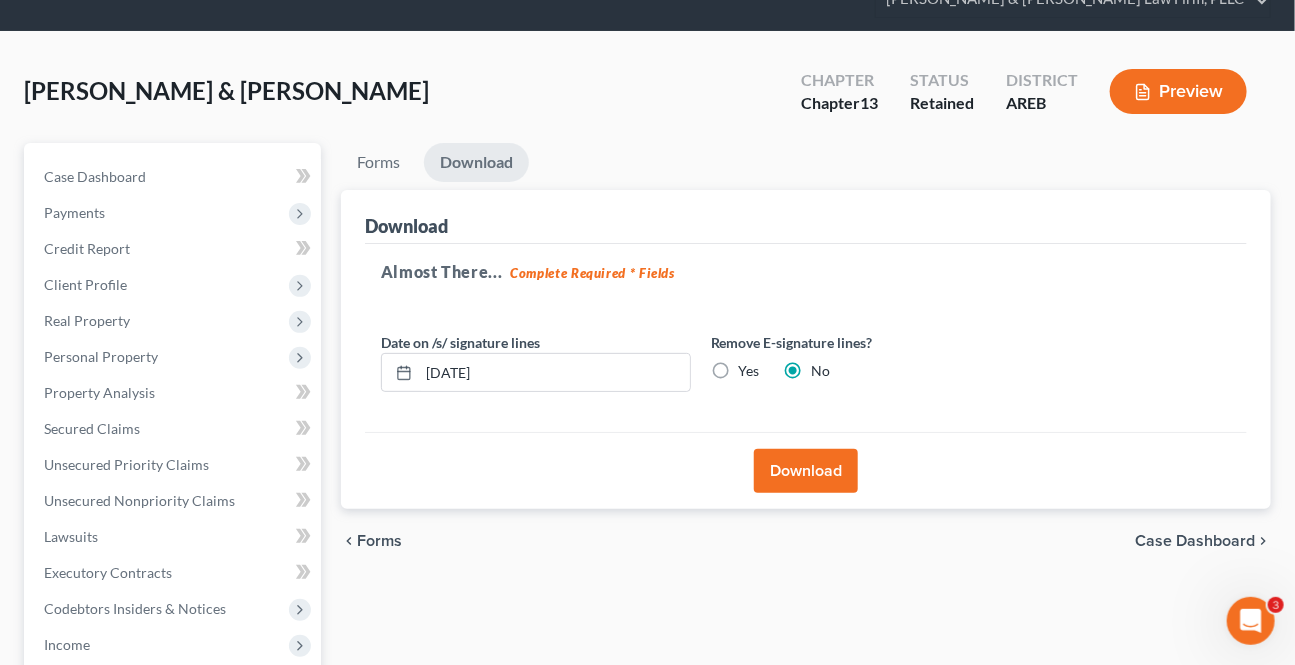 click on "Download" at bounding box center [806, 471] 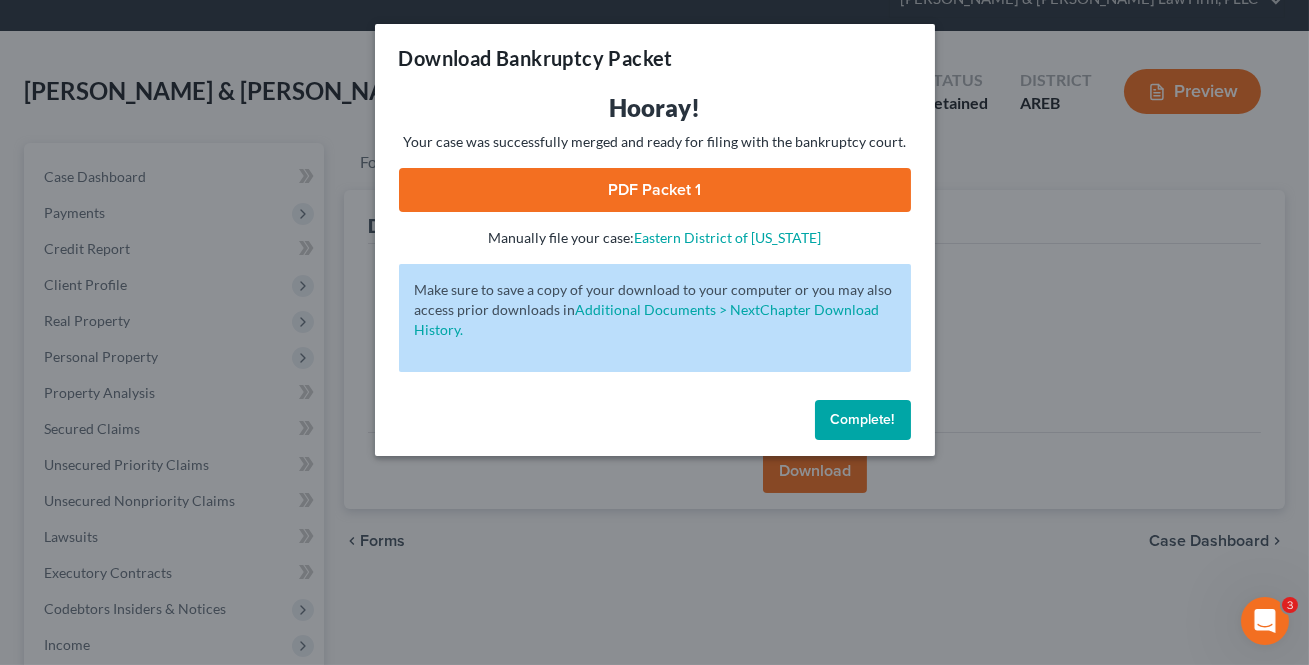 click on "PDF Packet 1" at bounding box center (655, 190) 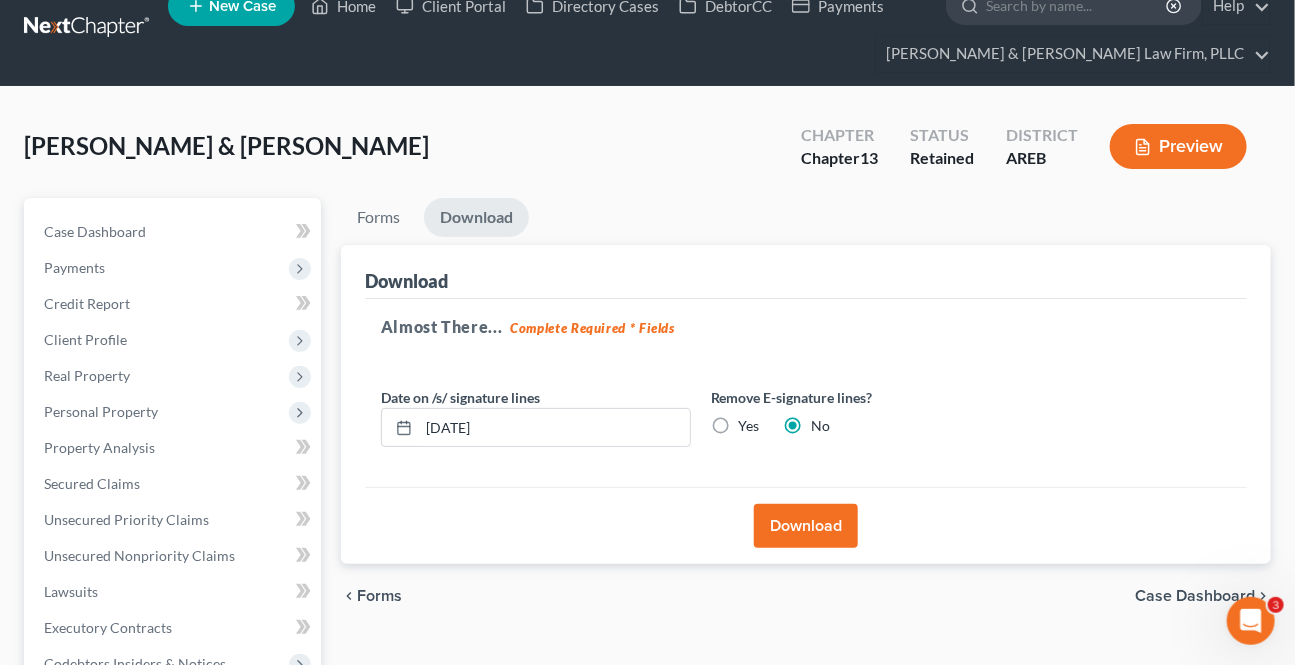 scroll, scrollTop: 0, scrollLeft: 0, axis: both 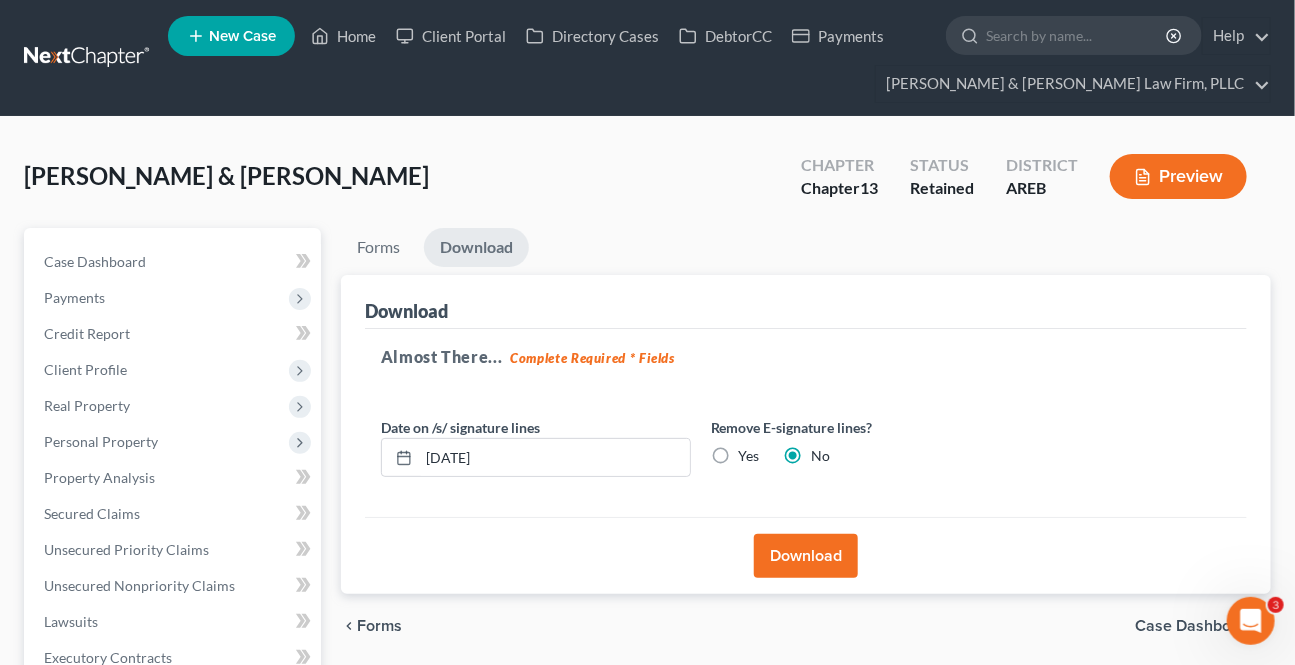 click on "Download" at bounding box center (806, 555) 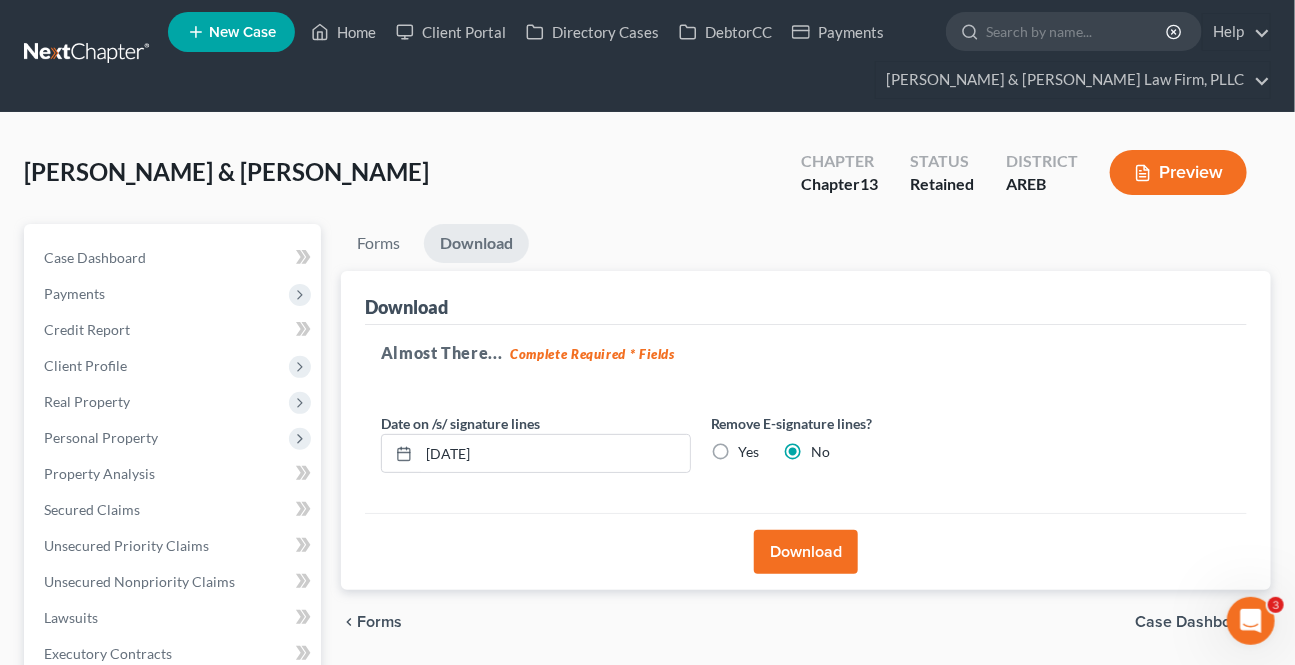 scroll, scrollTop: 0, scrollLeft: 0, axis: both 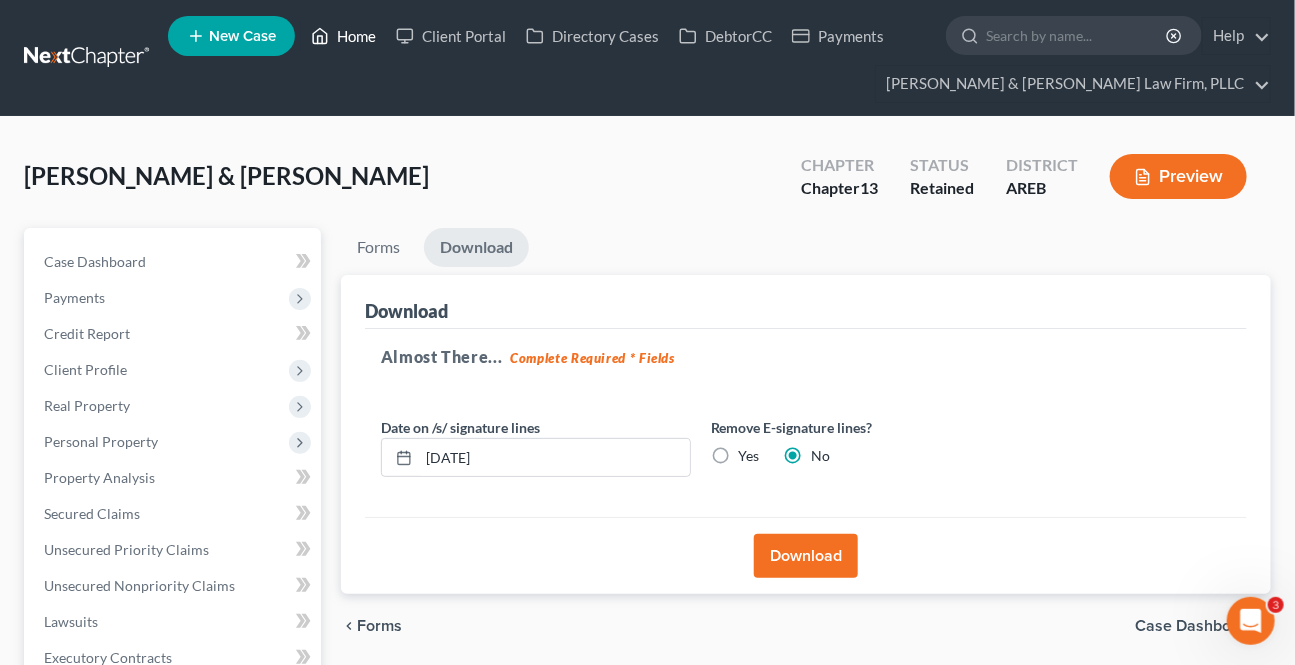 click on "Home" at bounding box center [343, 36] 